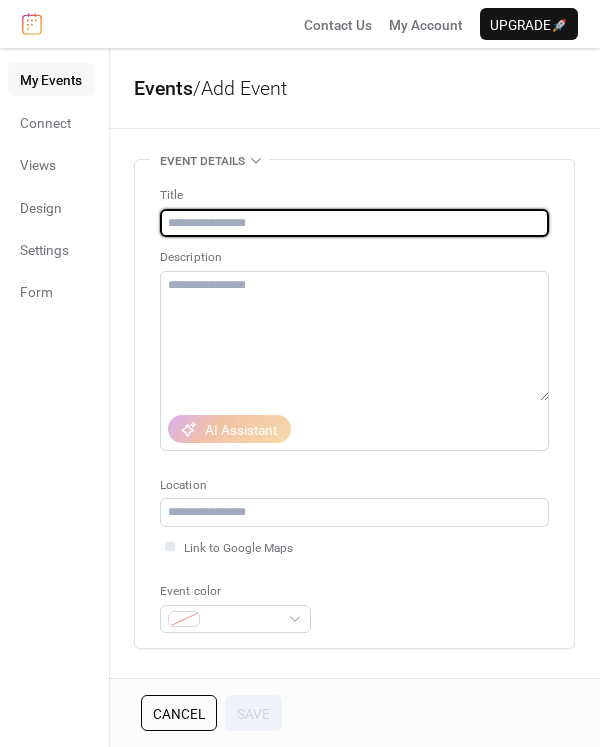 click at bounding box center (354, 223) 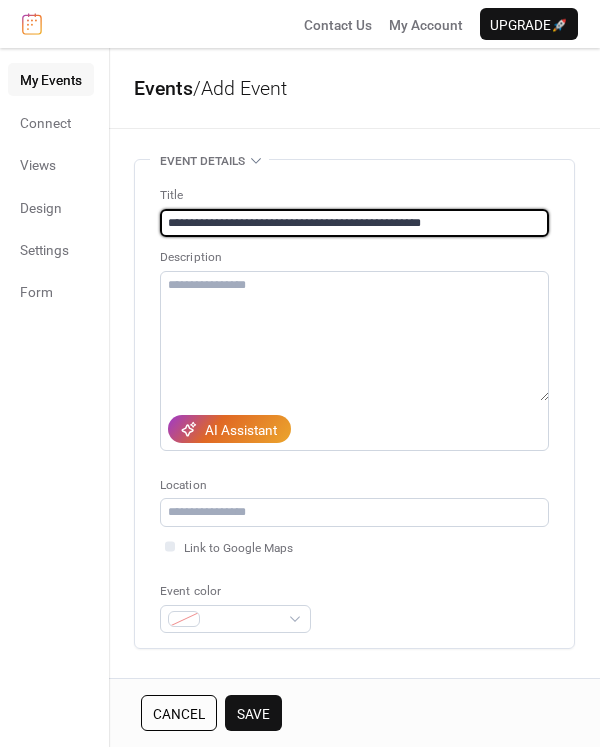 type on "**********" 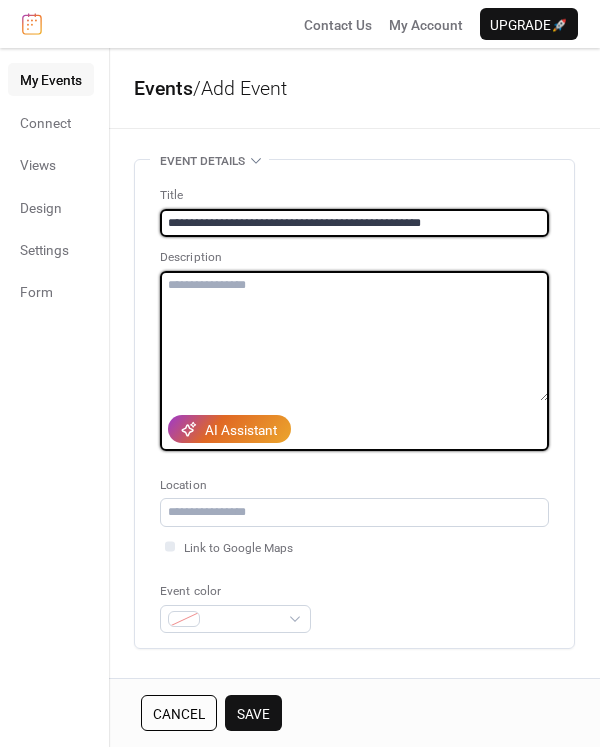 click at bounding box center (354, 336) 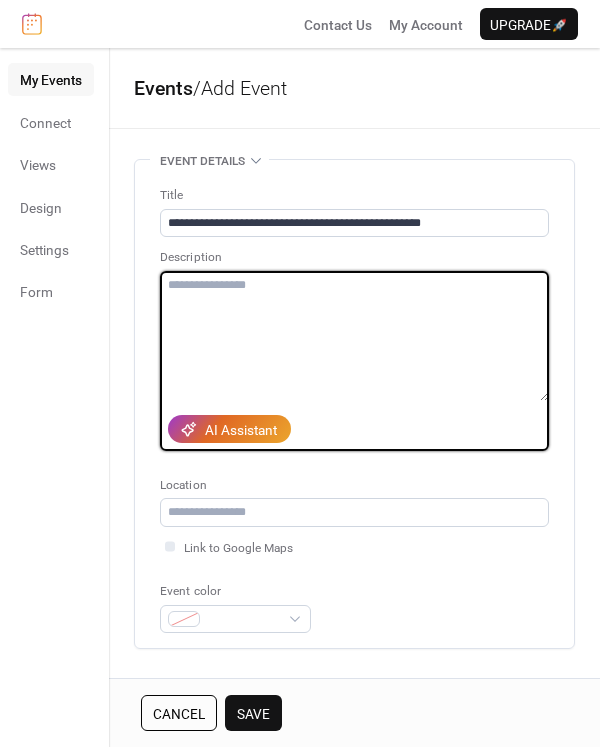 paste on "**********" 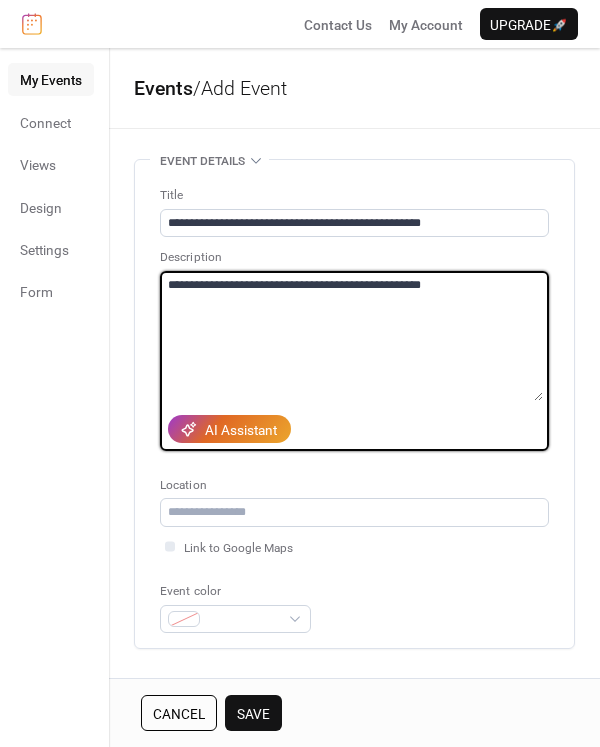 type on "**********" 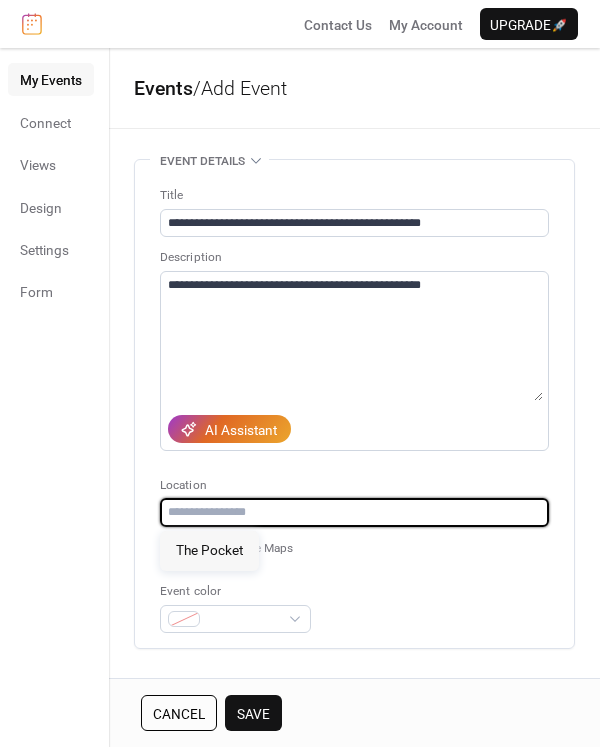 click at bounding box center (354, 512) 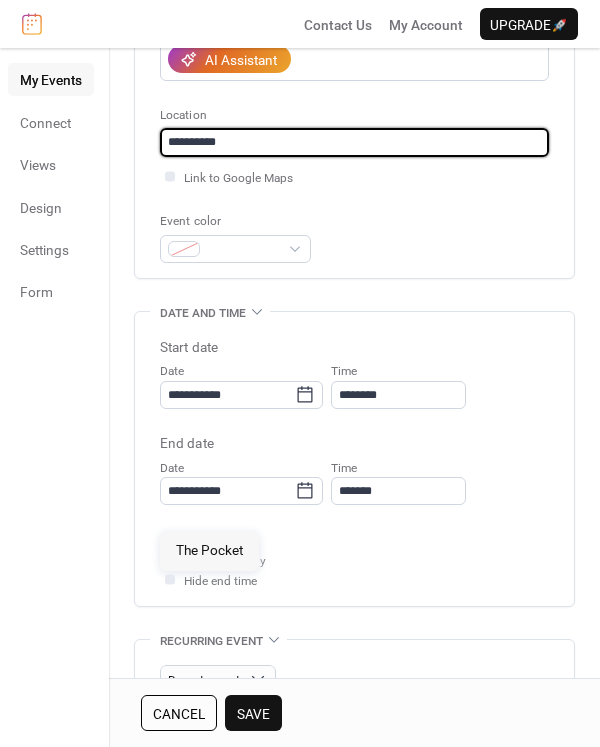 scroll, scrollTop: 371, scrollLeft: 0, axis: vertical 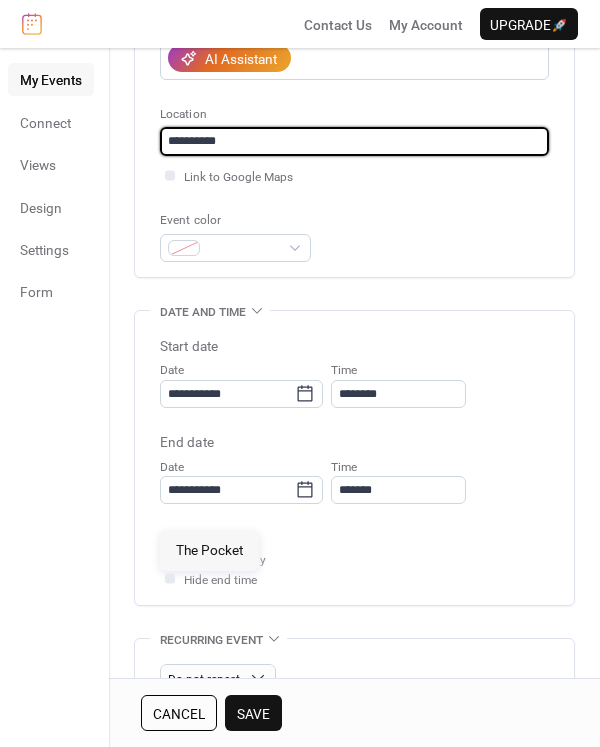 type on "**********" 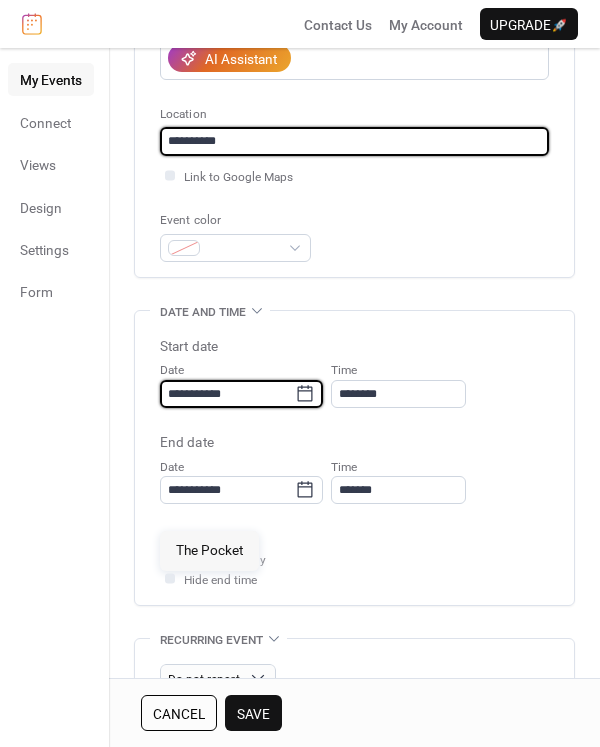 click on "**********" at bounding box center [227, 394] 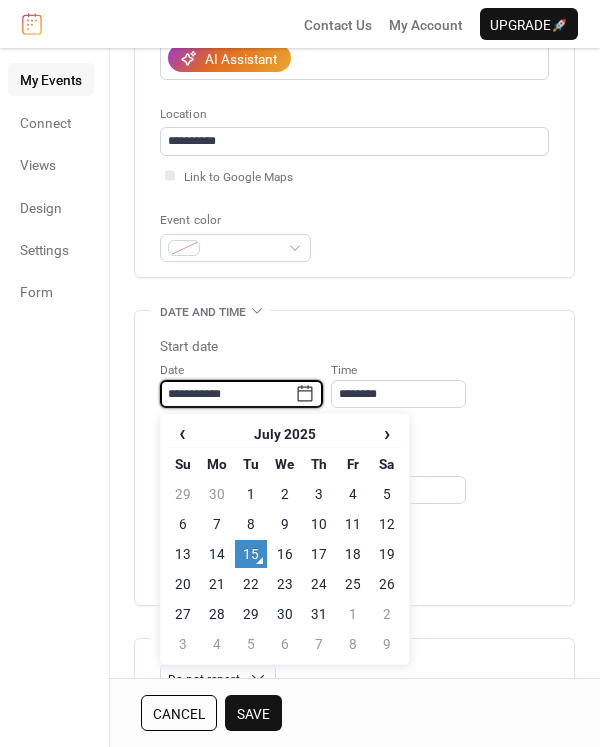 click on "›" at bounding box center (387, 433) 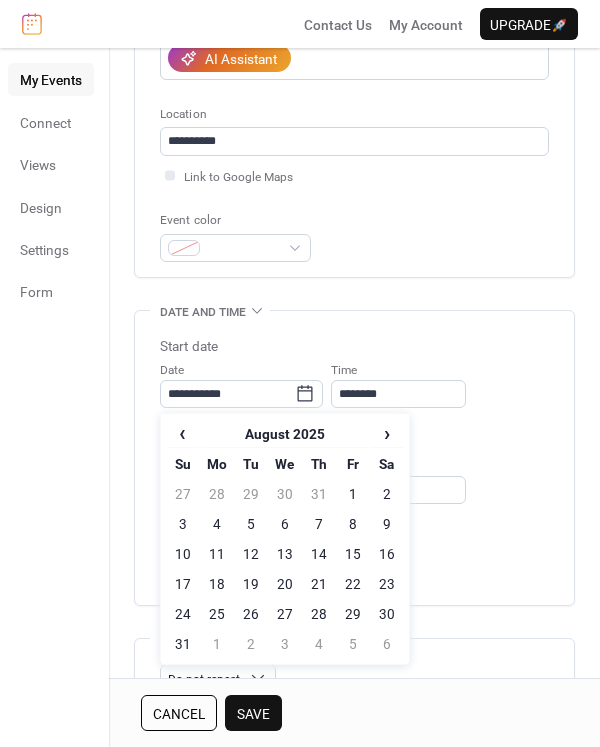click on "17" at bounding box center (183, 584) 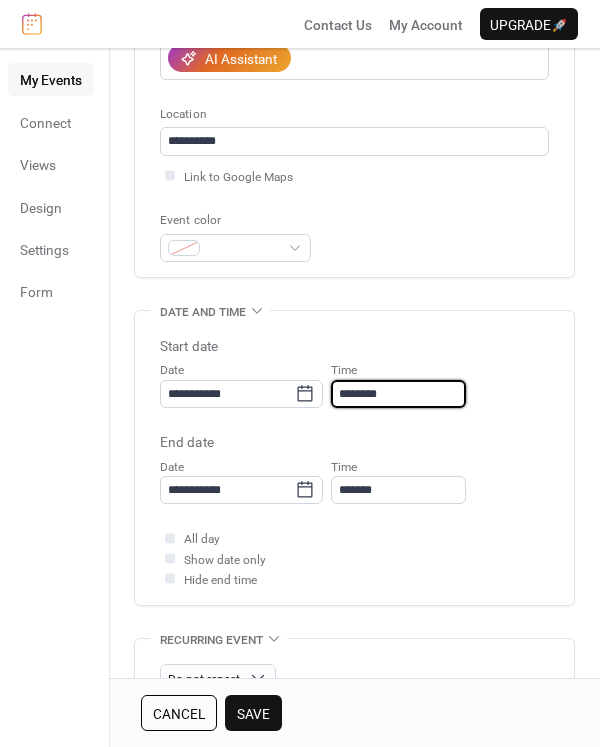 click on "********" at bounding box center (398, 394) 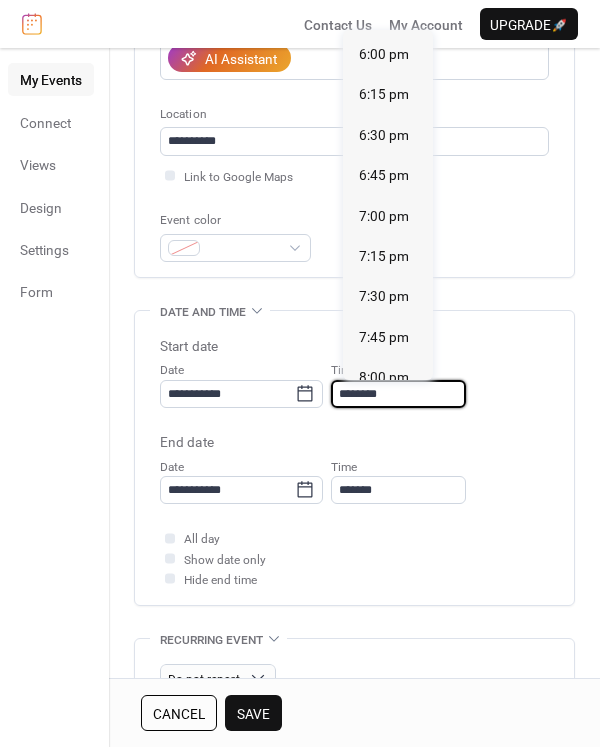 scroll, scrollTop: 2906, scrollLeft: 0, axis: vertical 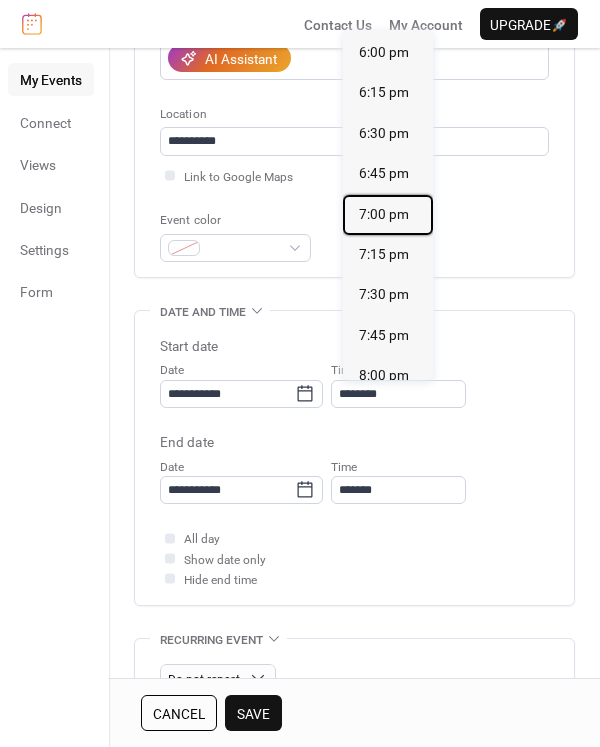 click on "7:00 pm" at bounding box center (384, 214) 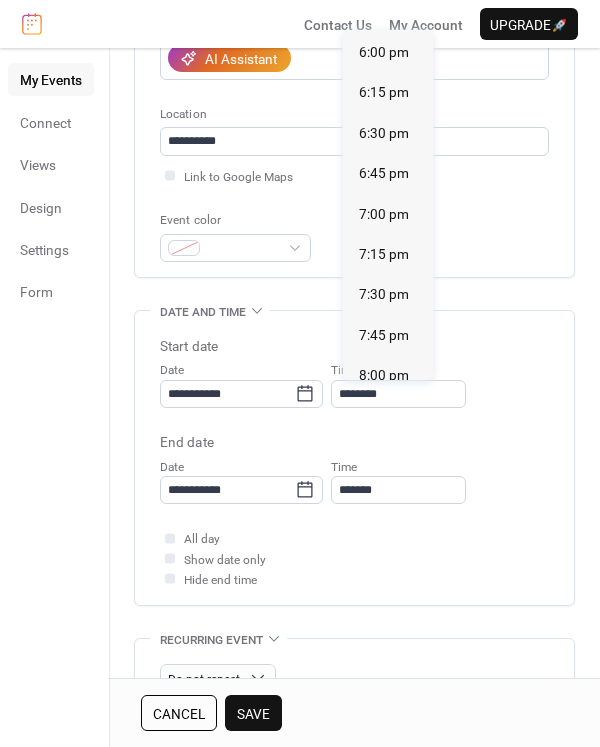 type on "*******" 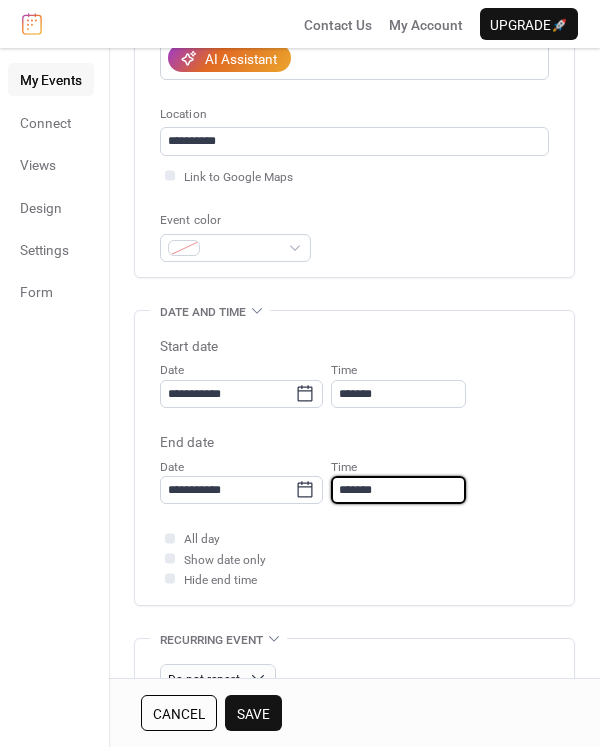 click on "*******" at bounding box center (398, 490) 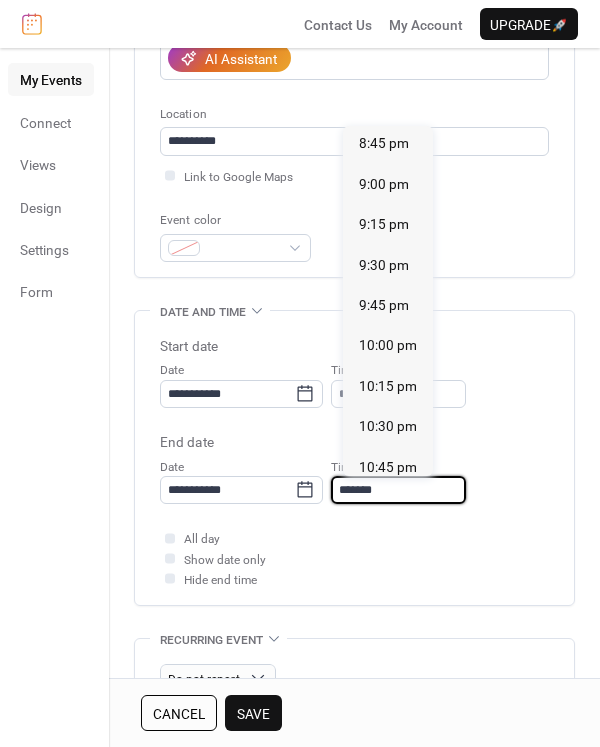 scroll, scrollTop: 265, scrollLeft: 0, axis: vertical 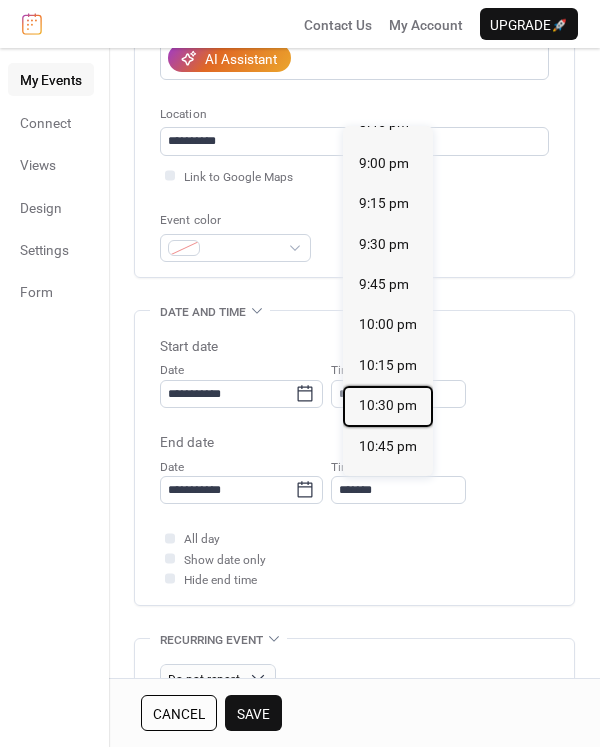 click on "10:30 pm" at bounding box center [388, 405] 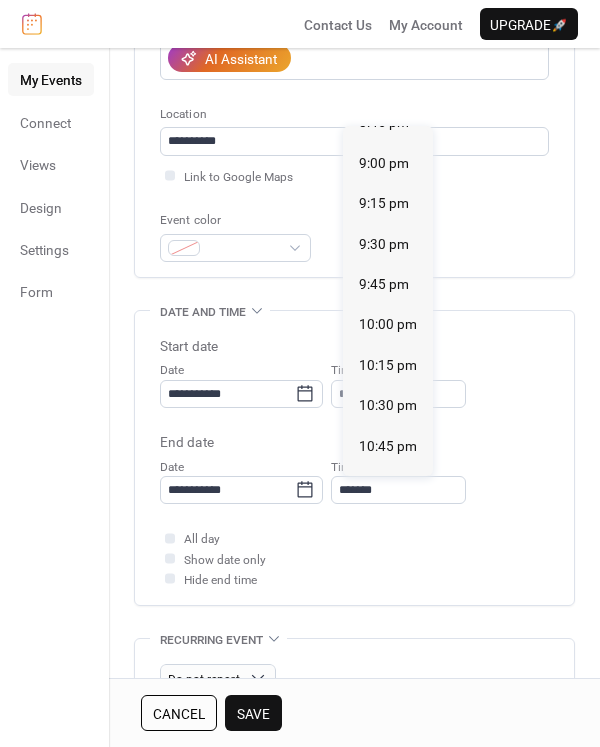 type on "********" 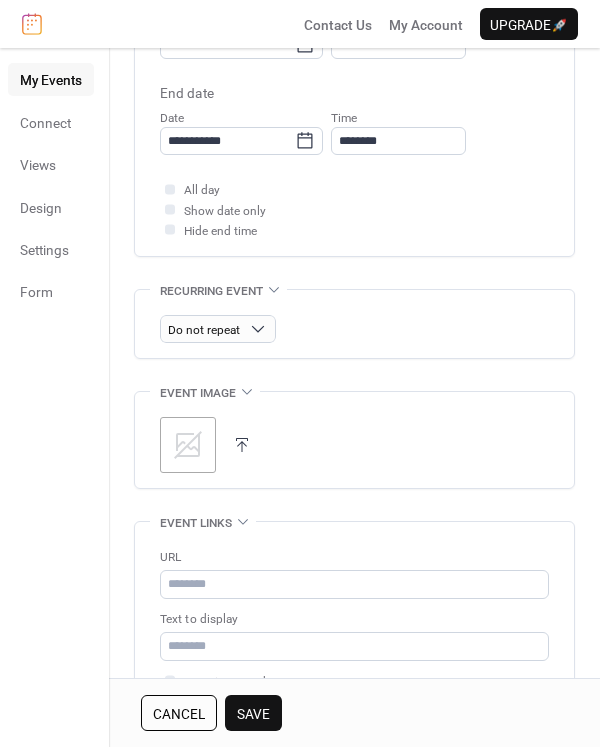 scroll, scrollTop: 773, scrollLeft: 0, axis: vertical 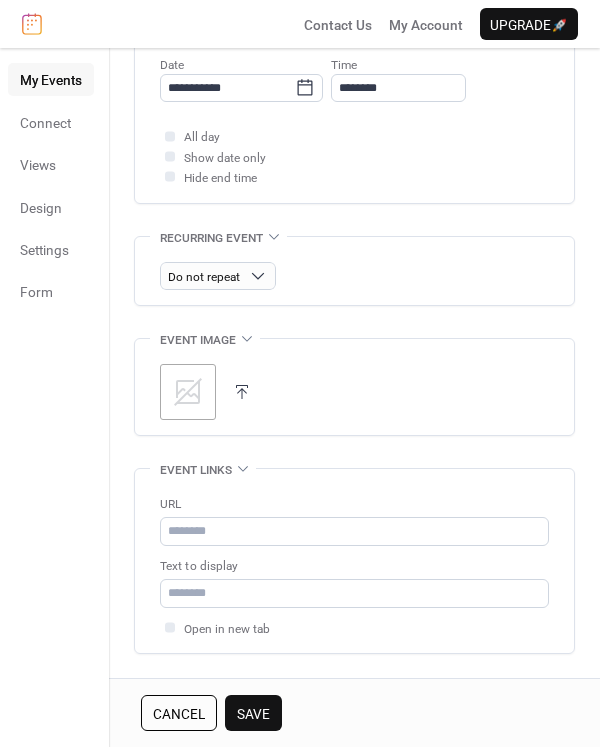 click 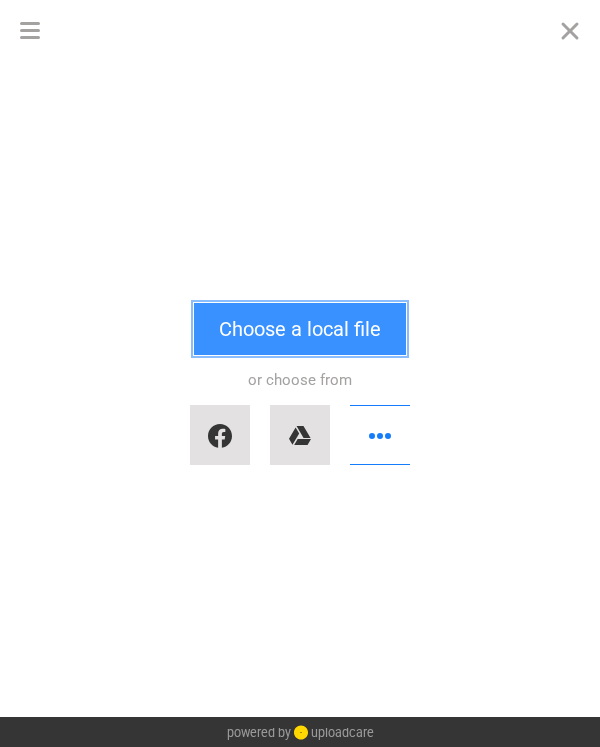 click on "Choose a local file" at bounding box center [300, 329] 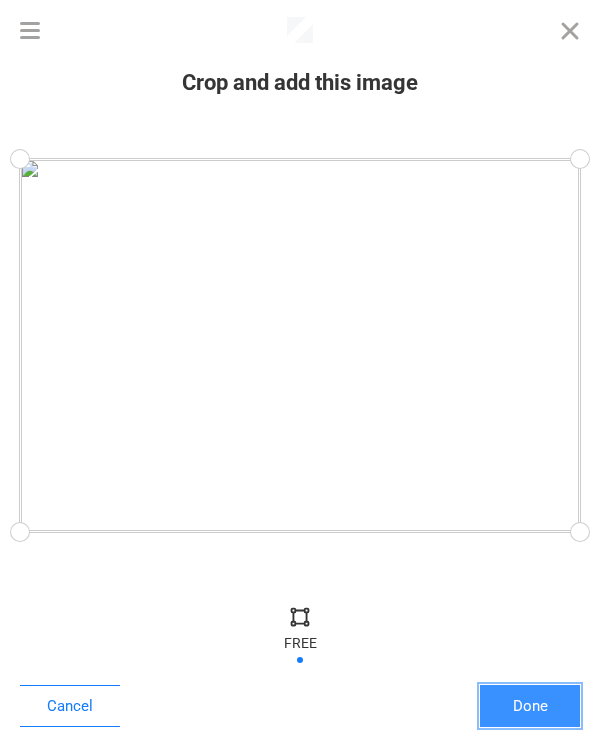 click on "Done" at bounding box center (530, 706) 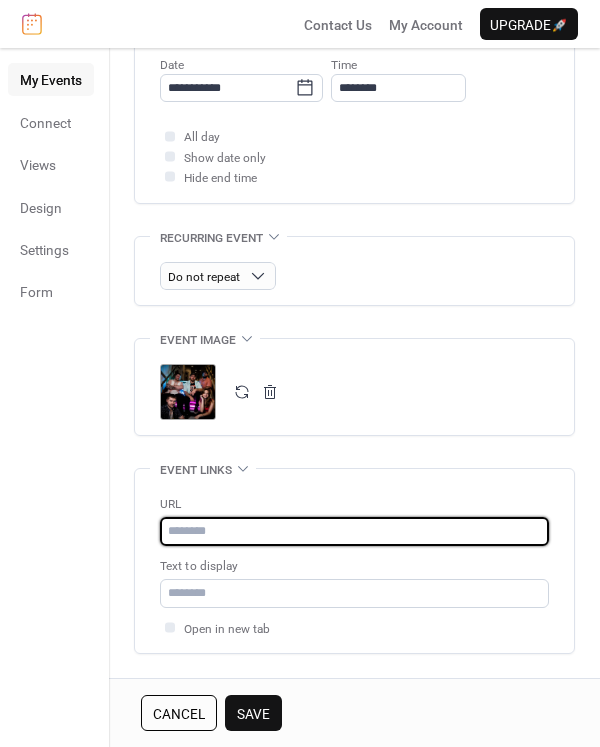 click at bounding box center [354, 531] 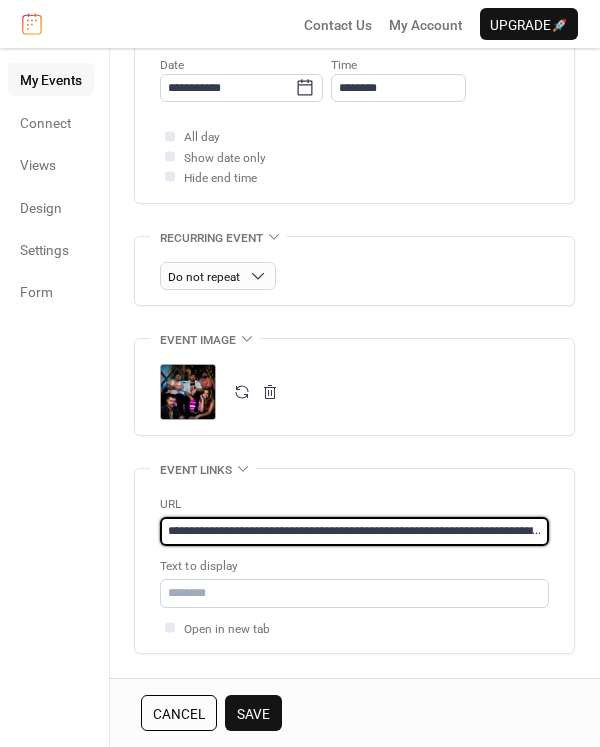 scroll, scrollTop: 0, scrollLeft: 158, axis: horizontal 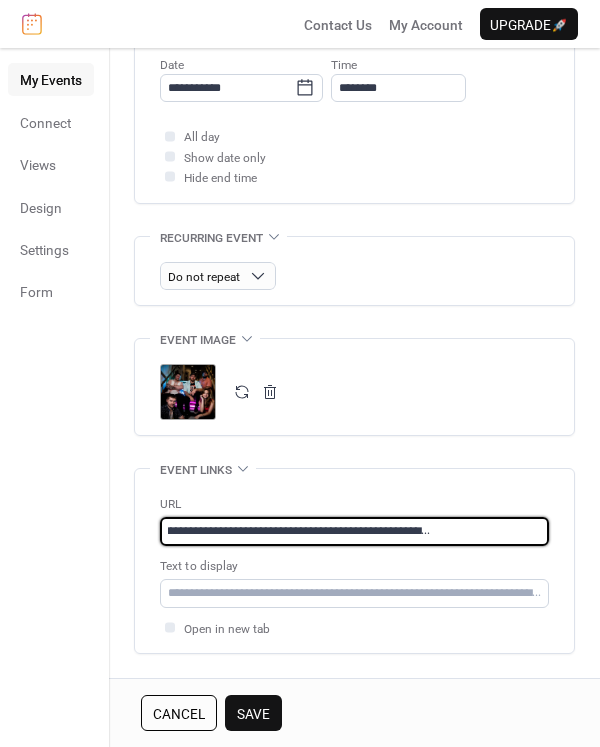 type on "**********" 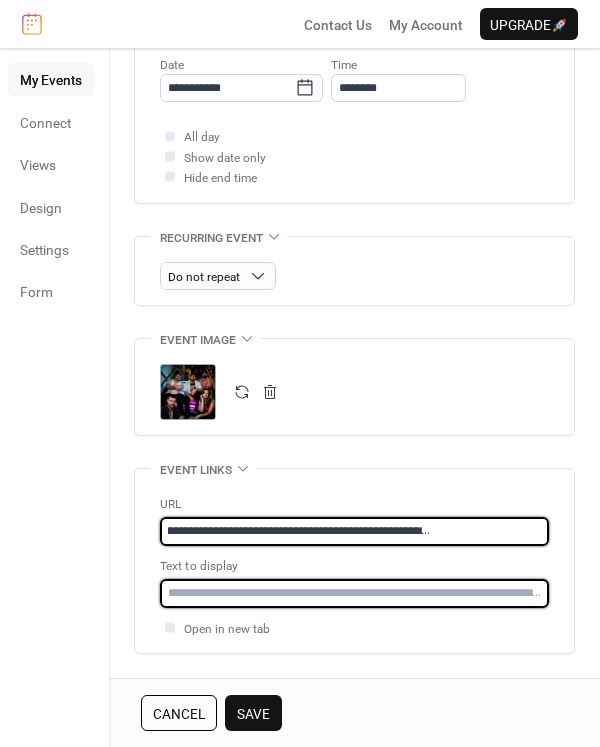 click at bounding box center (354, 593) 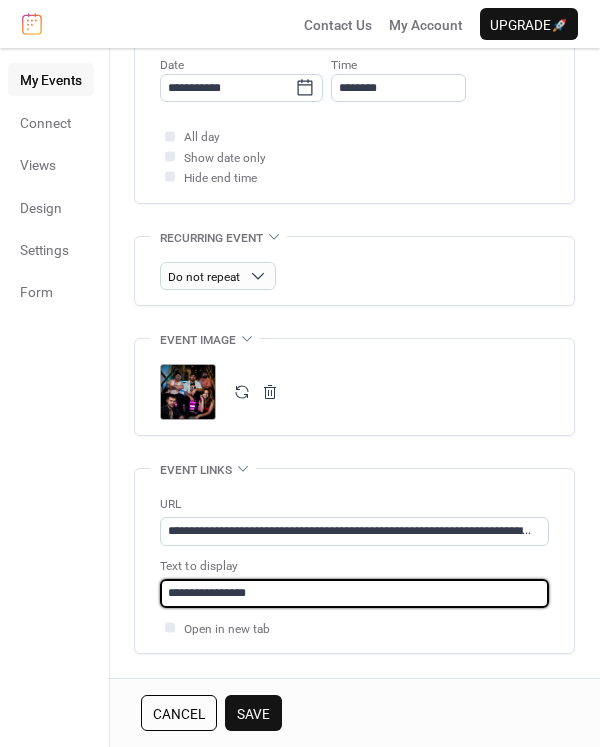 type on "**********" 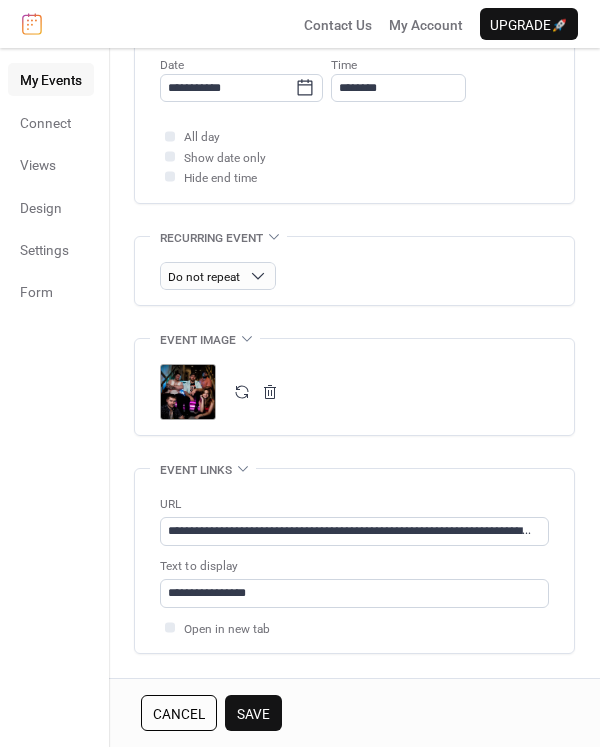 click on "Save" at bounding box center (253, 713) 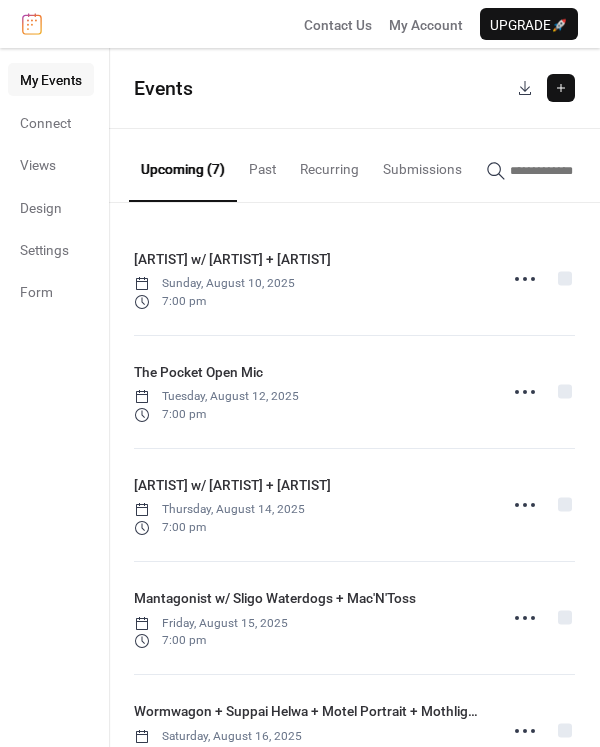 click at bounding box center [561, 88] 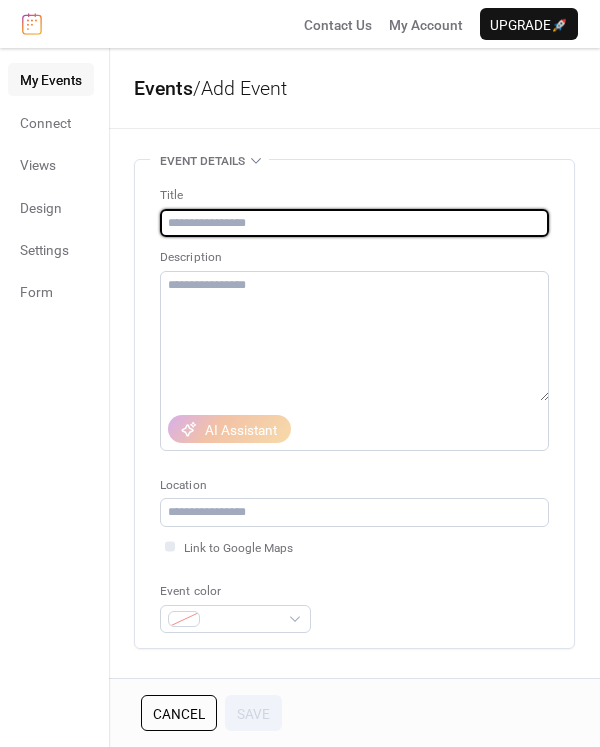 click at bounding box center (354, 223) 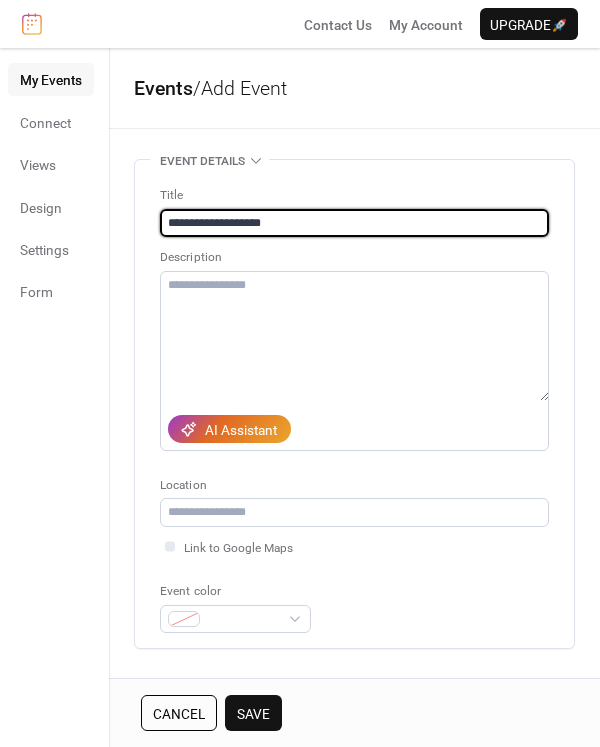 type on "**********" 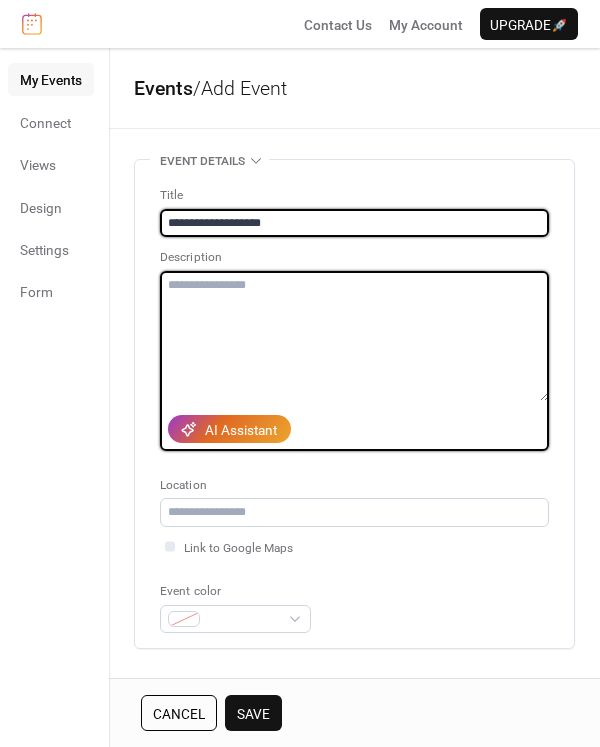 click at bounding box center (354, 336) 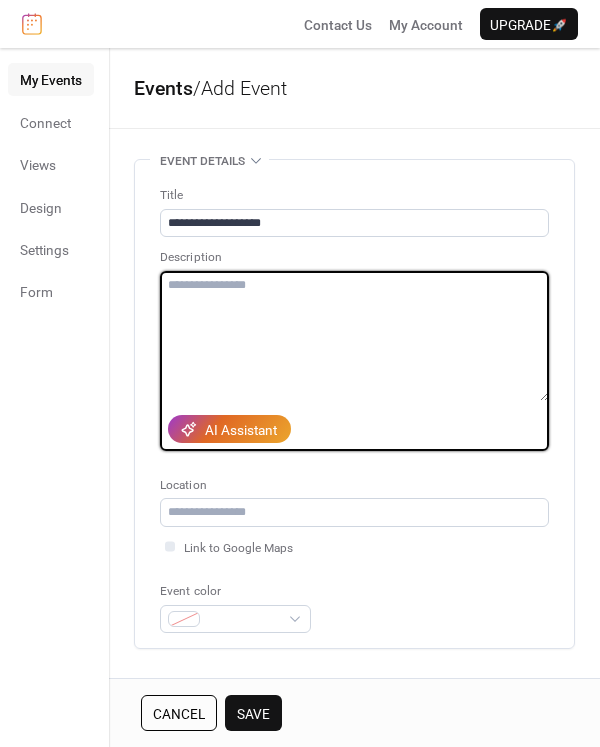 paste on "**********" 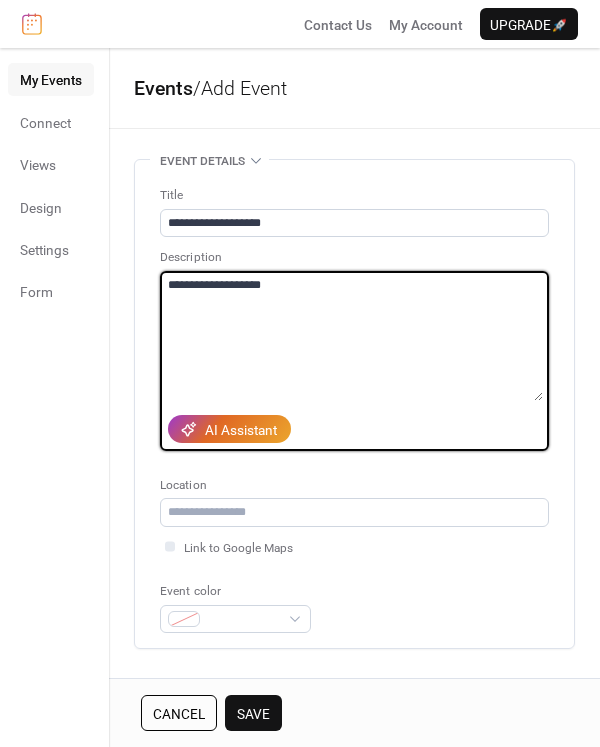 type on "**********" 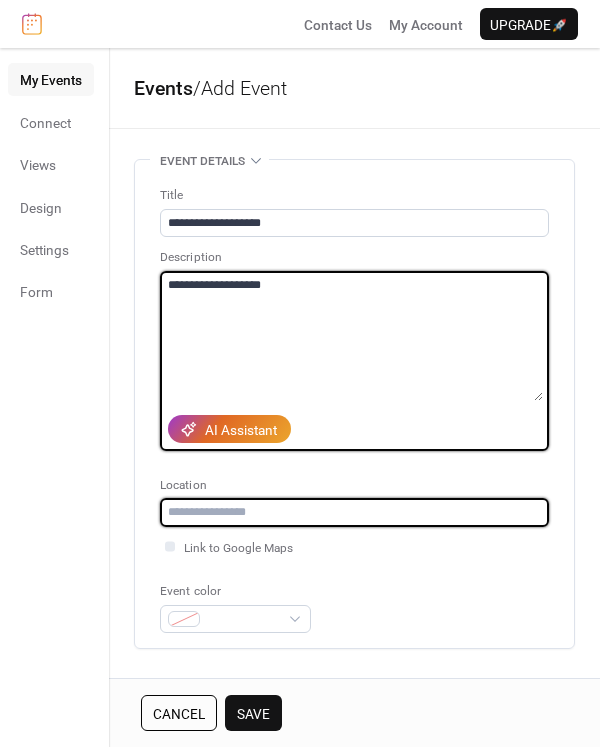 click at bounding box center [354, 512] 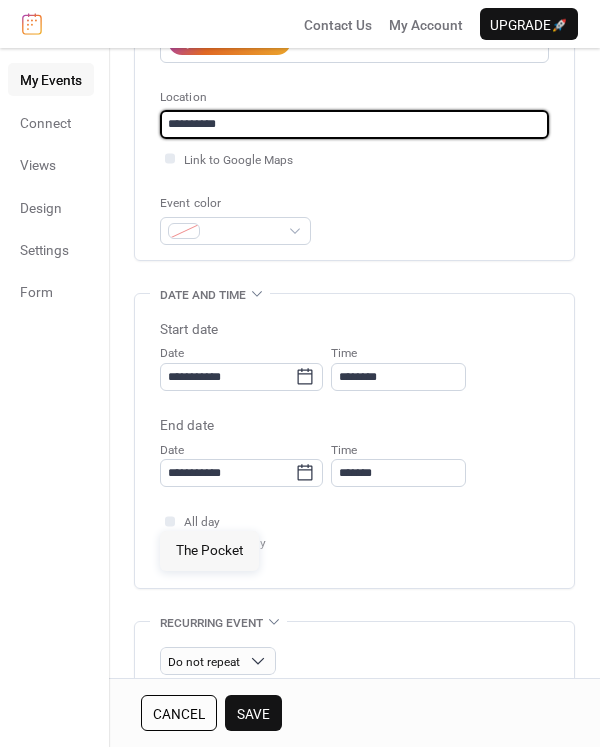 scroll, scrollTop: 389, scrollLeft: 0, axis: vertical 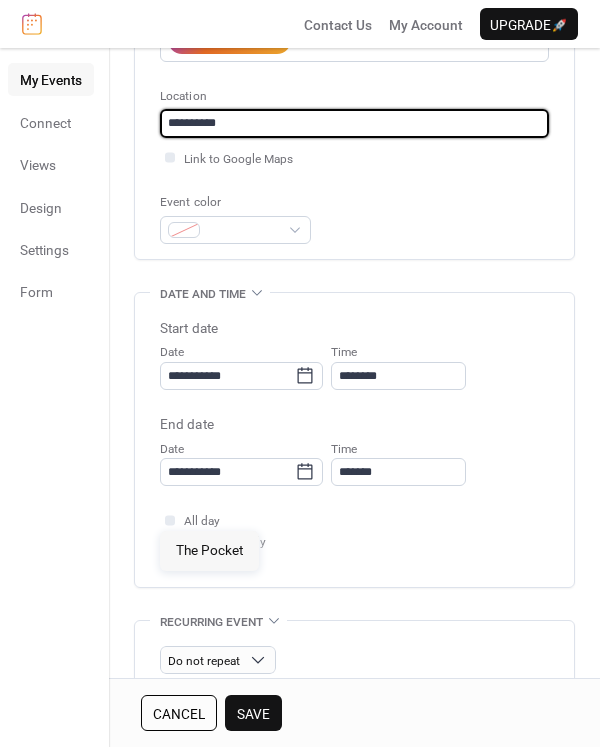 type on "**********" 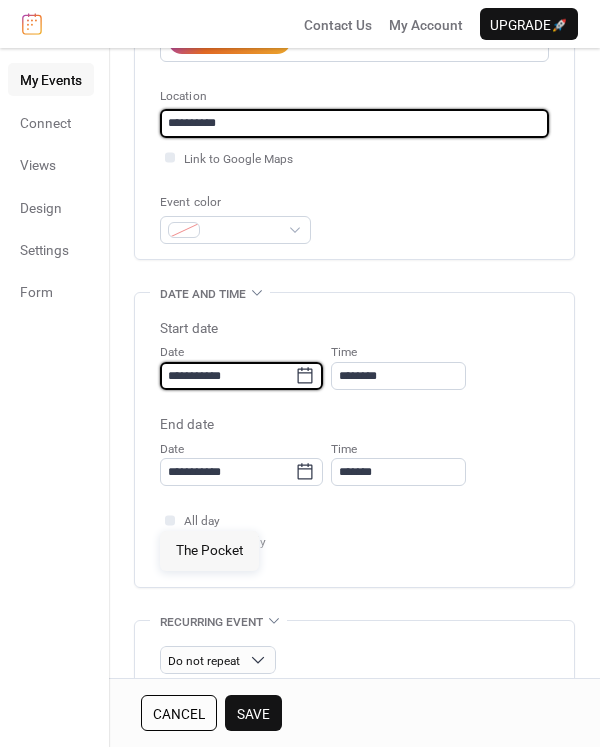 click on "**********" at bounding box center [227, 376] 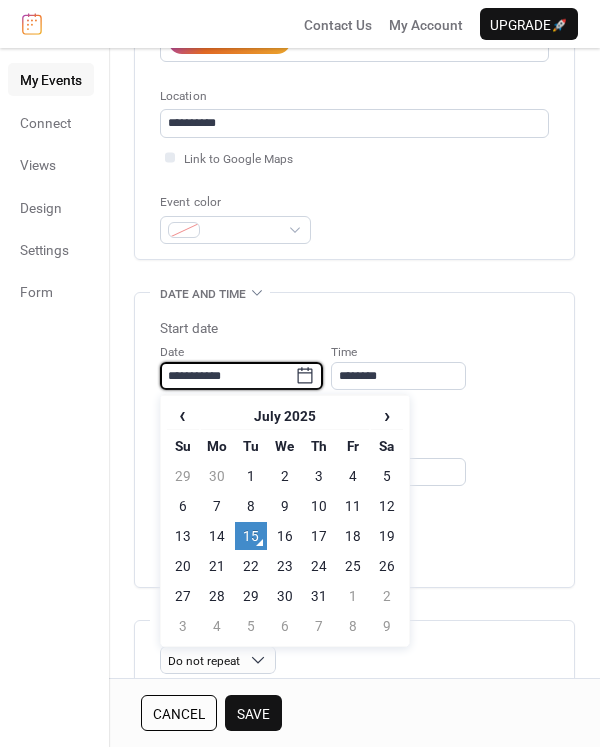 click on "›" at bounding box center (387, 415) 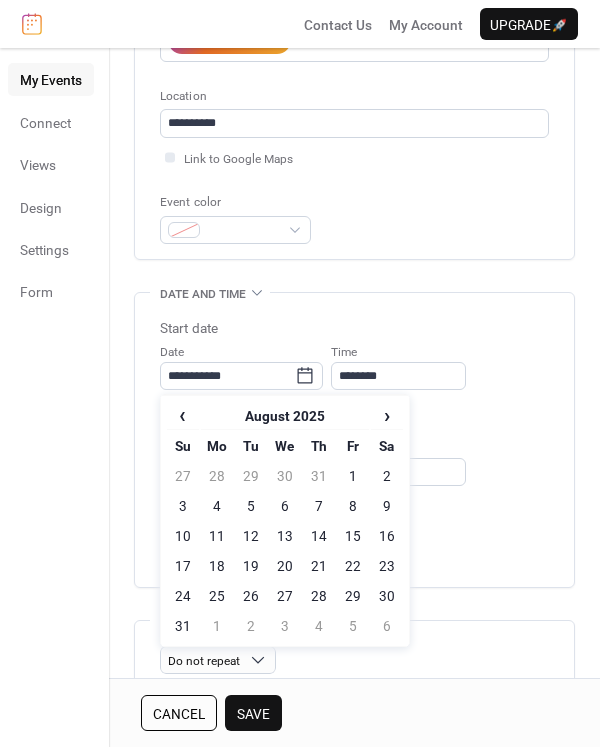 click on "19" at bounding box center (251, 566) 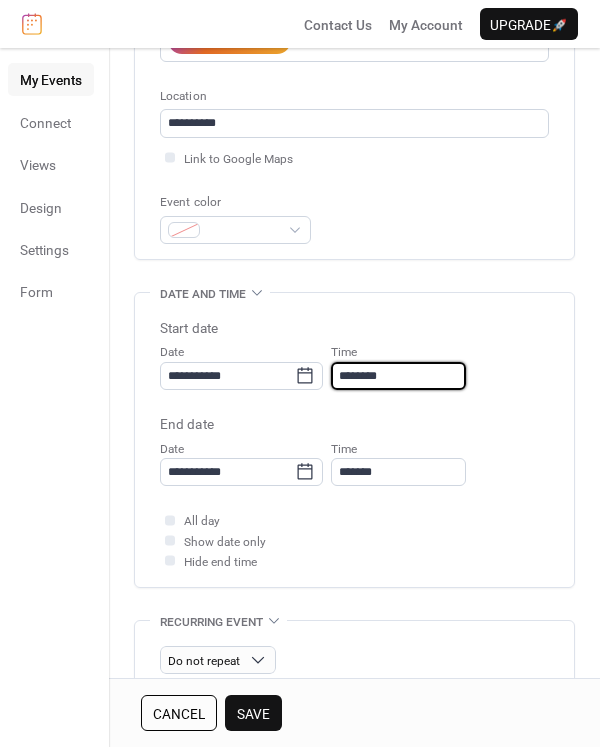 click on "********" at bounding box center (398, 376) 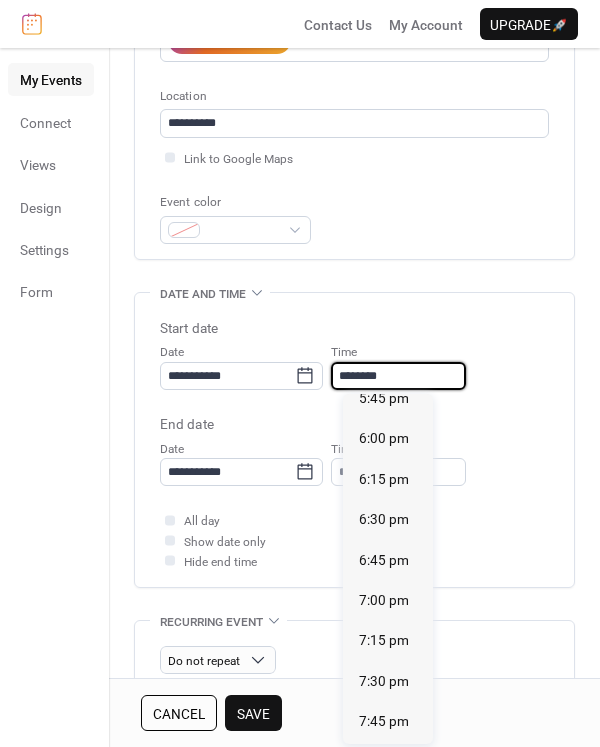 scroll, scrollTop: 2885, scrollLeft: 0, axis: vertical 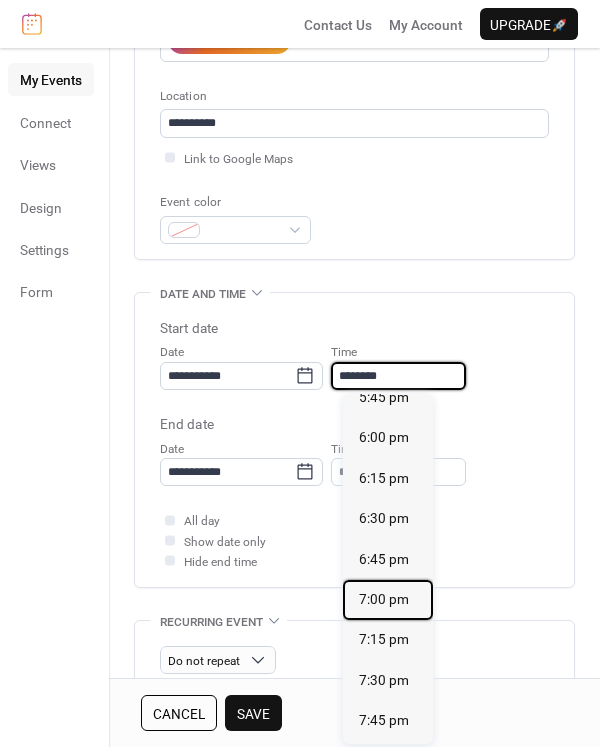 click on "7:00 pm" at bounding box center (384, 599) 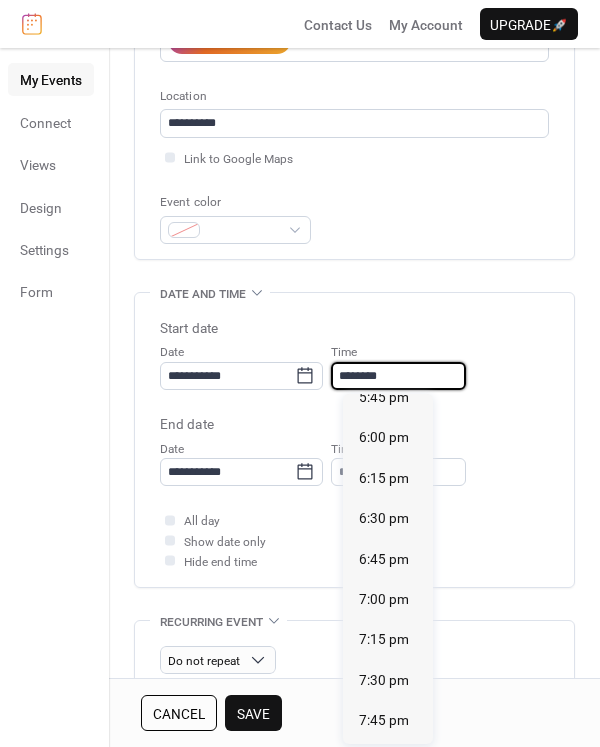 type on "*******" 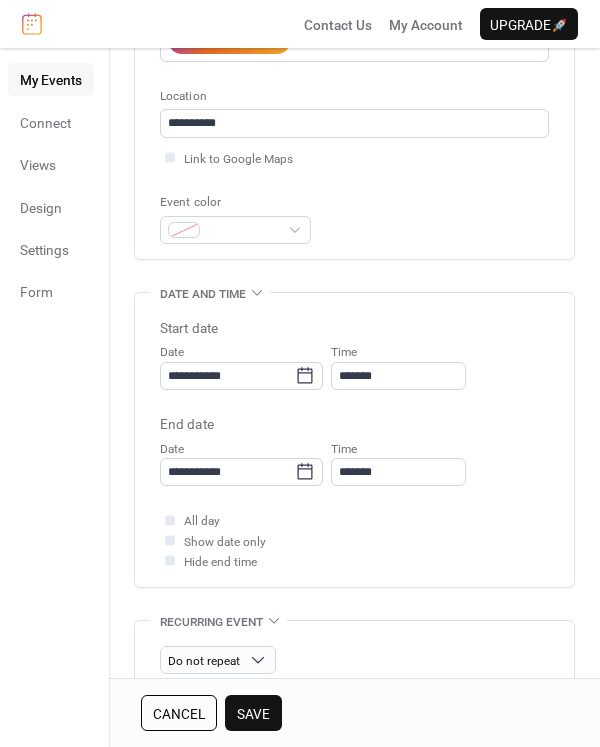 click on "**********" at bounding box center [354, 445] 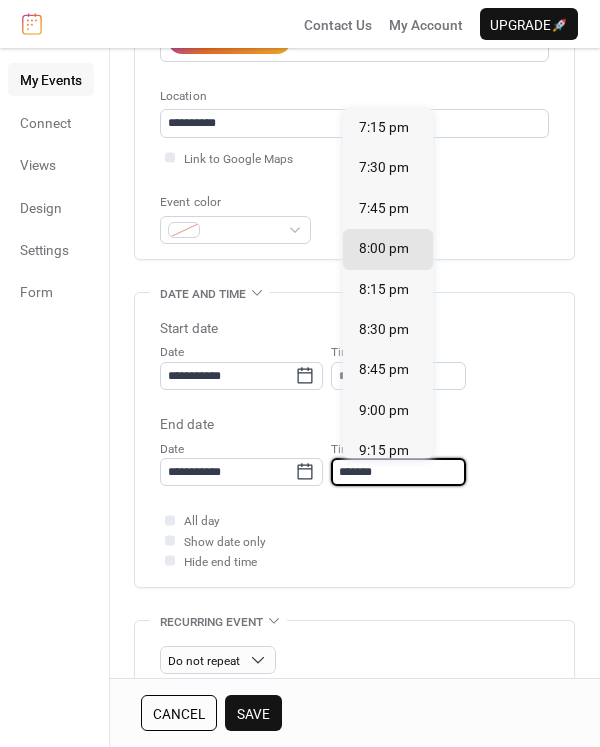 click on "*******" at bounding box center [398, 472] 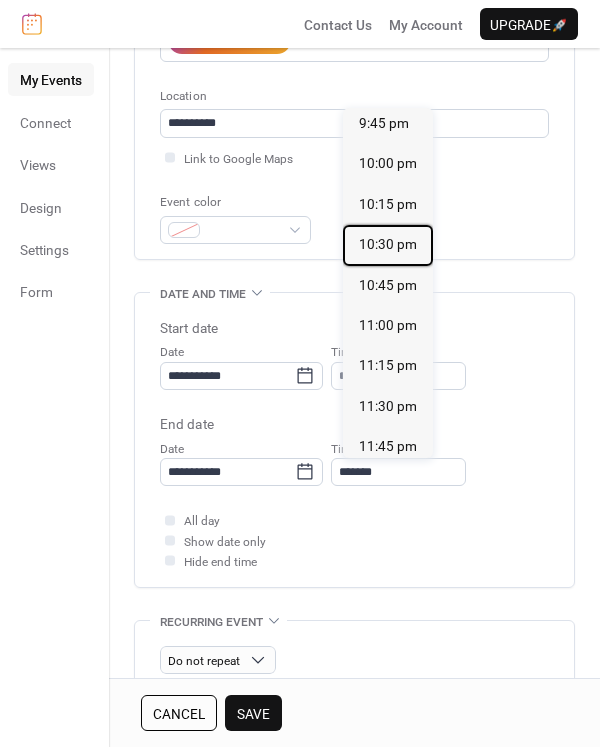 click on "10:30 pm" at bounding box center [388, 244] 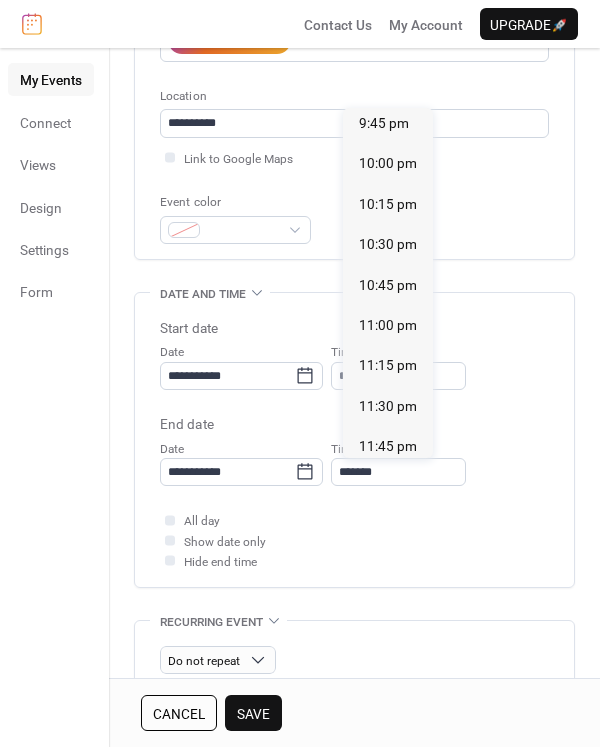 type on "********" 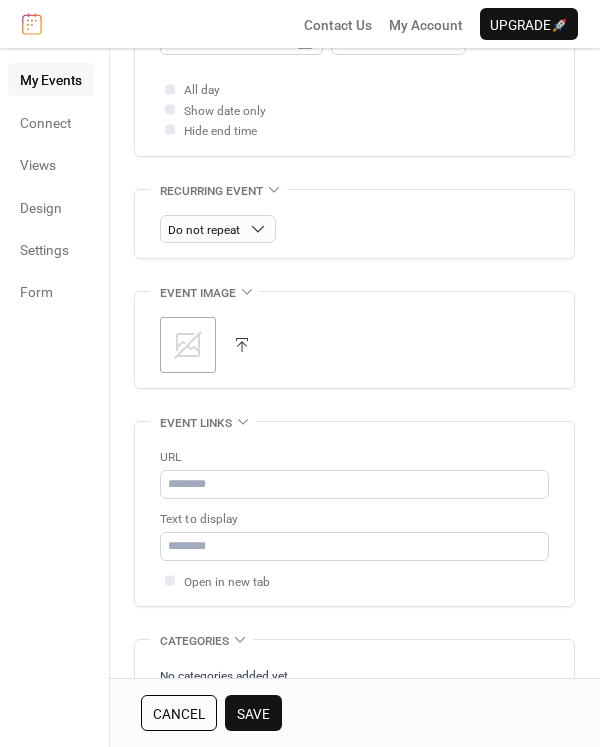 scroll, scrollTop: 821, scrollLeft: 0, axis: vertical 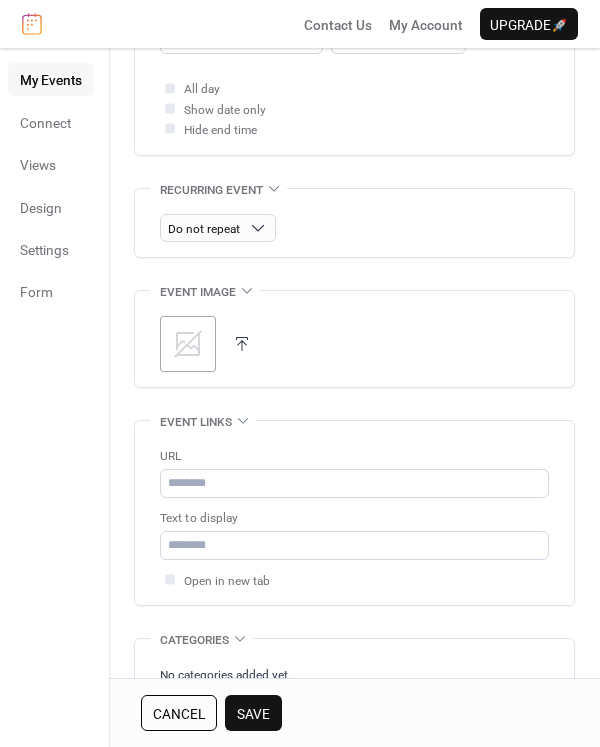 click 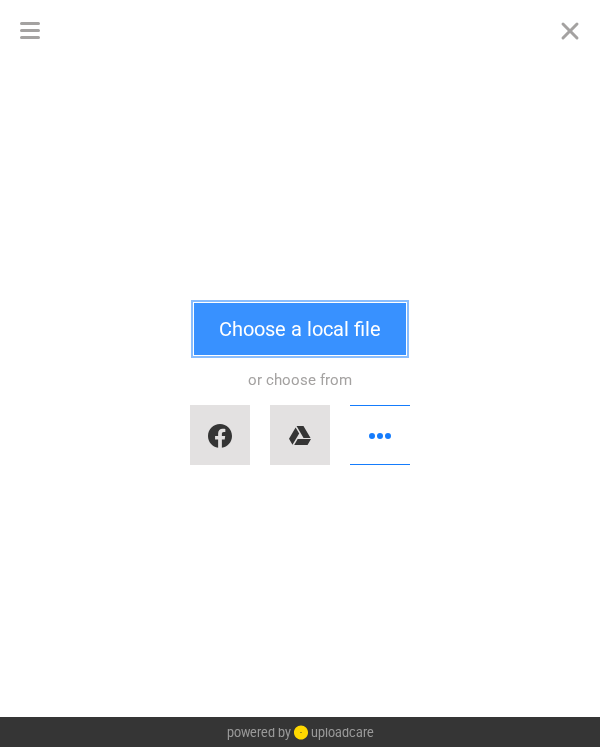 click on "Choose a local file" at bounding box center (300, 329) 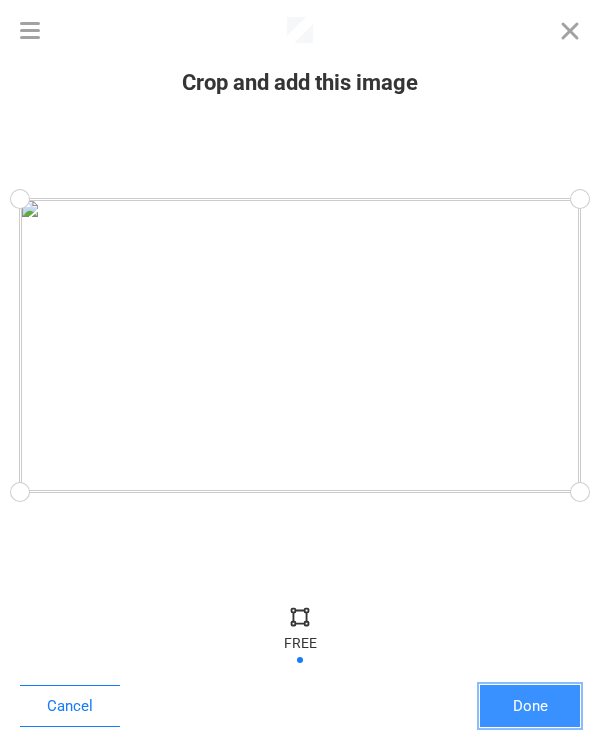 click on "Done" at bounding box center (530, 706) 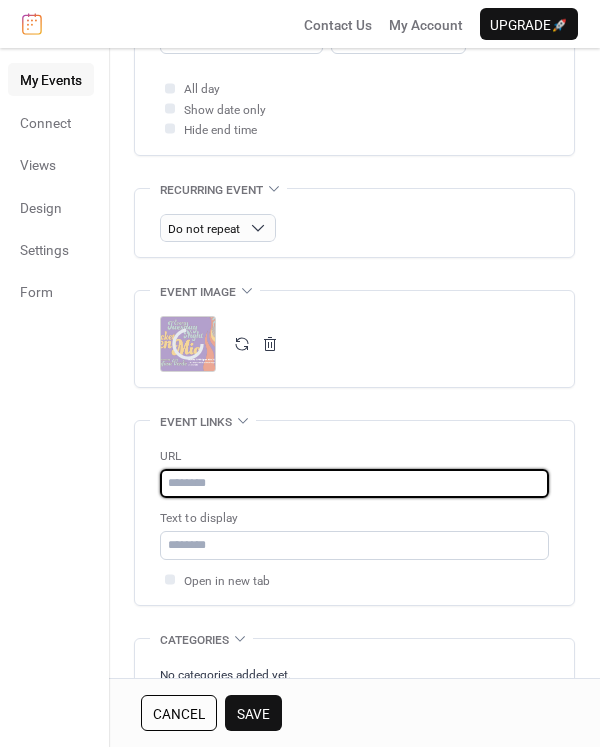 click at bounding box center (354, 483) 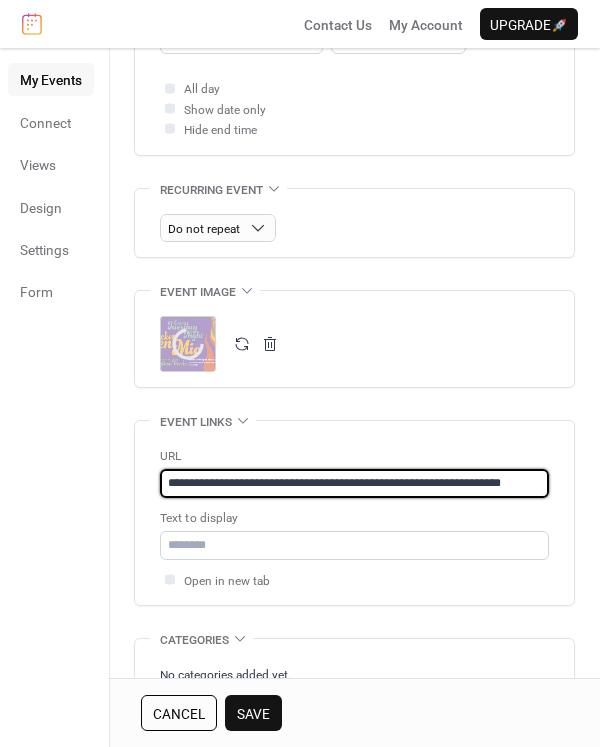 scroll, scrollTop: 0, scrollLeft: 11, axis: horizontal 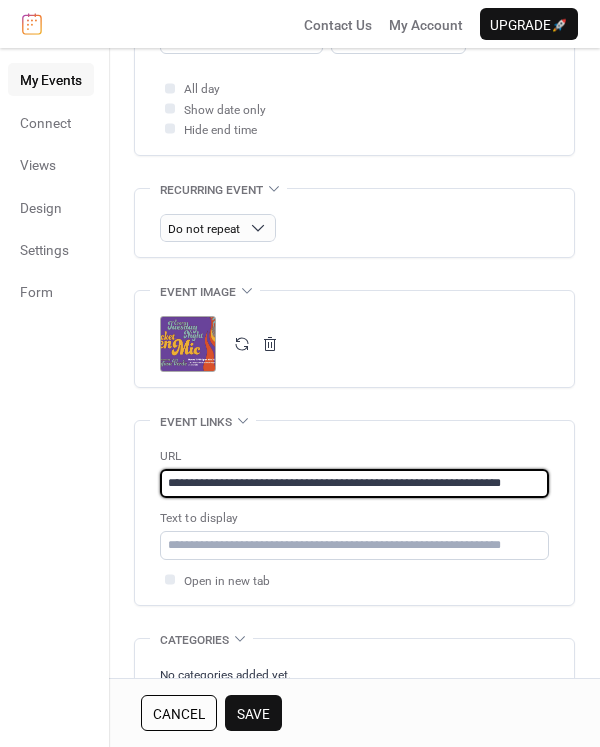 type on "**********" 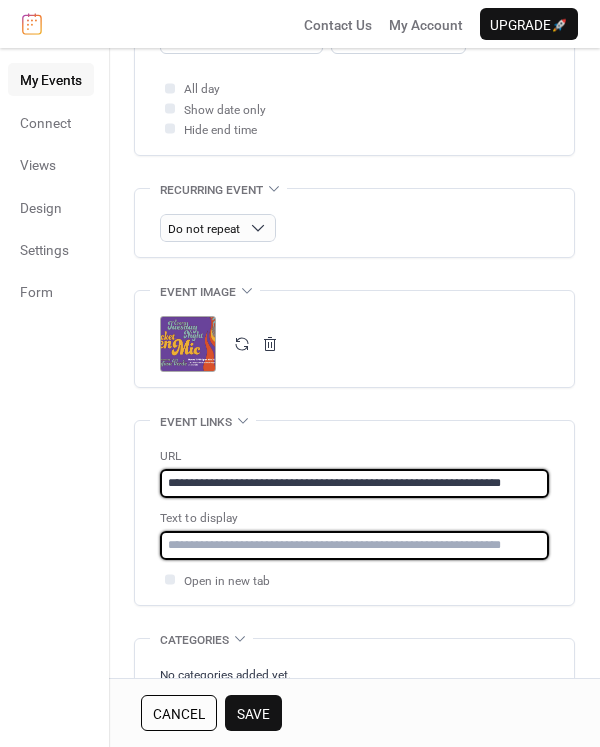 click at bounding box center (354, 545) 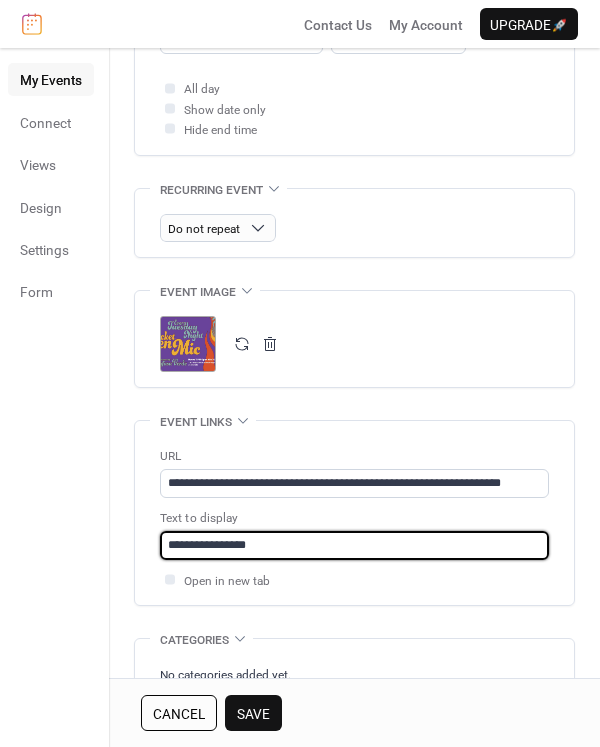 scroll, scrollTop: 1065, scrollLeft: 0, axis: vertical 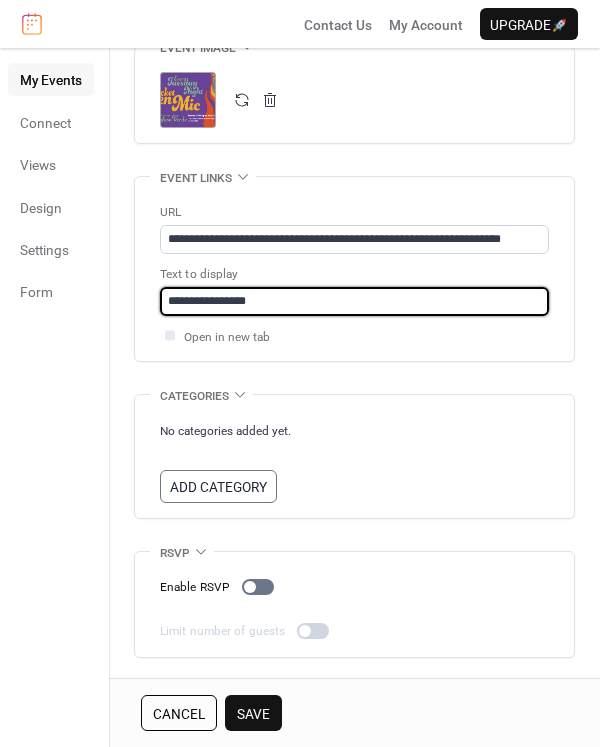 type on "**********" 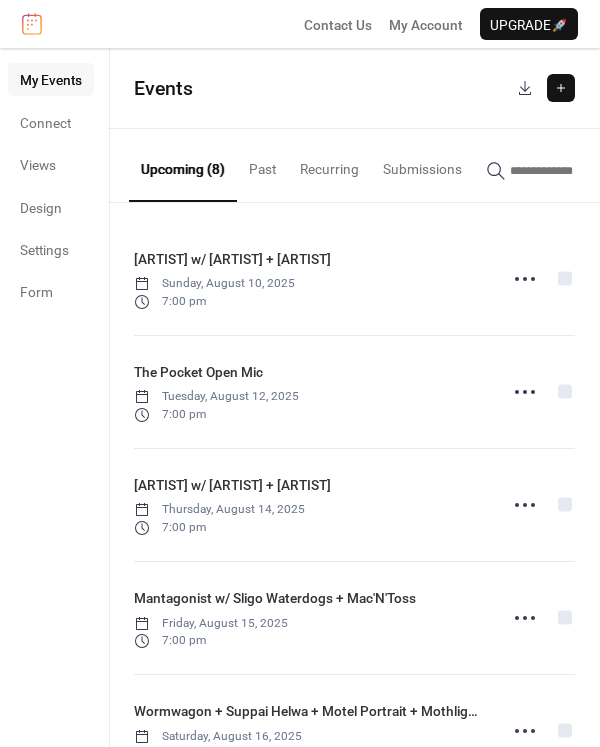 click at bounding box center [561, 88] 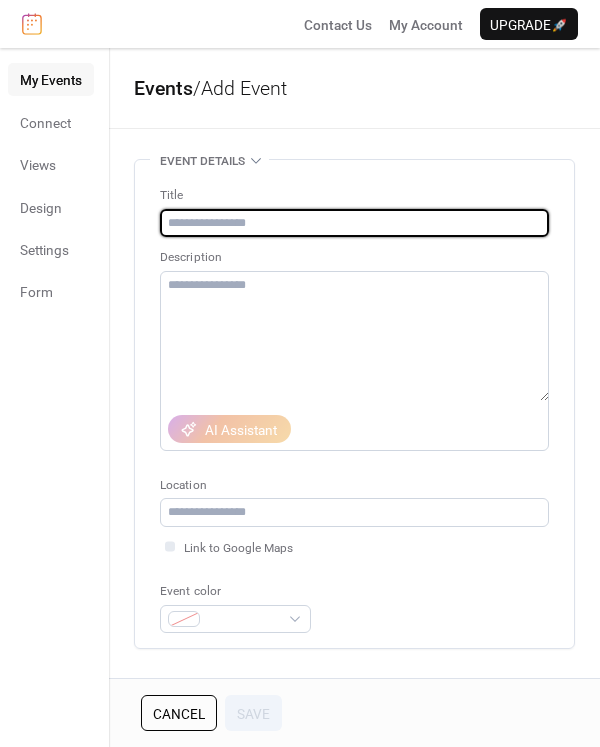 click at bounding box center (354, 223) 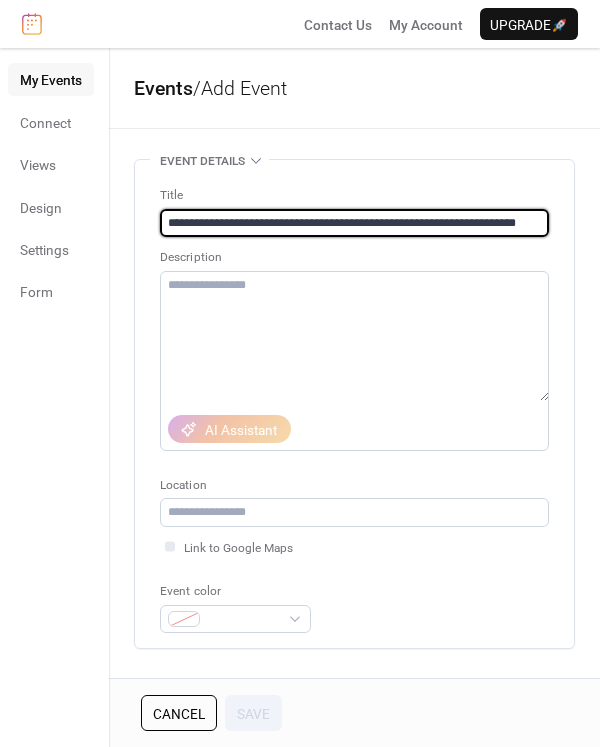 scroll, scrollTop: 0, scrollLeft: 10, axis: horizontal 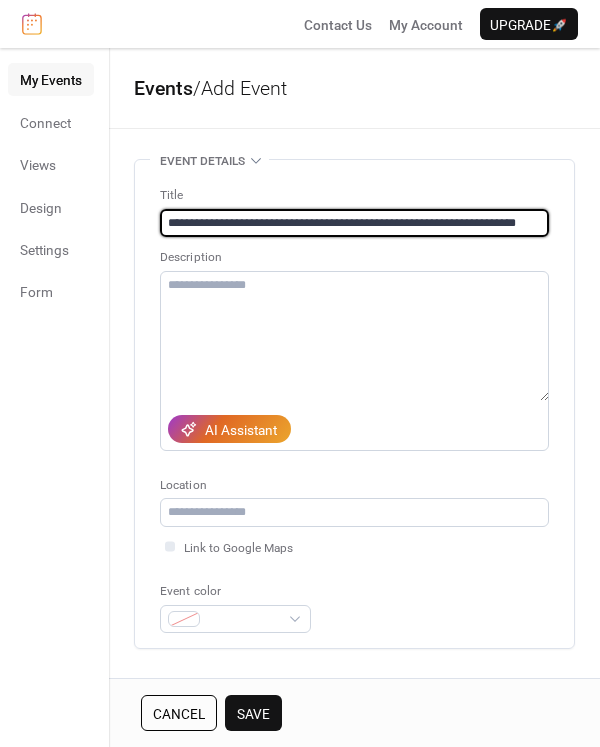 type on "**********" 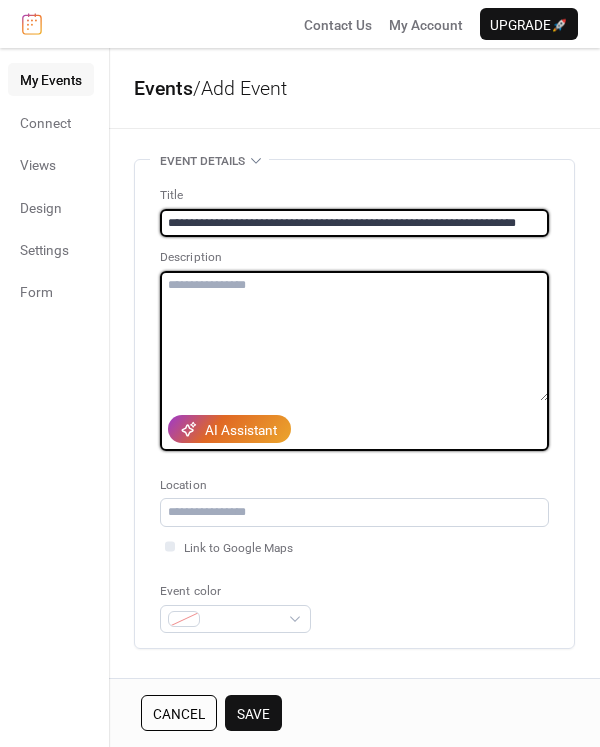 click at bounding box center (354, 336) 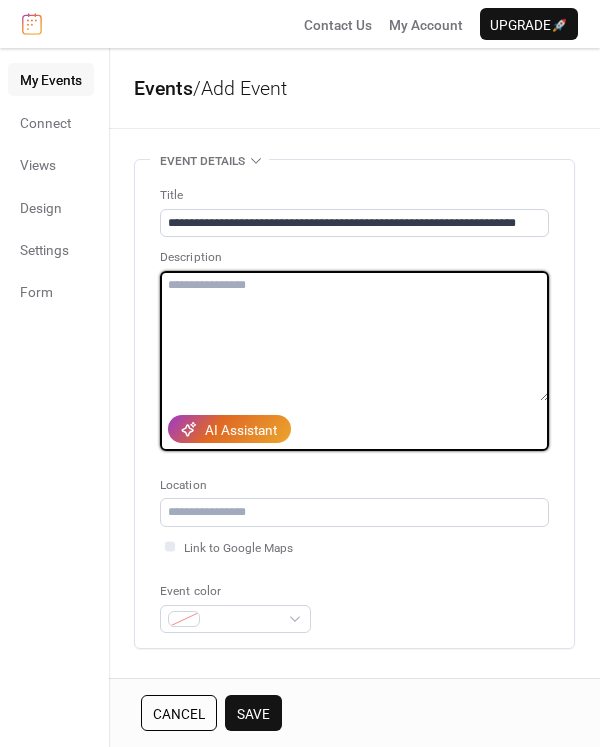 scroll, scrollTop: 0, scrollLeft: 0, axis: both 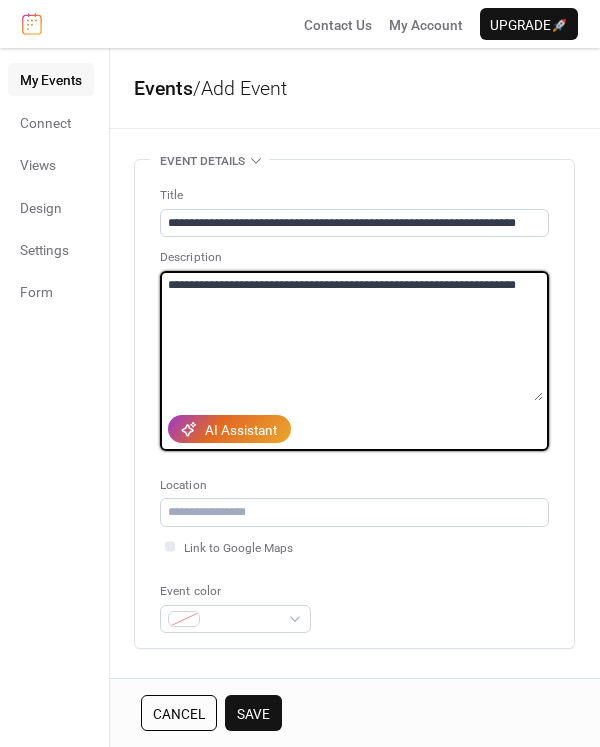 type on "**********" 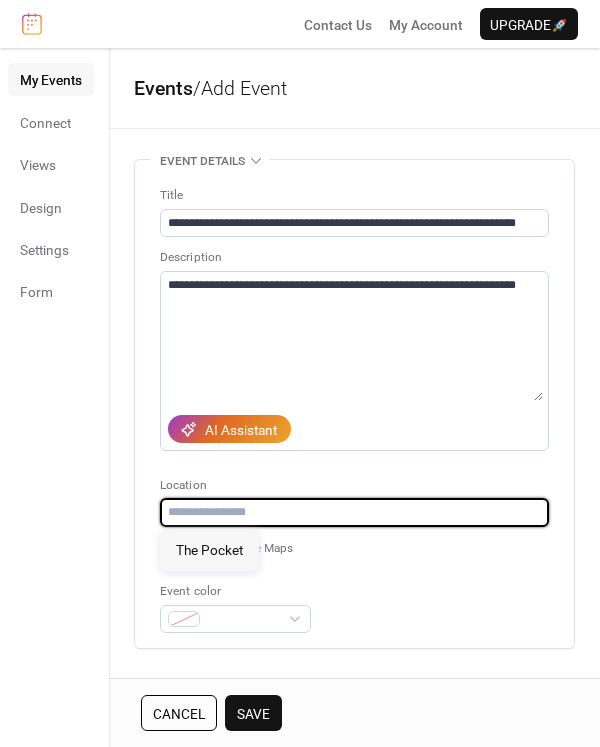 click at bounding box center (354, 512) 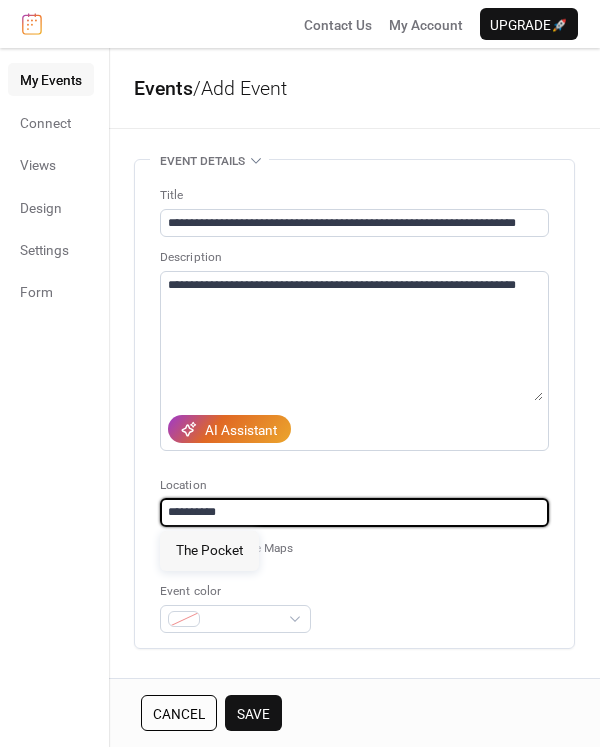 type on "**********" 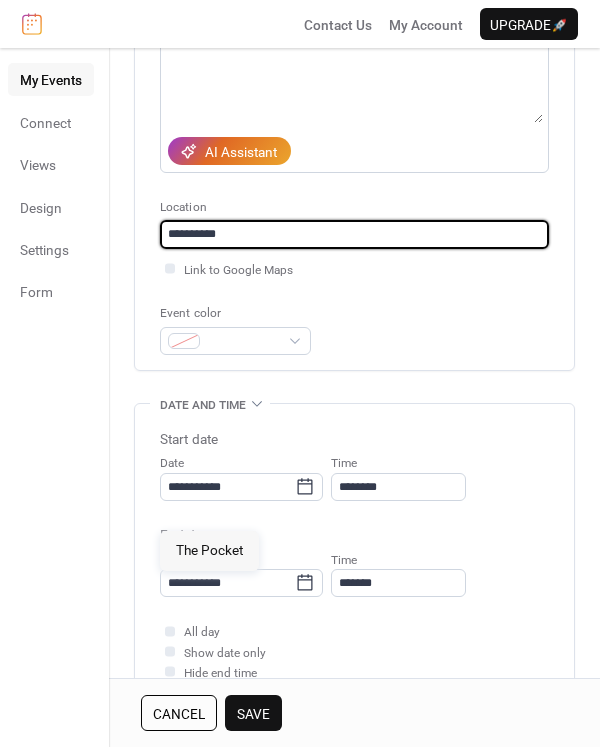 scroll, scrollTop: 281, scrollLeft: 0, axis: vertical 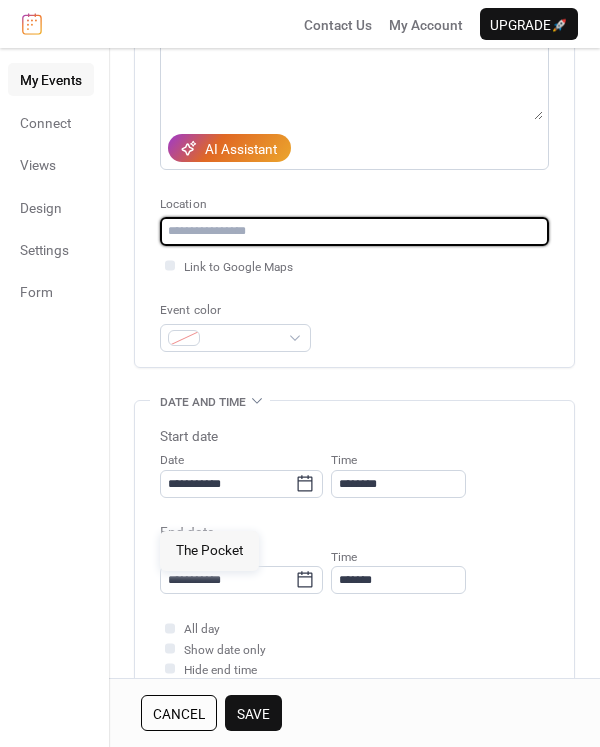 click on "**********" at bounding box center [354, 548] 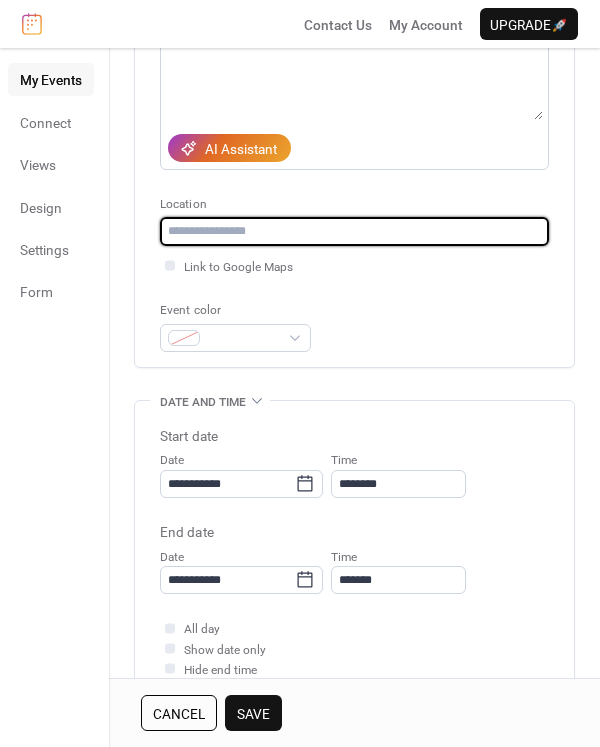 click at bounding box center (354, 231) 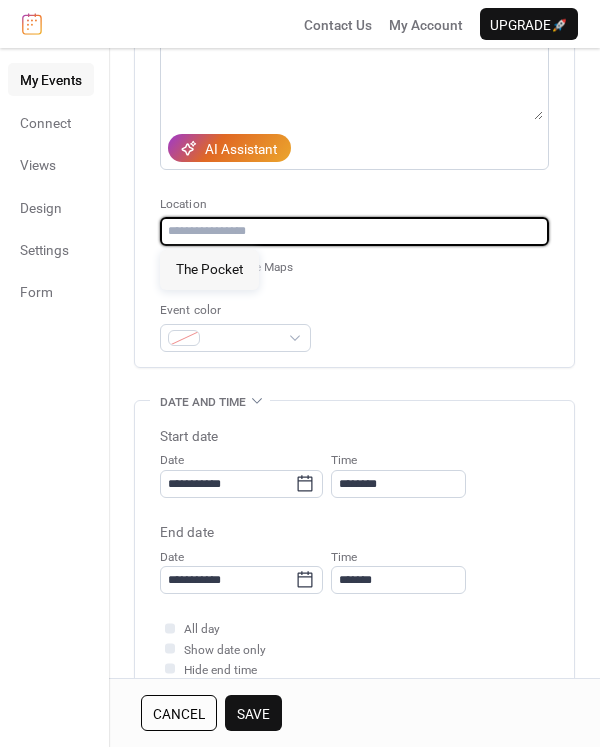 paste on "**********" 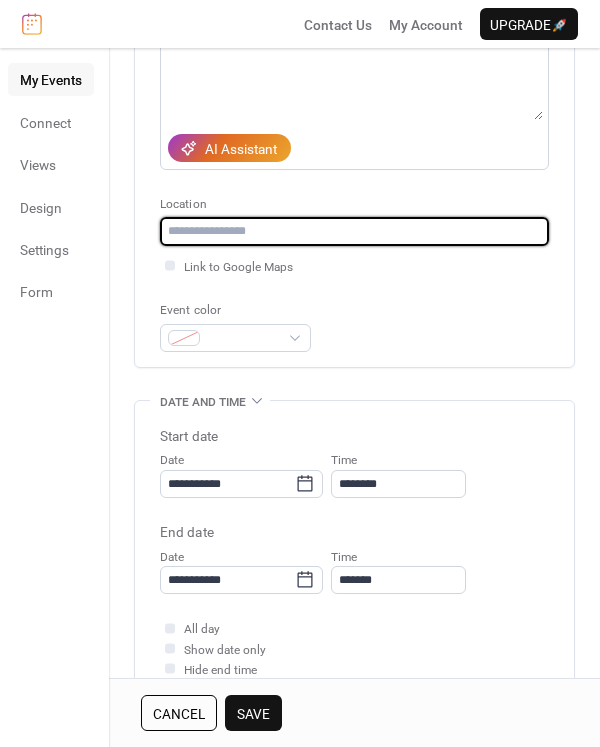 scroll, scrollTop: 0, scrollLeft: 0, axis: both 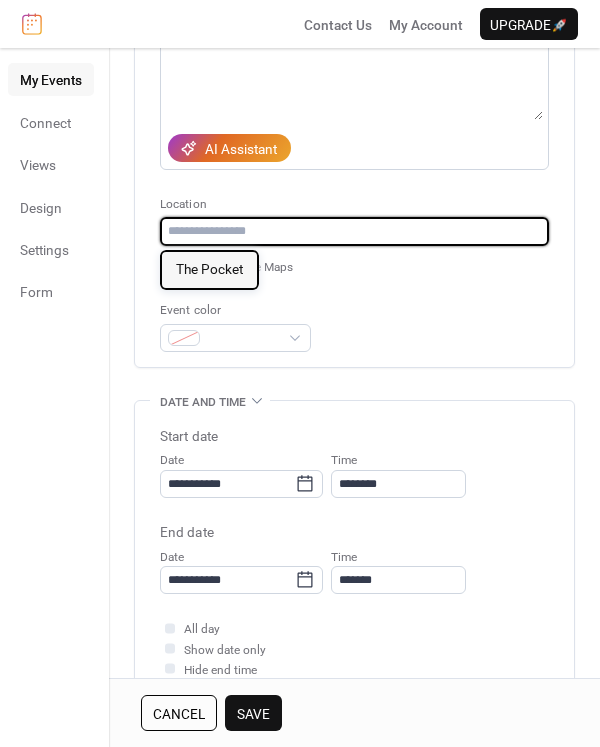 click on "The Pocket" at bounding box center (209, 269) 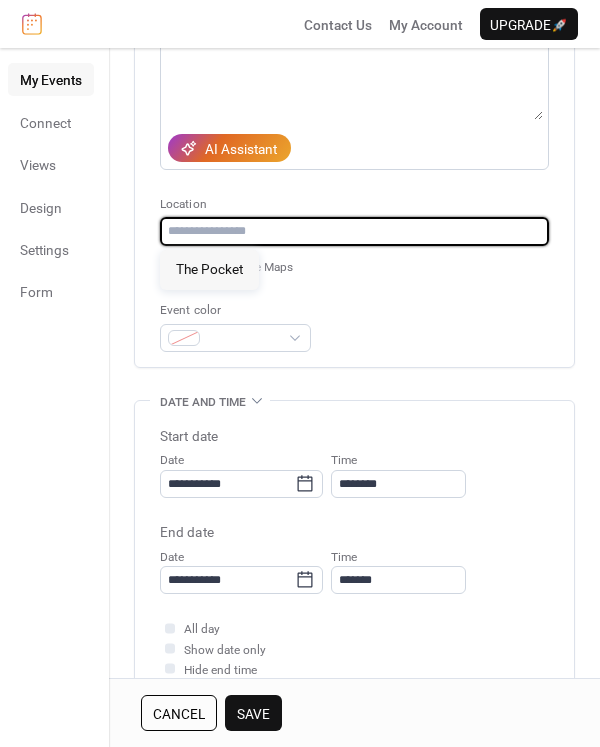 type on "**********" 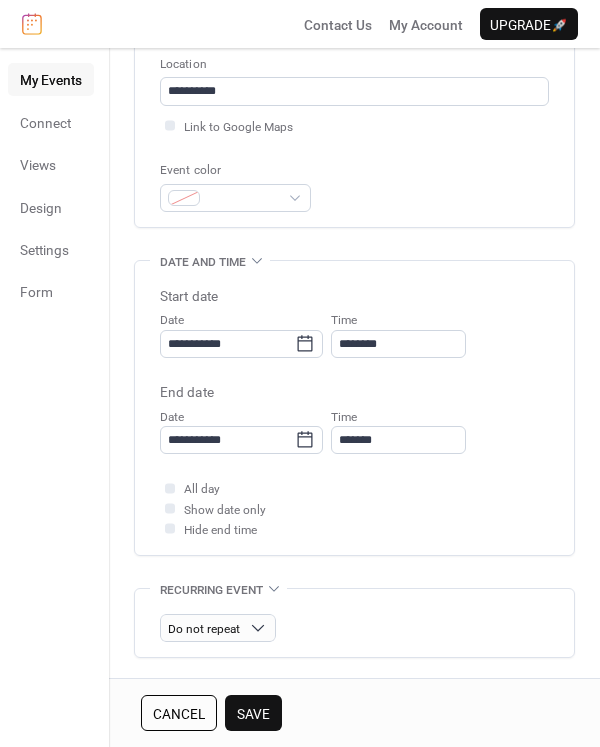 scroll, scrollTop: 432, scrollLeft: 0, axis: vertical 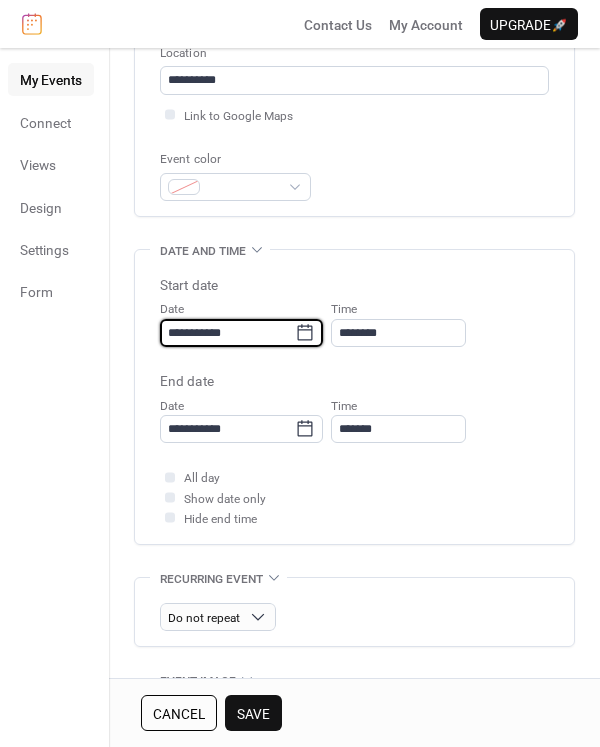 click on "**********" at bounding box center [227, 333] 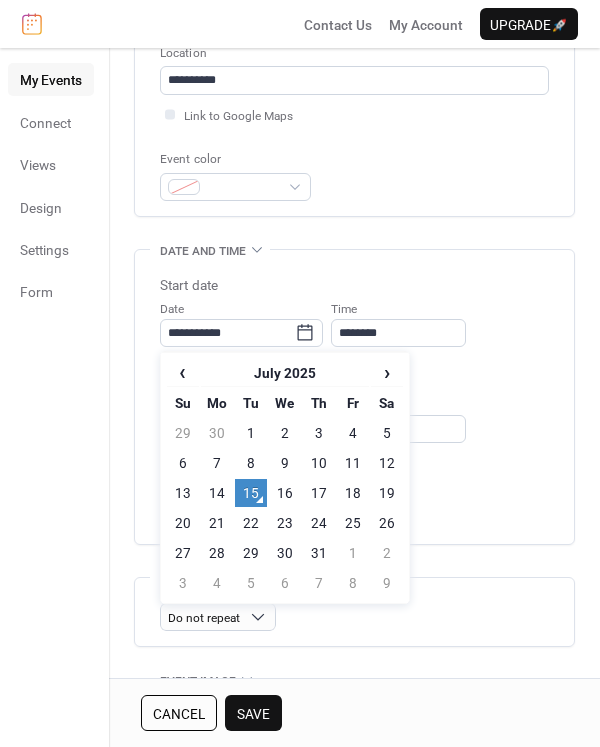 click on "›" at bounding box center (387, 372) 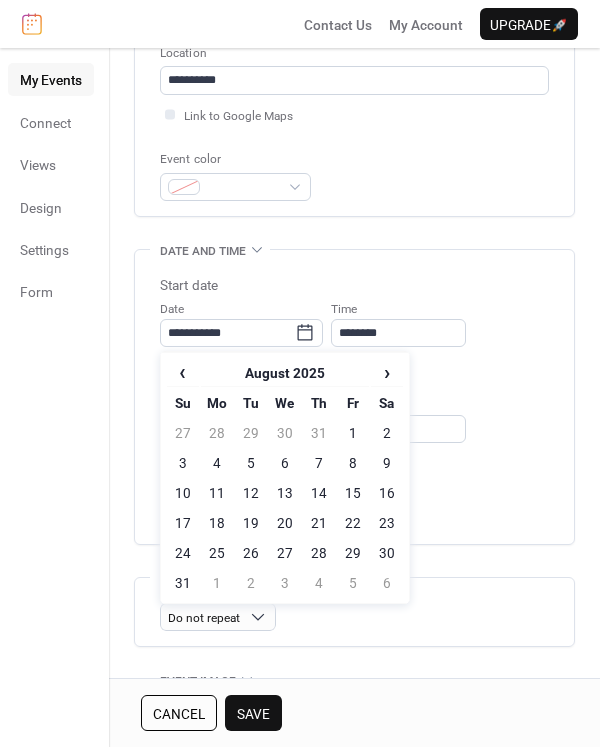 click on "20" at bounding box center (285, 523) 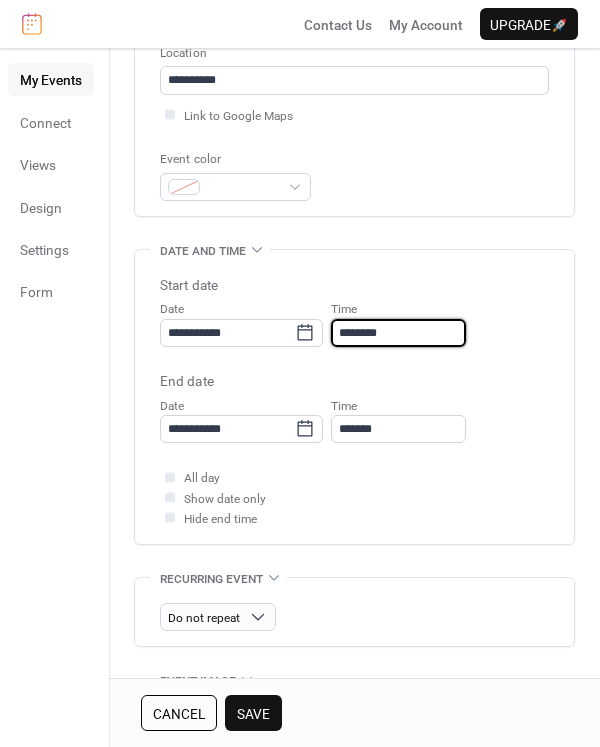 click on "********" at bounding box center [398, 333] 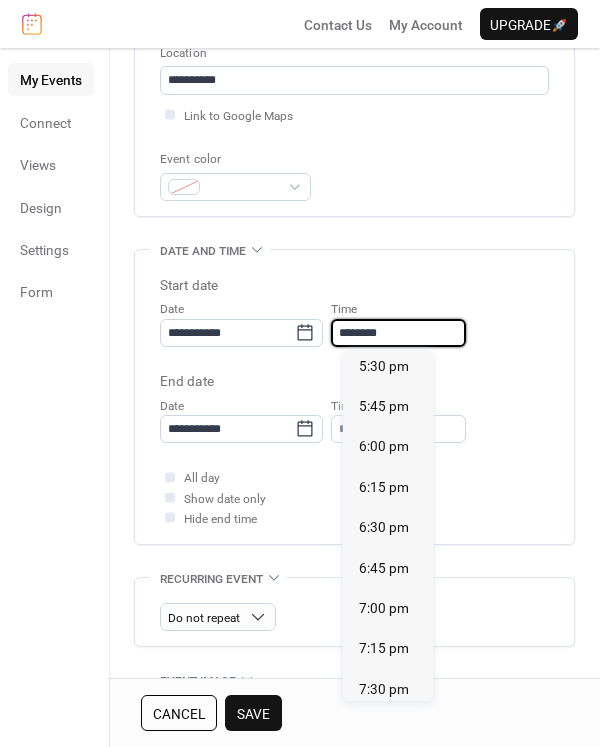 scroll, scrollTop: 2835, scrollLeft: 0, axis: vertical 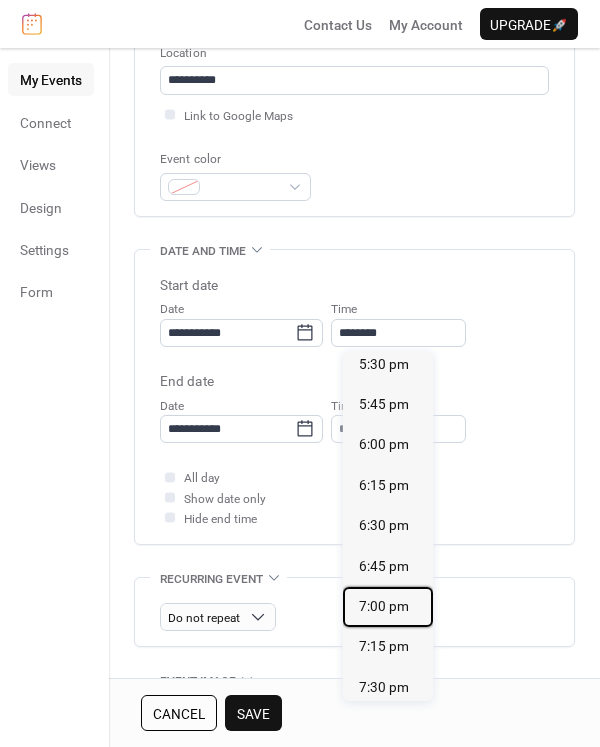 click on "7:00 pm" at bounding box center (384, 606) 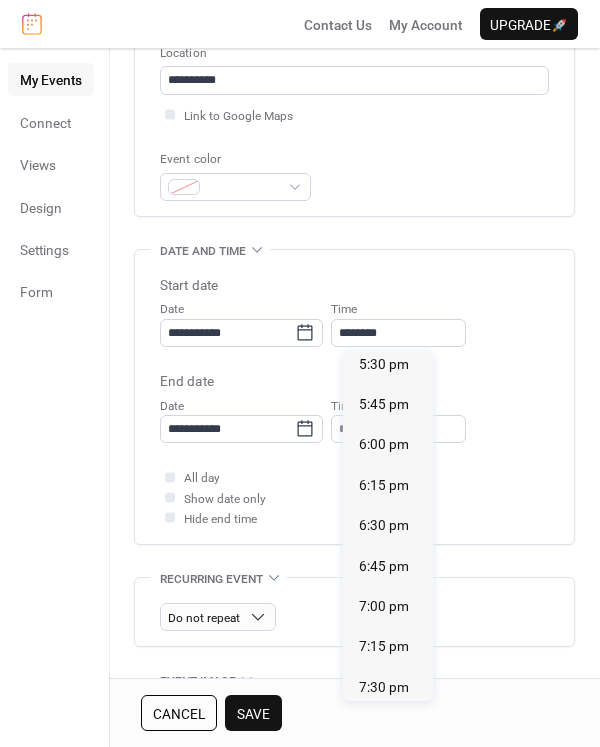 type on "*******" 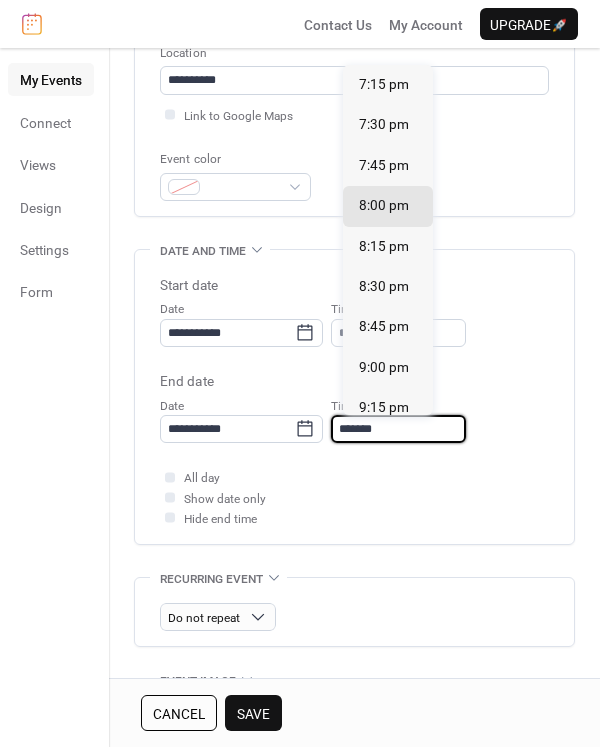 click on "*******" at bounding box center [398, 429] 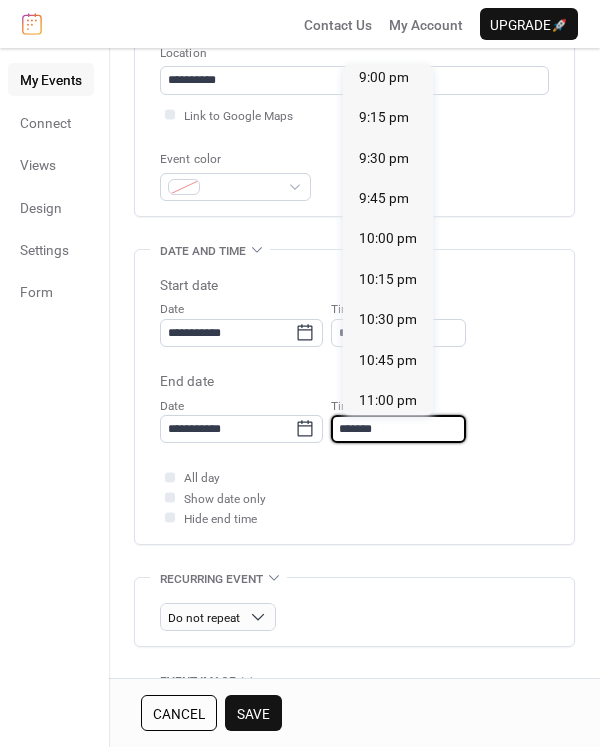 scroll, scrollTop: 309, scrollLeft: 0, axis: vertical 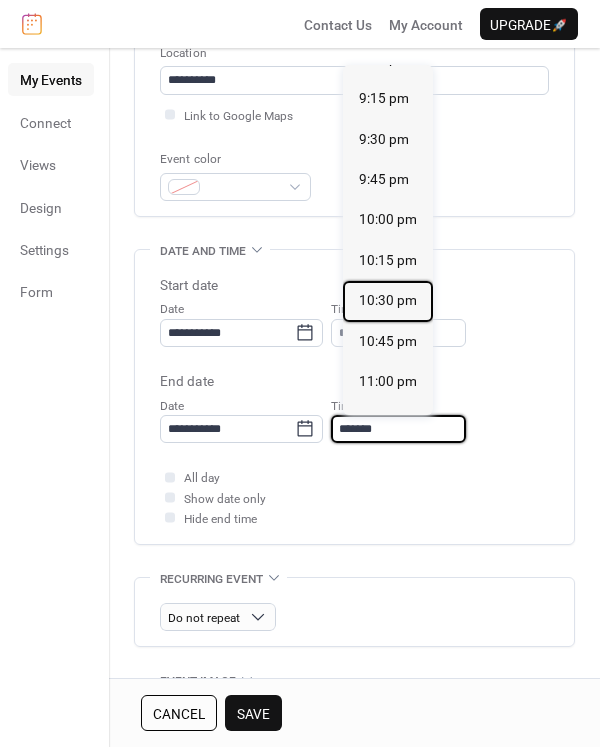 click on "10:30 pm" at bounding box center (388, 300) 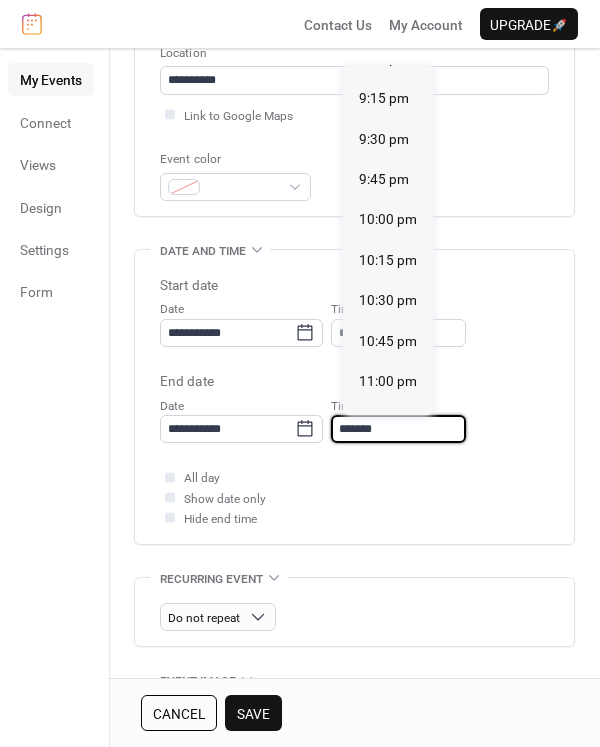 type on "********" 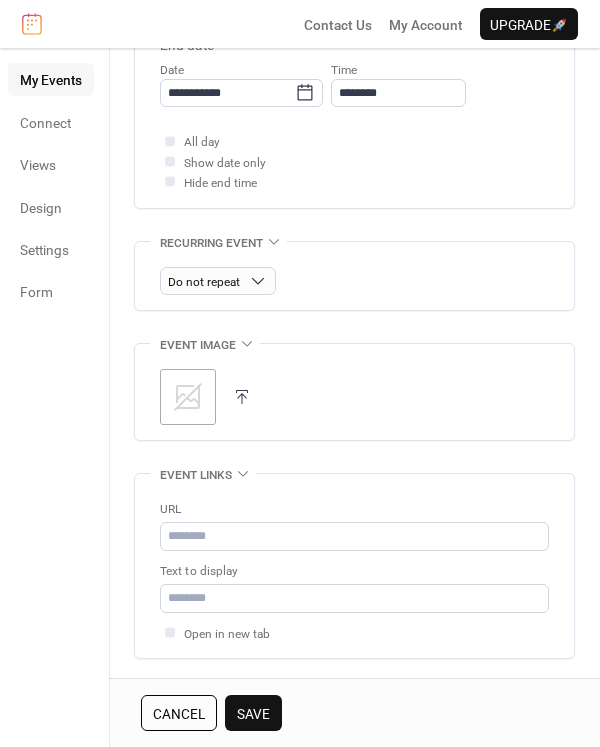 scroll, scrollTop: 771, scrollLeft: 0, axis: vertical 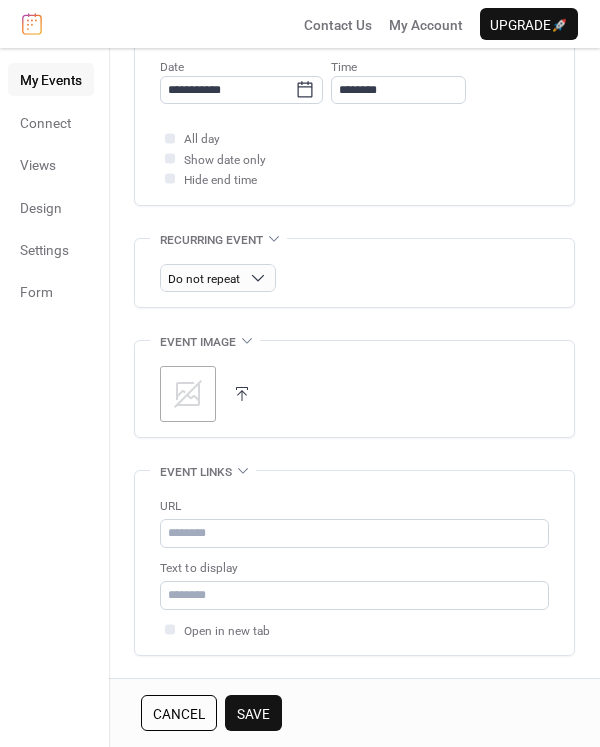 click 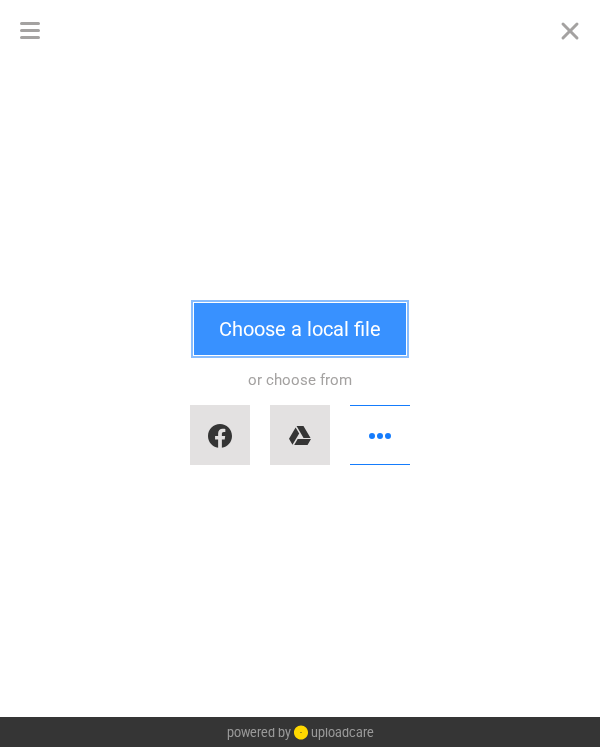 click on "Choose a local file" at bounding box center [300, 329] 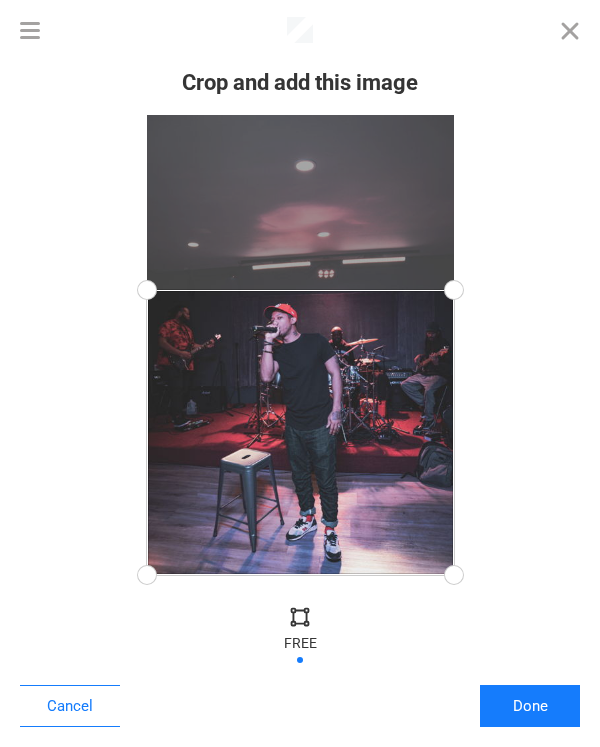 drag, startPoint x: 453, startPoint y: 116, endPoint x: 495, endPoint y: 290, distance: 178.99721 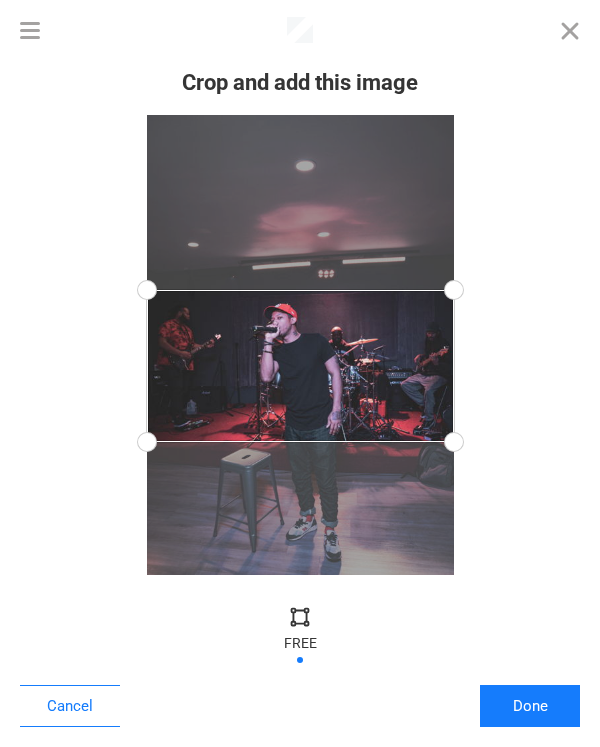 drag, startPoint x: 450, startPoint y: 575, endPoint x: 473, endPoint y: 442, distance: 134.97408 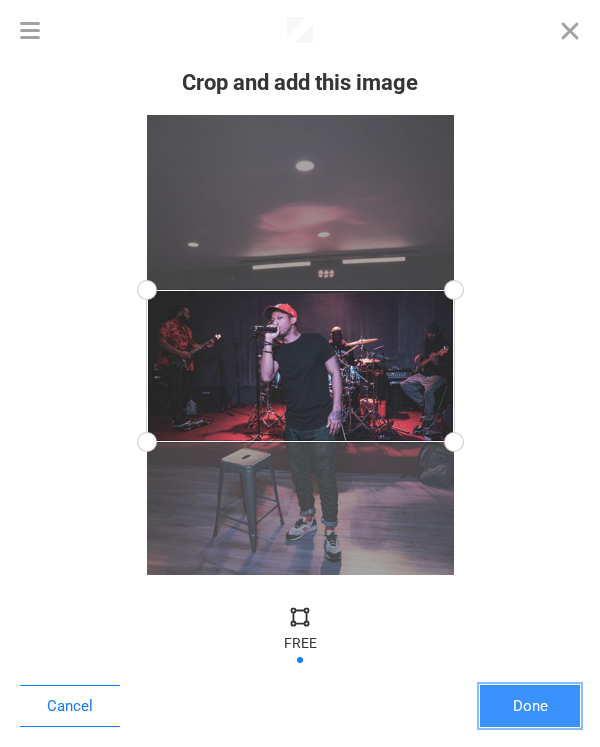 click on "Done" at bounding box center [530, 706] 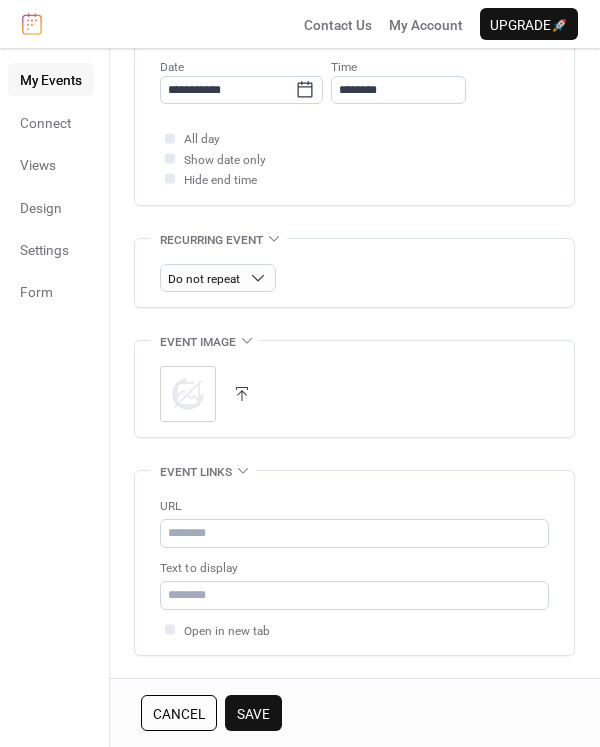 scroll, scrollTop: 829, scrollLeft: 0, axis: vertical 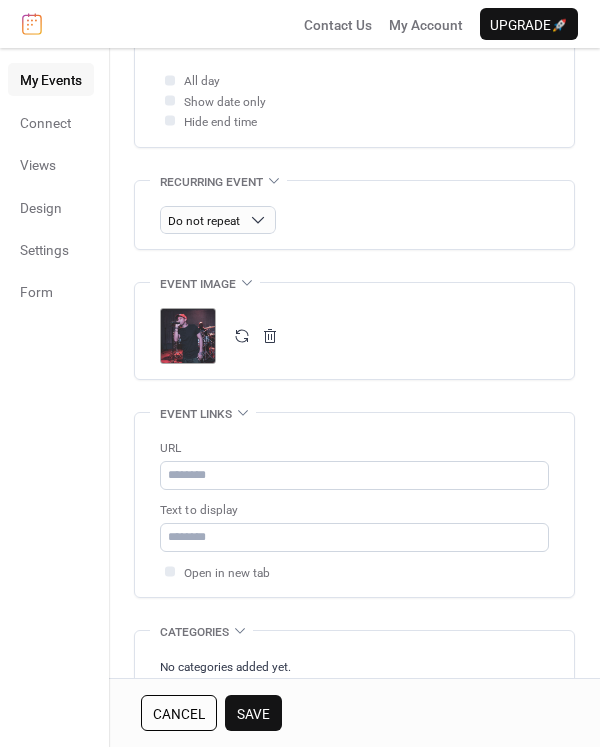 click on "URL" at bounding box center [352, 448] 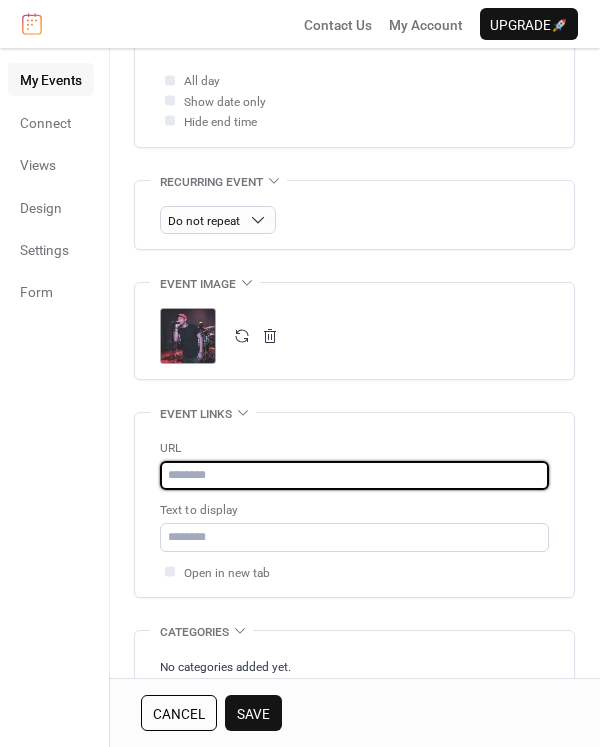 click at bounding box center [354, 475] 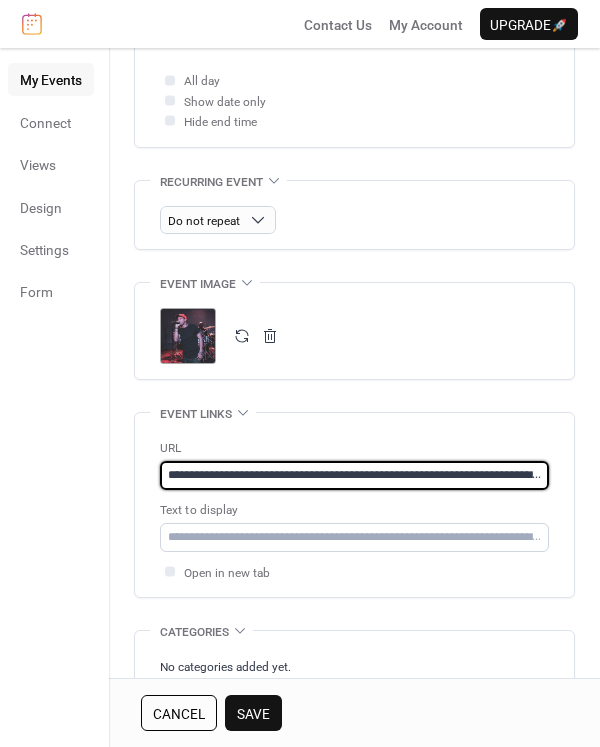 scroll, scrollTop: 0, scrollLeft: 232, axis: horizontal 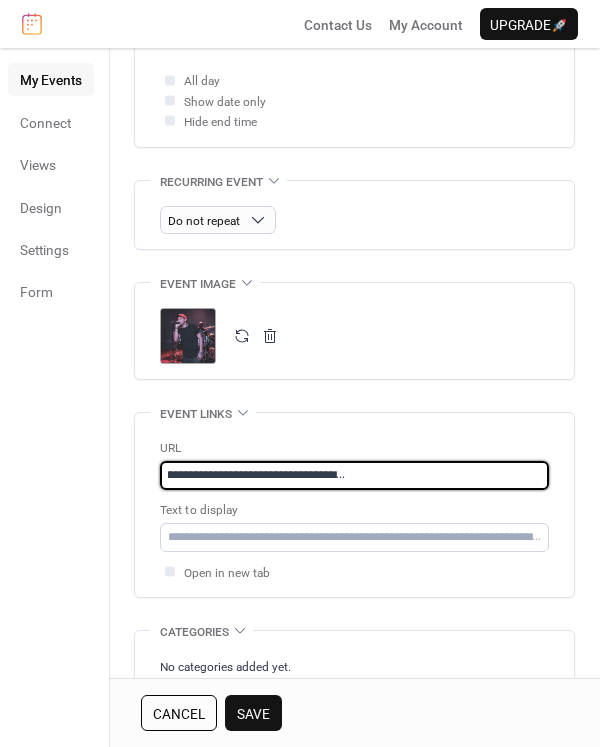 type on "**********" 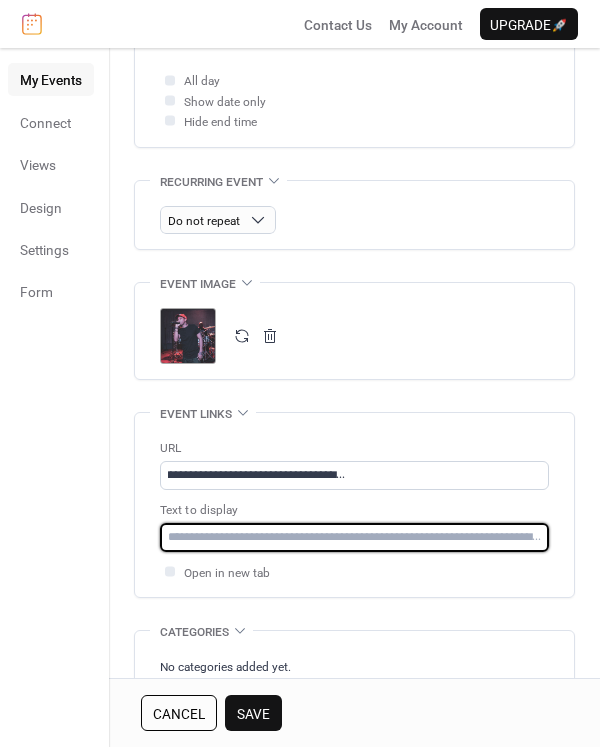 click at bounding box center (354, 537) 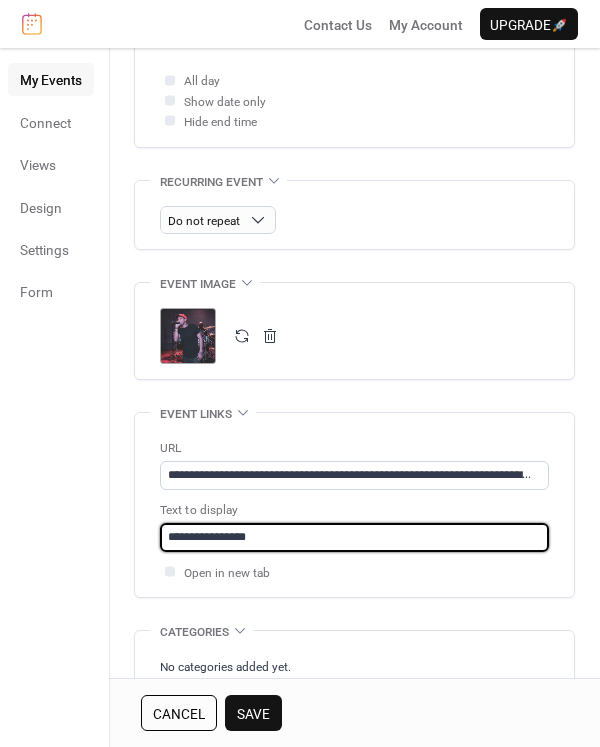 scroll, scrollTop: 1065, scrollLeft: 0, axis: vertical 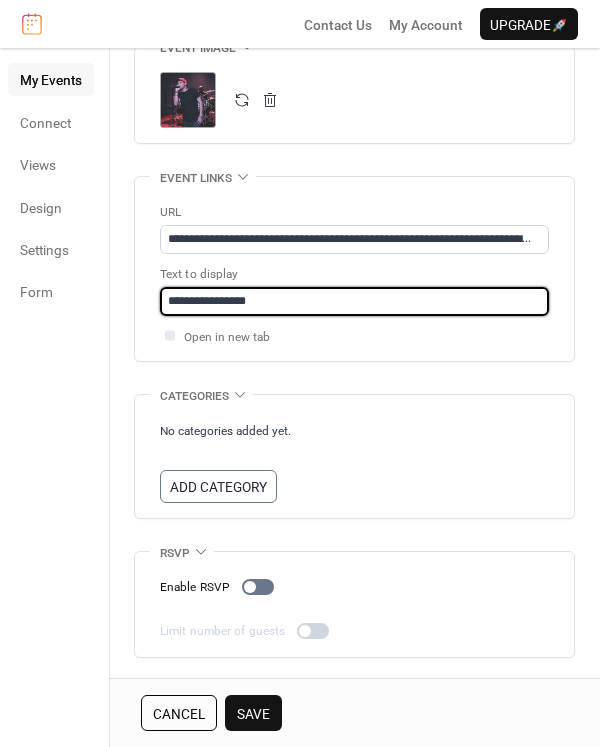 type on "**********" 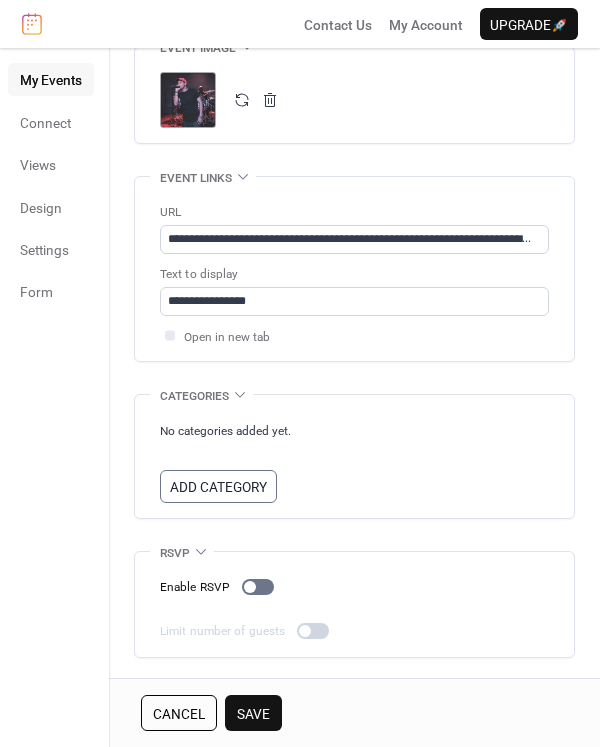click on "Save" at bounding box center (253, 714) 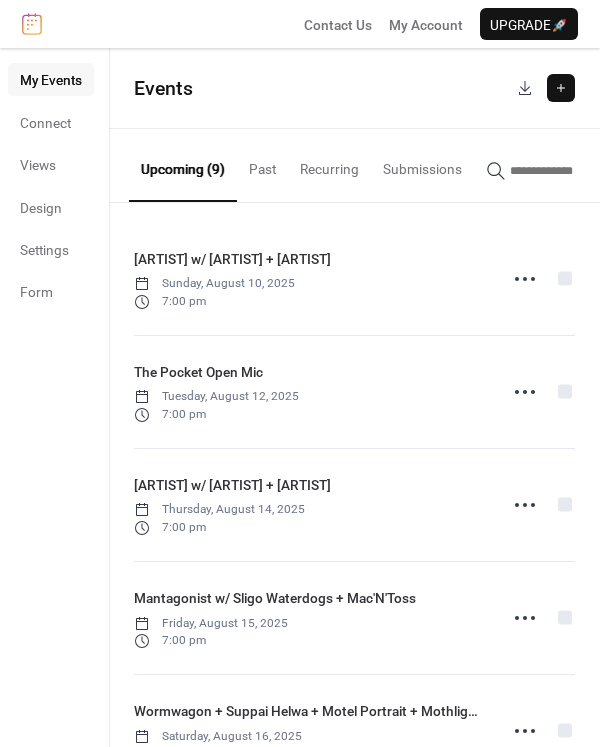 scroll, scrollTop: 523, scrollLeft: 0, axis: vertical 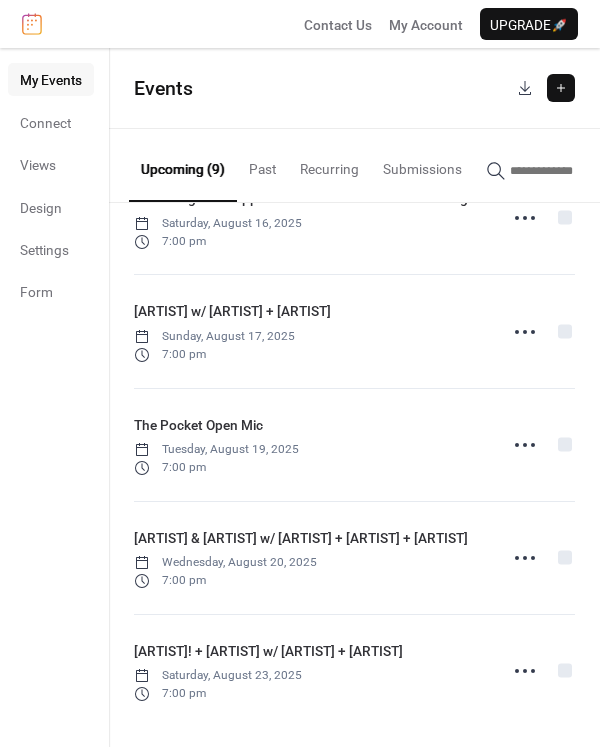 click at bounding box center [561, 88] 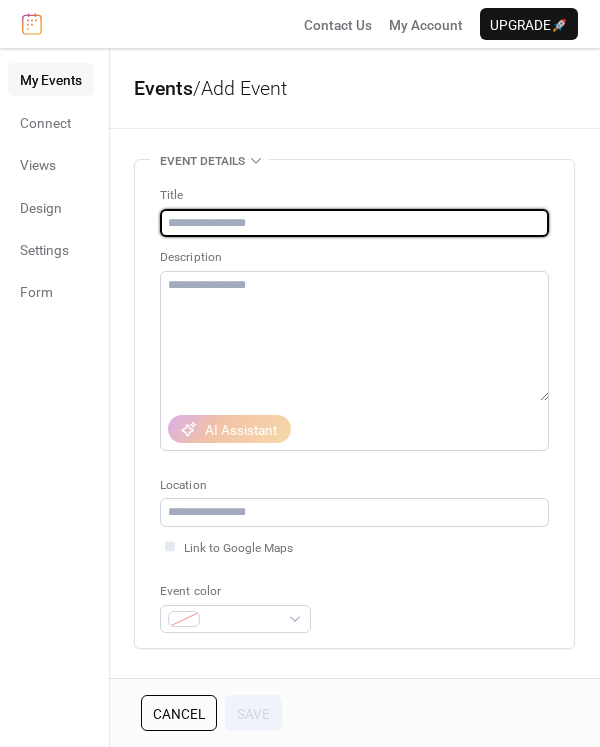 click at bounding box center [354, 223] 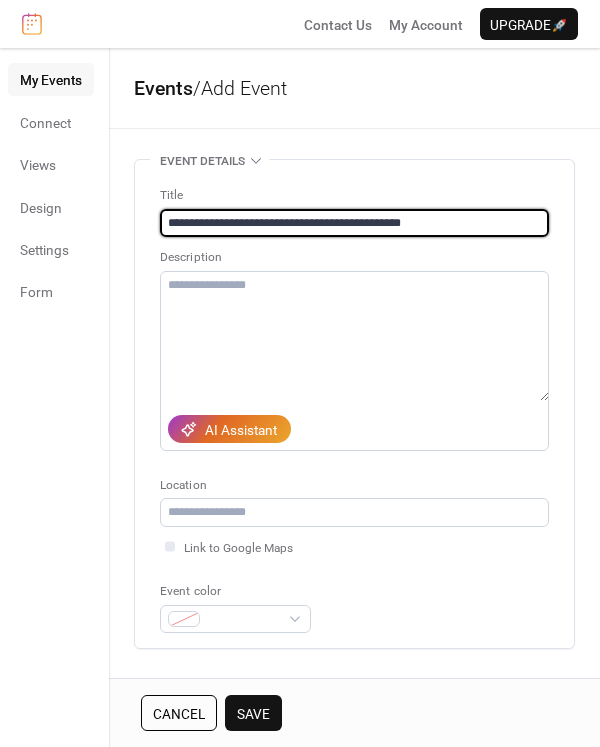 type on "**********" 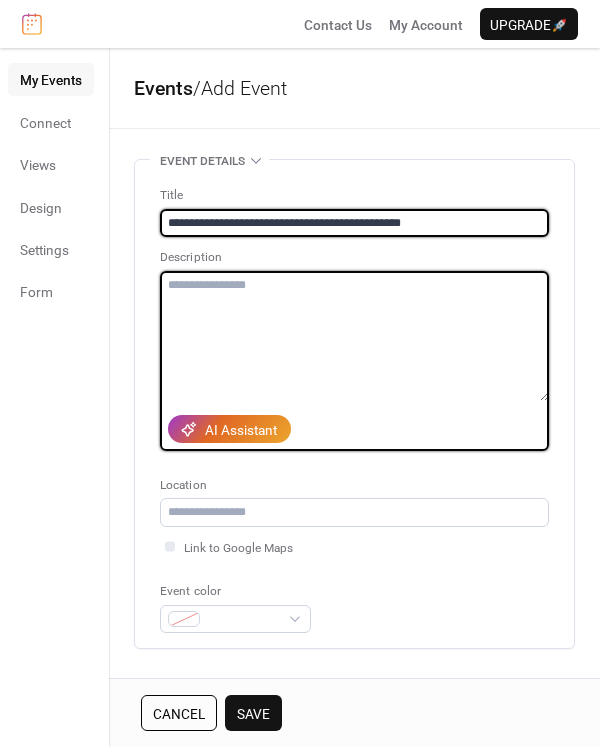 click at bounding box center (354, 336) 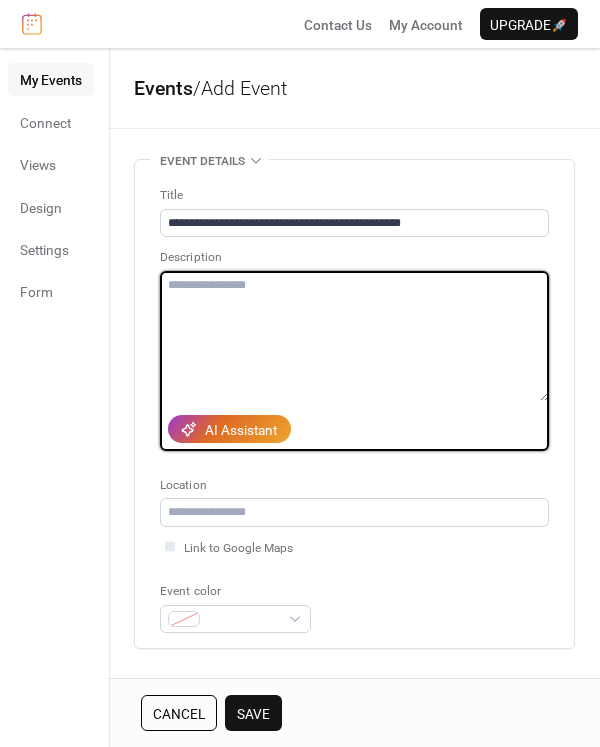 paste on "**********" 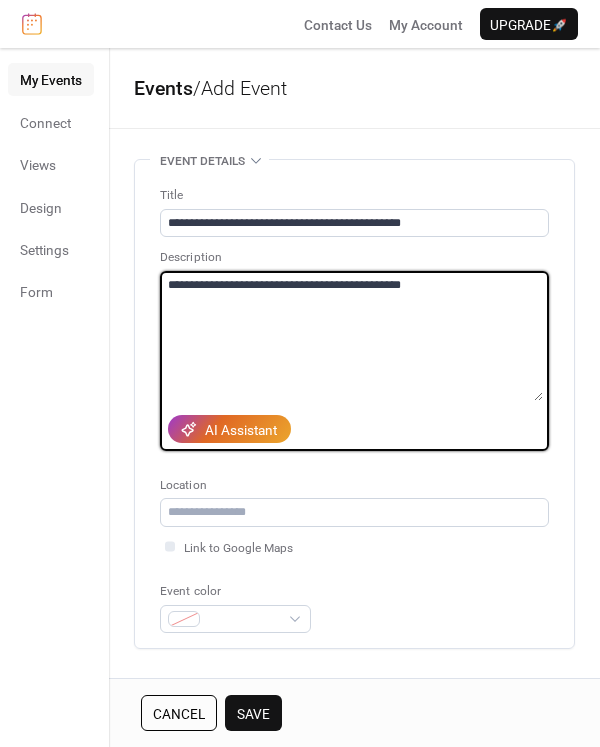 type on "**********" 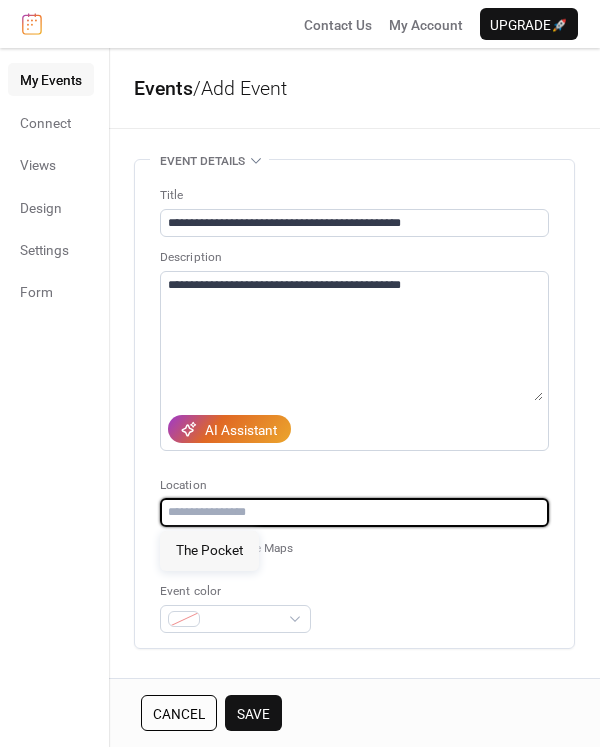 click at bounding box center (354, 512) 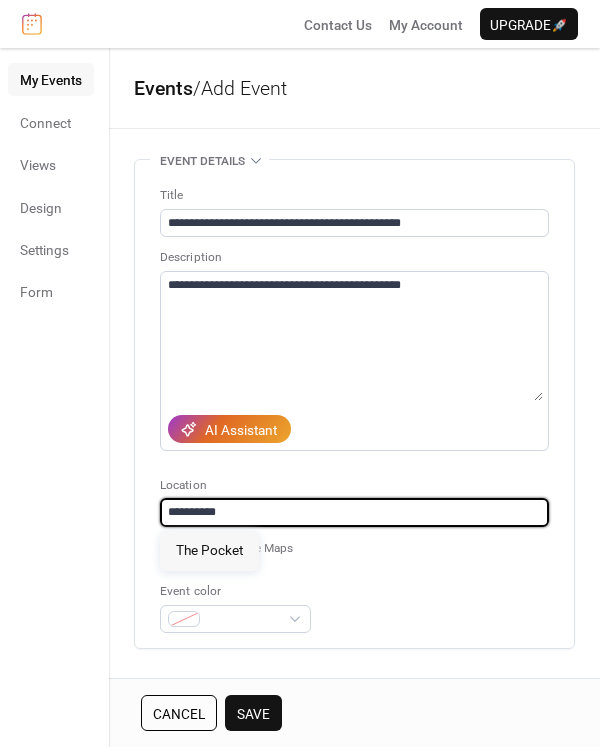 type on "**********" 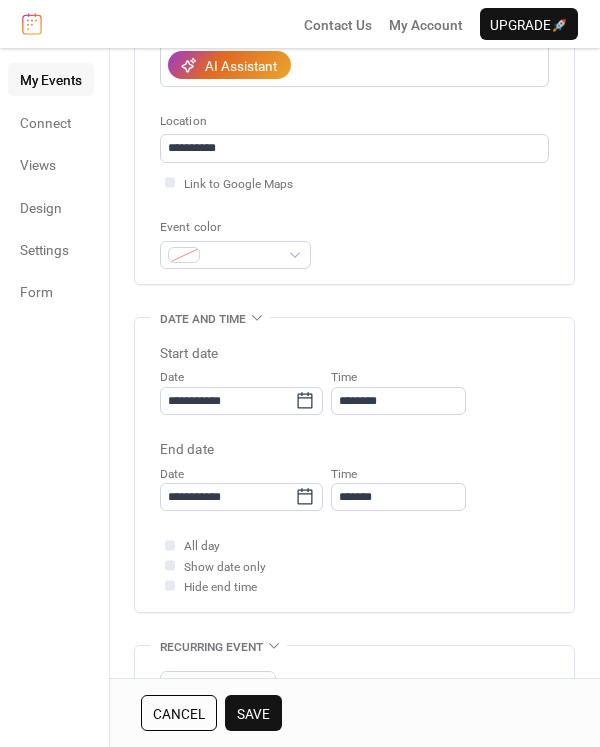 scroll, scrollTop: 365, scrollLeft: 0, axis: vertical 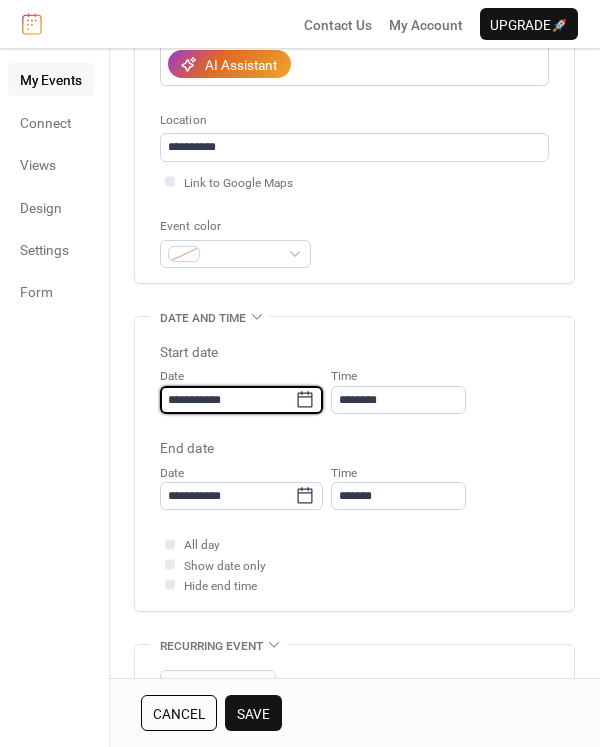 click on "**********" at bounding box center (227, 400) 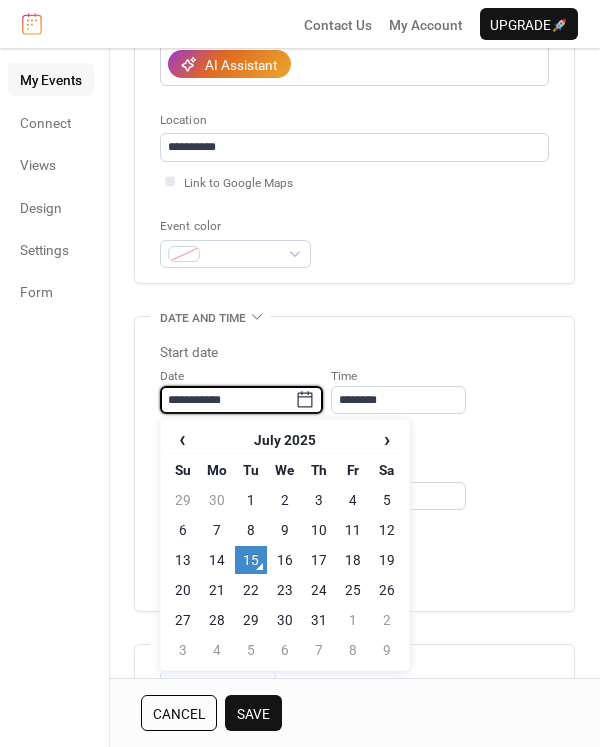 click on "›" at bounding box center [387, 439] 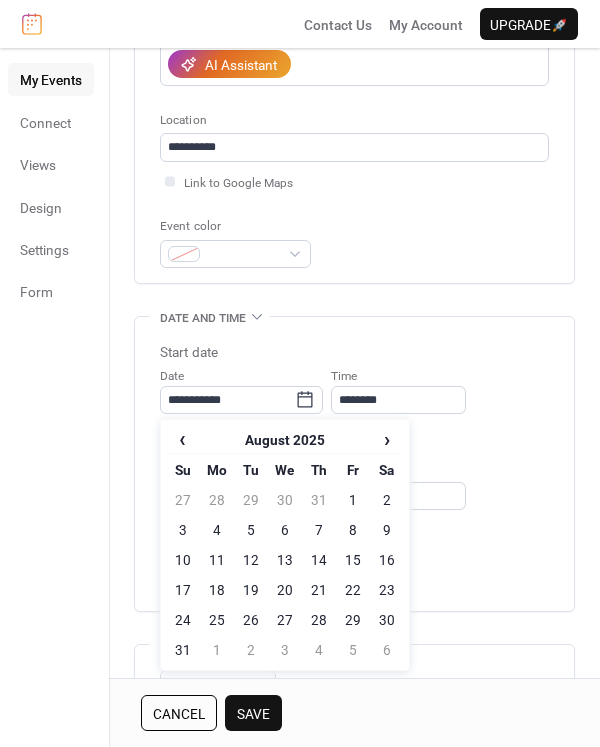 click on "21" at bounding box center [319, 590] 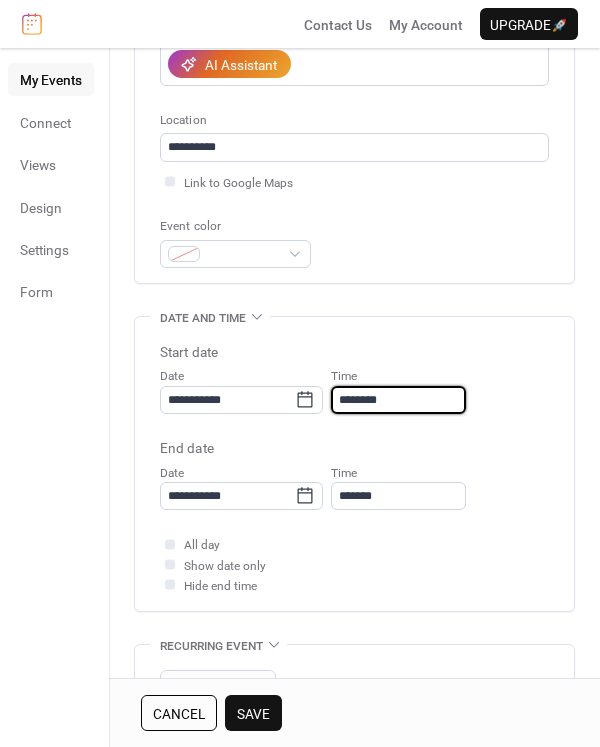 click on "********" at bounding box center (398, 400) 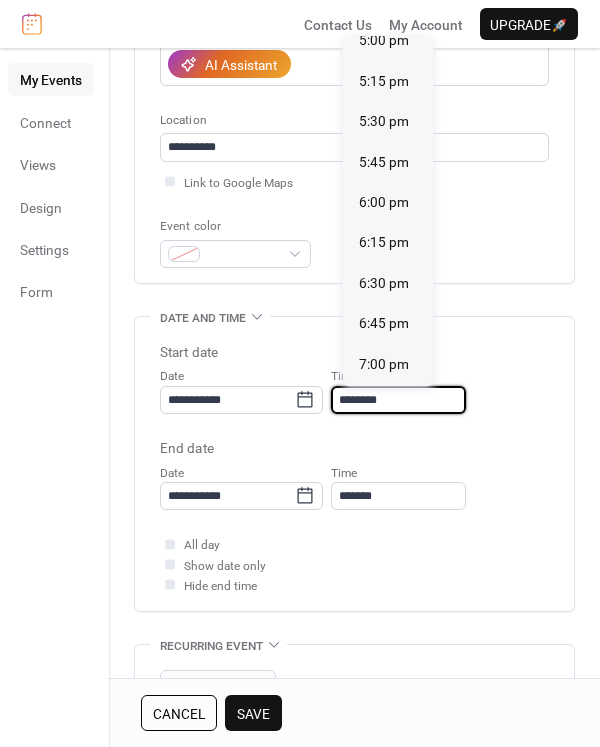scroll, scrollTop: 2763, scrollLeft: 0, axis: vertical 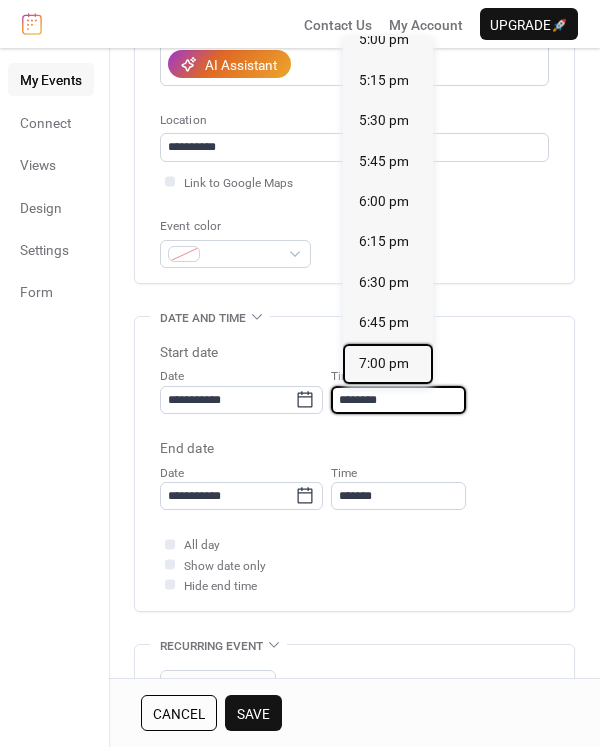 click on "7:00 pm" at bounding box center [384, 363] 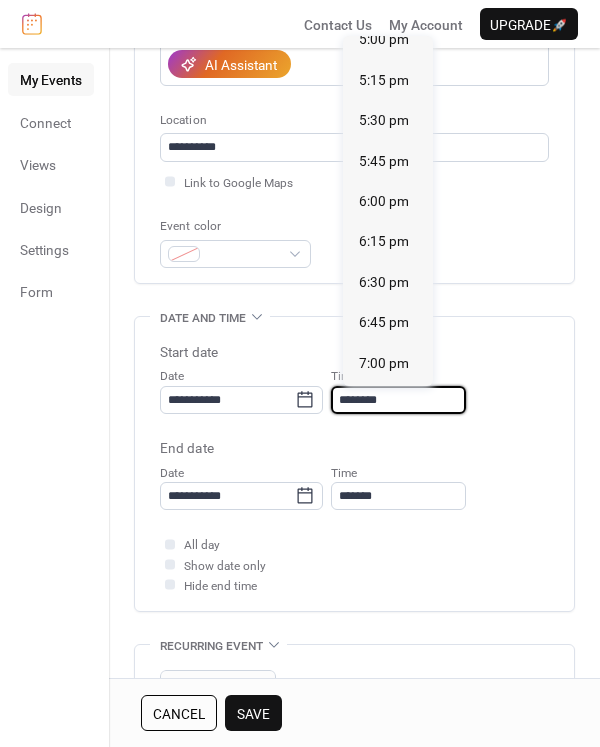 type on "*******" 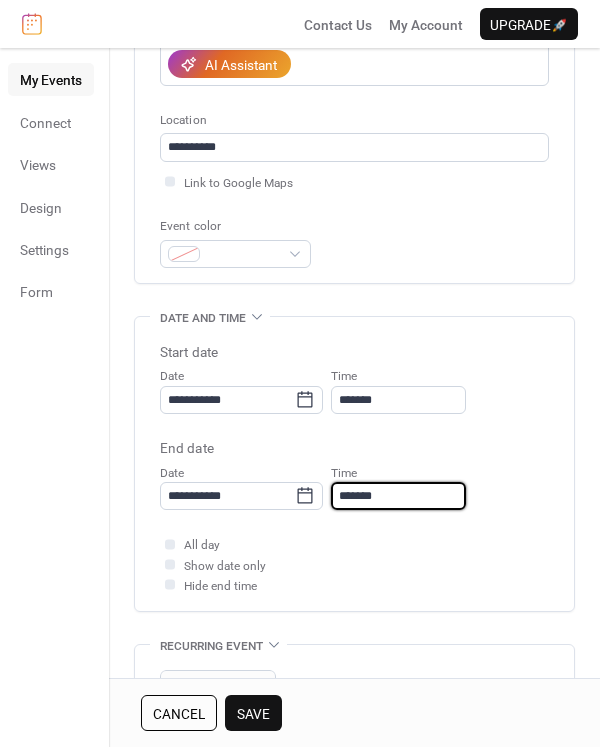 click on "*******" at bounding box center (398, 496) 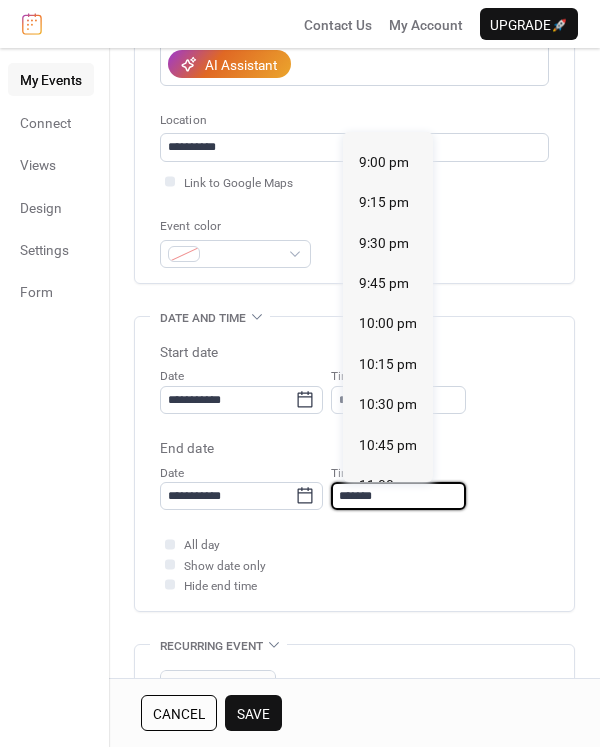 scroll, scrollTop: 273, scrollLeft: 0, axis: vertical 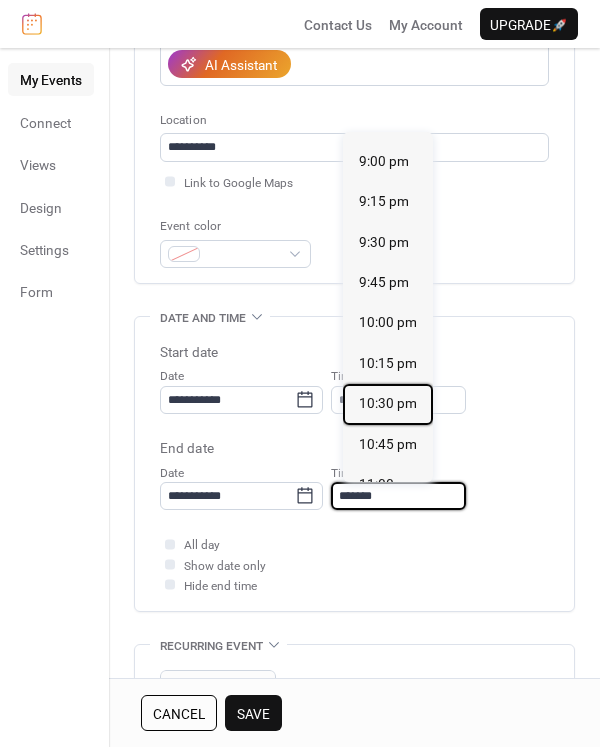 click on "10:30 pm" at bounding box center [388, 403] 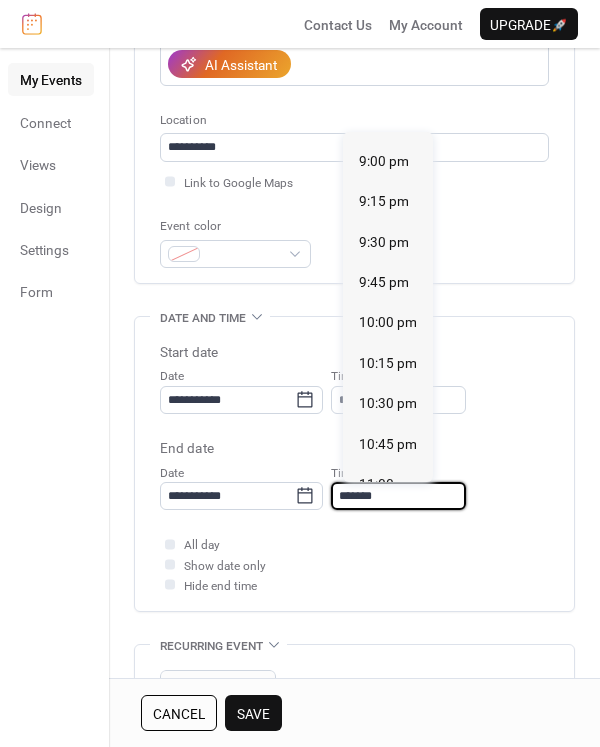 type on "********" 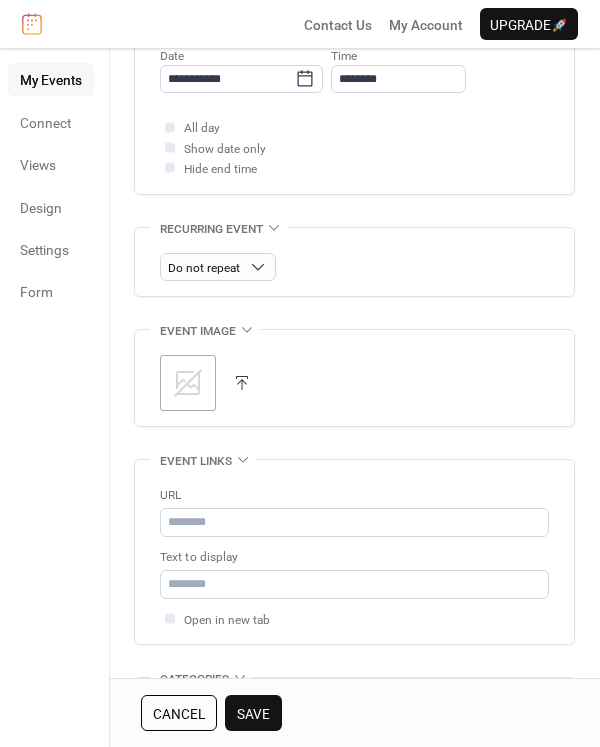 scroll, scrollTop: 783, scrollLeft: 0, axis: vertical 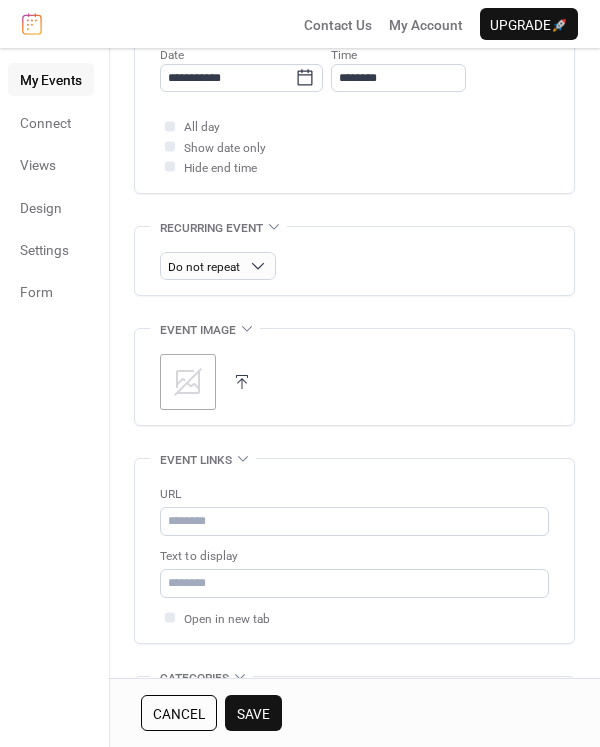 click 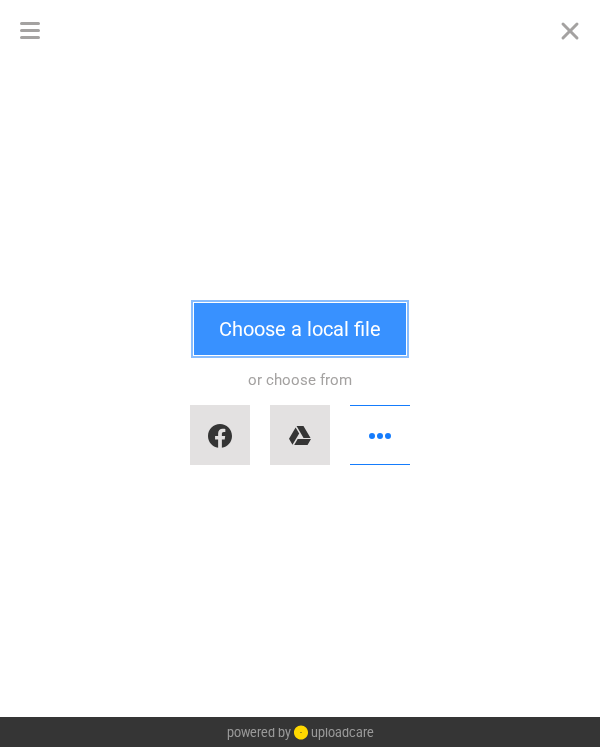 click on "Choose a local file" at bounding box center [300, 329] 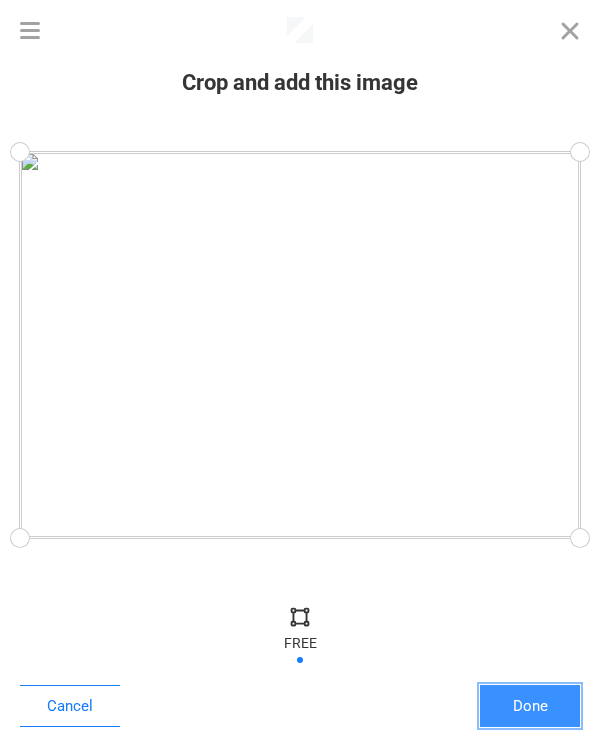 click on "Done" at bounding box center [530, 706] 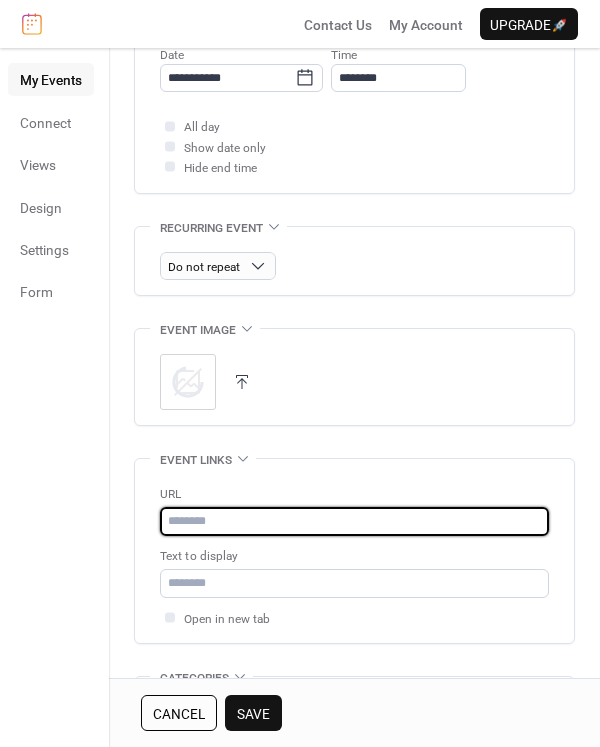 click at bounding box center [354, 521] 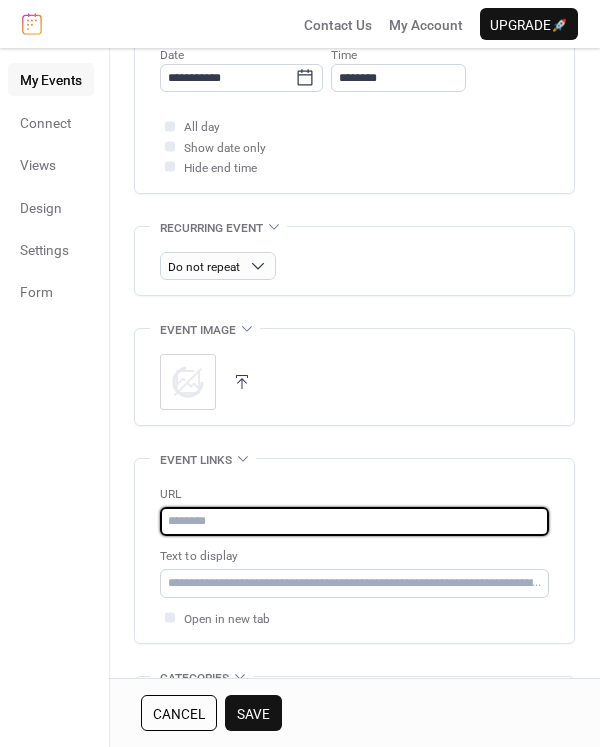 scroll, scrollTop: 0, scrollLeft: 0, axis: both 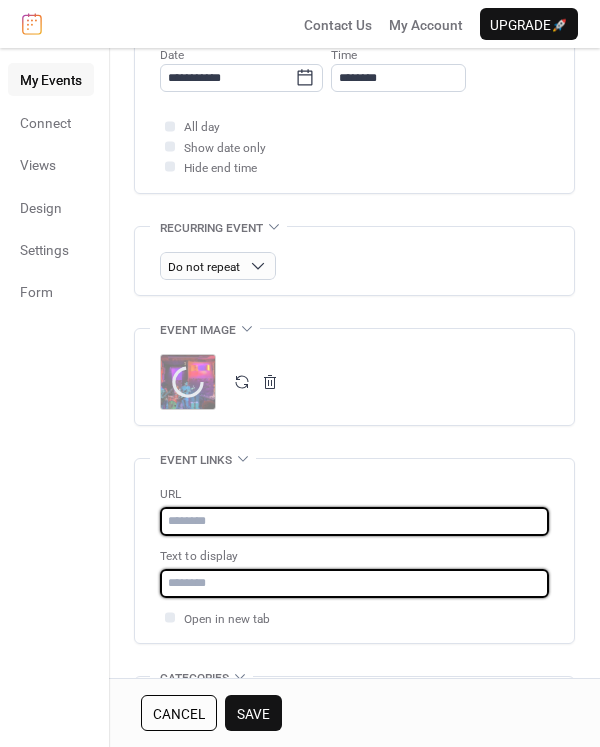 click at bounding box center [354, 583] 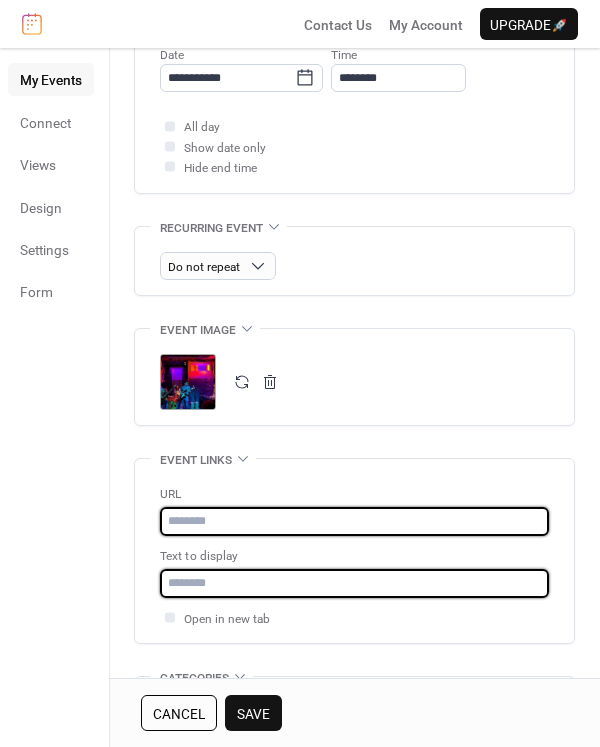 click at bounding box center (351, 521) 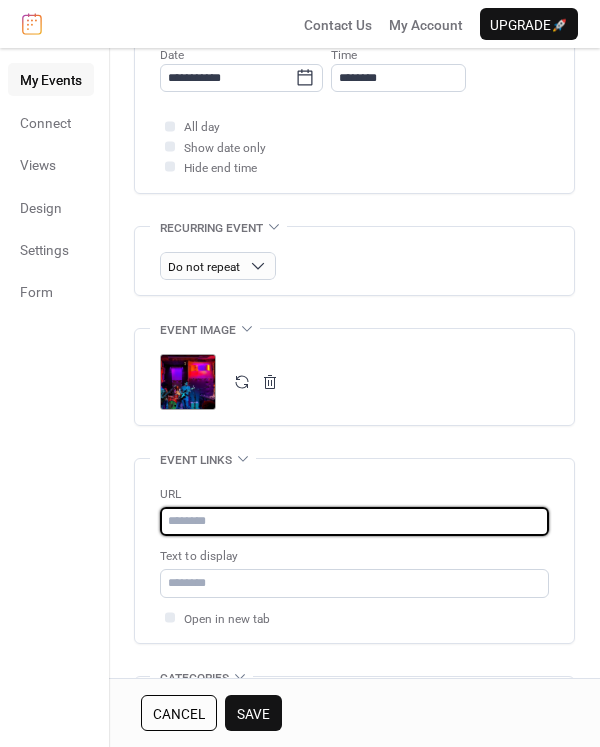 paste on "**********" 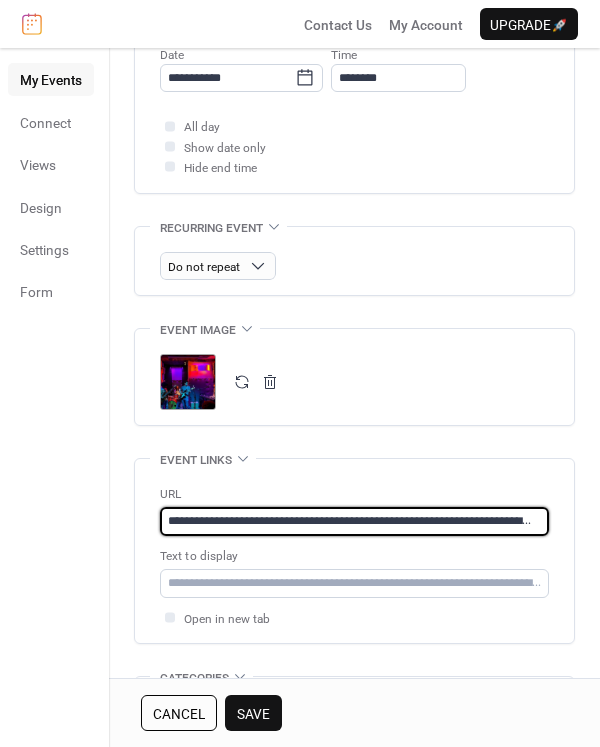 scroll, scrollTop: 0, scrollLeft: 142, axis: horizontal 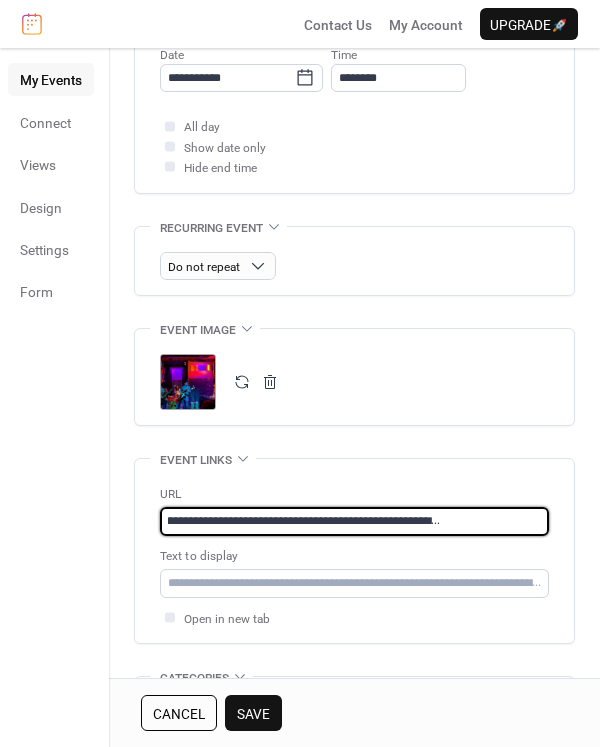 type on "**********" 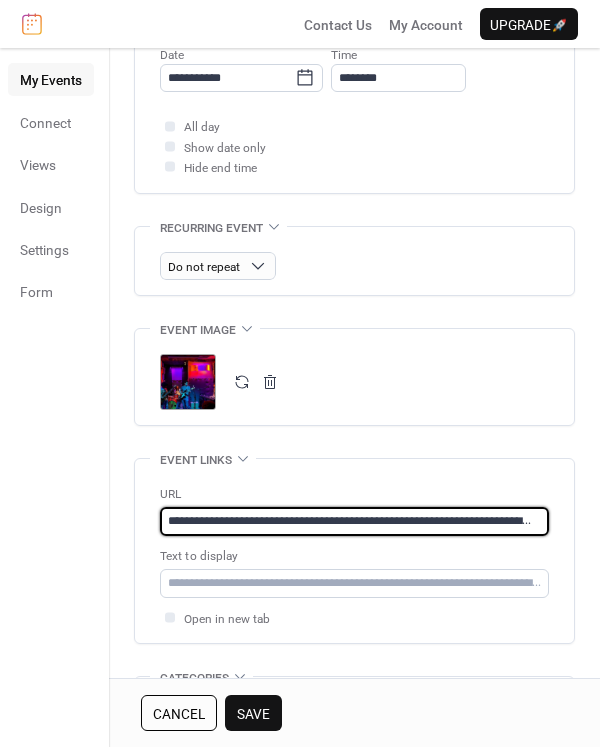 click on "Text to display" at bounding box center [354, 572] 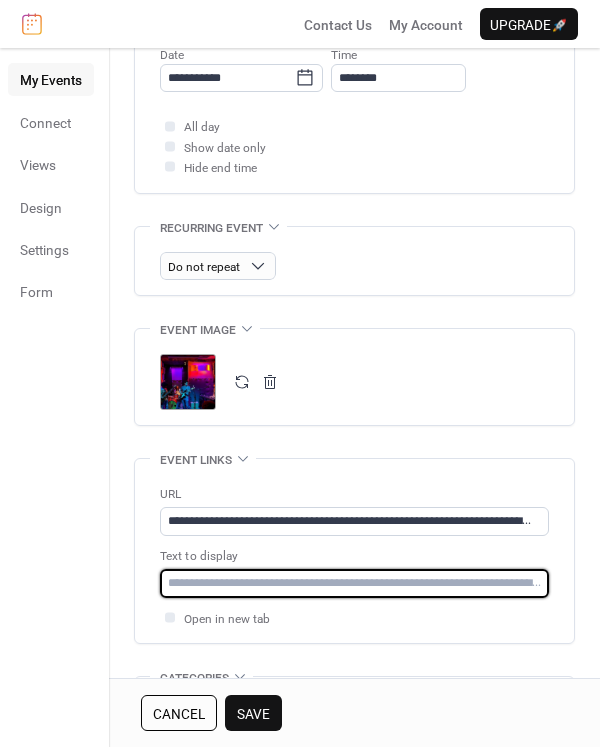 click at bounding box center [354, 583] 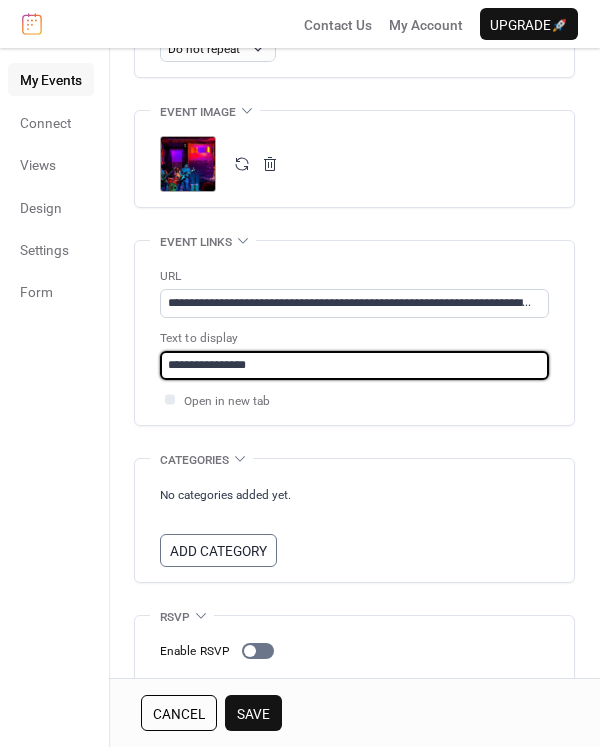 scroll, scrollTop: 1065, scrollLeft: 0, axis: vertical 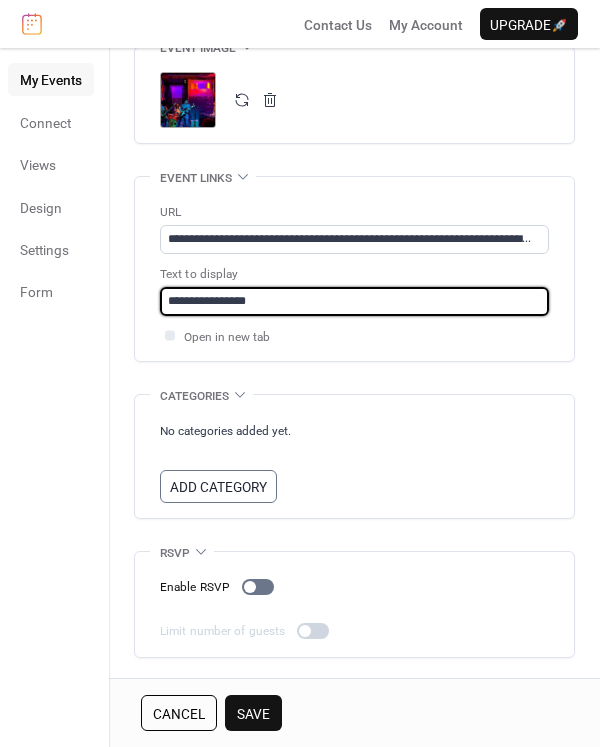 type on "**********" 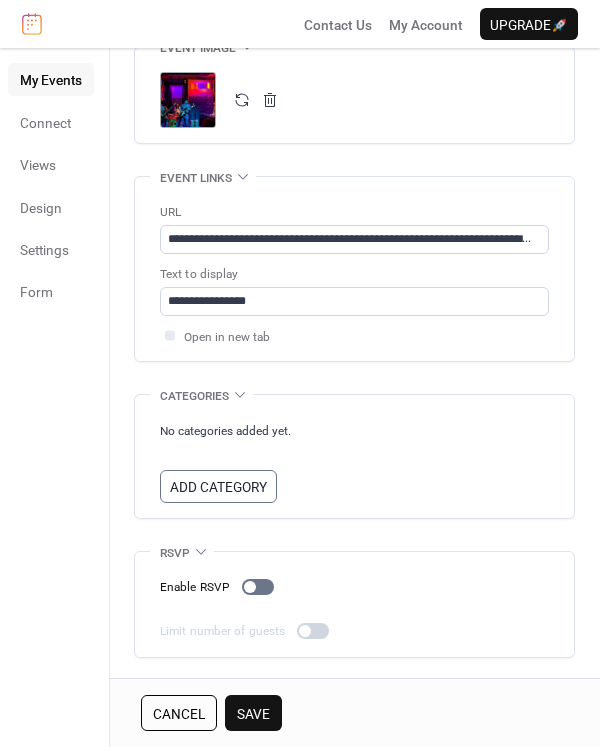 click on "Save" at bounding box center (253, 714) 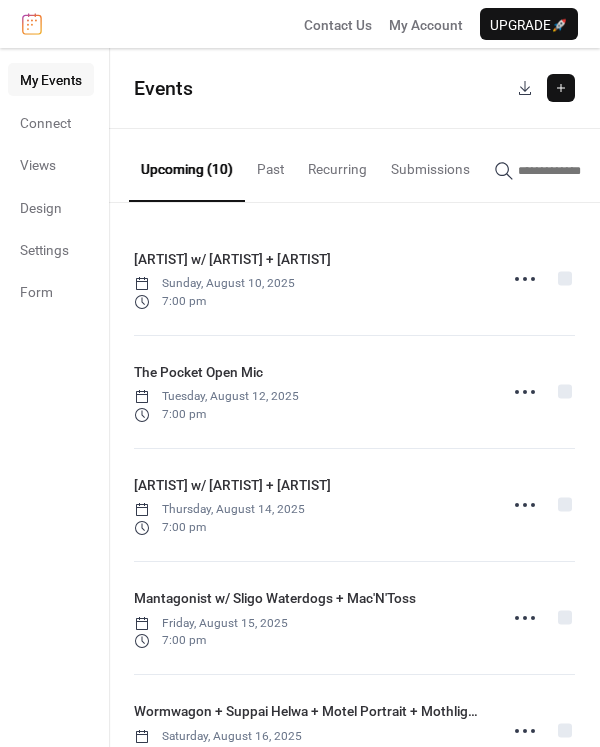 click at bounding box center (561, 88) 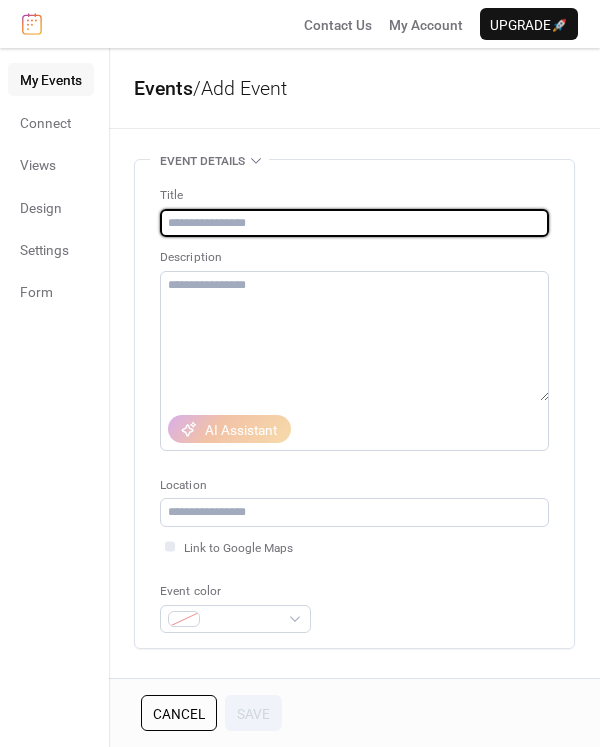 click at bounding box center (354, 223) 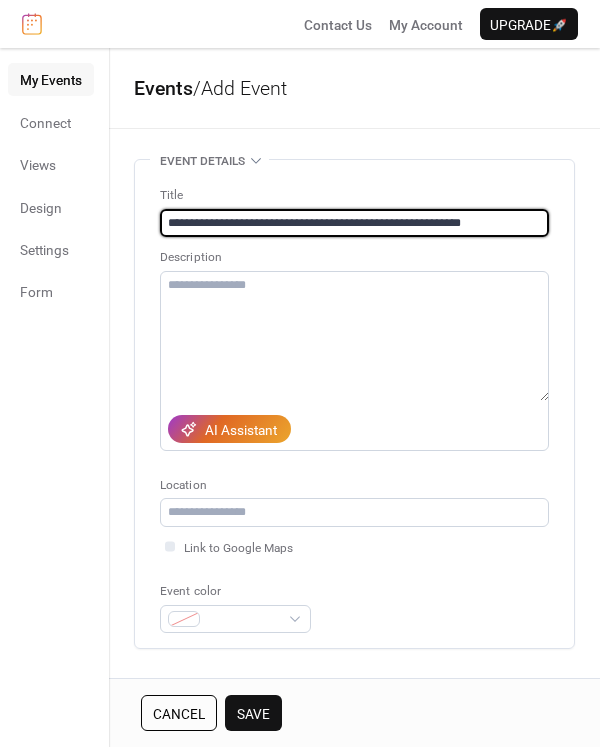 type on "**********" 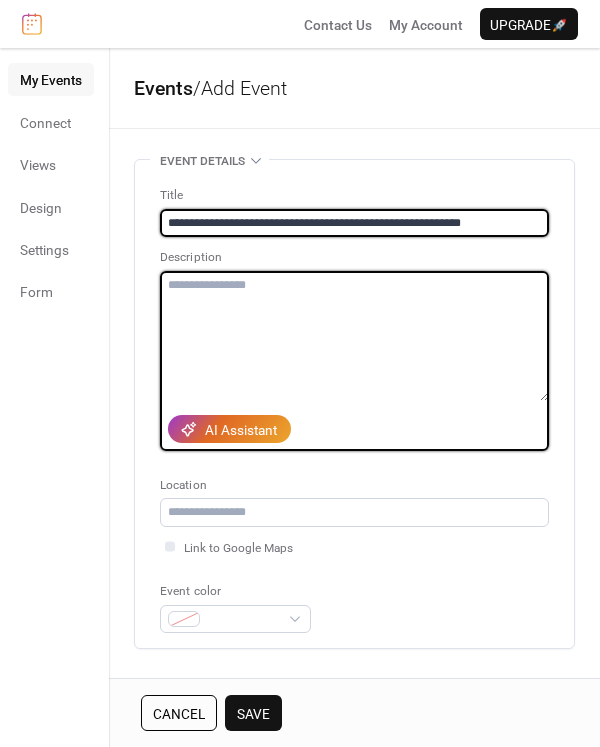 click at bounding box center [354, 336] 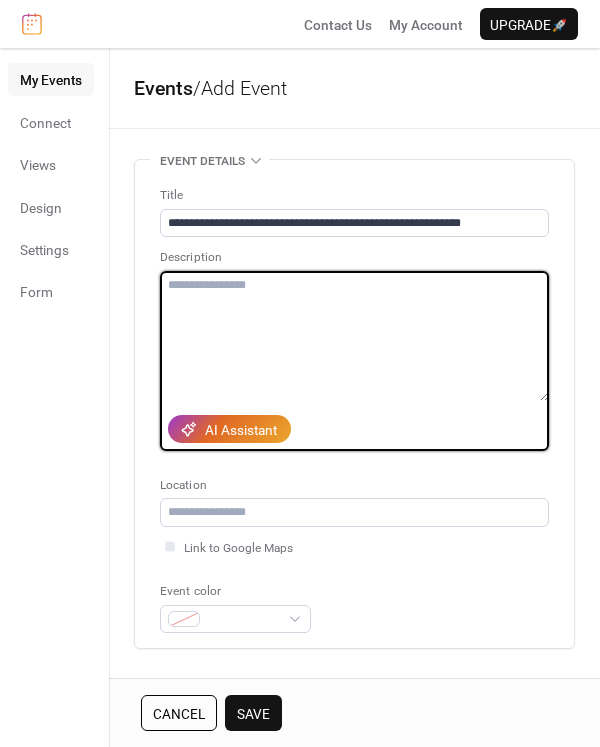 paste on "**********" 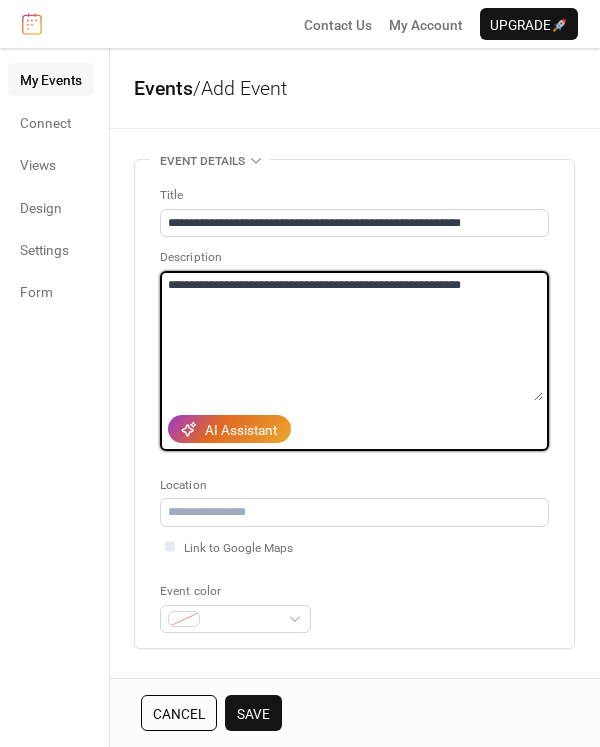 type on "**********" 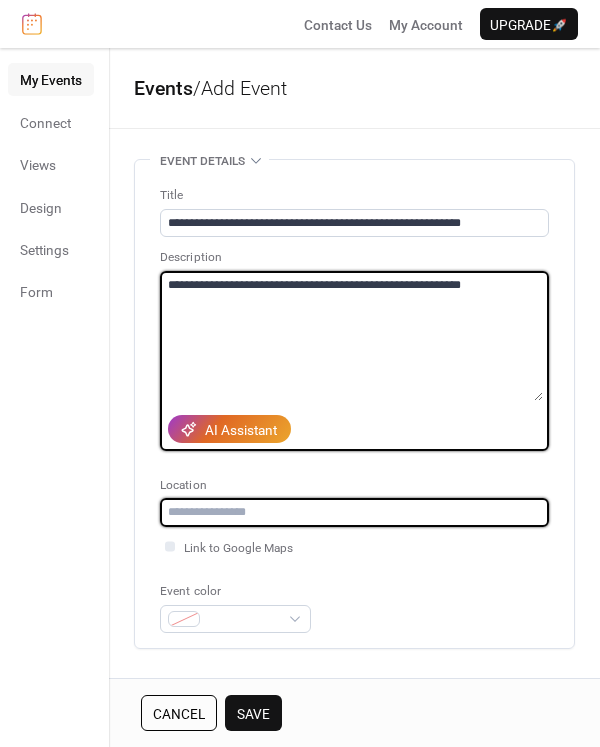 click at bounding box center (354, 512) 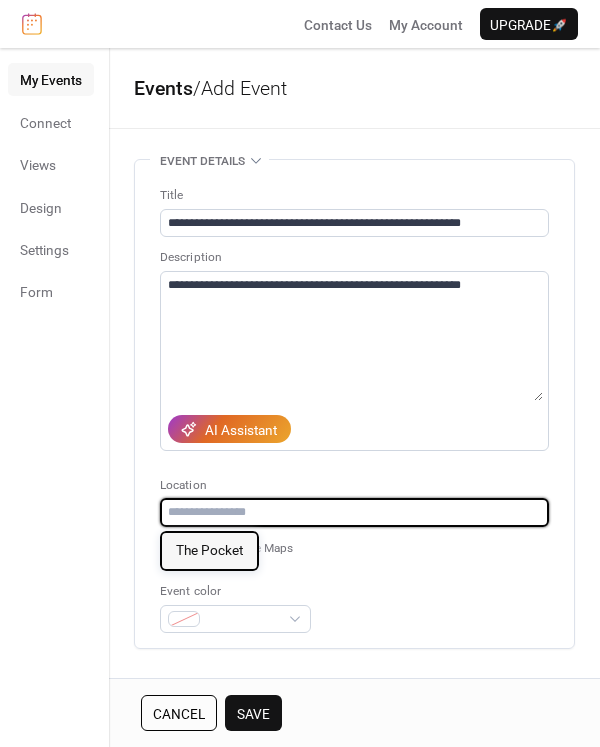 click on "The Pocket" at bounding box center [209, 550] 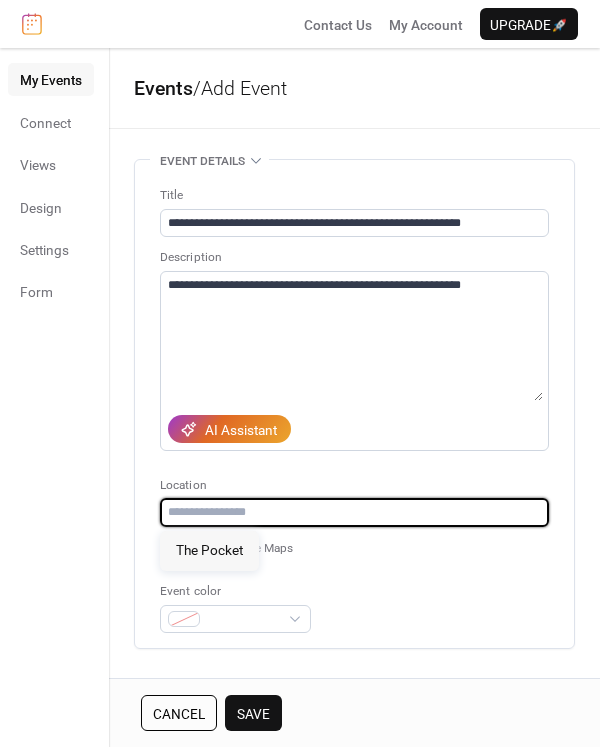 type on "**********" 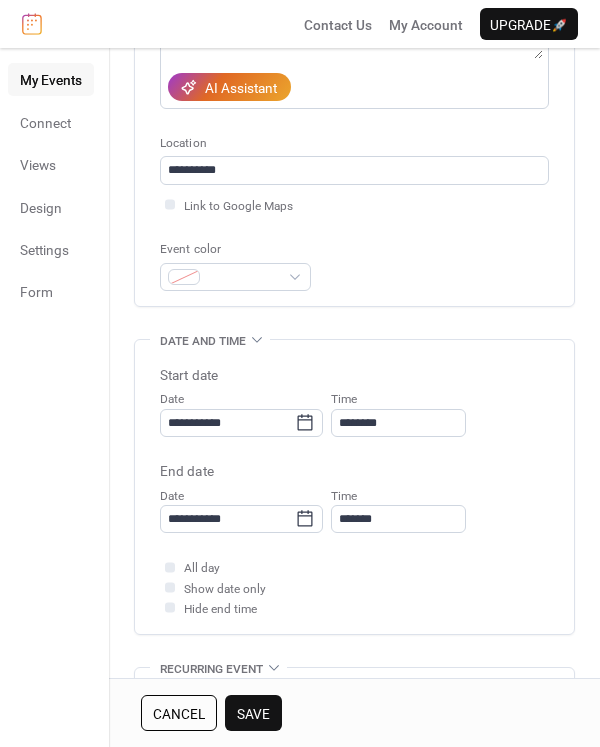 scroll, scrollTop: 343, scrollLeft: 0, axis: vertical 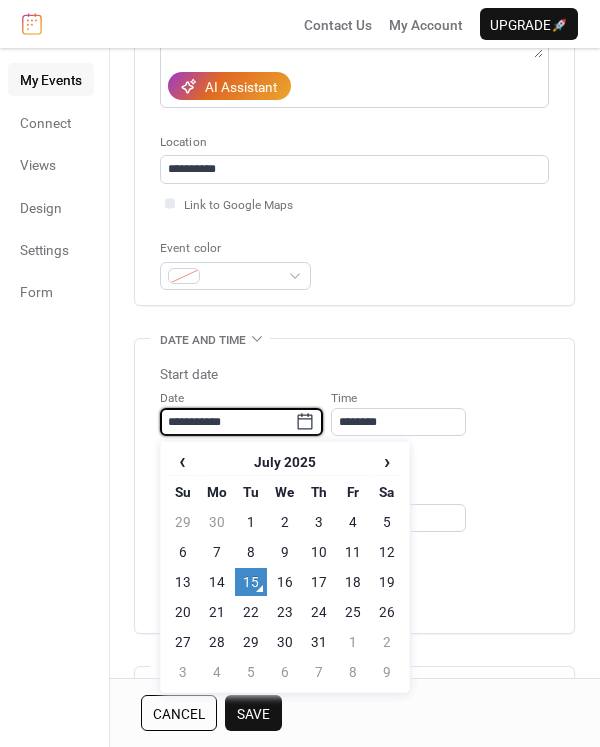 click on "**********" at bounding box center (227, 422) 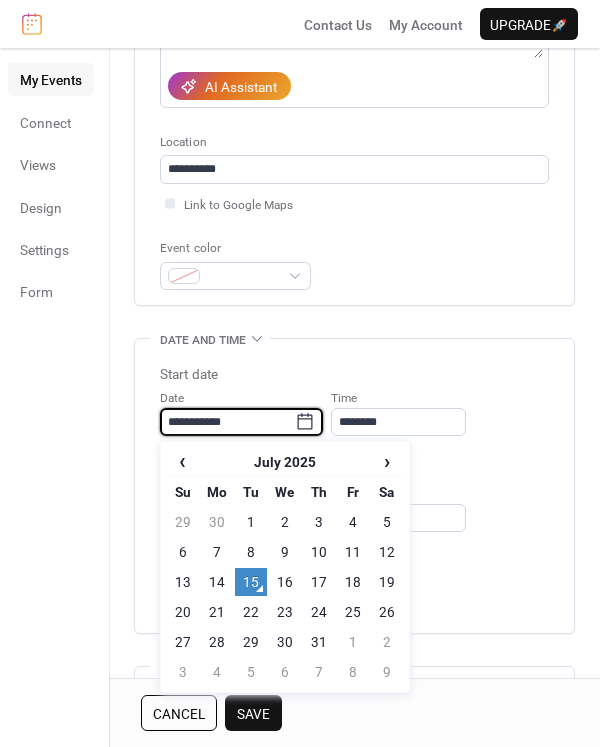 click on "›" at bounding box center [387, 461] 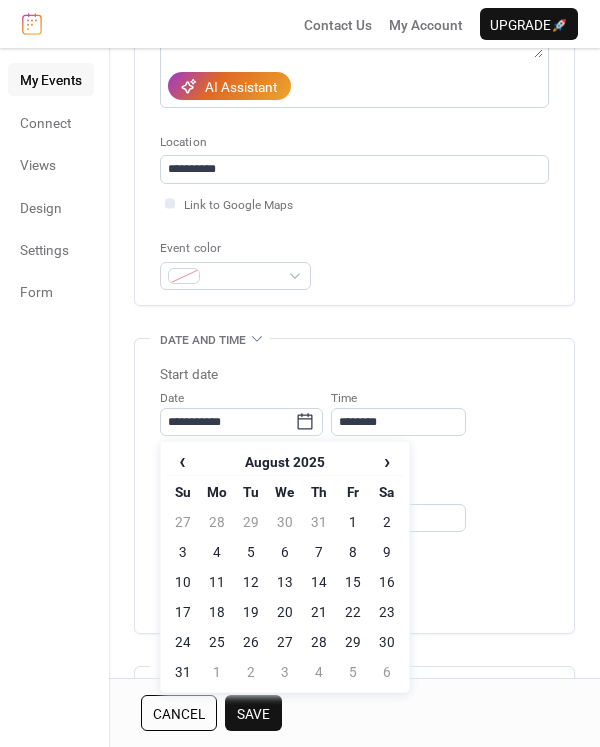 click on "22" at bounding box center [353, 612] 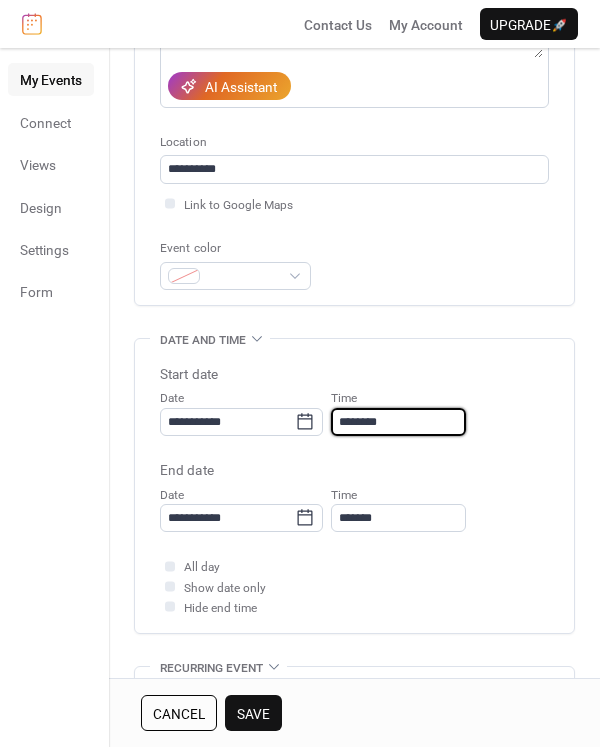 click on "********" at bounding box center (398, 422) 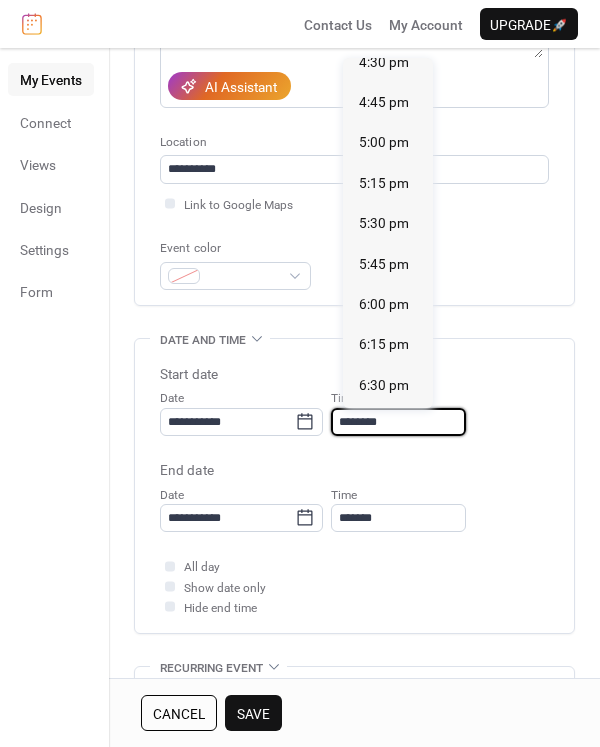 scroll, scrollTop: 2683, scrollLeft: 0, axis: vertical 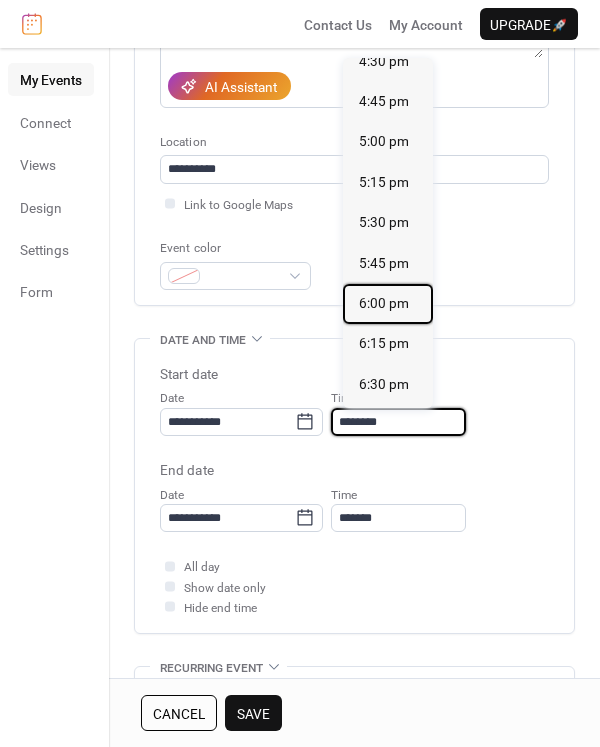 click on "6:00 pm" at bounding box center [384, 303] 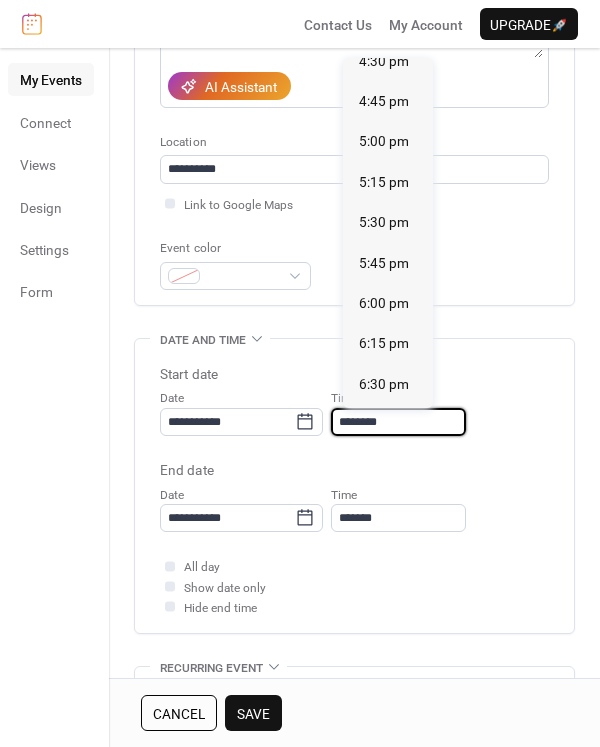 type on "*******" 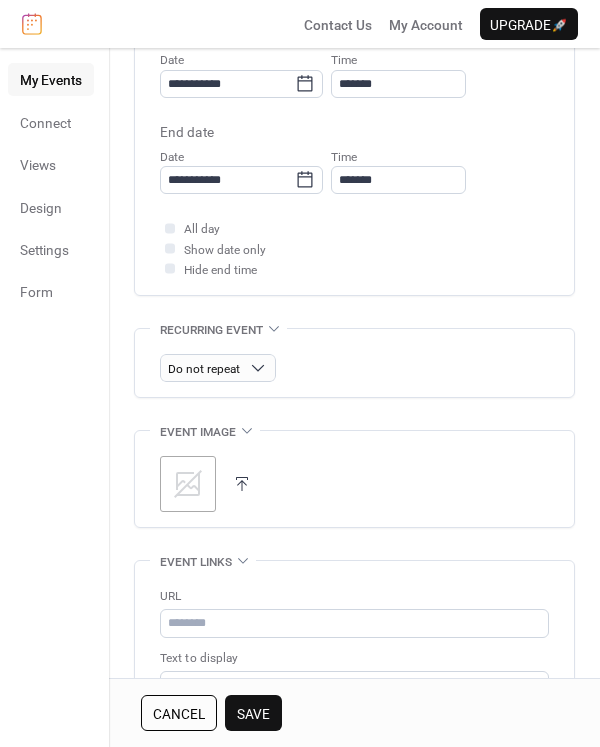 scroll, scrollTop: 682, scrollLeft: 0, axis: vertical 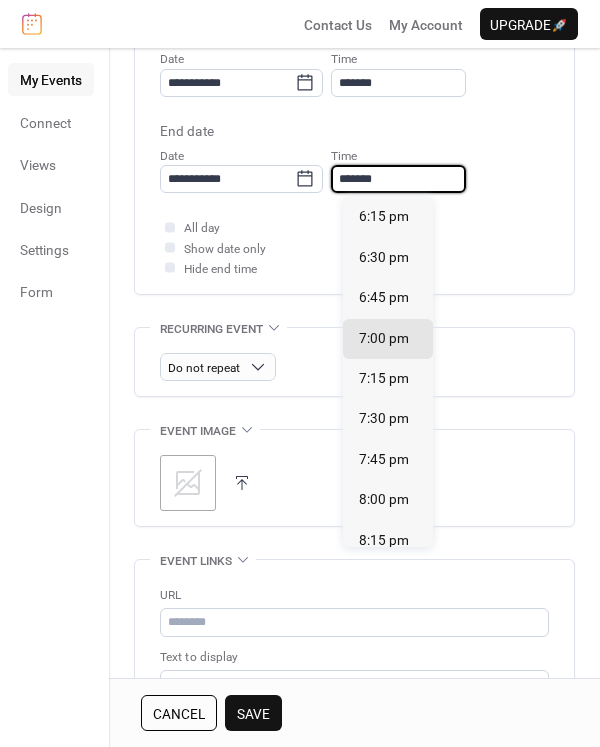 click on "*******" at bounding box center (398, 179) 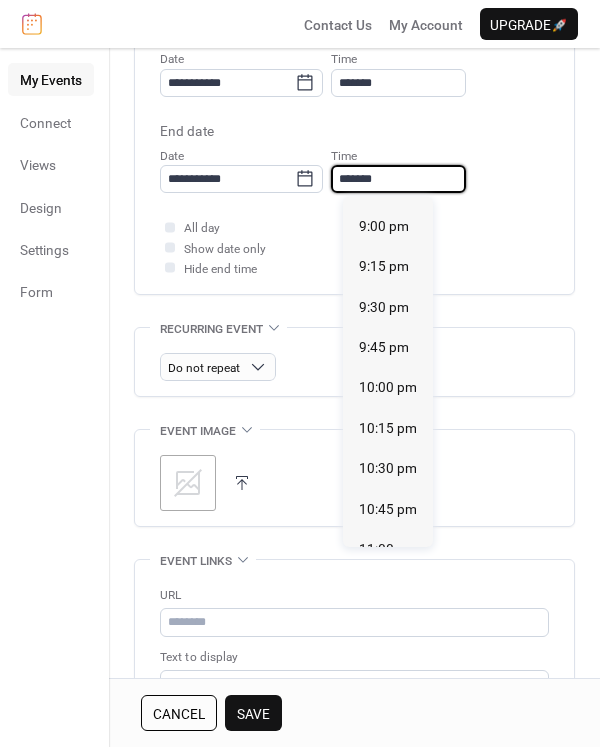 scroll, scrollTop: 436, scrollLeft: 0, axis: vertical 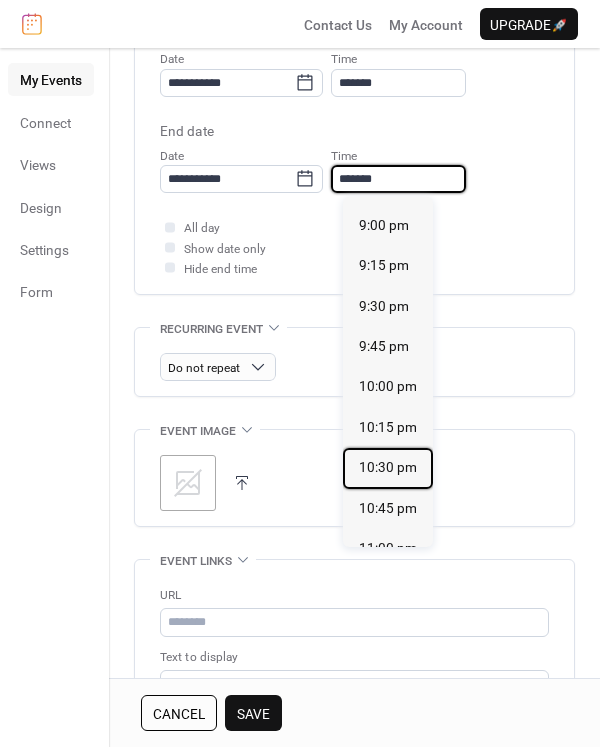 click on "10:30 pm" at bounding box center (388, 467) 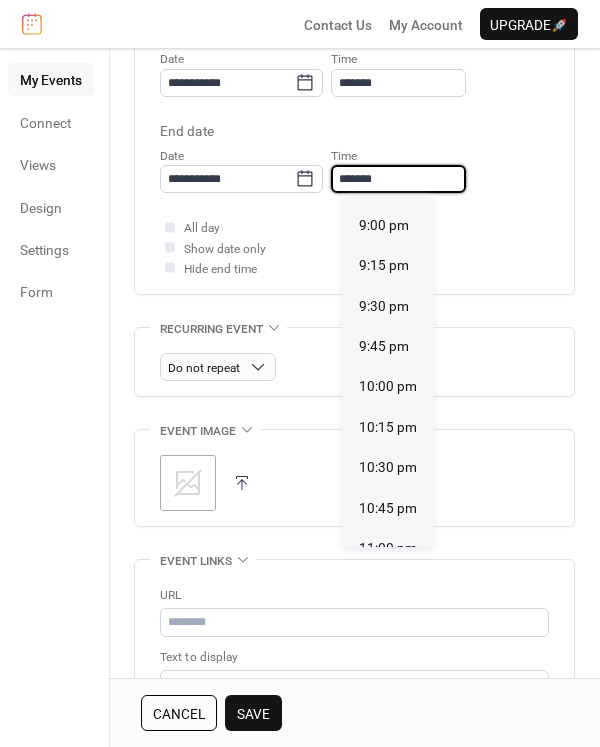 type on "********" 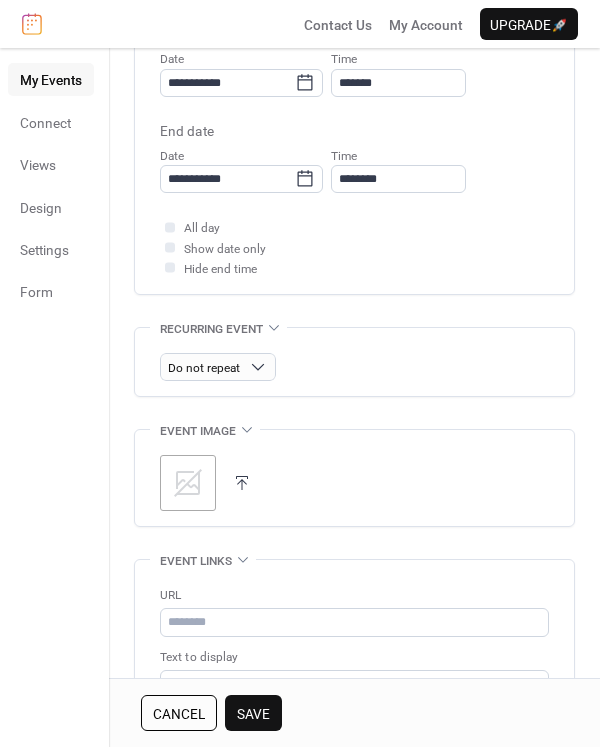 click on ";" at bounding box center [354, 478] 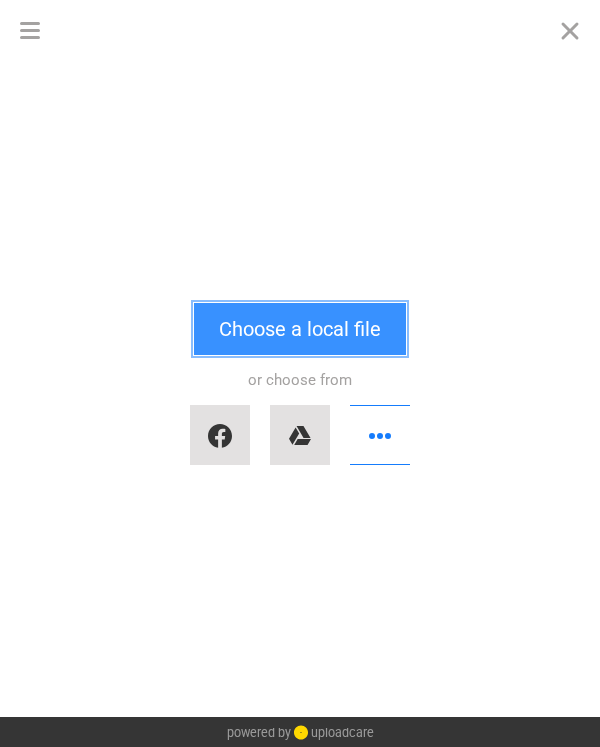 click on "Choose a local file" at bounding box center (300, 329) 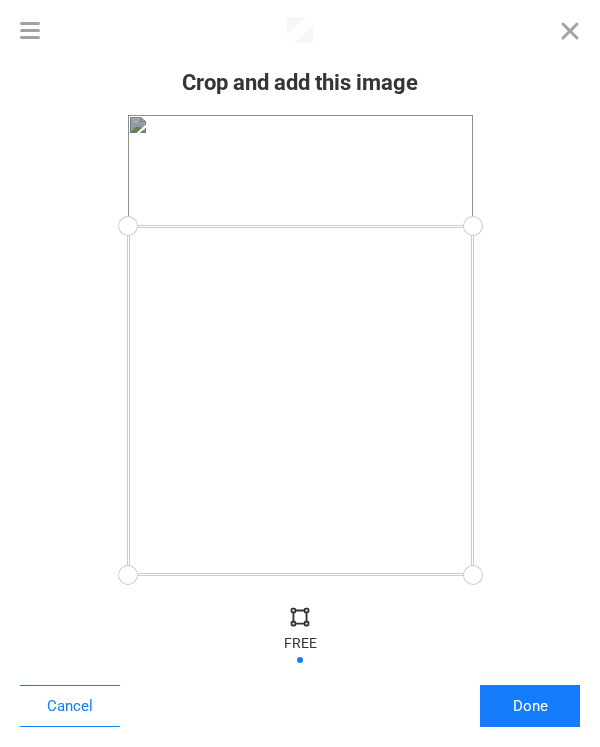 drag, startPoint x: 471, startPoint y: 116, endPoint x: 516, endPoint y: 226, distance: 118.84864 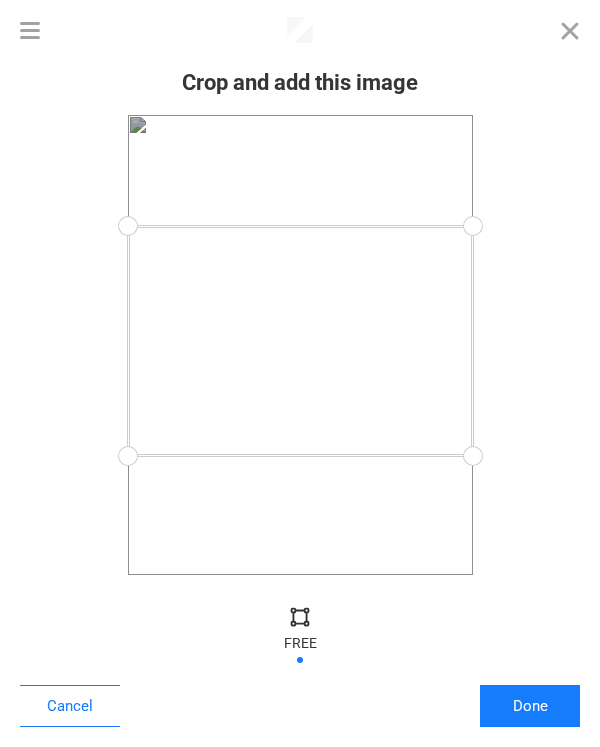drag, startPoint x: 470, startPoint y: 577, endPoint x: 487, endPoint y: 456, distance: 122.18838 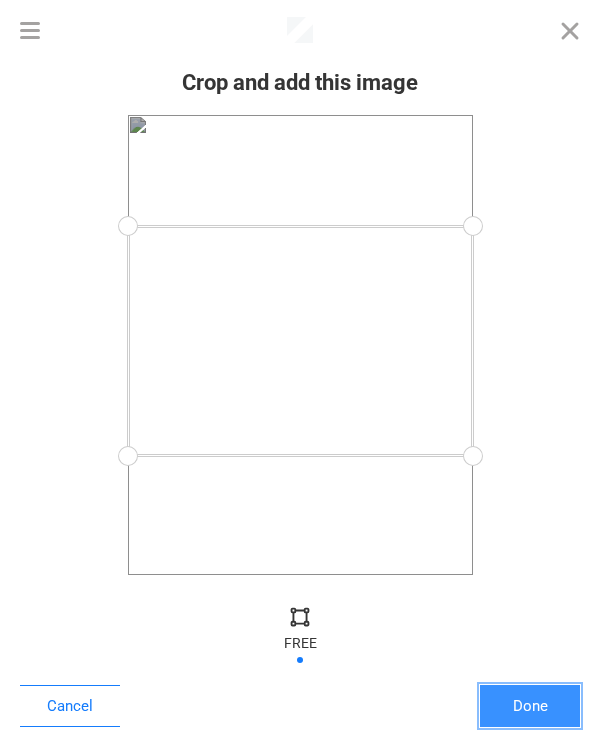 click on "Done" at bounding box center (530, 706) 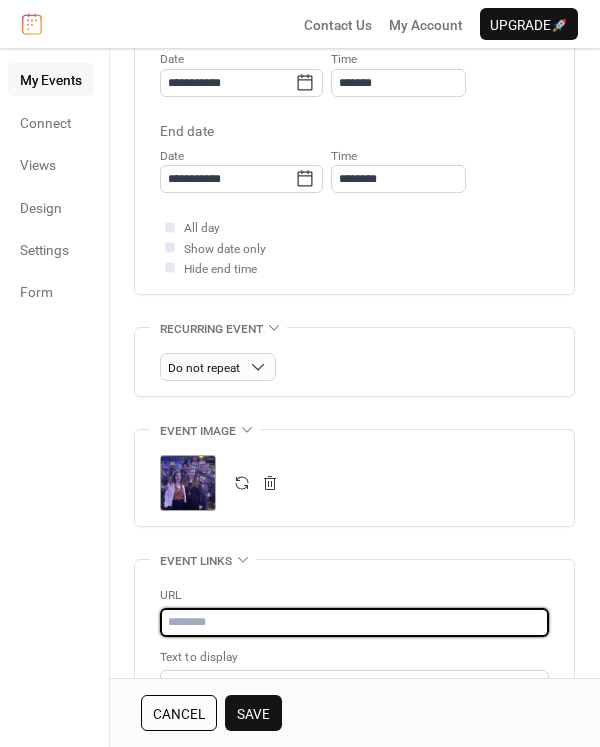 click at bounding box center (354, 622) 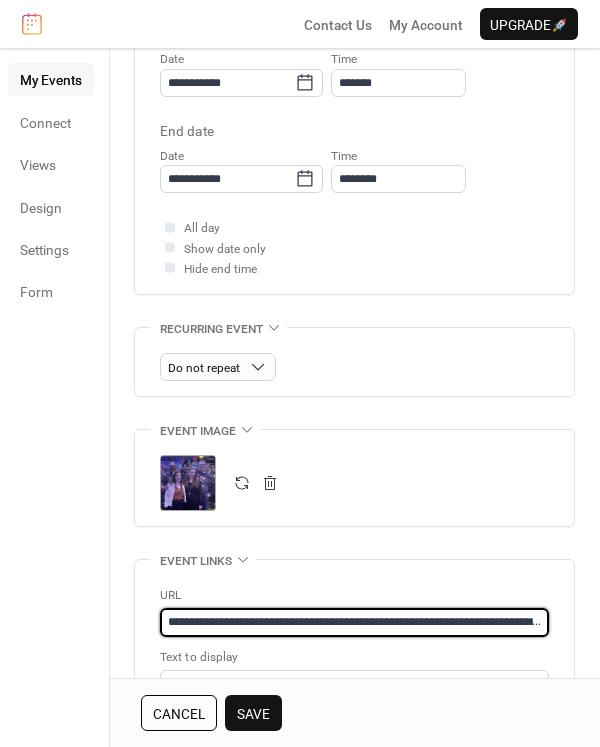 scroll, scrollTop: 0, scrollLeft: 188, axis: horizontal 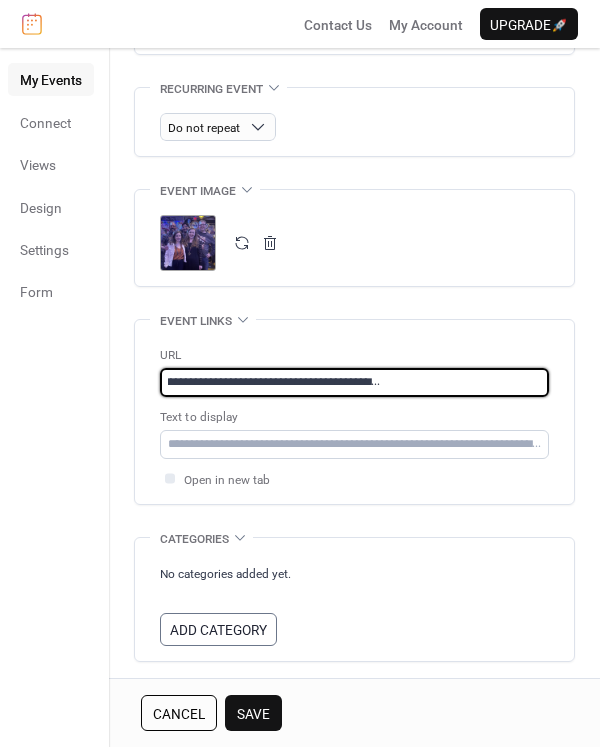 type on "**********" 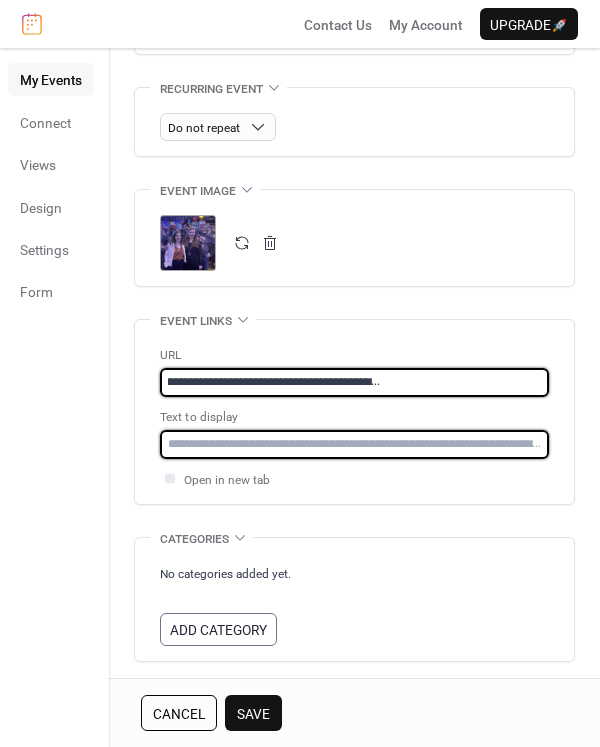 click at bounding box center [354, 444] 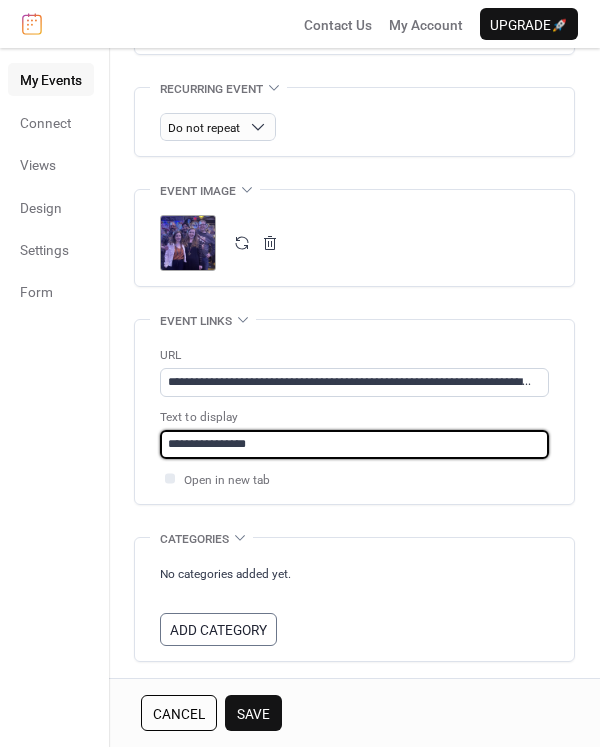 scroll, scrollTop: 1065, scrollLeft: 0, axis: vertical 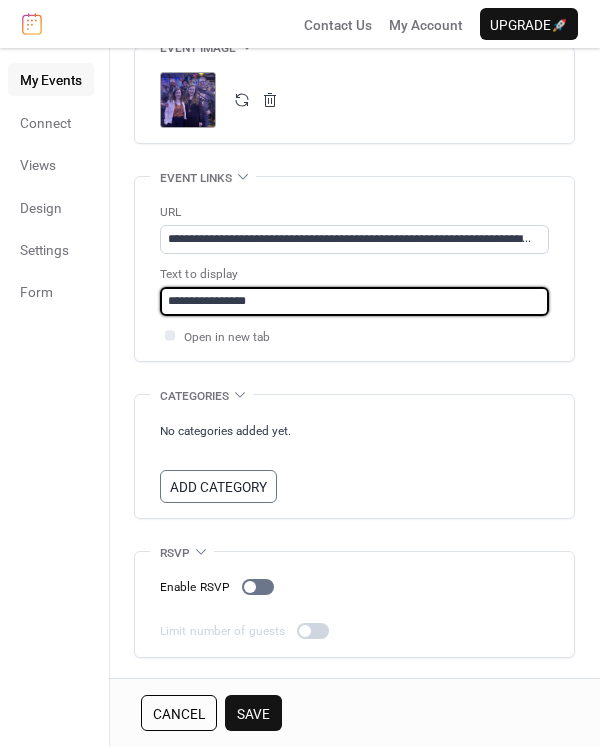 type on "**********" 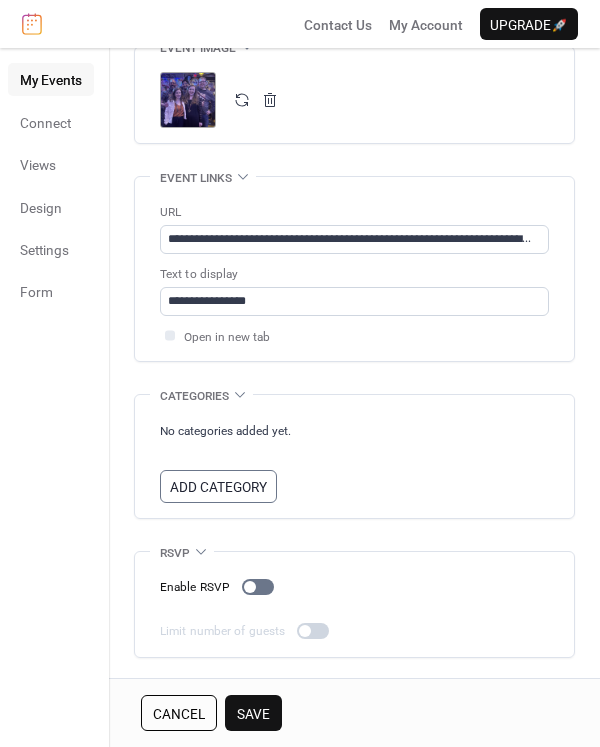 click on "Save" at bounding box center (253, 714) 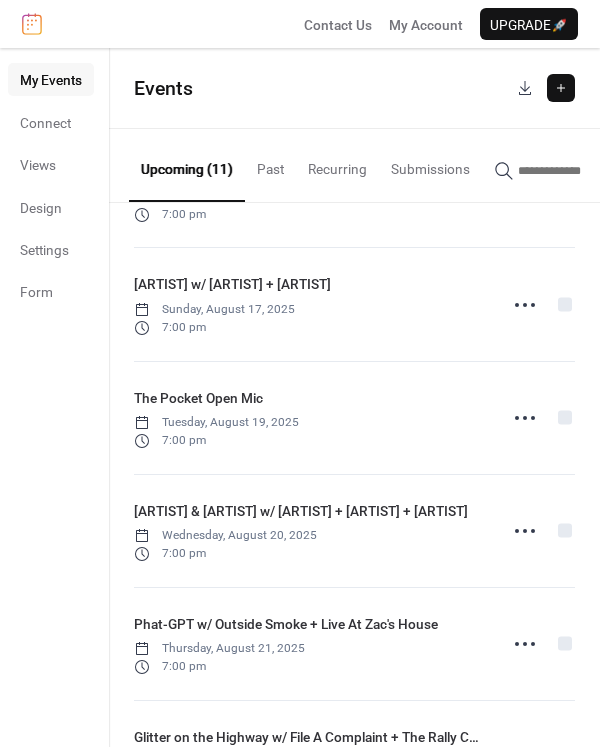 scroll, scrollTop: 750, scrollLeft: 0, axis: vertical 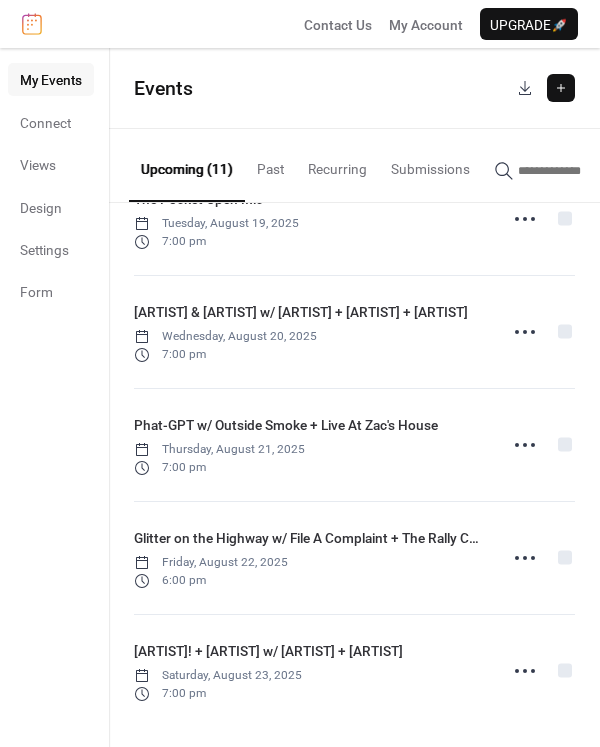 click at bounding box center (561, 88) 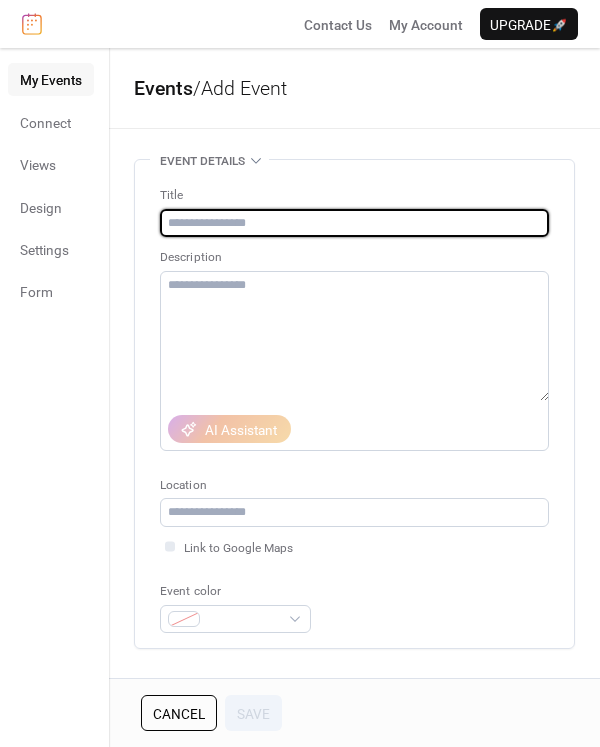 click at bounding box center [354, 223] 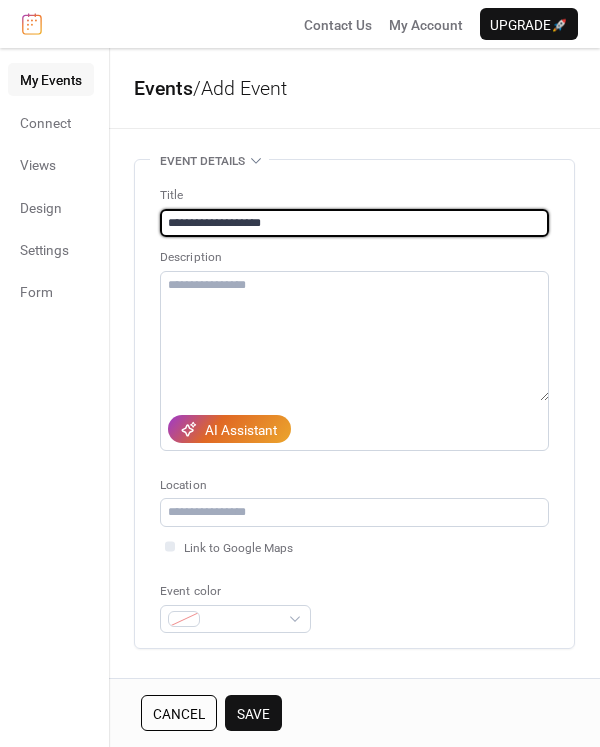type on "**********" 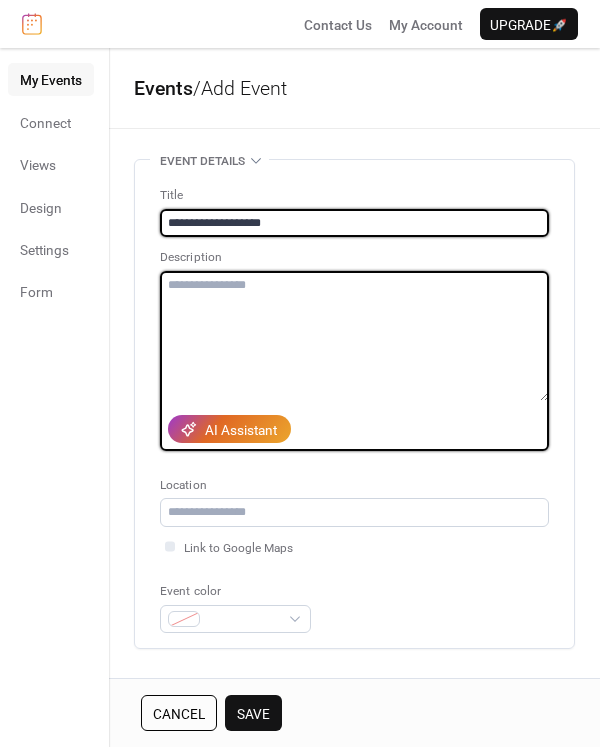 click at bounding box center [354, 336] 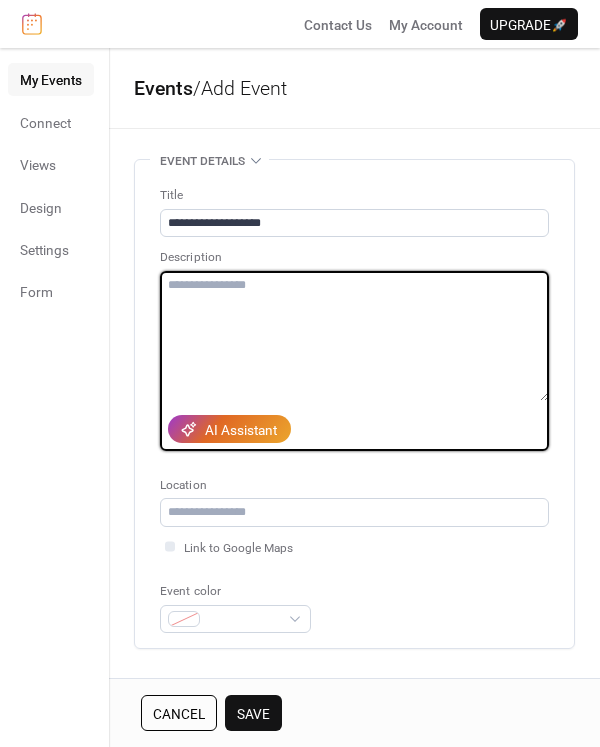 paste on "**********" 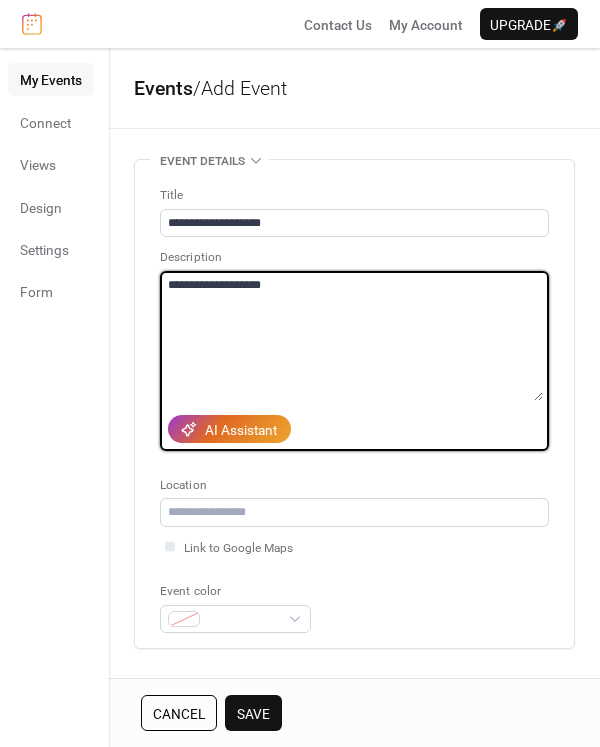 scroll, scrollTop: 90, scrollLeft: 0, axis: vertical 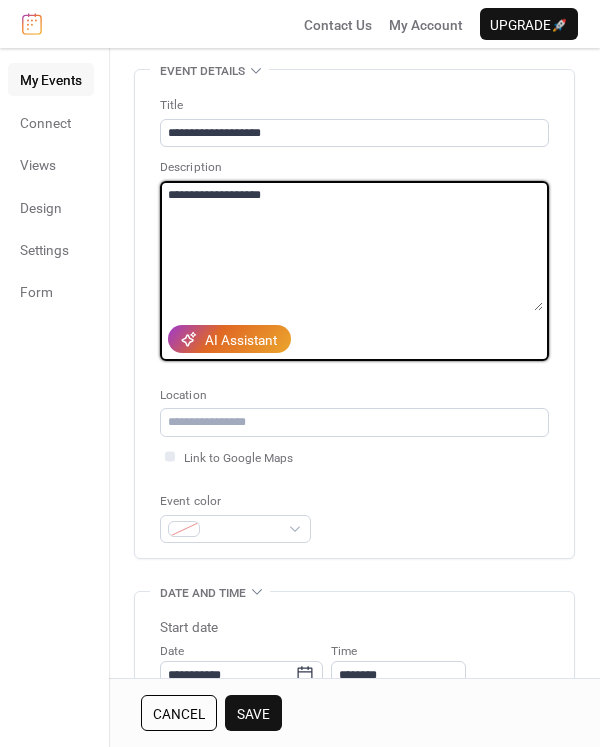 type on "**********" 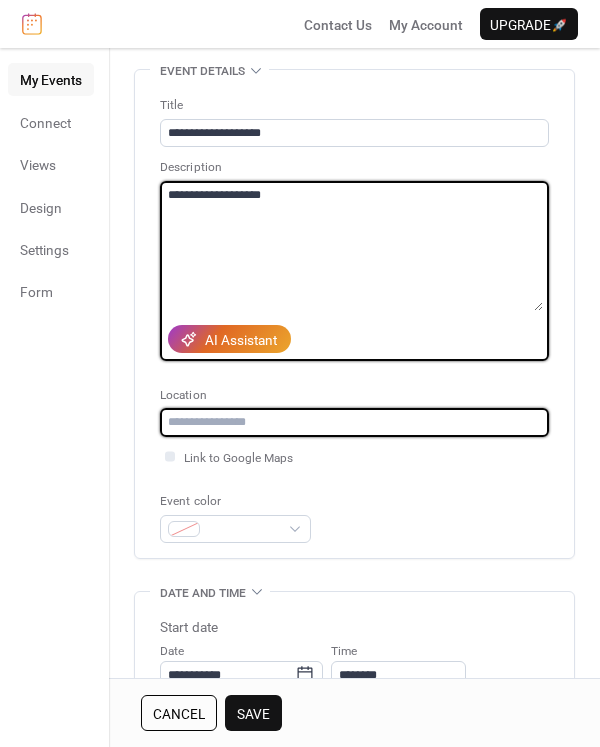 click at bounding box center [354, 422] 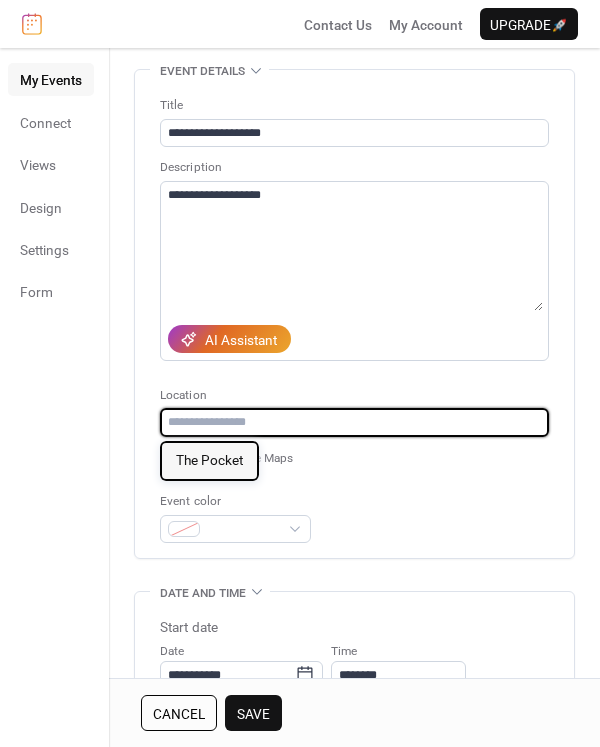 click on "The Pocket" at bounding box center [209, 460] 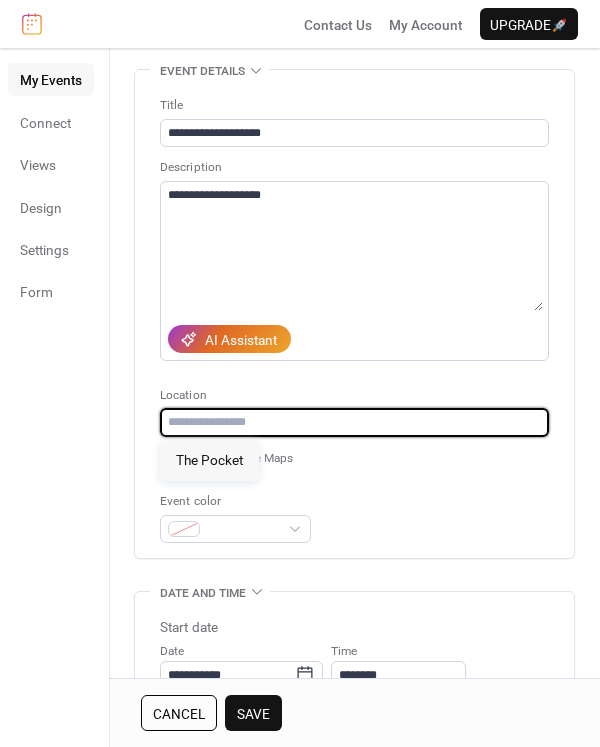 type on "**********" 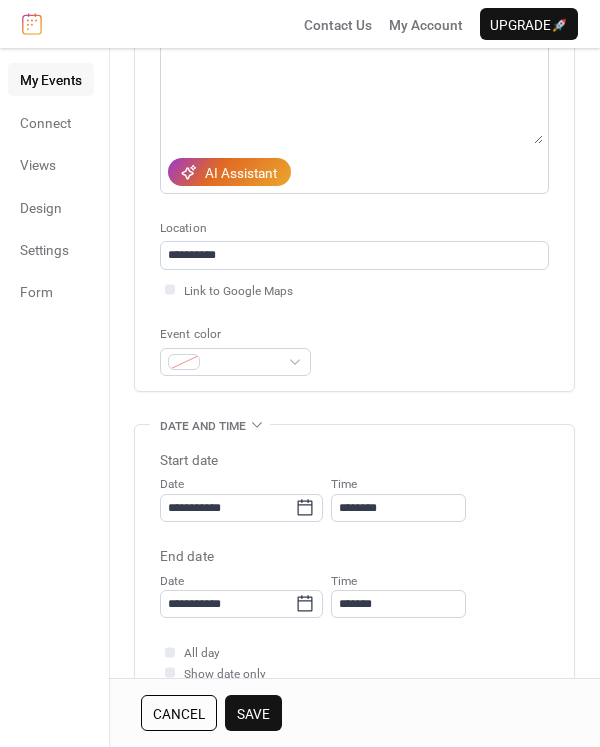 scroll, scrollTop: 258, scrollLeft: 0, axis: vertical 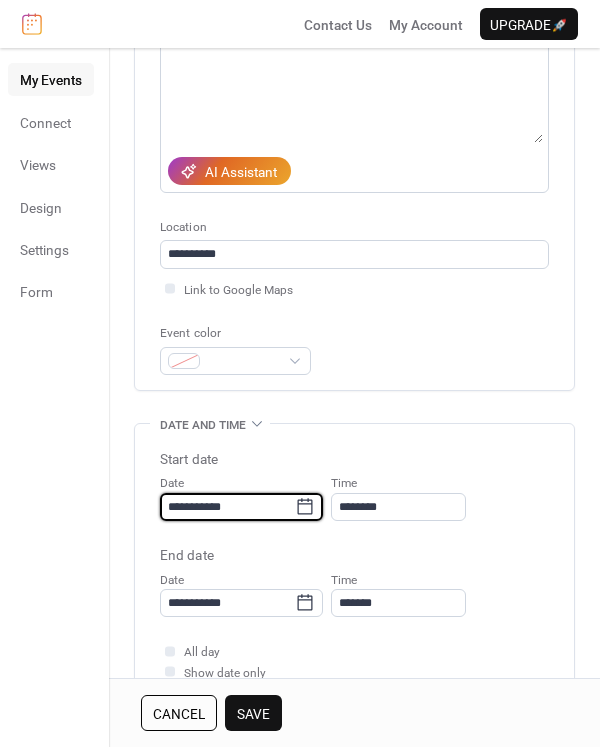 click on "**********" at bounding box center [227, 507] 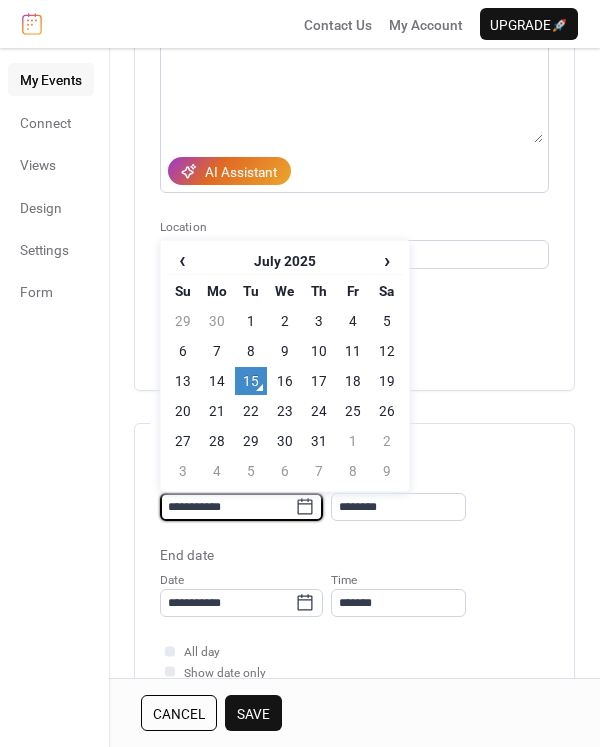 click on "›" at bounding box center (387, 260) 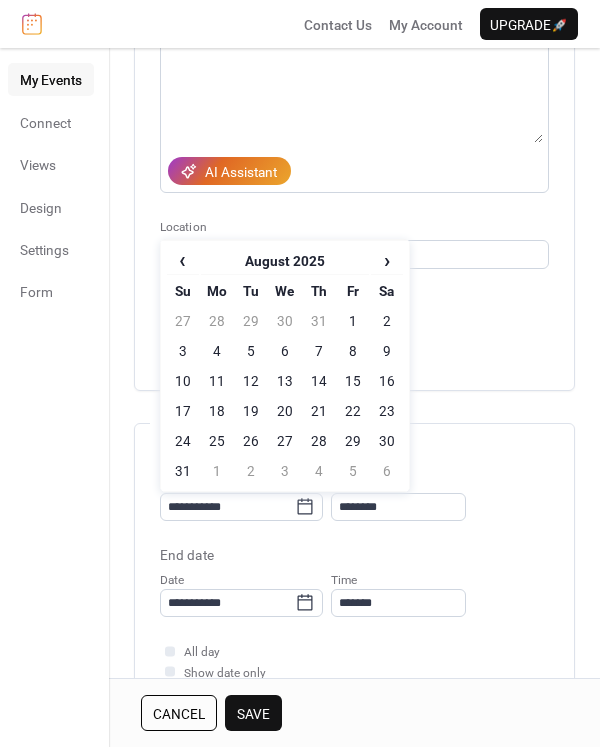 click on "26" at bounding box center (251, 441) 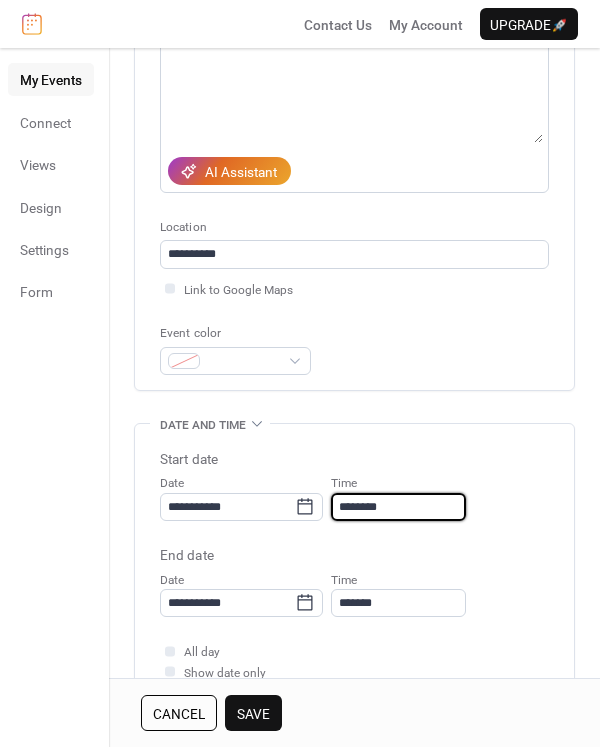 click on "********" at bounding box center (398, 507) 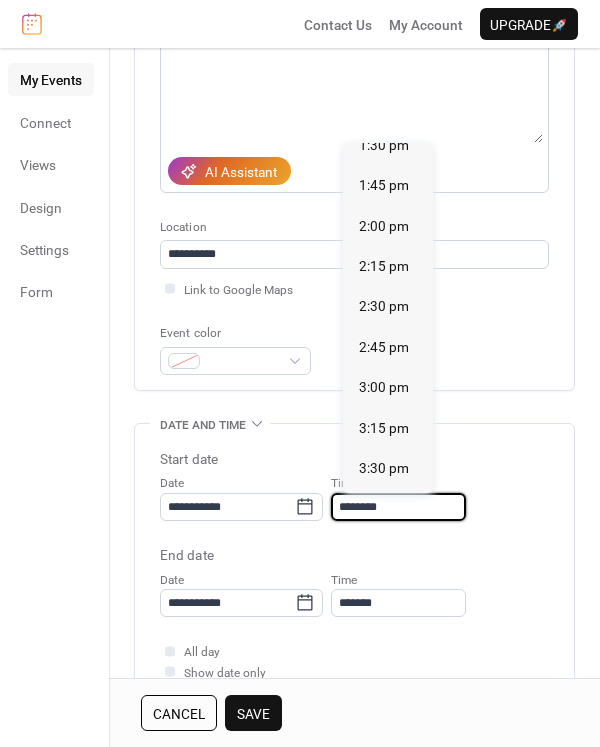 scroll, scrollTop: 2200, scrollLeft: 0, axis: vertical 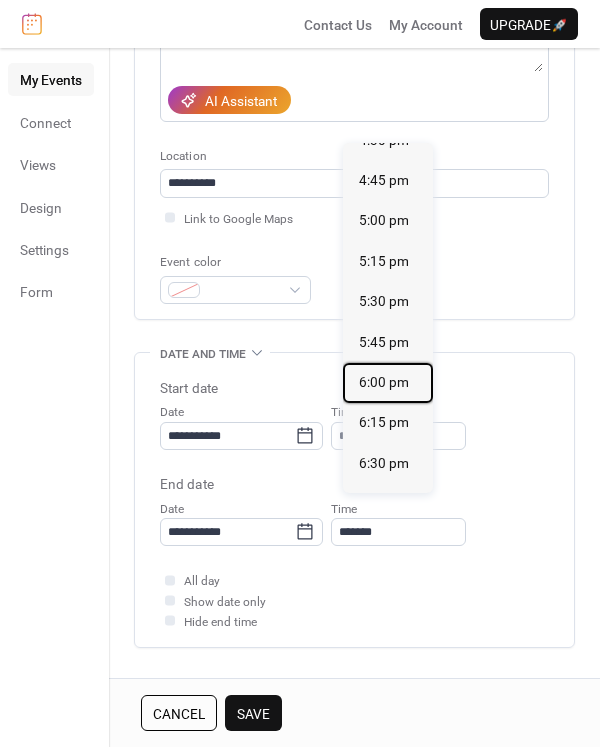 click on "6:00 pm" at bounding box center [384, 382] 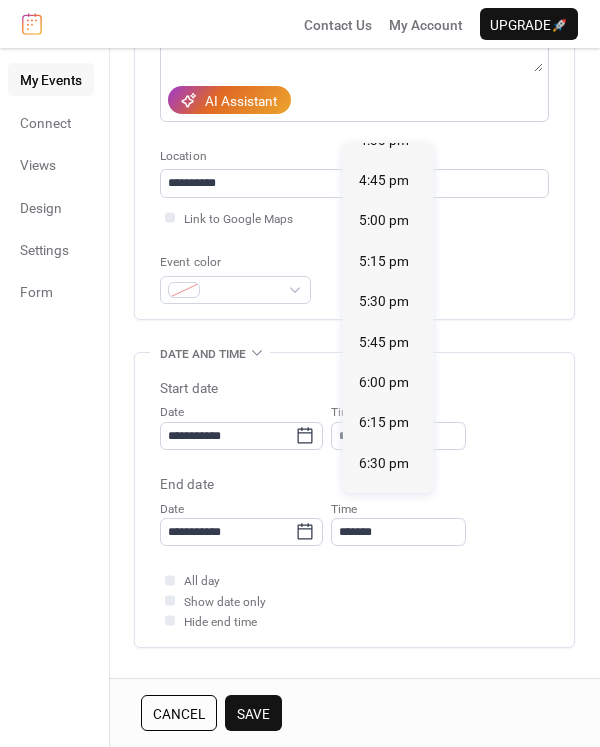 type on "*******" 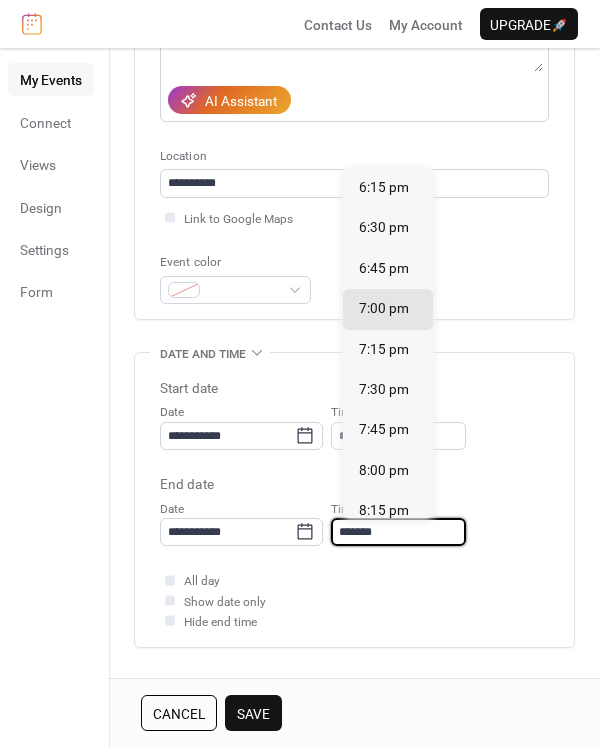 click on "*******" at bounding box center (398, 532) 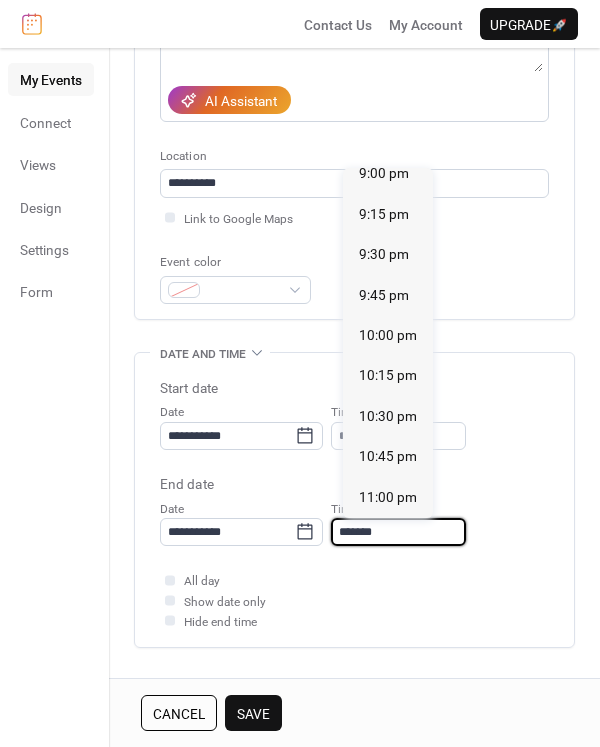 scroll, scrollTop: 459, scrollLeft: 0, axis: vertical 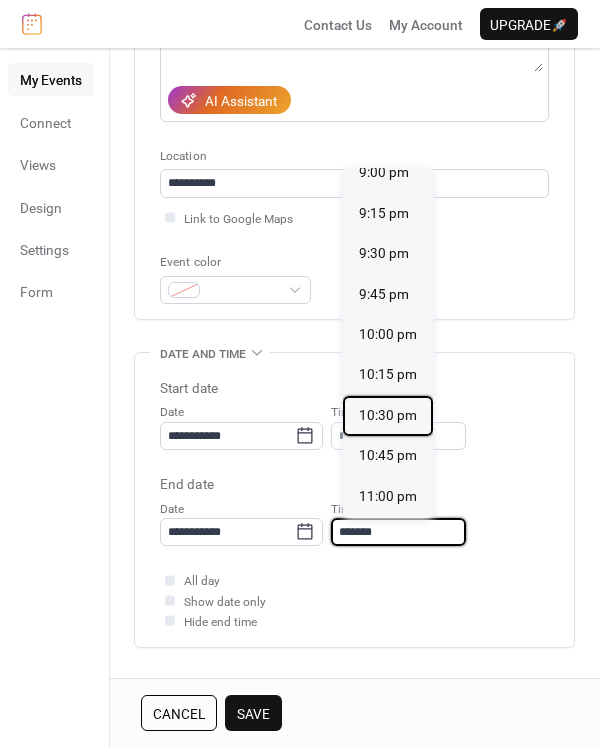 click on "10:30 pm" at bounding box center (388, 415) 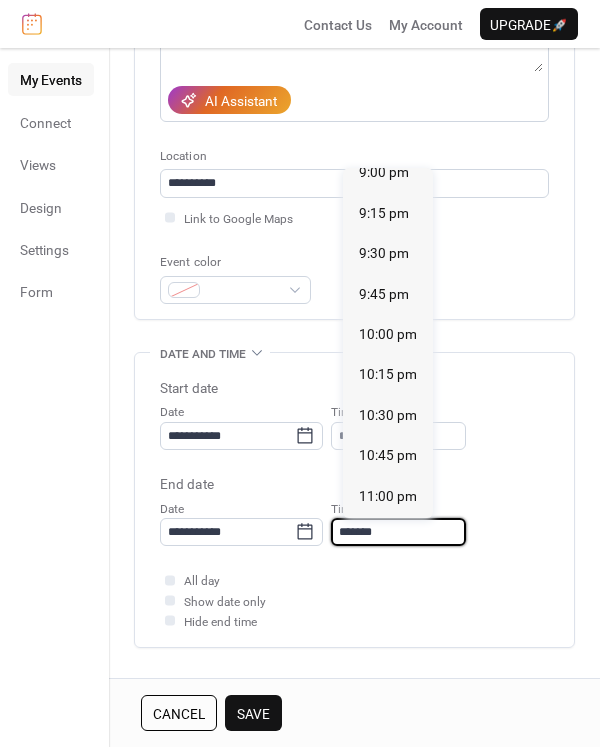 type on "********" 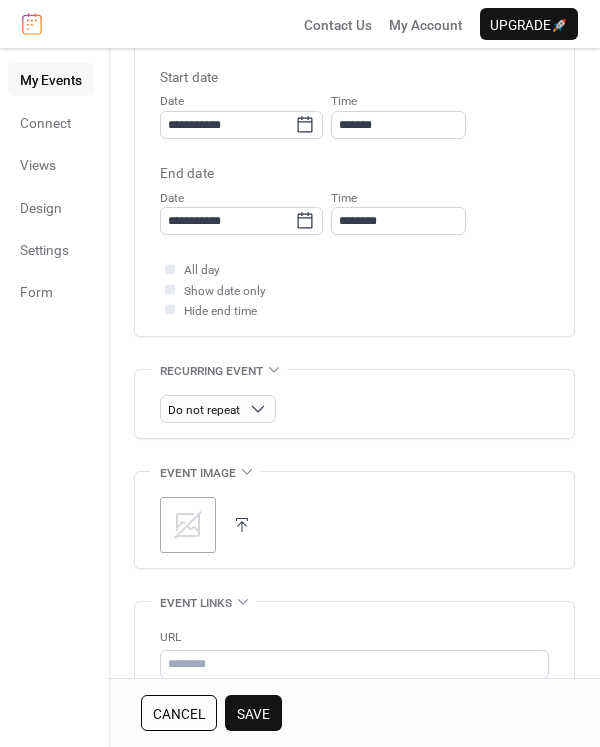 scroll, scrollTop: 743, scrollLeft: 0, axis: vertical 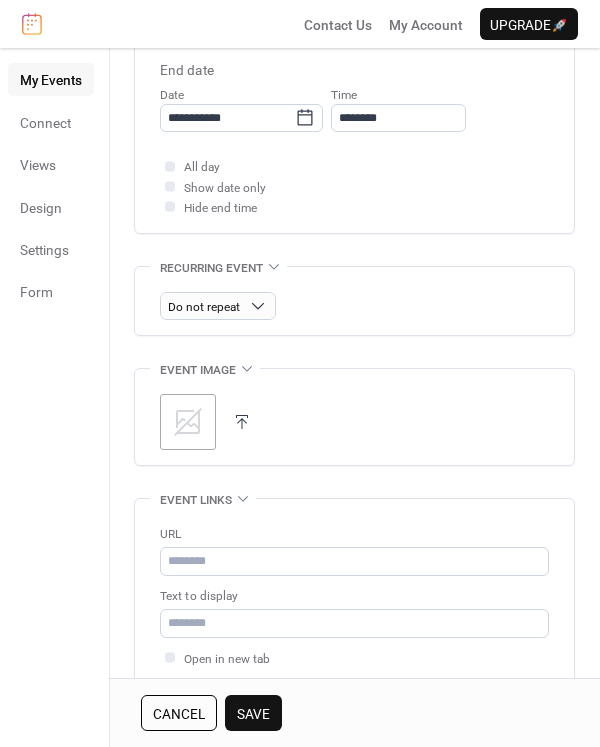 click 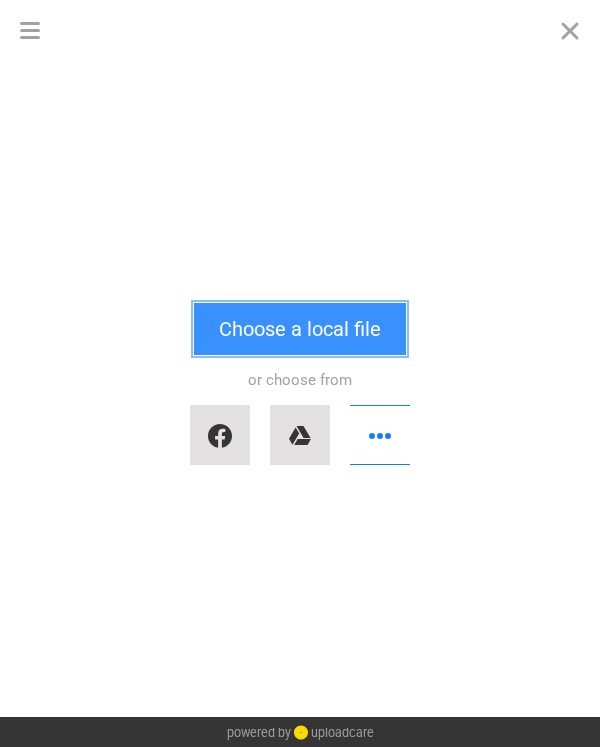 click on "Choose a local file" at bounding box center (300, 329) 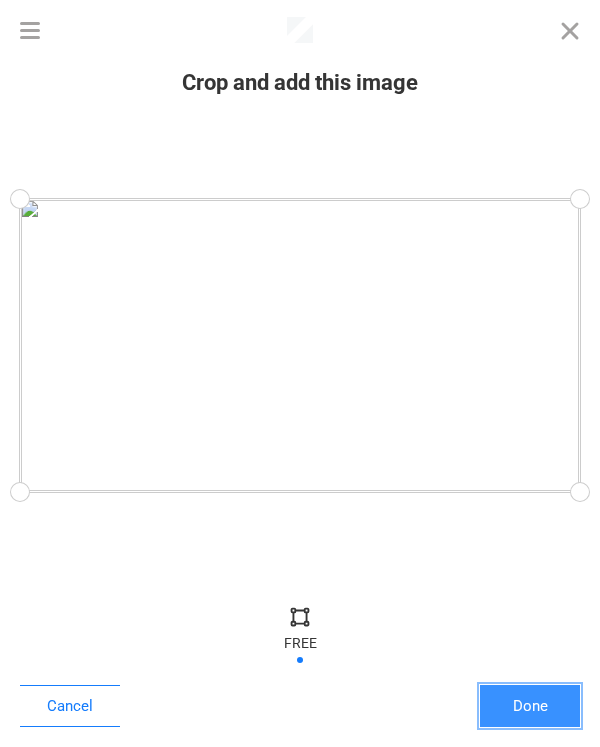 click on "Done" at bounding box center [530, 706] 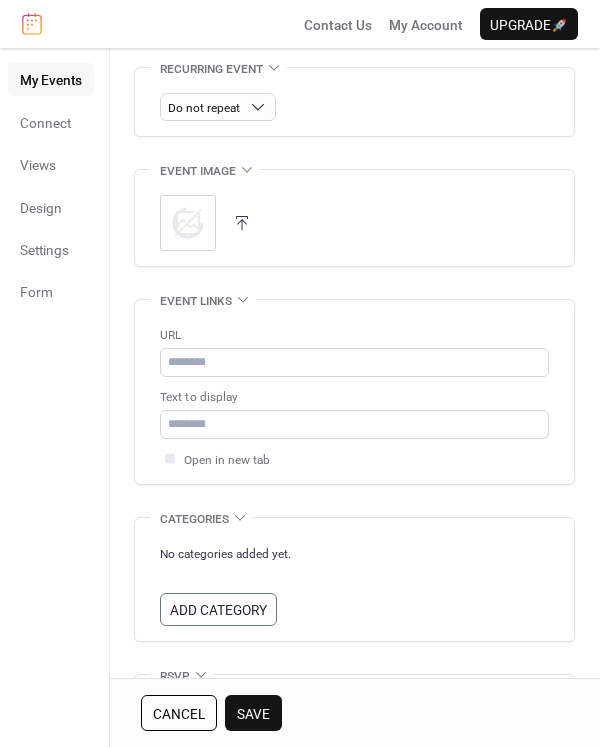 scroll, scrollTop: 966, scrollLeft: 0, axis: vertical 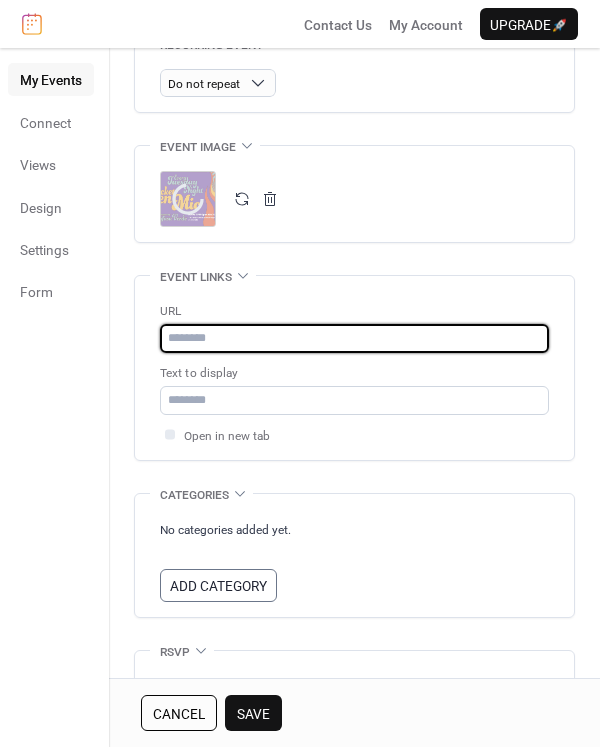 click at bounding box center (354, 338) 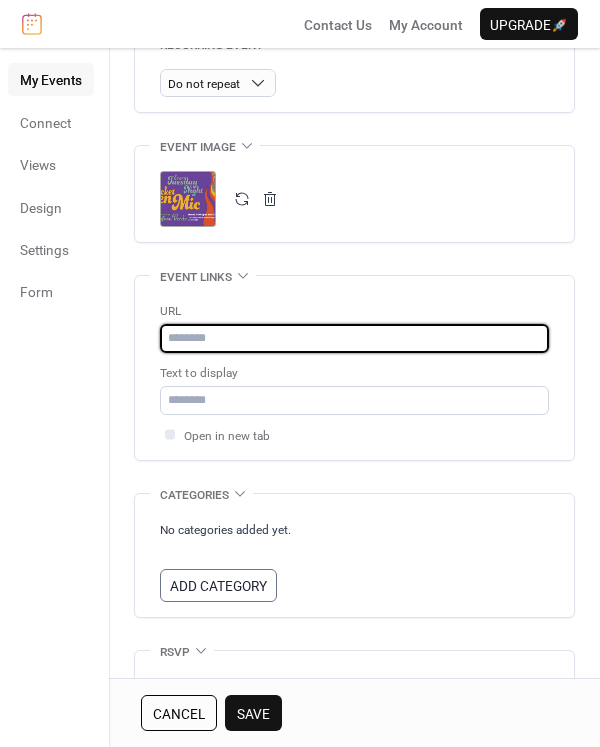 paste on "**********" 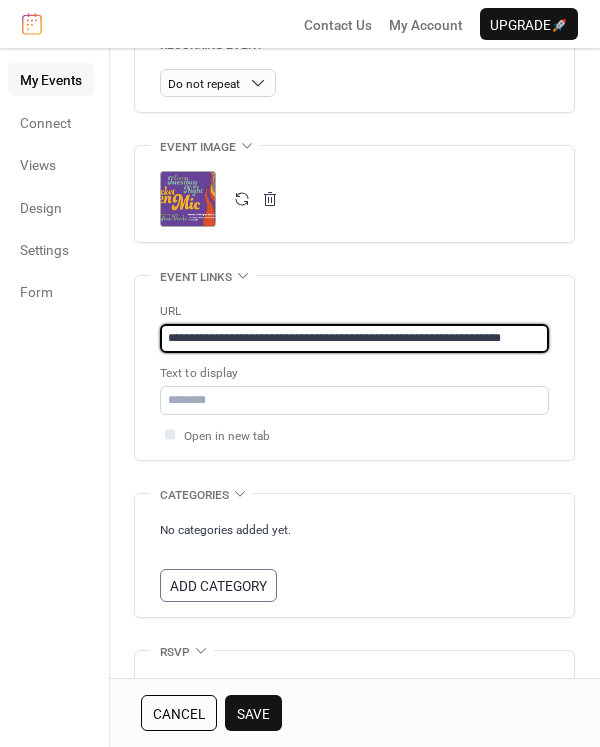scroll, scrollTop: 0, scrollLeft: 11, axis: horizontal 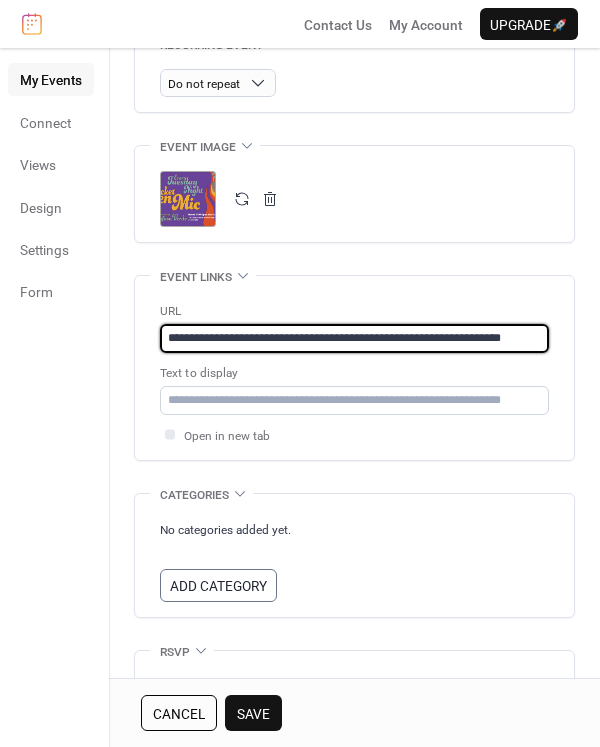 type on "**********" 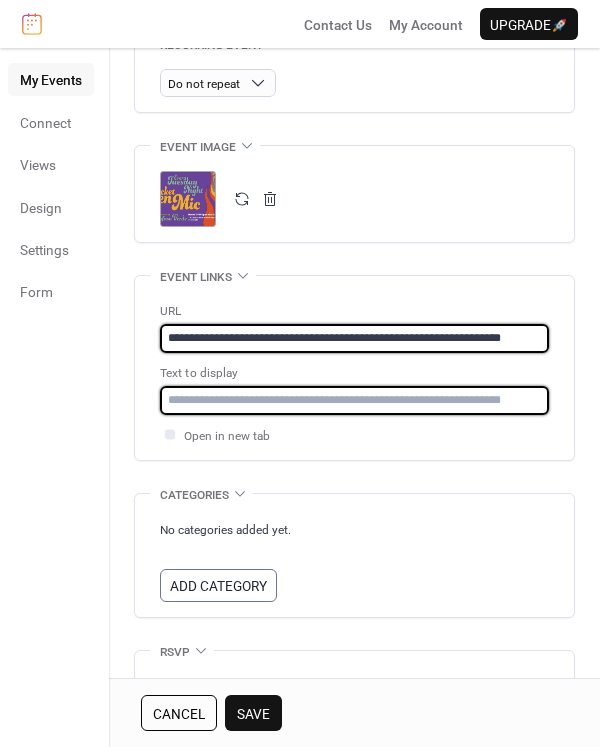 click at bounding box center [354, 400] 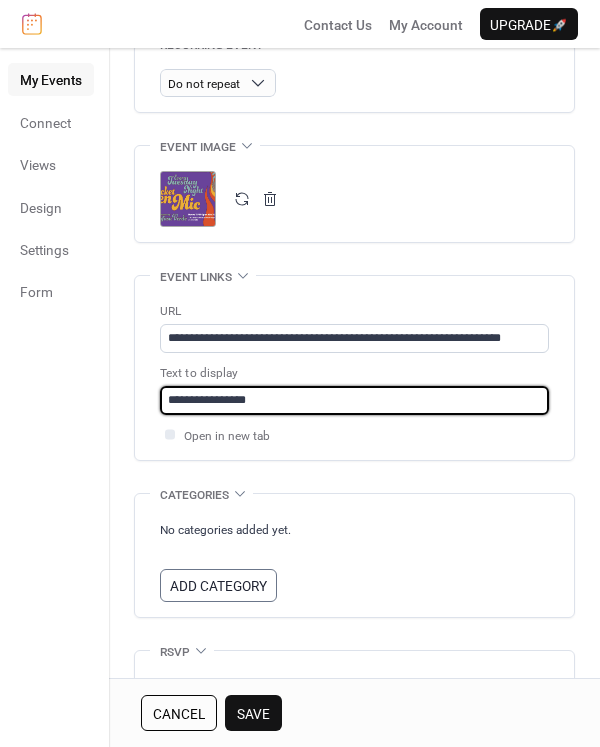 scroll, scrollTop: 1065, scrollLeft: 0, axis: vertical 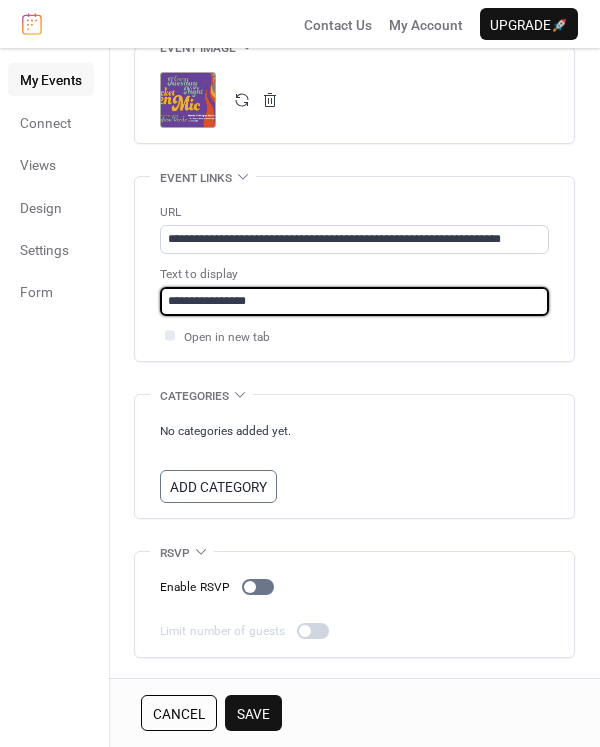type on "**********" 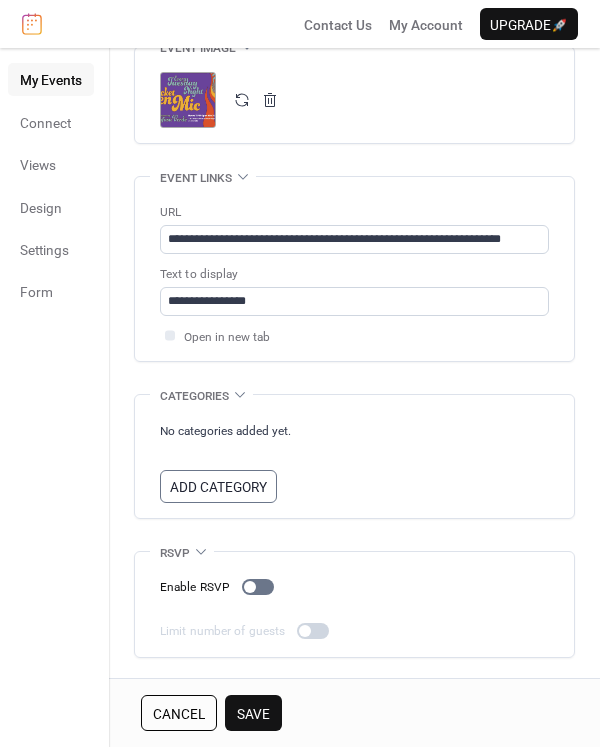 click on "Save" at bounding box center (253, 714) 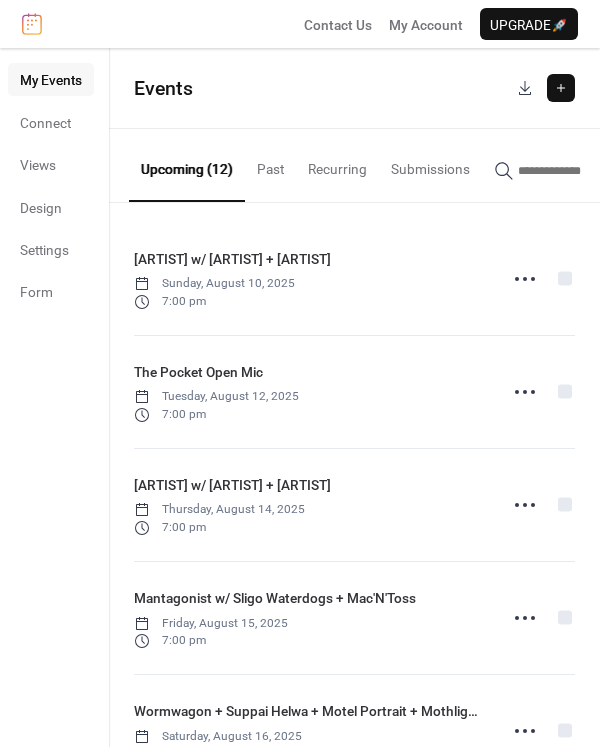 click at bounding box center [561, 88] 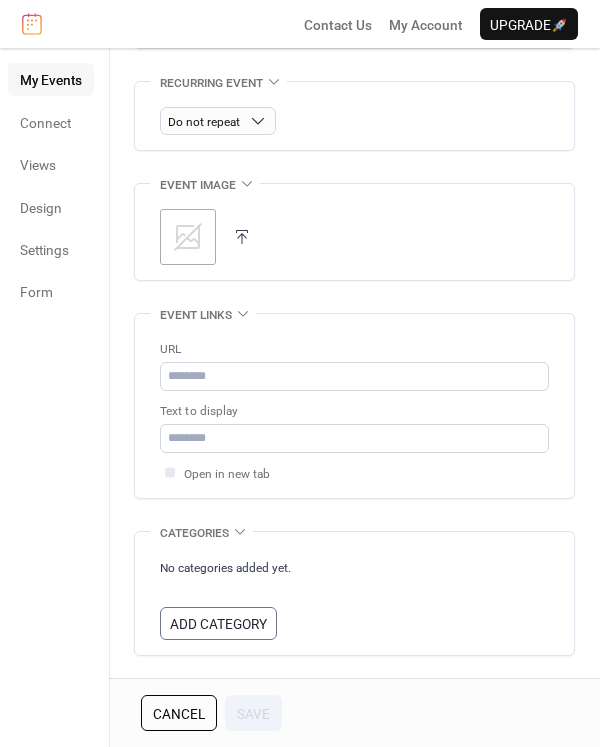 scroll, scrollTop: 1065, scrollLeft: 0, axis: vertical 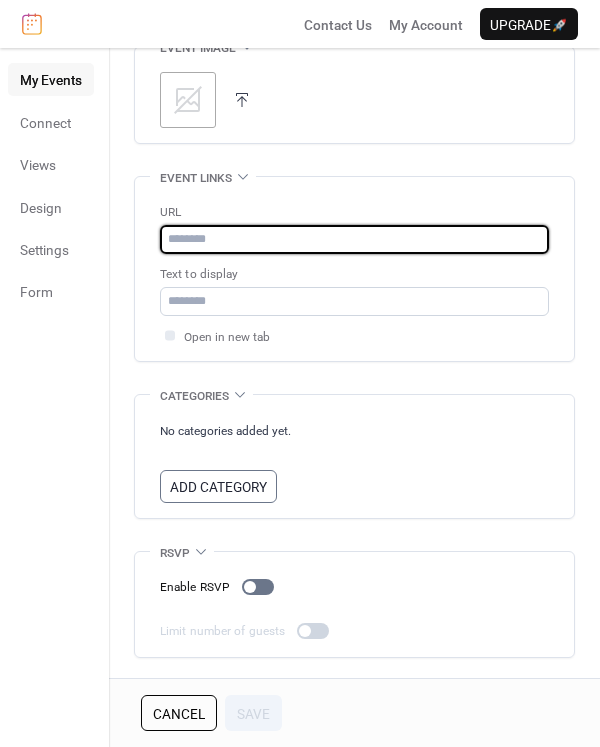 click at bounding box center [354, 239] 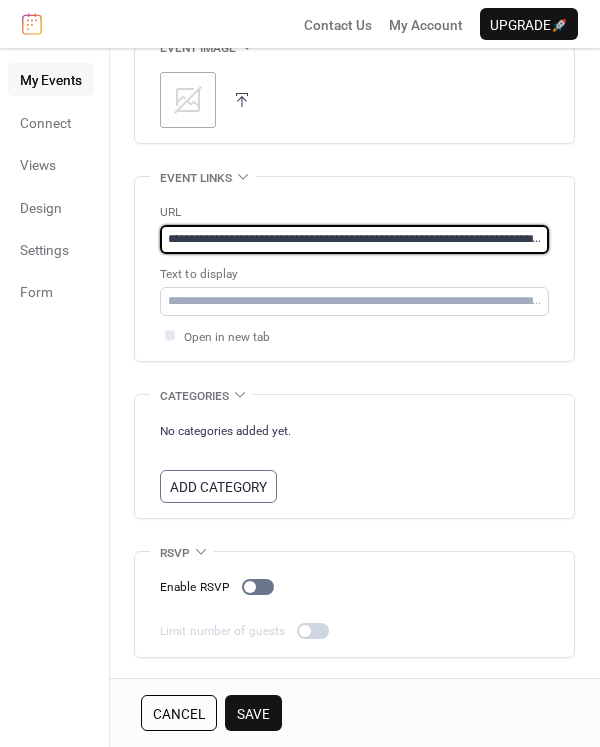 scroll, scrollTop: 0, scrollLeft: 175, axis: horizontal 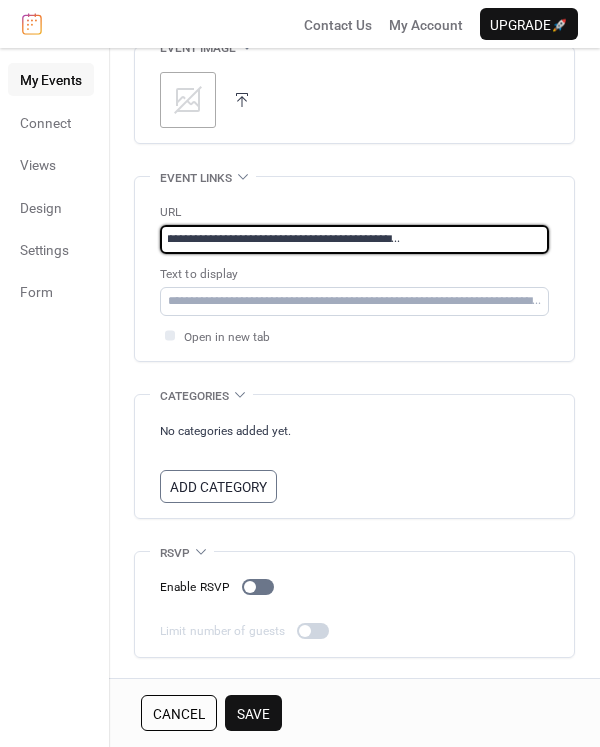 type on "**********" 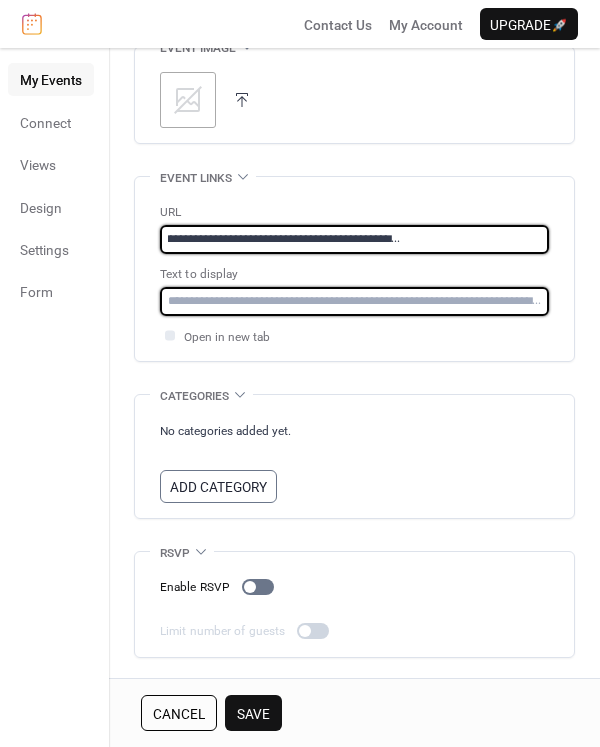 click at bounding box center [354, 301] 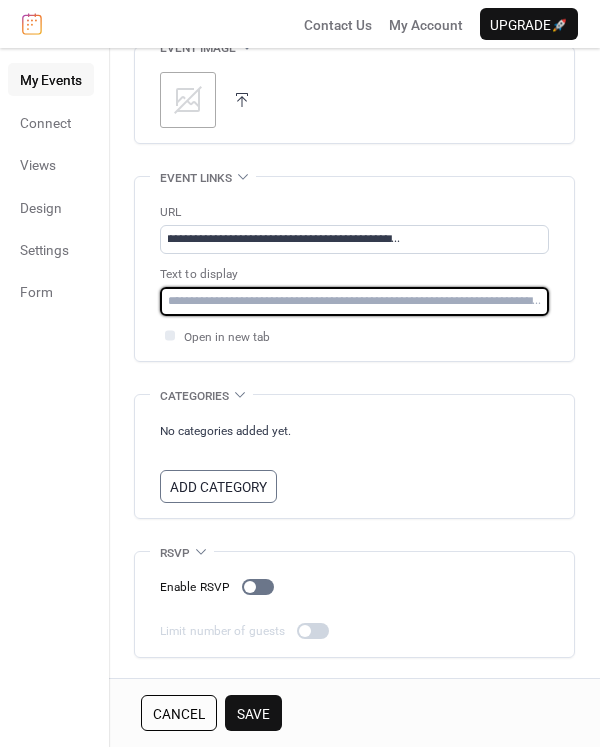 scroll, scrollTop: 0, scrollLeft: 0, axis: both 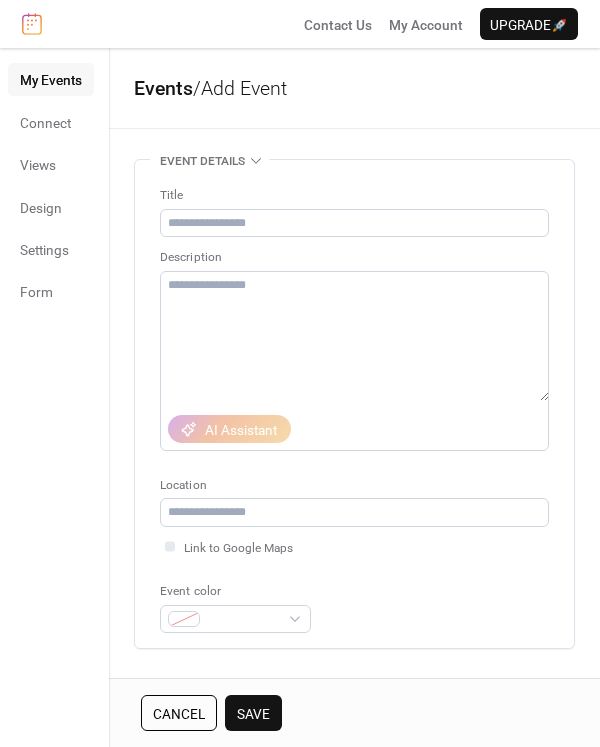 type on "**********" 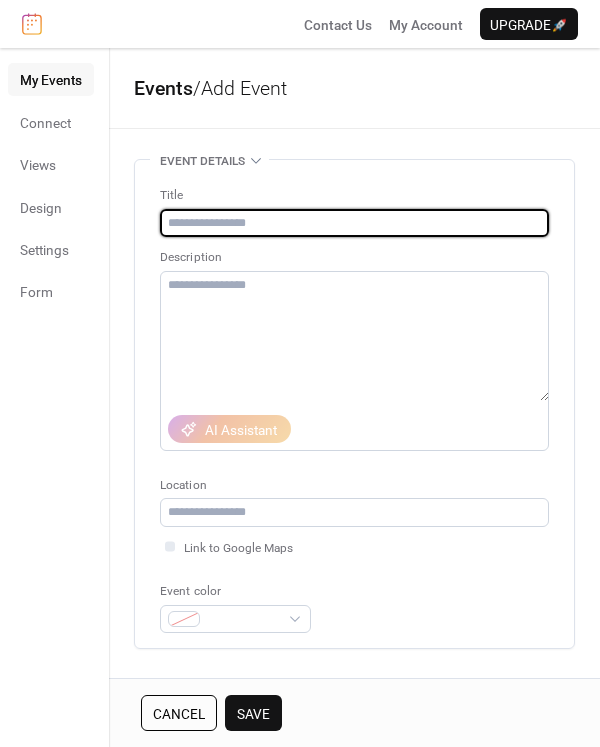 click at bounding box center (354, 223) 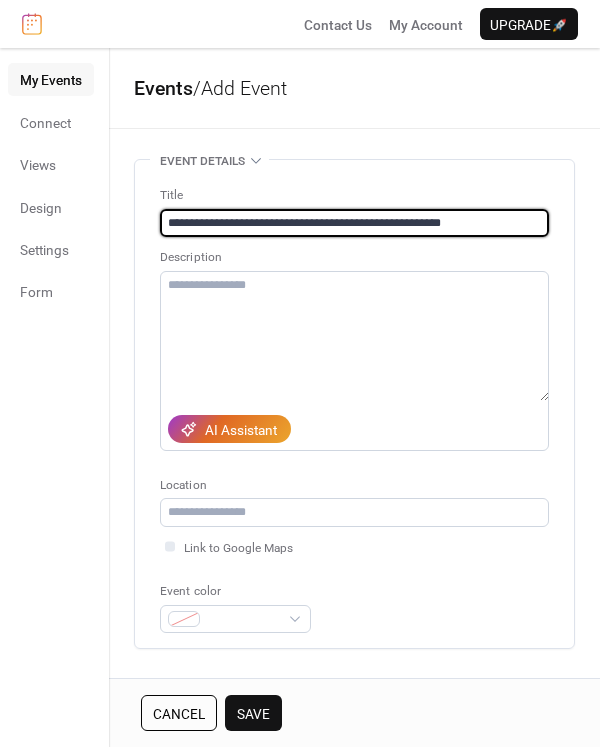 type on "**********" 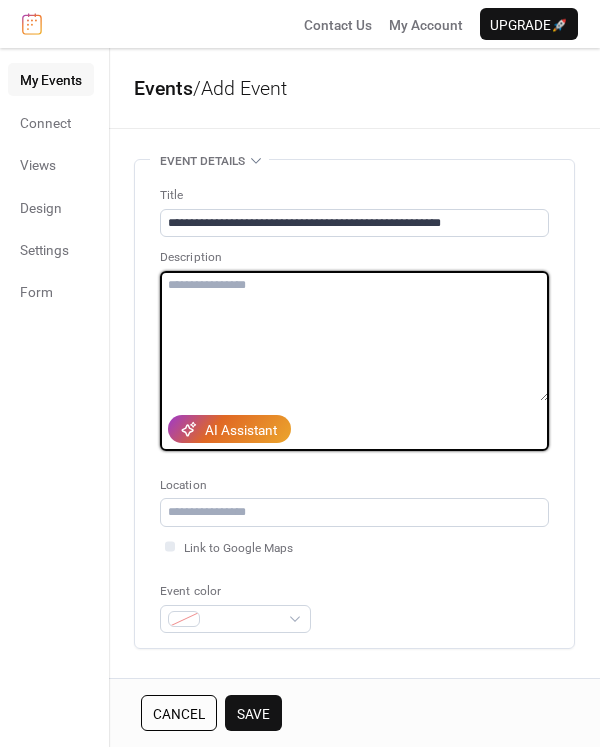 click at bounding box center [354, 336] 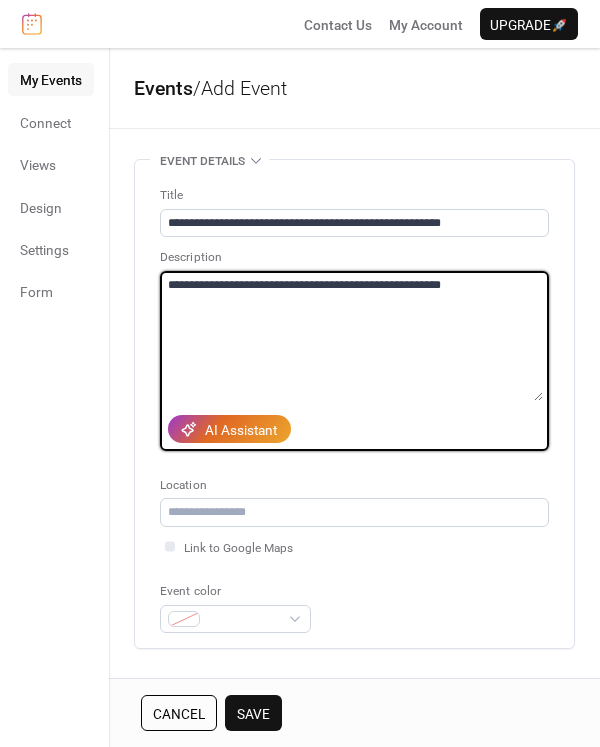 type on "**********" 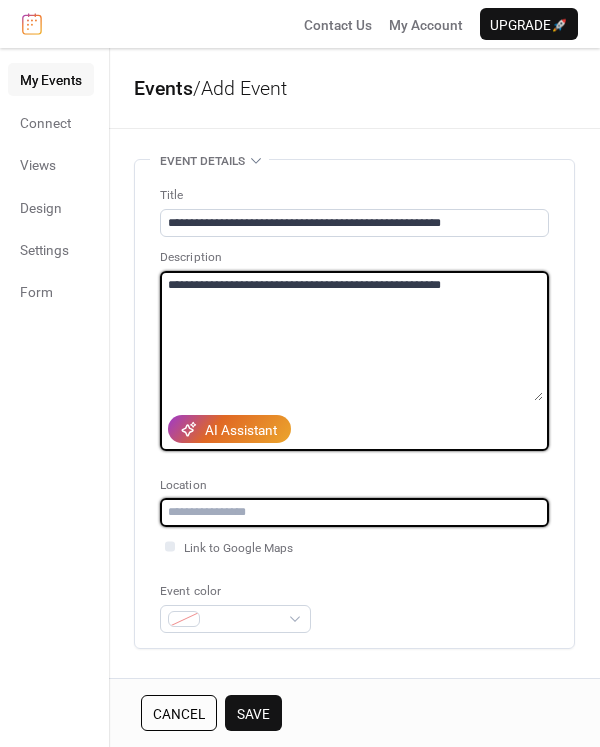 click at bounding box center (354, 512) 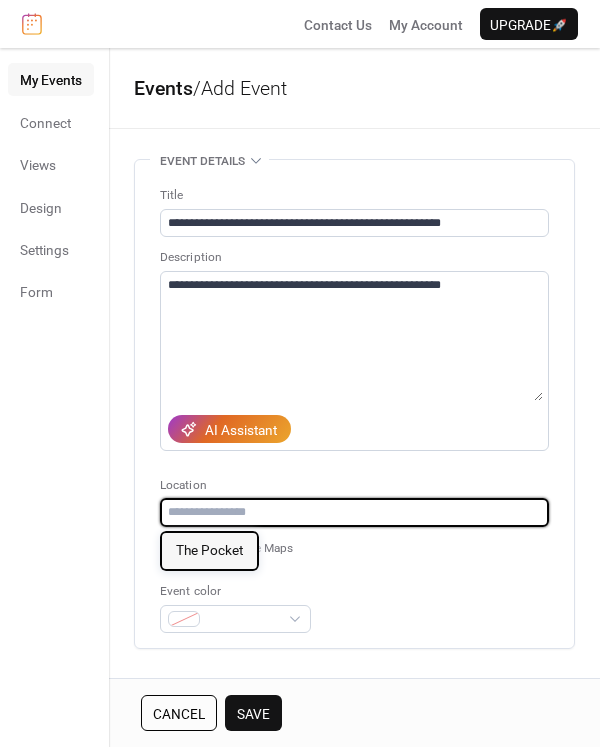click on "The Pocket" at bounding box center [209, 550] 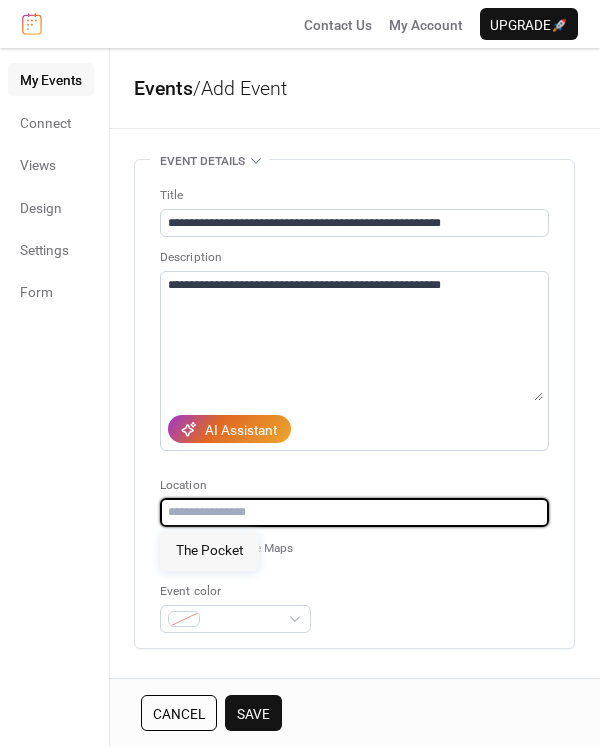 type on "**********" 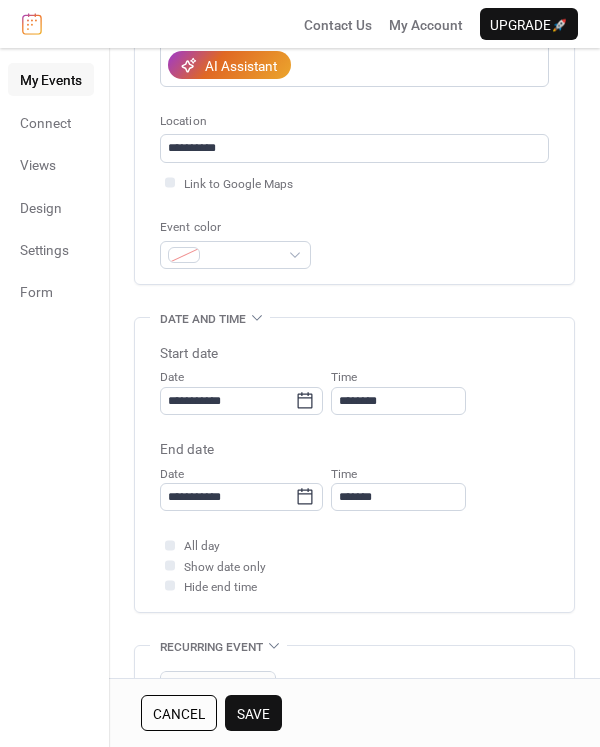 scroll, scrollTop: 367, scrollLeft: 0, axis: vertical 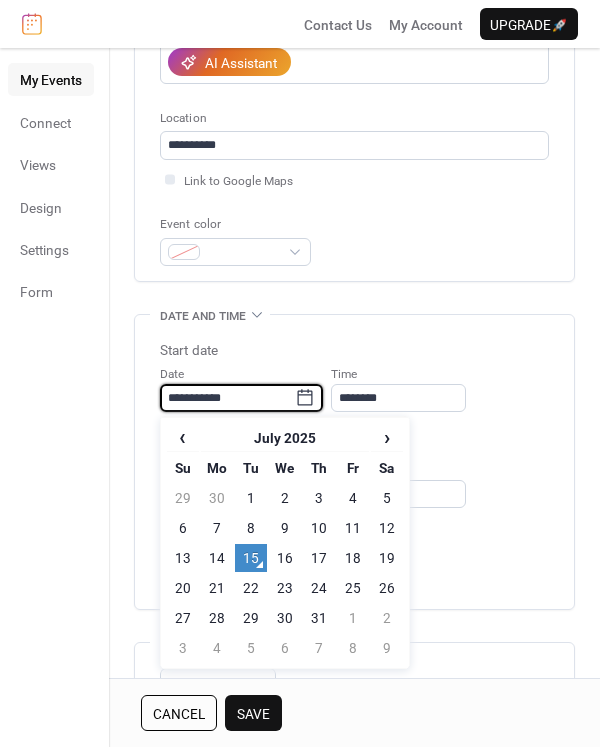 click on "**********" at bounding box center (227, 398) 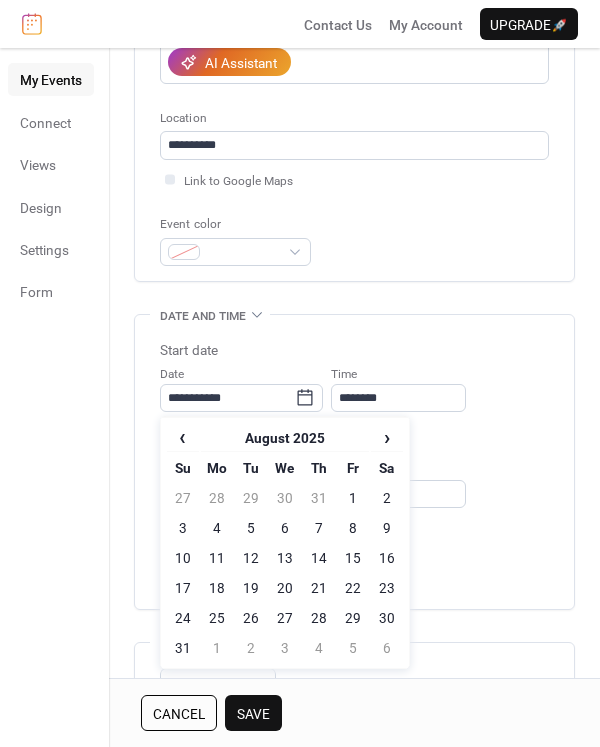 click on "28" at bounding box center [319, 618] 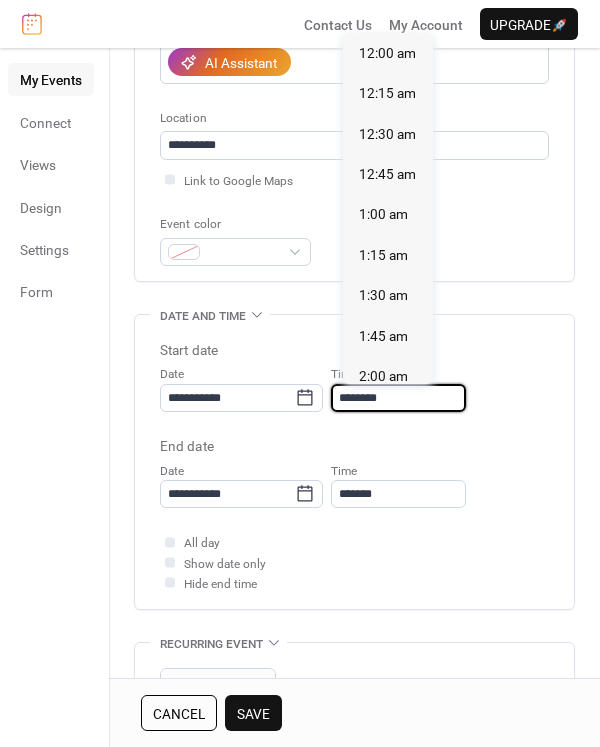 click on "********" at bounding box center (398, 398) 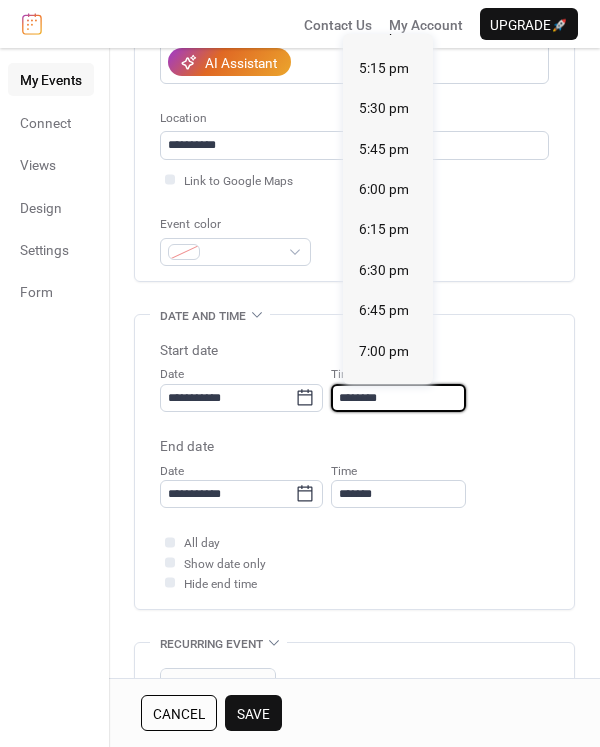 scroll, scrollTop: 2779, scrollLeft: 0, axis: vertical 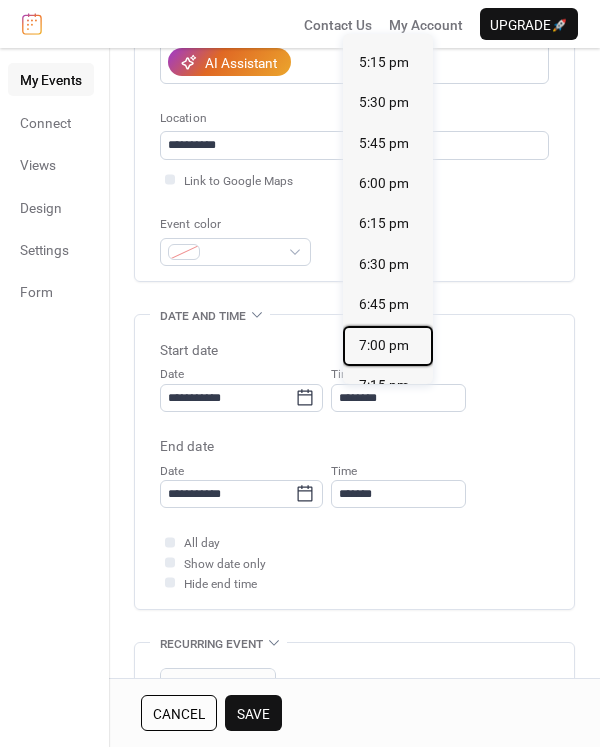 click on "7:00 pm" at bounding box center (384, 345) 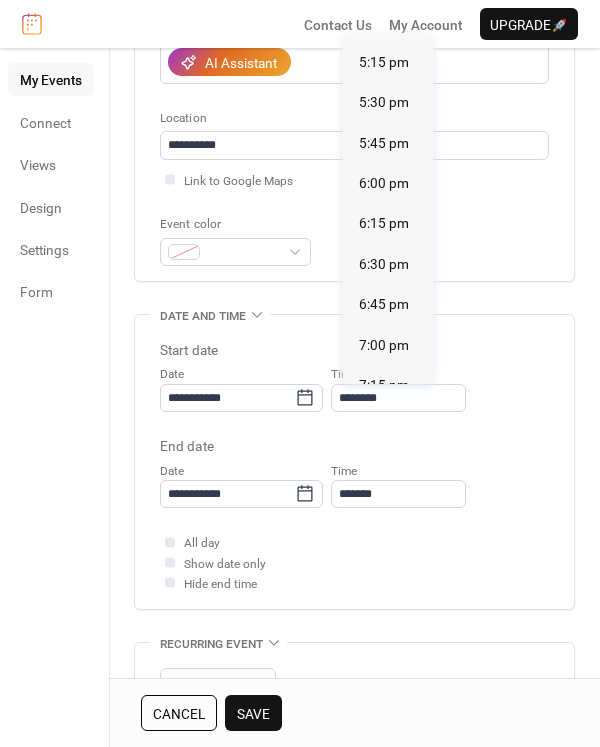 type on "*******" 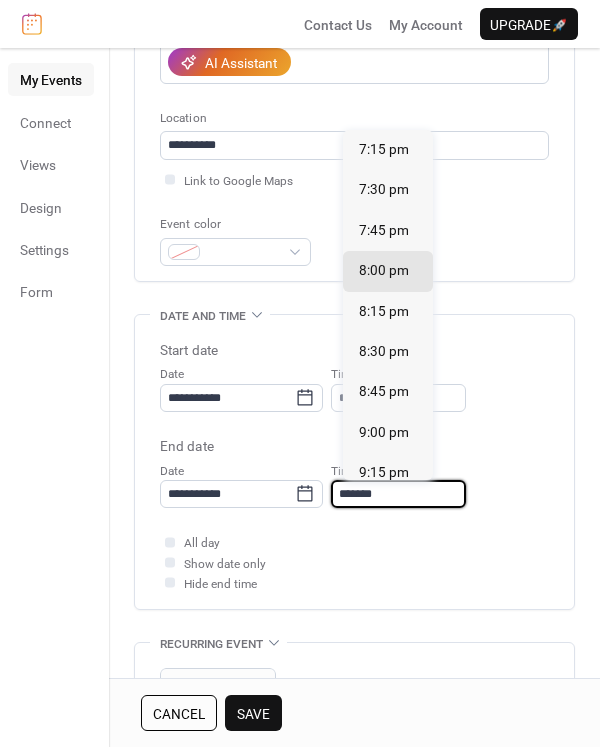 click on "*******" at bounding box center [398, 494] 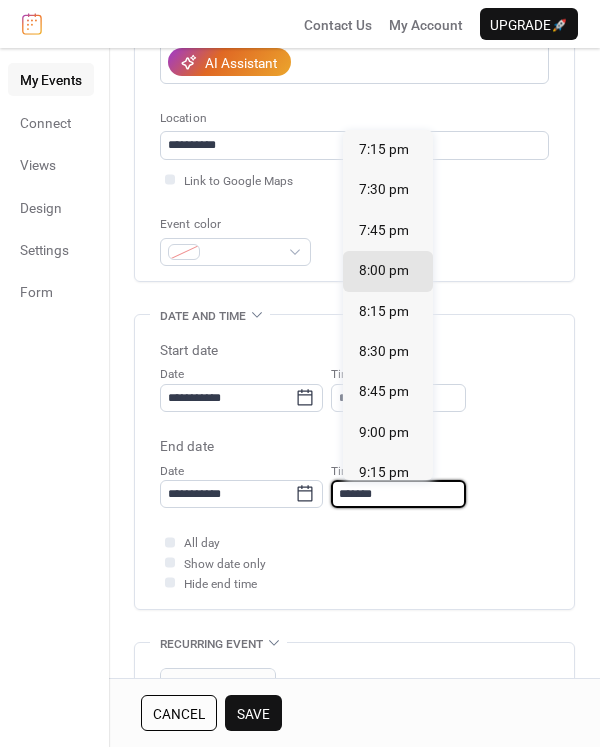 scroll, scrollTop: 271, scrollLeft: 0, axis: vertical 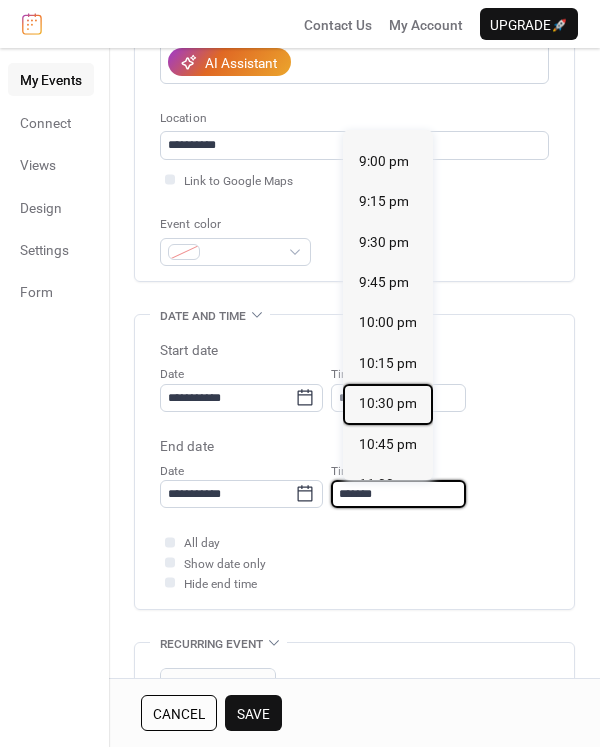 click on "10:30 pm" at bounding box center (388, 403) 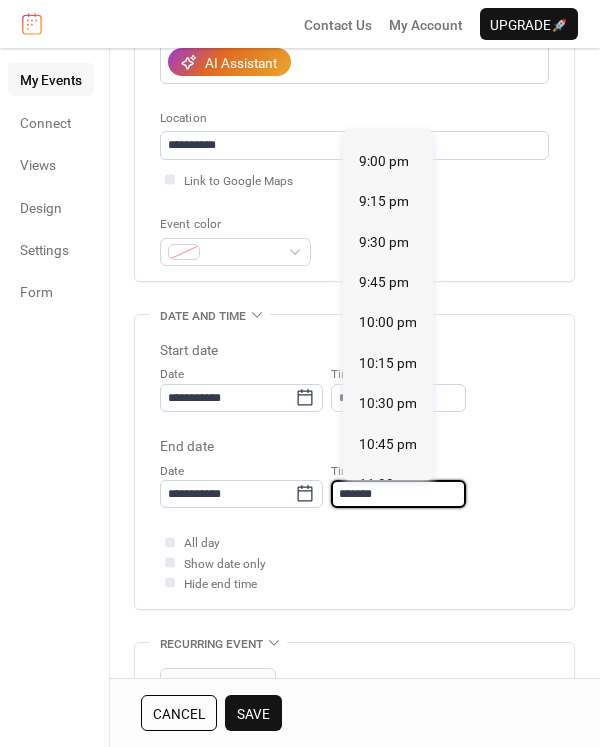 type on "********" 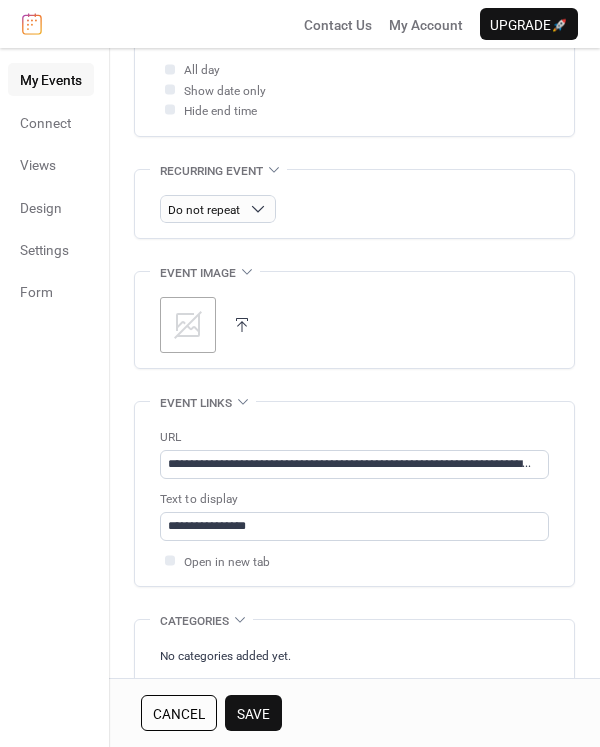 scroll, scrollTop: 841, scrollLeft: 0, axis: vertical 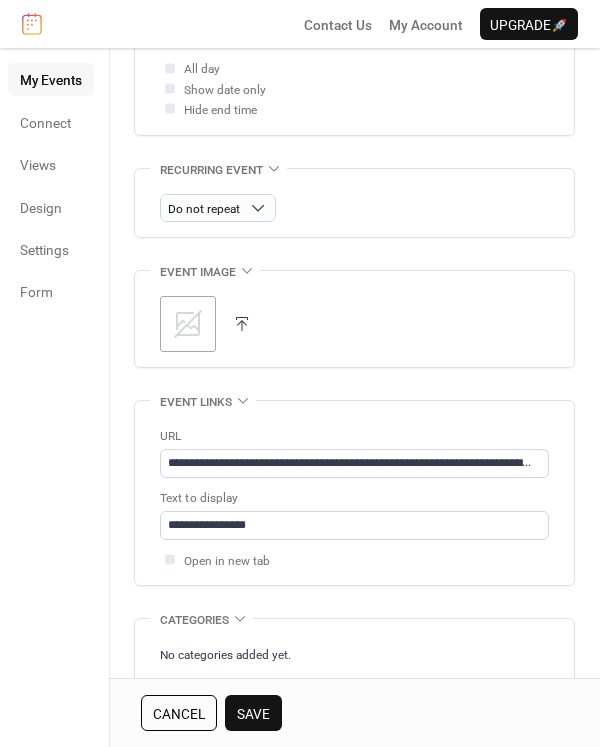 click 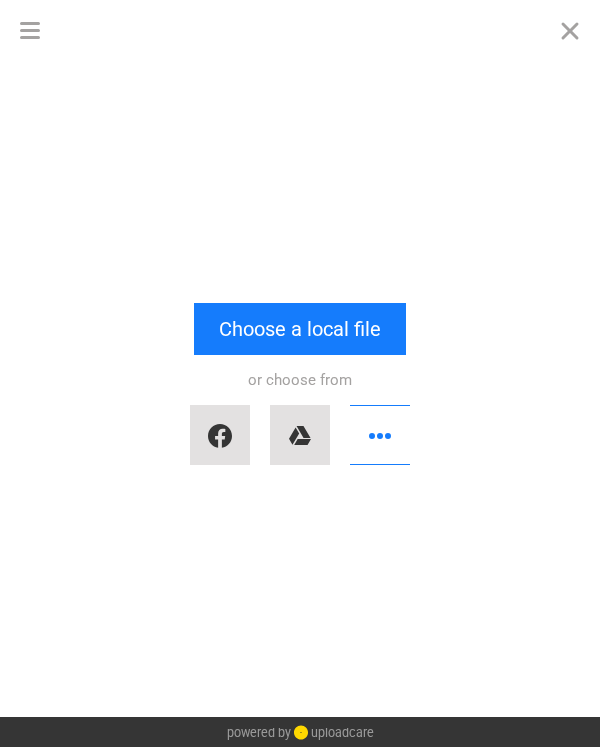 click on "Drop a file here drag & drop any files or Upload files from your computer Choose a local file or choose from" at bounding box center (300, 388) 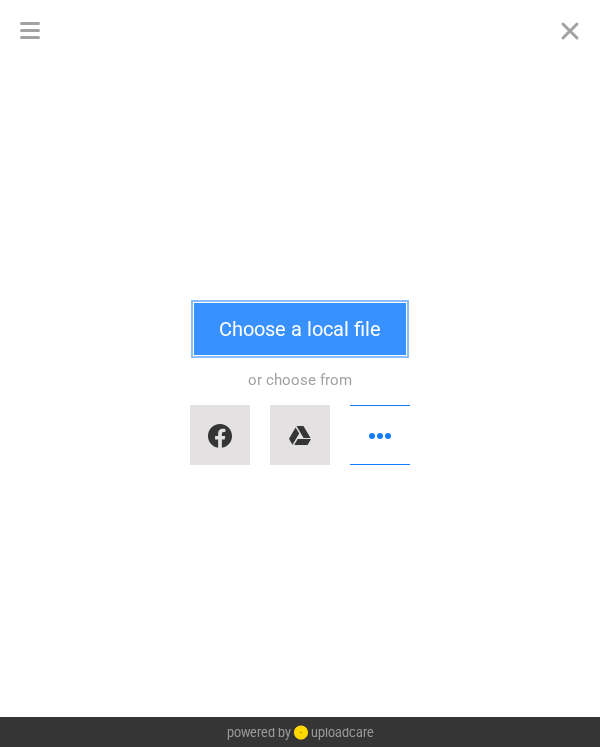 click on "Choose a local file" at bounding box center (300, 329) 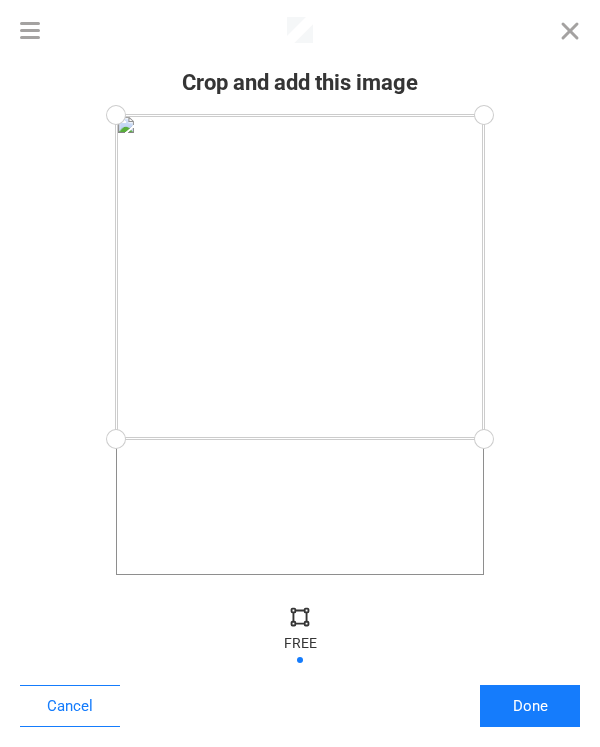 drag, startPoint x: 481, startPoint y: 579, endPoint x: 519, endPoint y: 439, distance: 145.0655 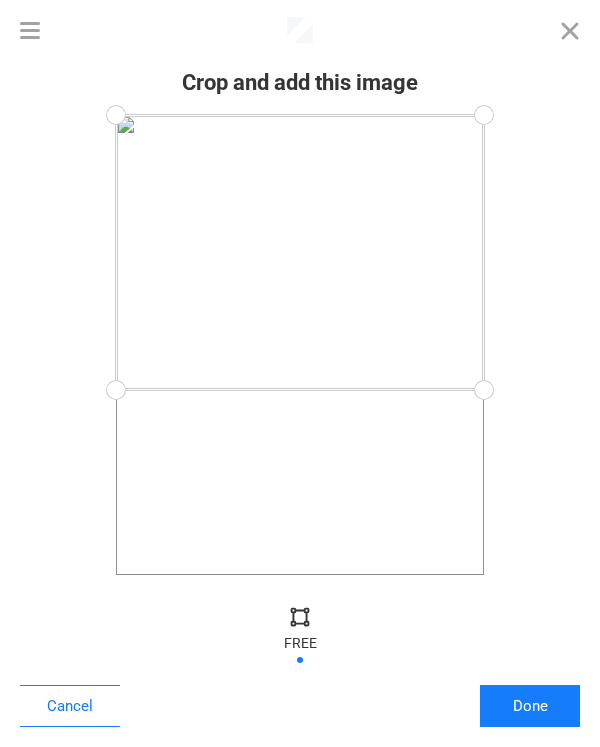 drag, startPoint x: 480, startPoint y: 441, endPoint x: 501, endPoint y: 390, distance: 55.154327 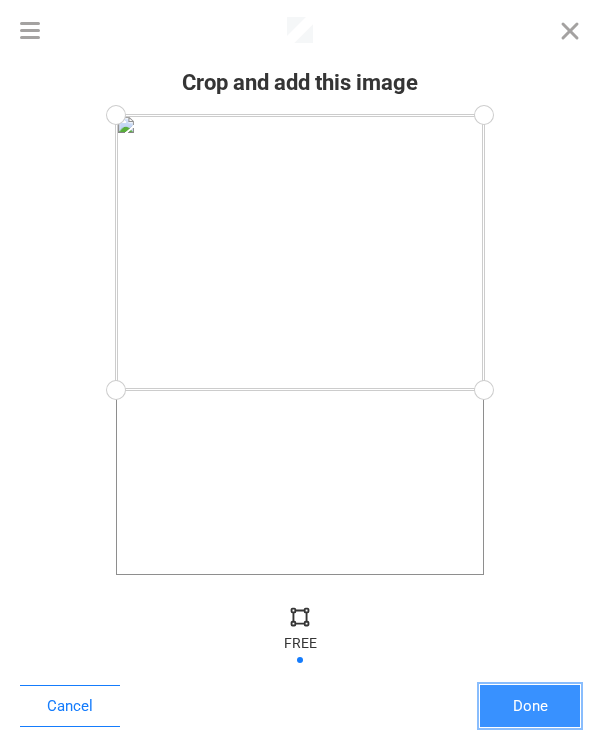 click on "Done" at bounding box center [530, 706] 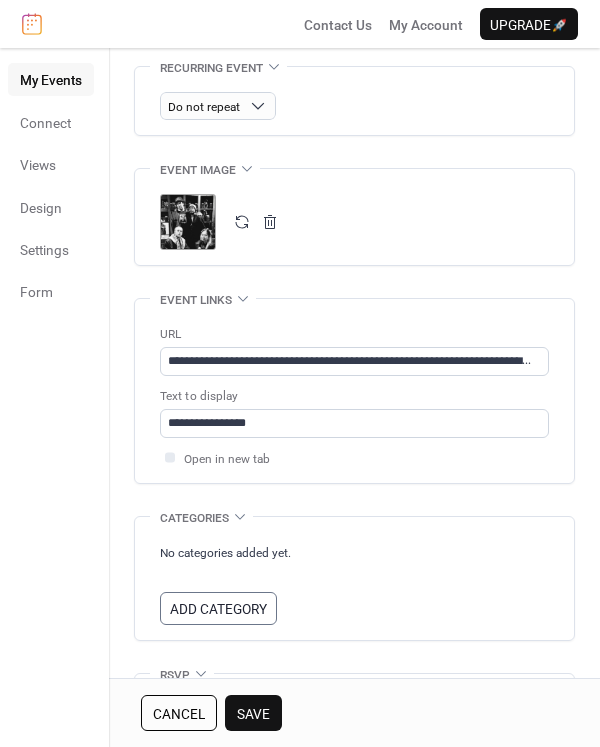 scroll, scrollTop: 944, scrollLeft: 0, axis: vertical 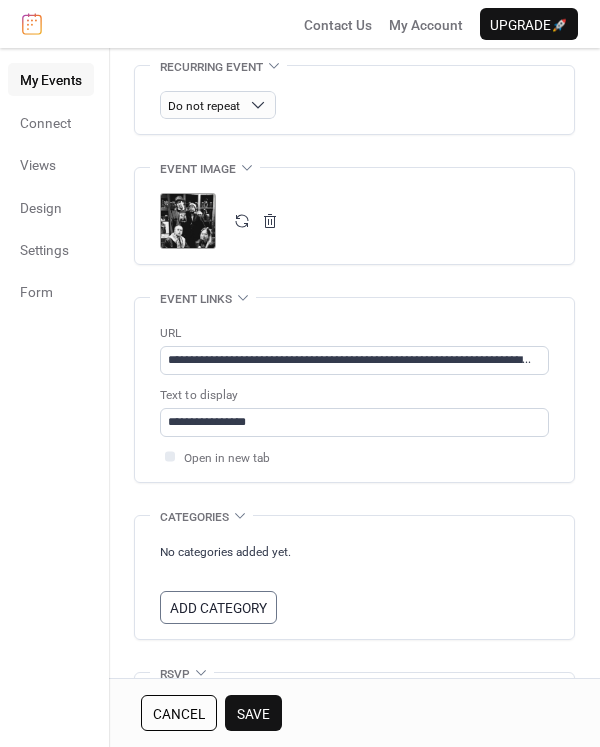 click on "Save" at bounding box center [253, 714] 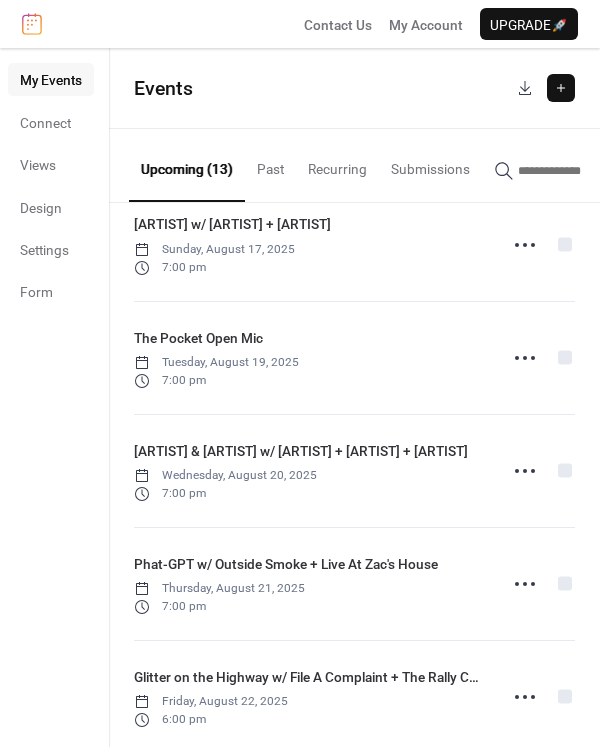 scroll, scrollTop: 598, scrollLeft: 0, axis: vertical 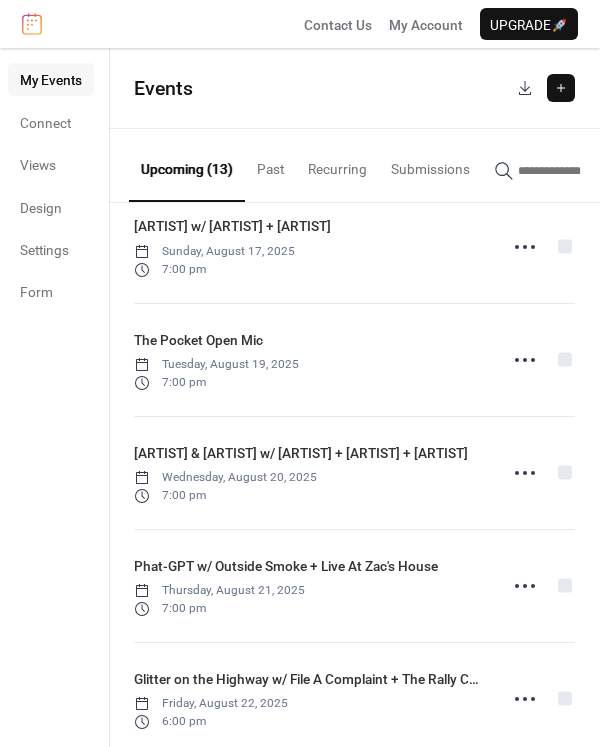click 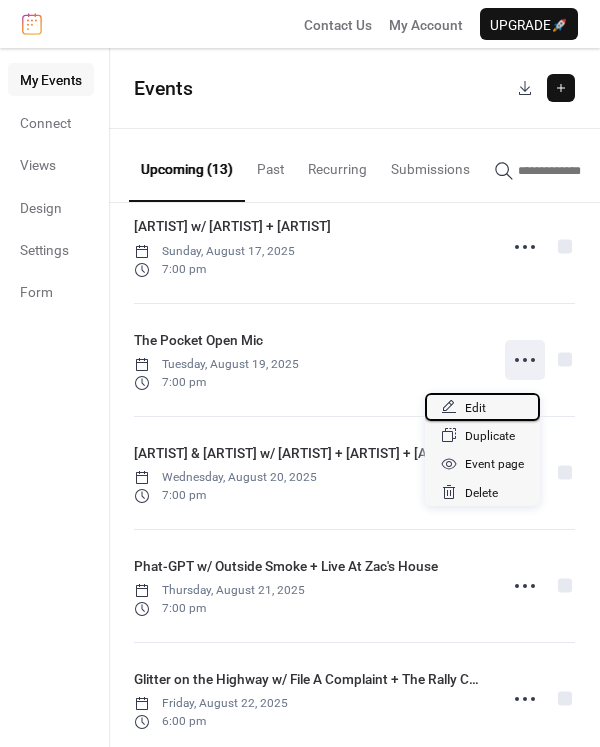 click on "Edit" at bounding box center (482, 407) 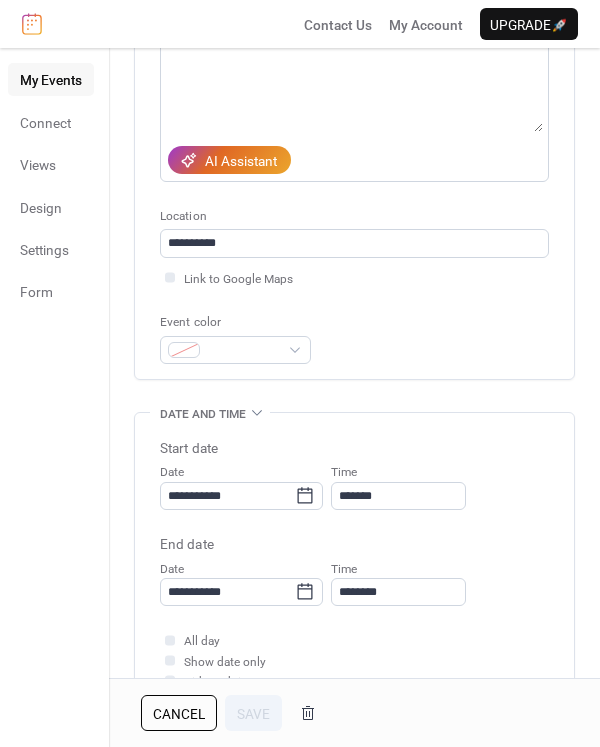 scroll, scrollTop: 271, scrollLeft: 0, axis: vertical 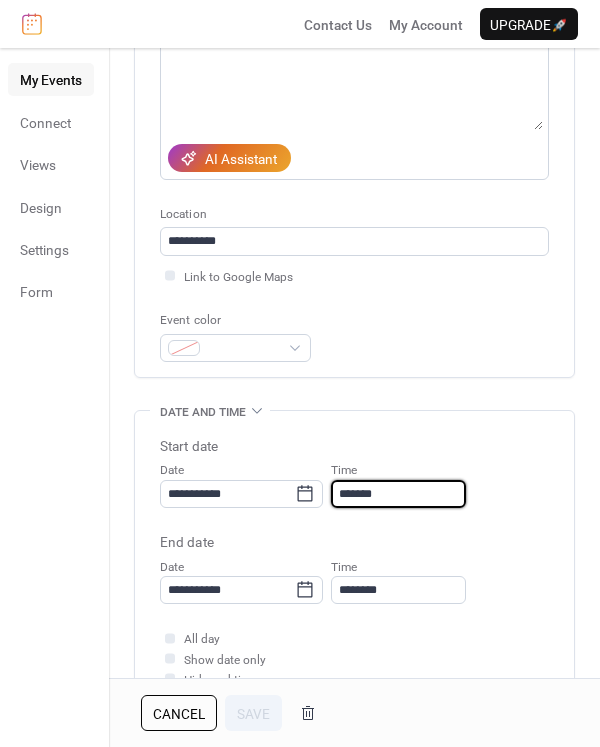 click on "*******" at bounding box center [398, 494] 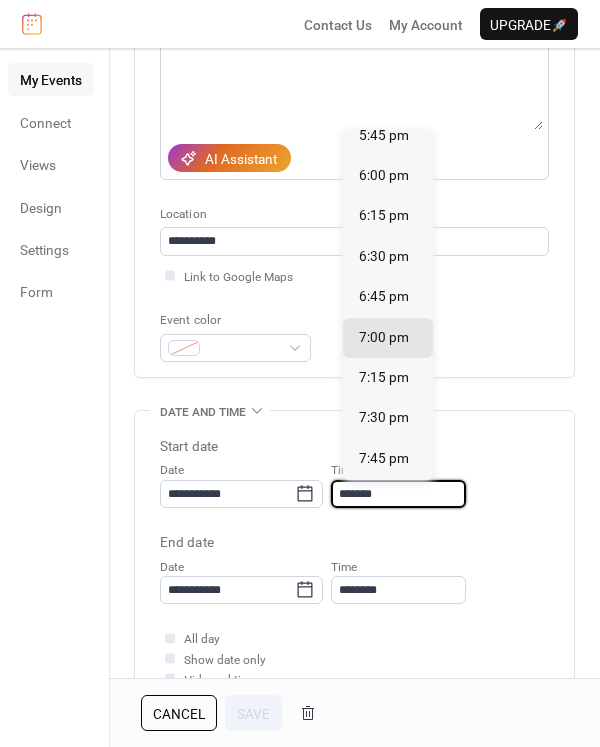 scroll, scrollTop: 2872, scrollLeft: 0, axis: vertical 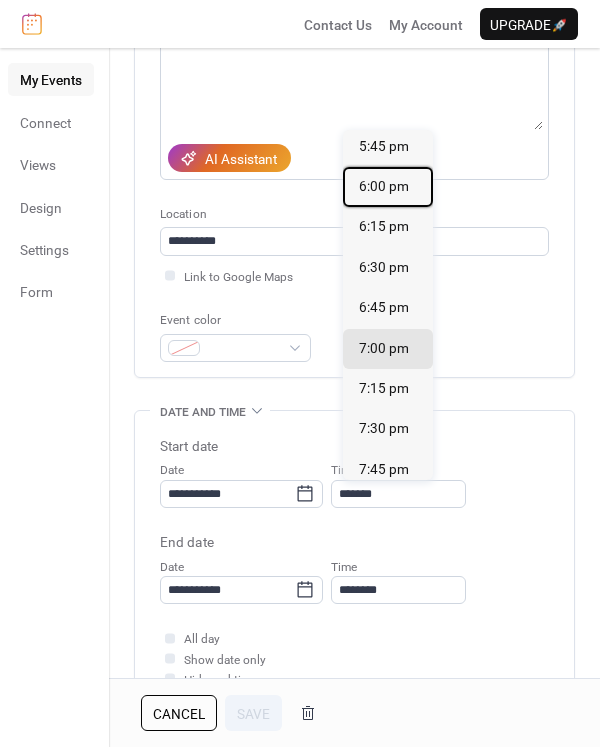 click on "6:00 pm" at bounding box center [384, 186] 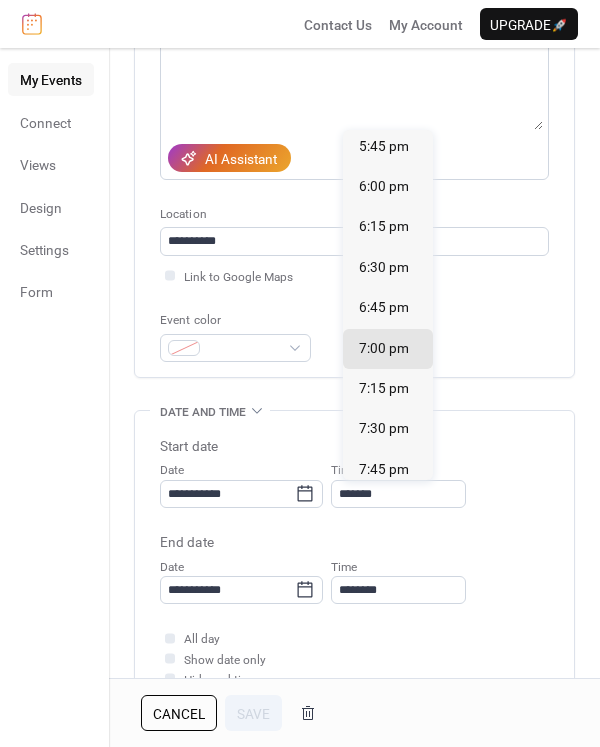 type on "*******" 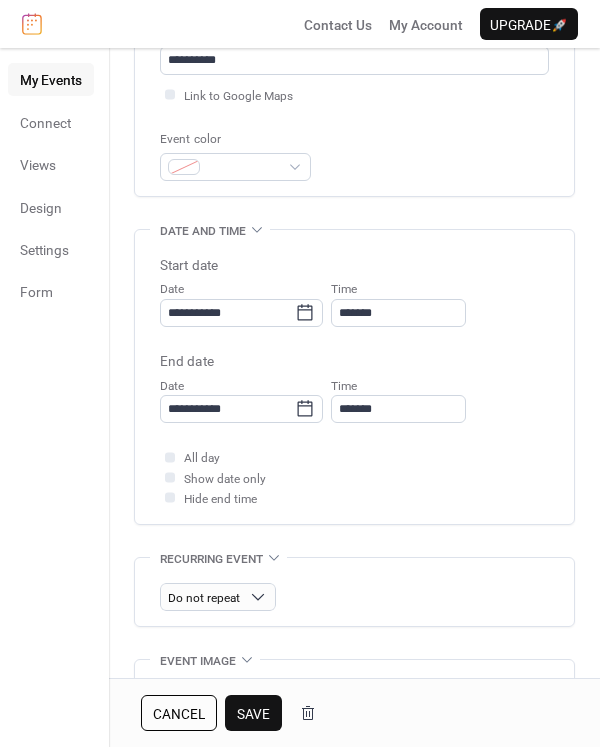 scroll, scrollTop: 456, scrollLeft: 0, axis: vertical 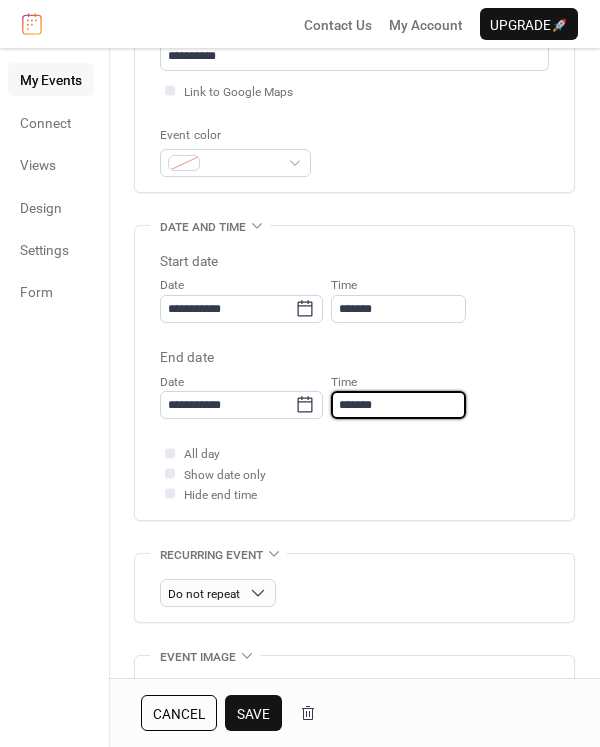 click on "*******" at bounding box center (398, 405) 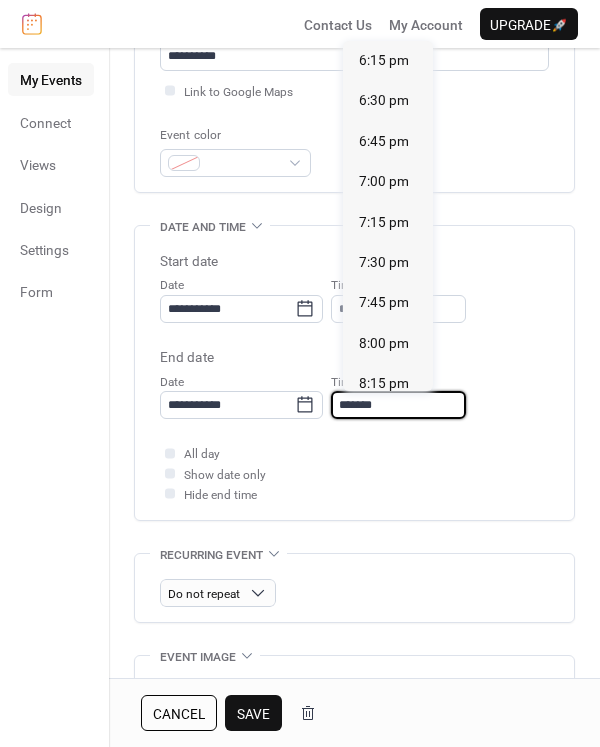 scroll, scrollTop: 518, scrollLeft: 0, axis: vertical 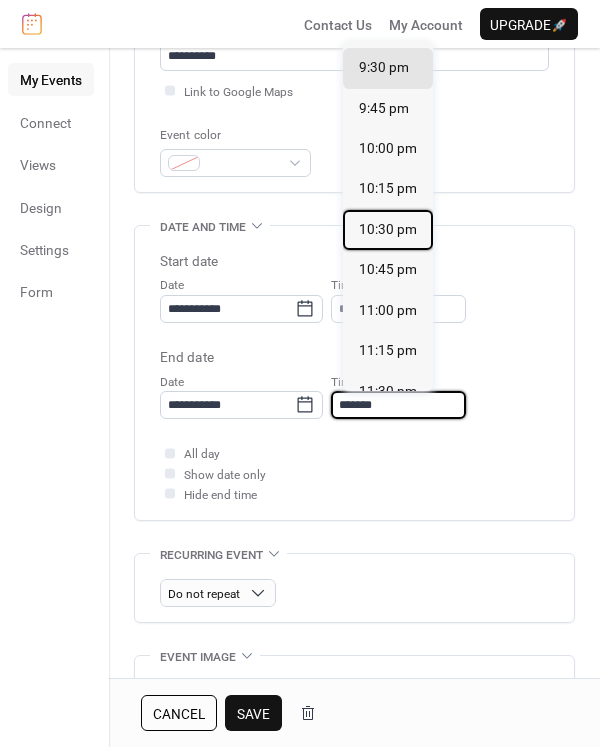 click on "10:30 pm" at bounding box center [388, 229] 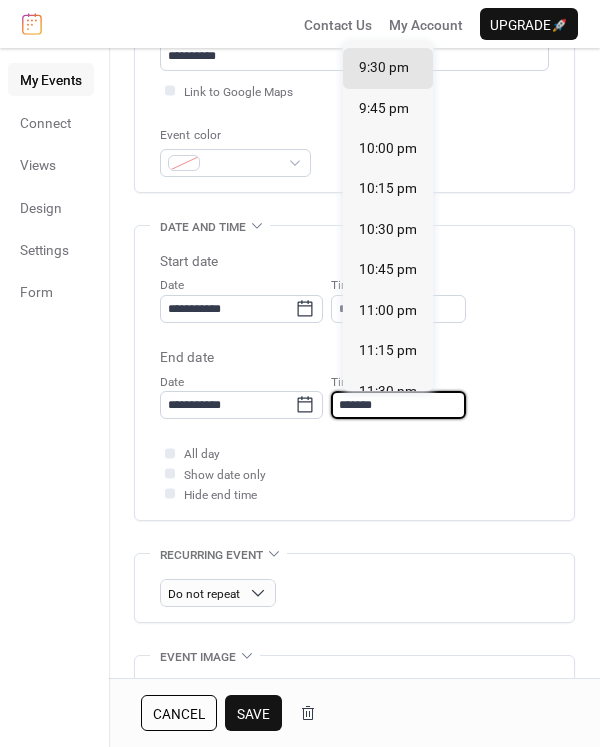 type on "********" 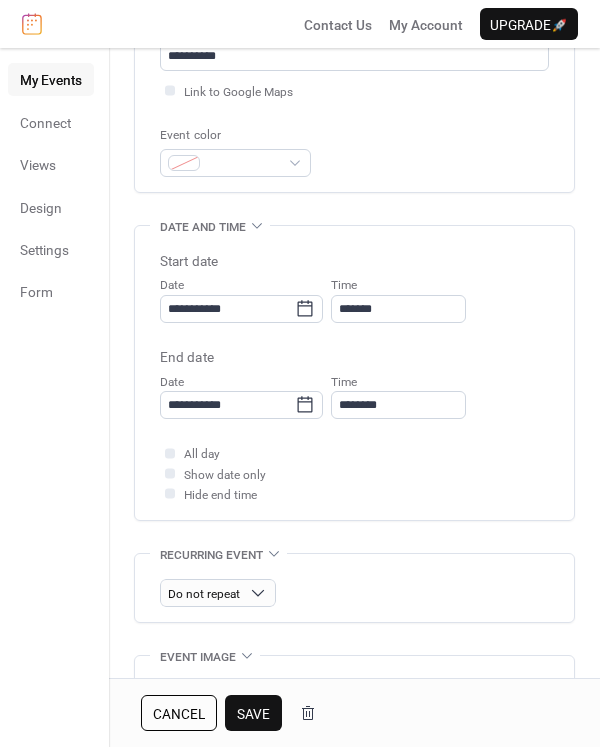 click on "Save" at bounding box center (253, 714) 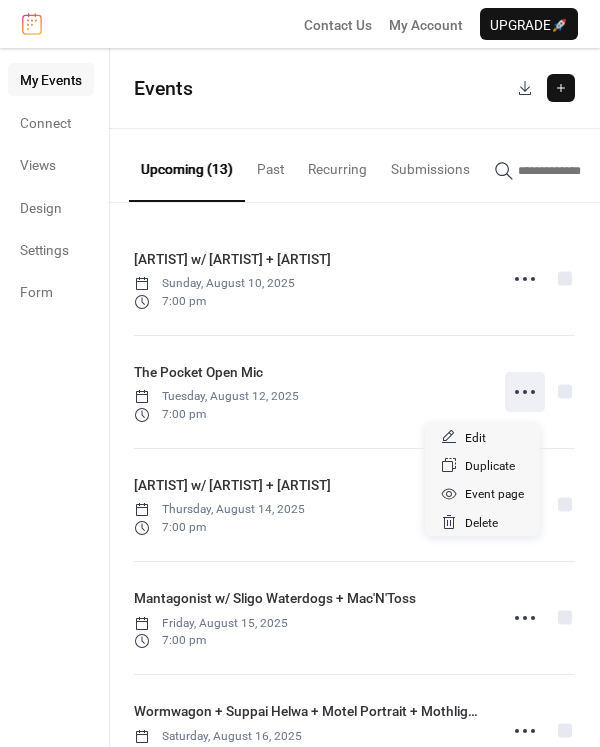 click 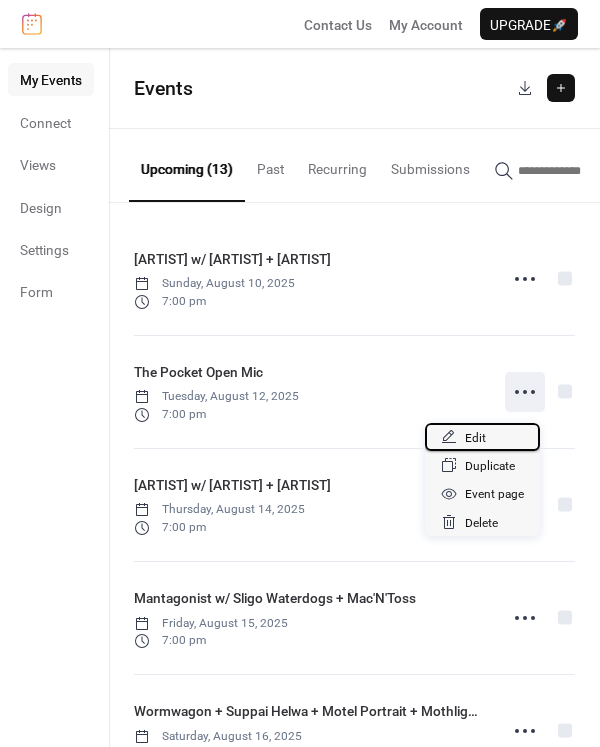 click on "Edit" at bounding box center (482, 437) 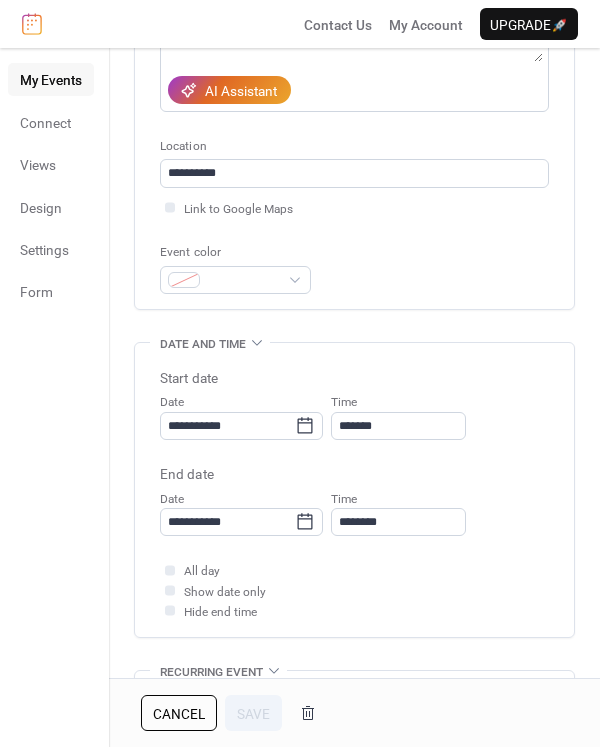scroll, scrollTop: 340, scrollLeft: 0, axis: vertical 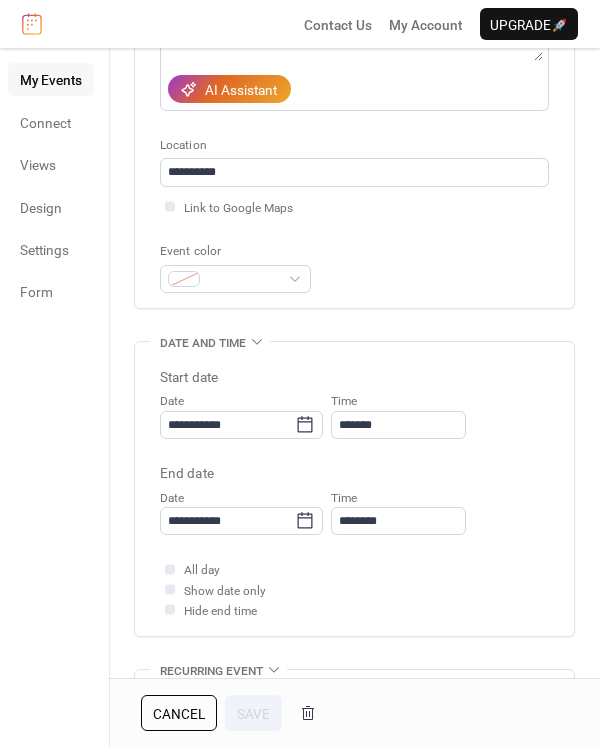 click on "Time *******" at bounding box center [398, 414] 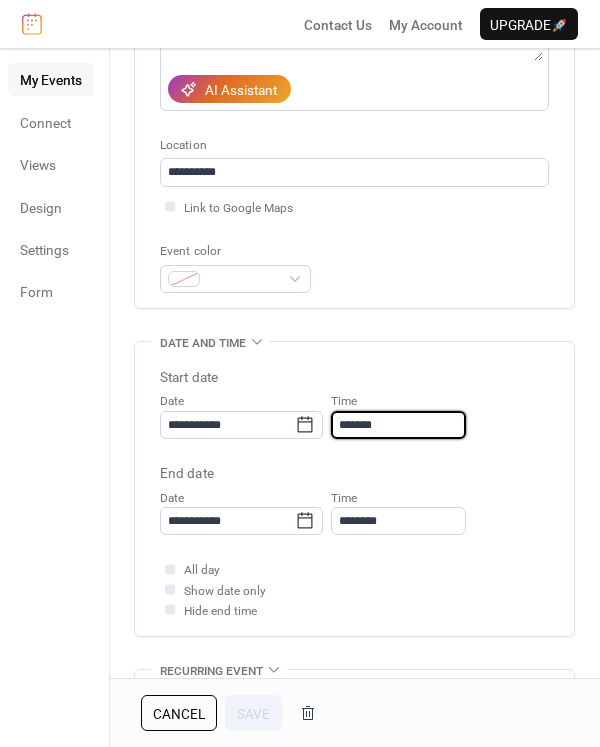 click on "*******" at bounding box center [398, 425] 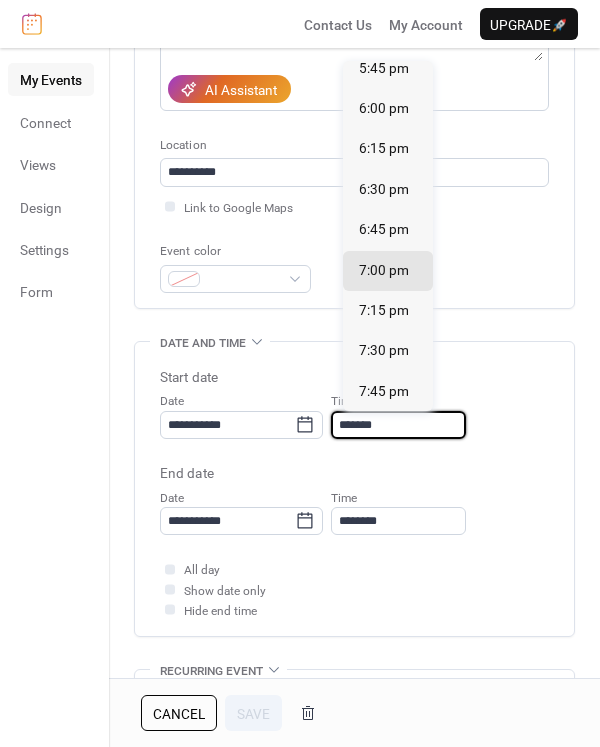 scroll, scrollTop: 2880, scrollLeft: 0, axis: vertical 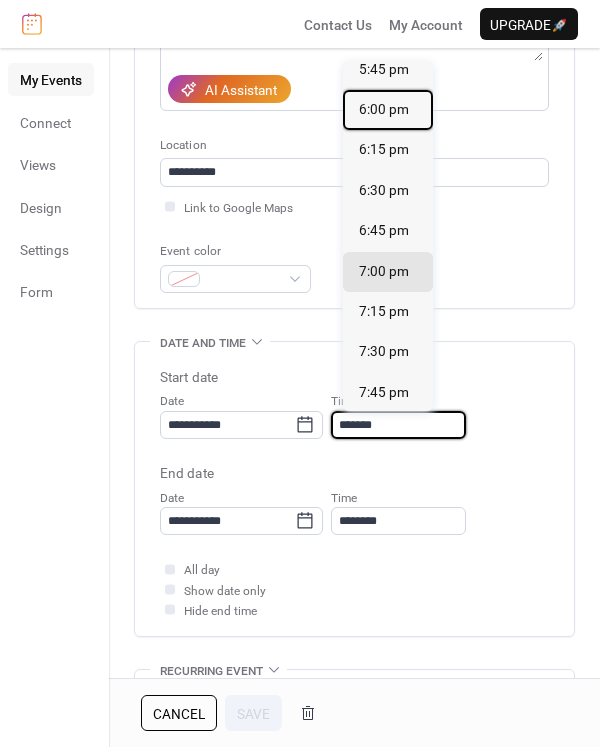 click on "6:00 pm" at bounding box center (384, 109) 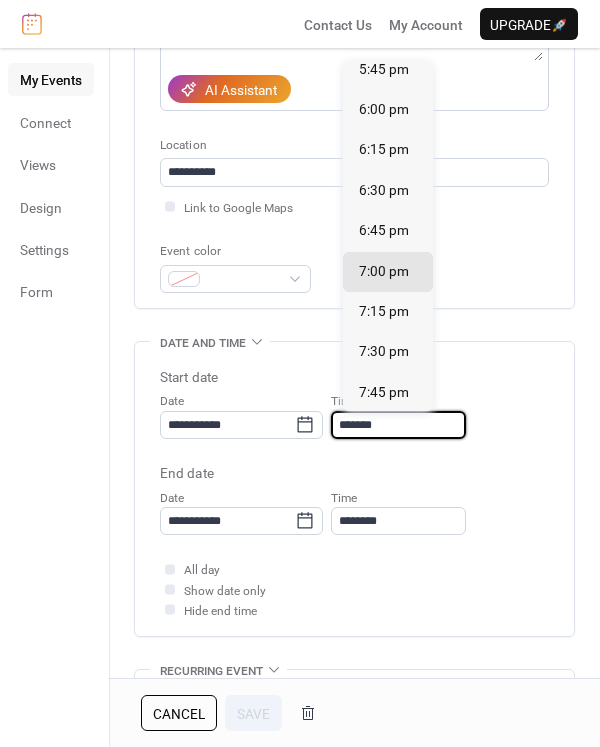 type on "*******" 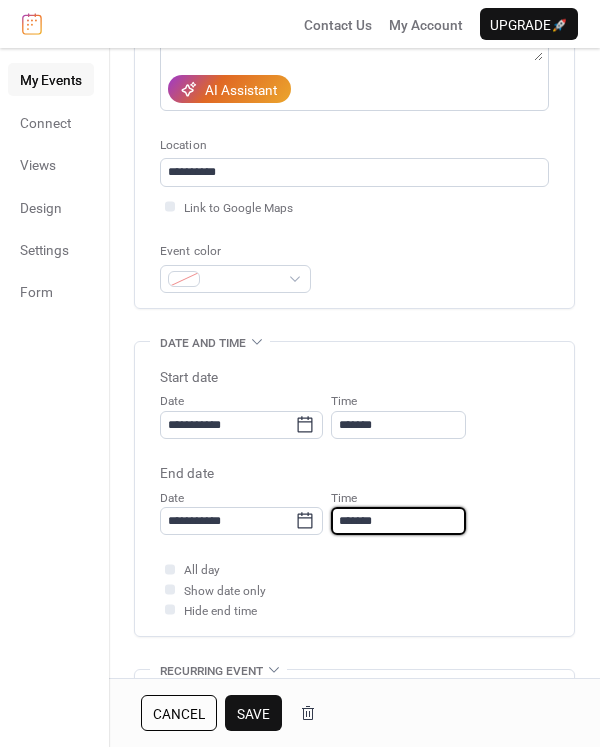 click on "*******" at bounding box center [398, 521] 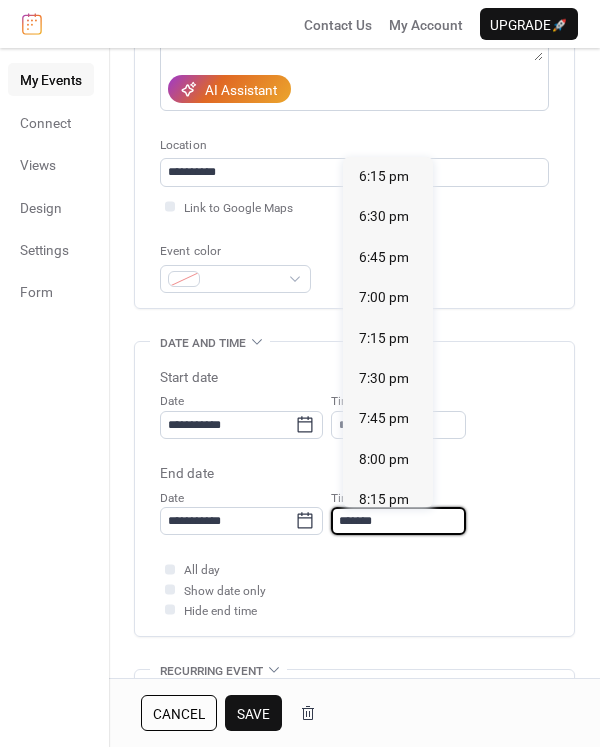 scroll, scrollTop: 518, scrollLeft: 0, axis: vertical 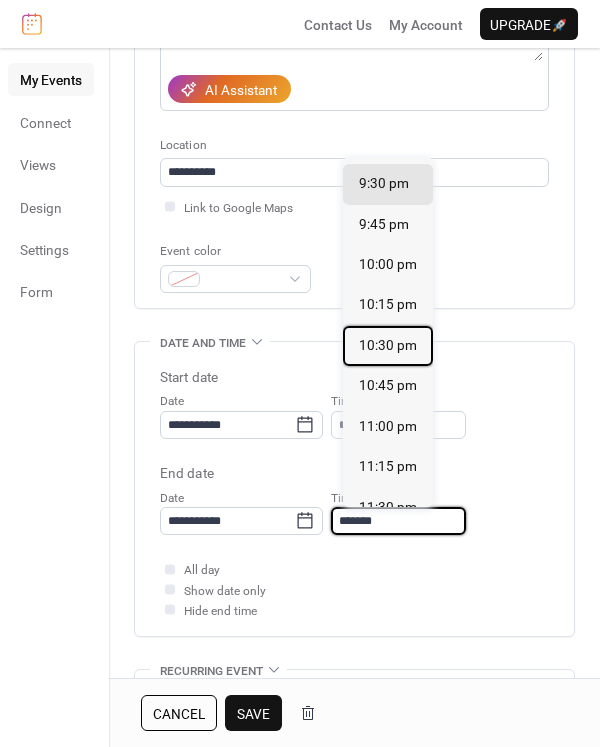 click on "10:30 pm" at bounding box center [388, 345] 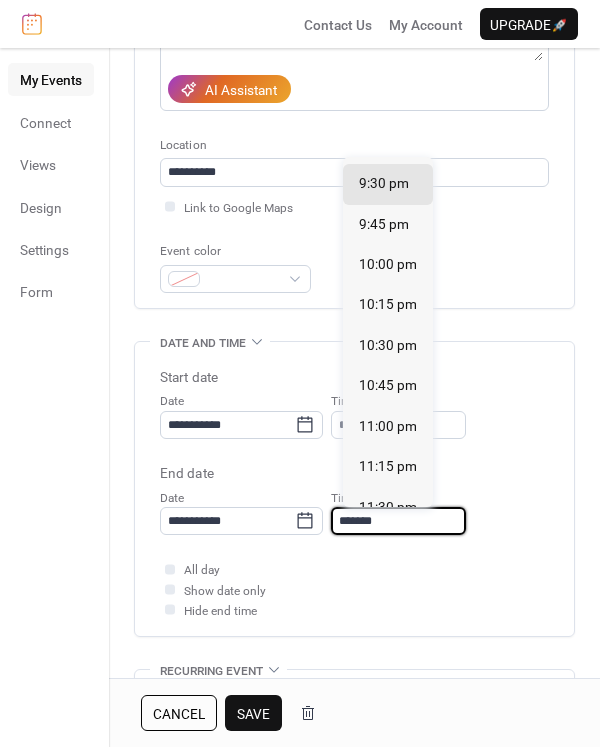type on "********" 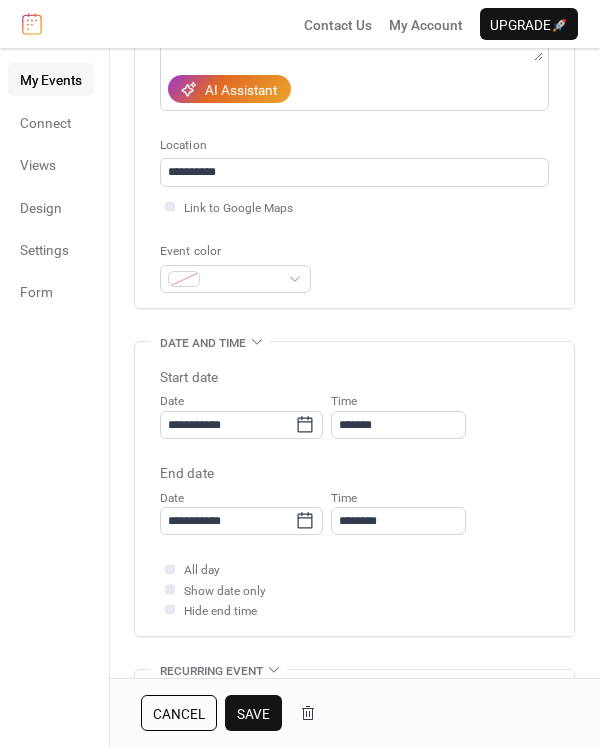 click on "Save" at bounding box center (253, 713) 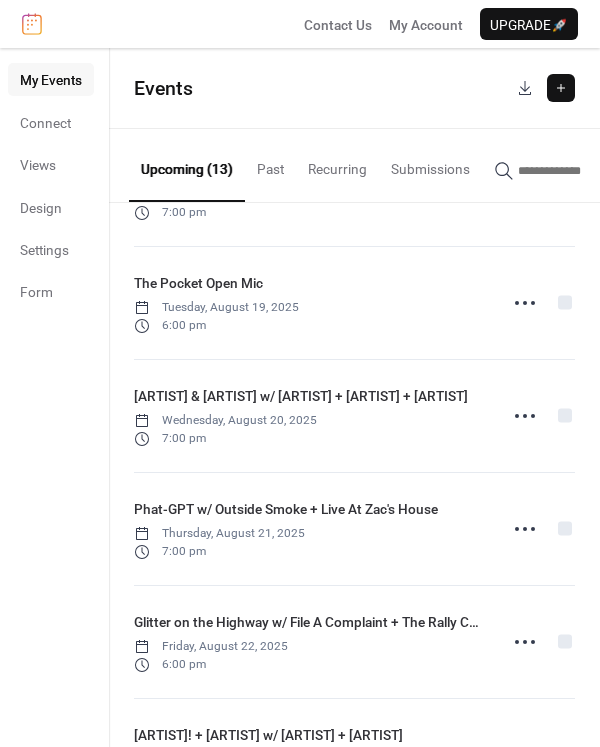 scroll, scrollTop: 977, scrollLeft: 0, axis: vertical 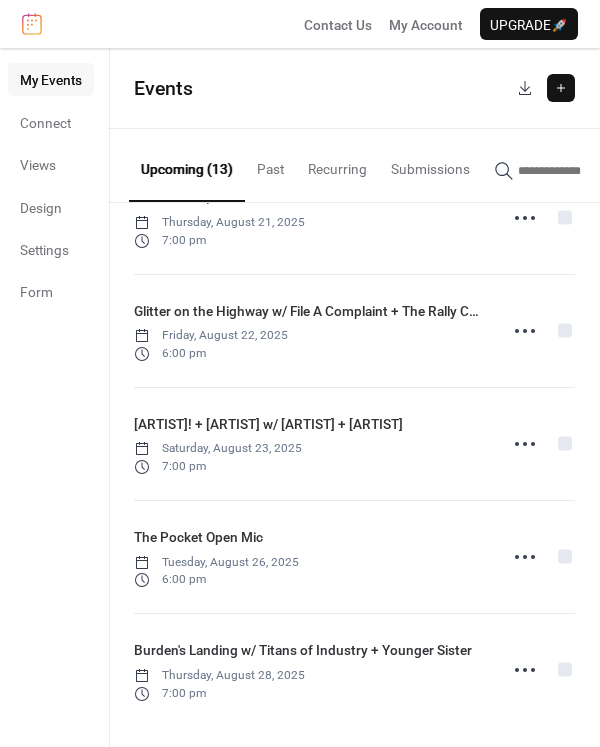 click at bounding box center (561, 88) 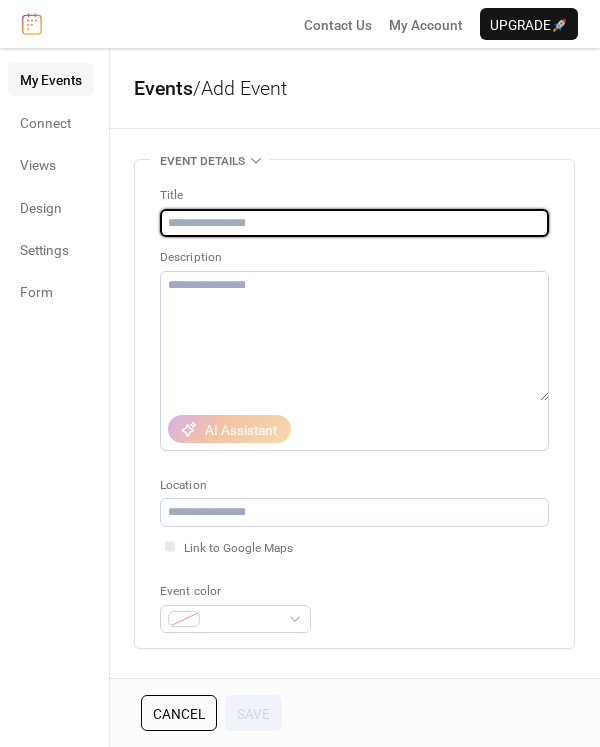 click at bounding box center [354, 223] 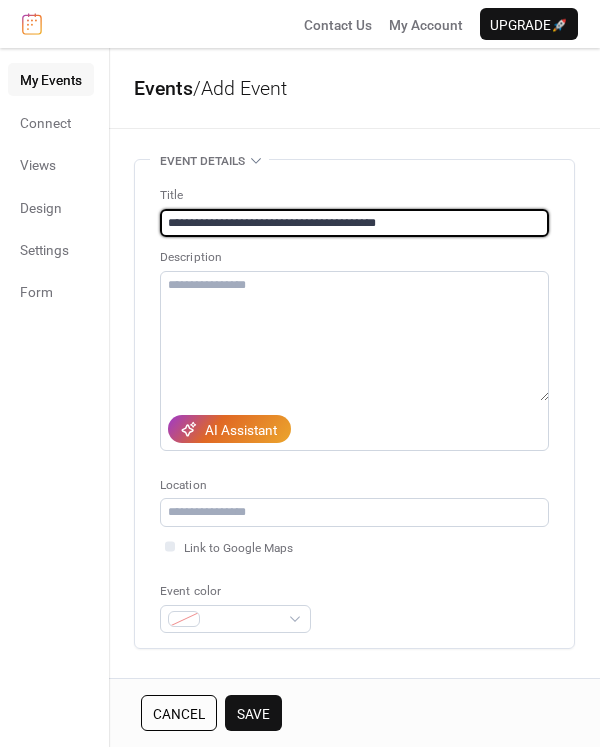 type on "**********" 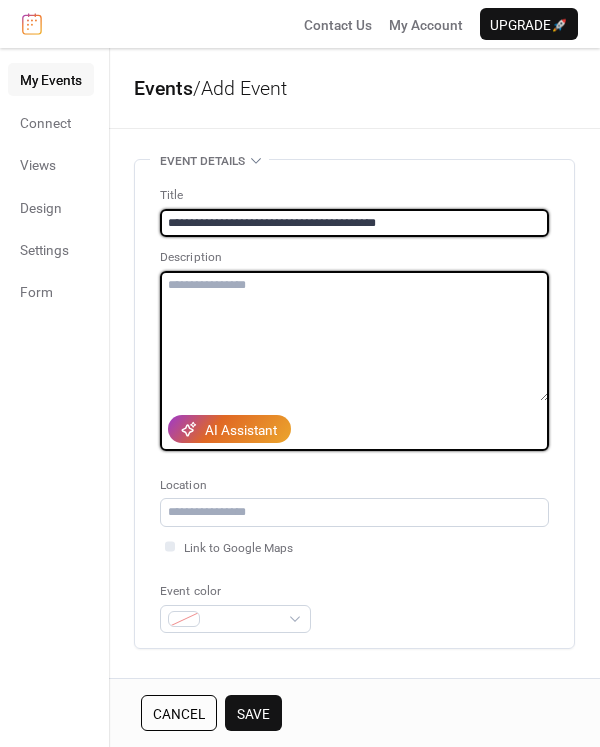 click at bounding box center (354, 336) 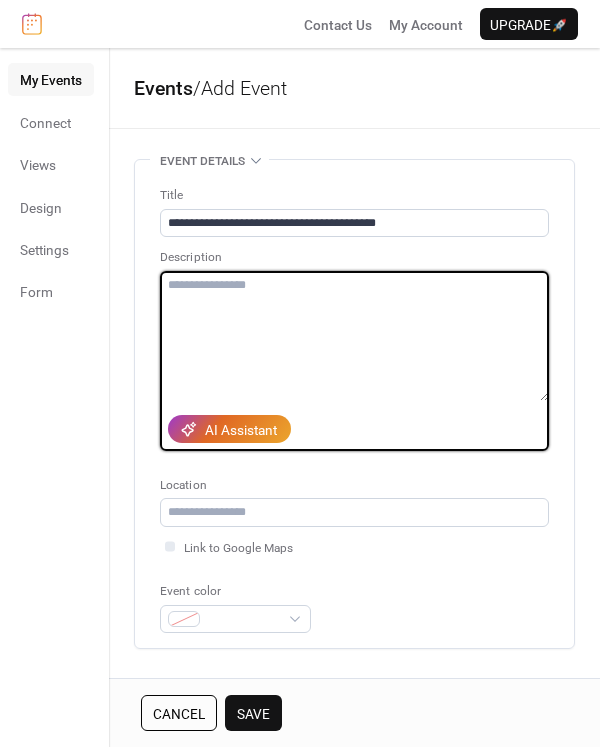paste on "**********" 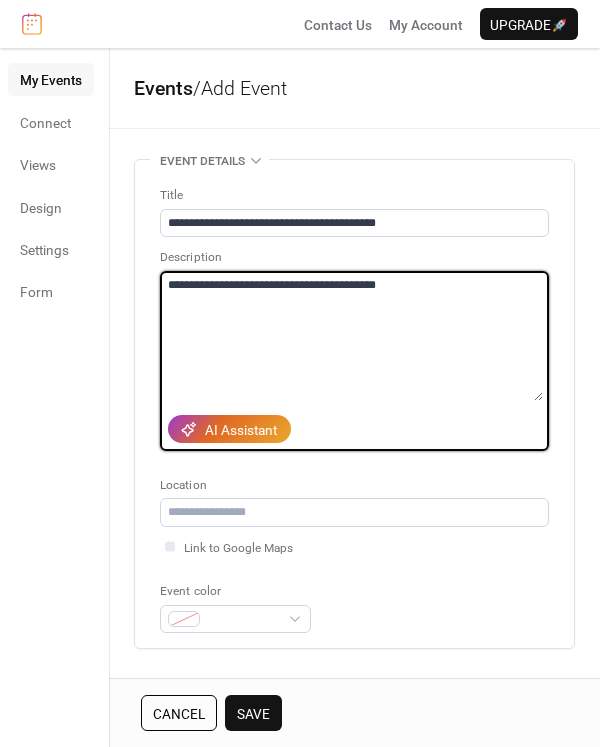 type on "**********" 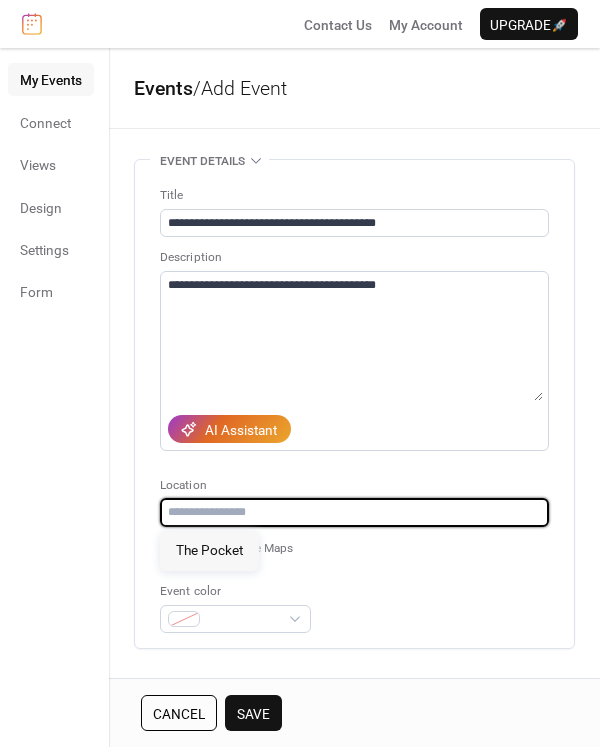 click at bounding box center [354, 512] 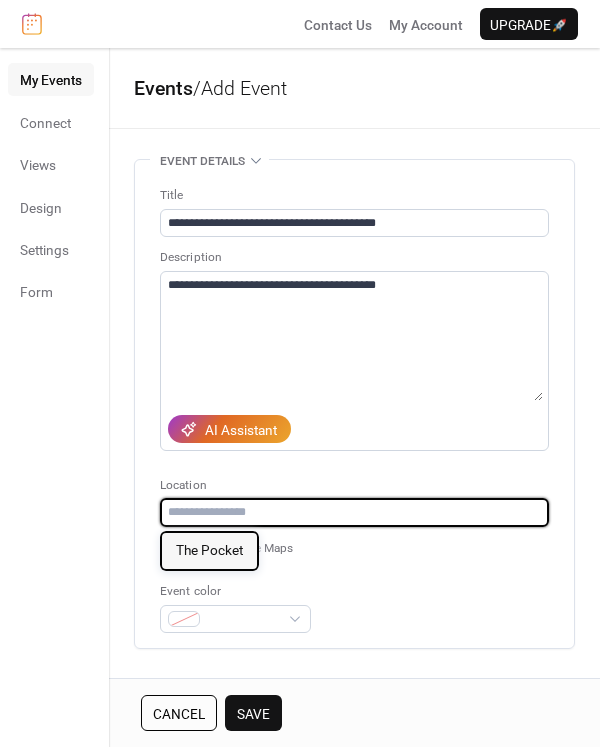 click on "The Pocket" at bounding box center [209, 550] 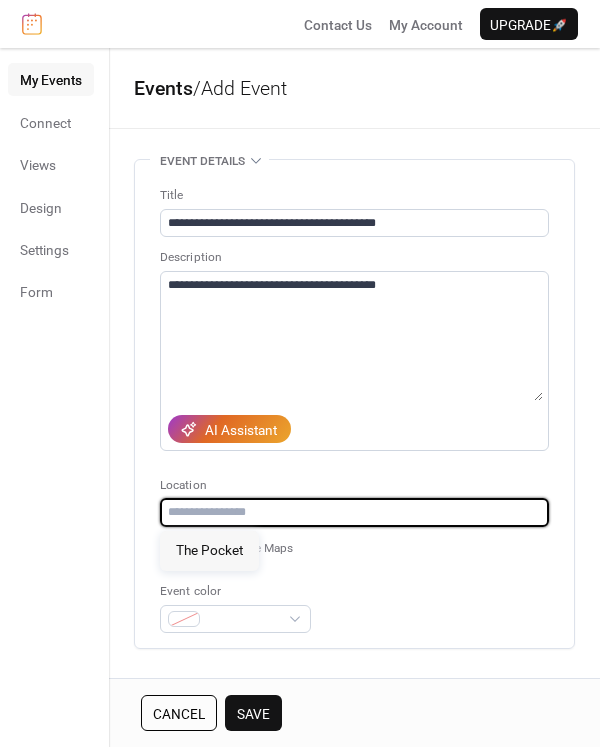 type on "**********" 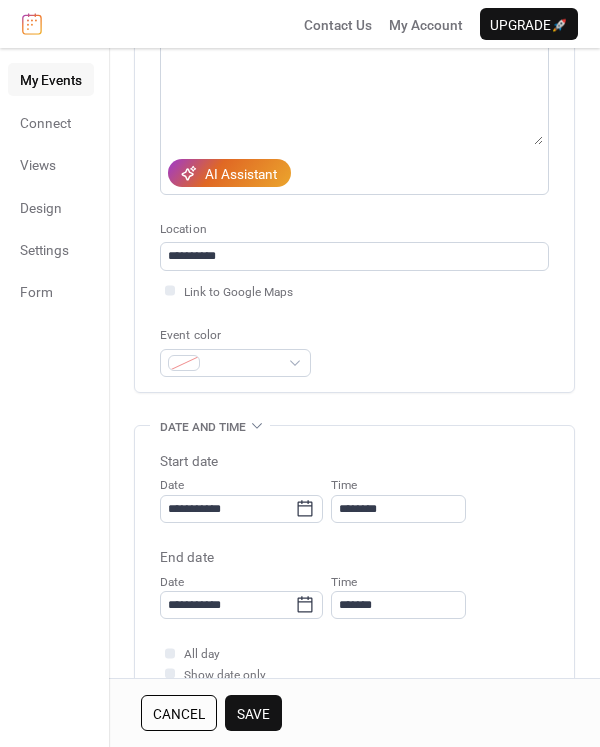 scroll, scrollTop: 323, scrollLeft: 0, axis: vertical 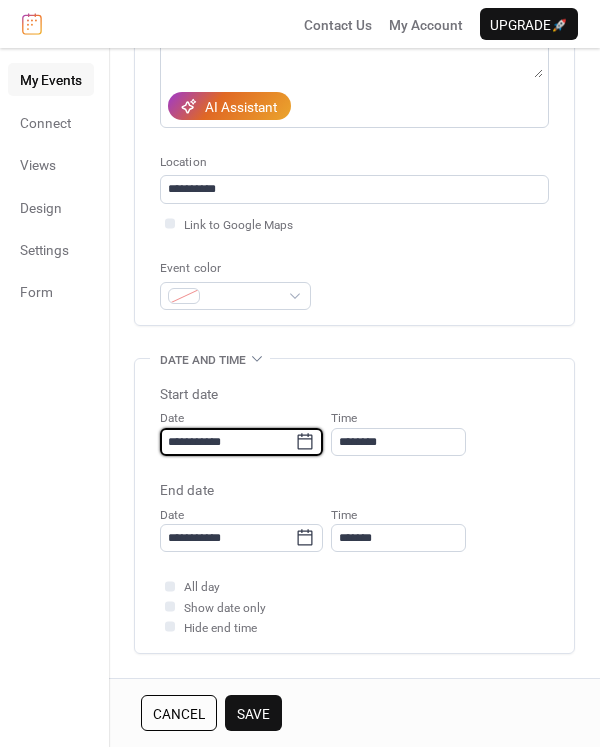 click on "**********" at bounding box center (227, 442) 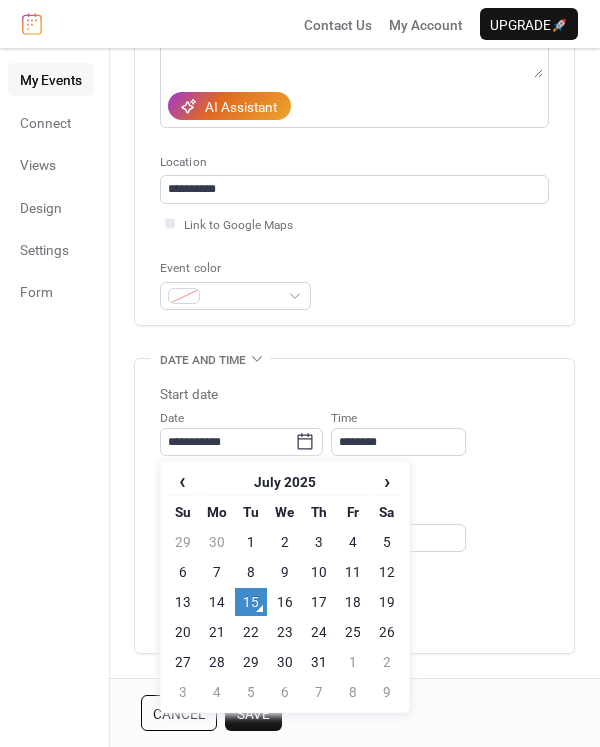 click on "›" at bounding box center (387, 481) 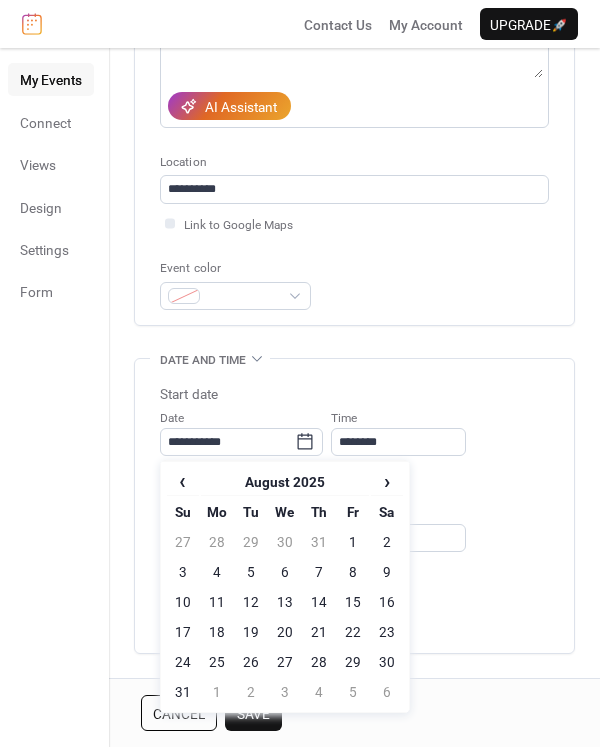 click on "29" at bounding box center (353, 662) 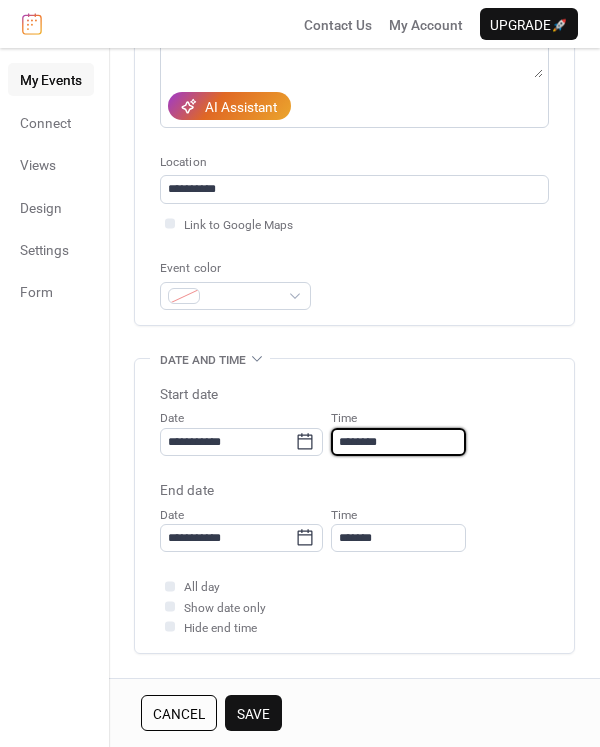 click on "********" at bounding box center (398, 442) 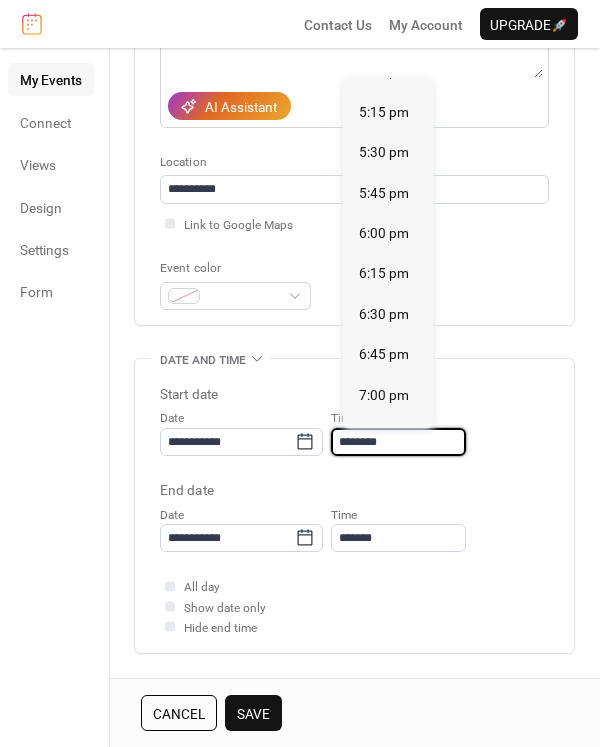 scroll, scrollTop: 2793, scrollLeft: 0, axis: vertical 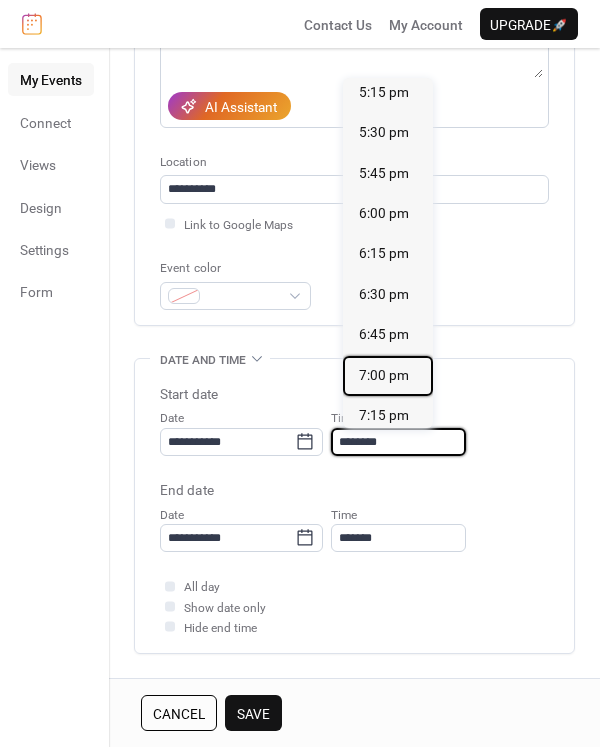 click on "7:00 pm" at bounding box center (384, 375) 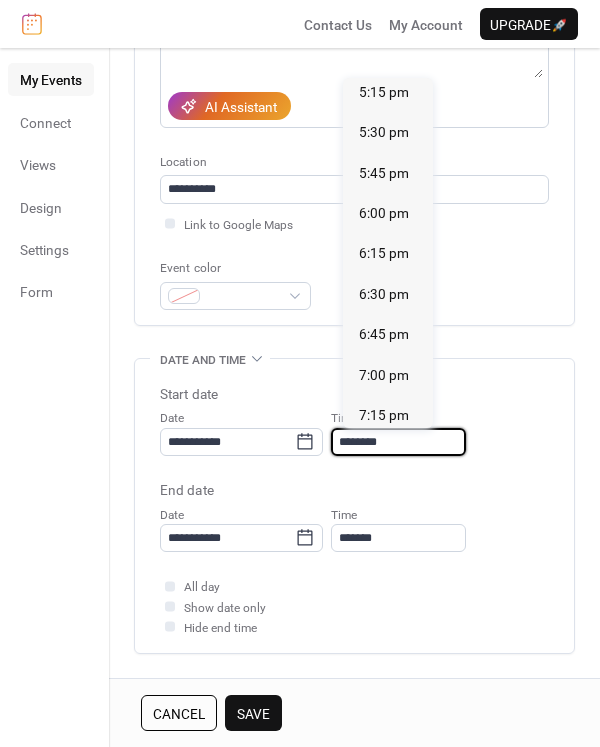 type on "*******" 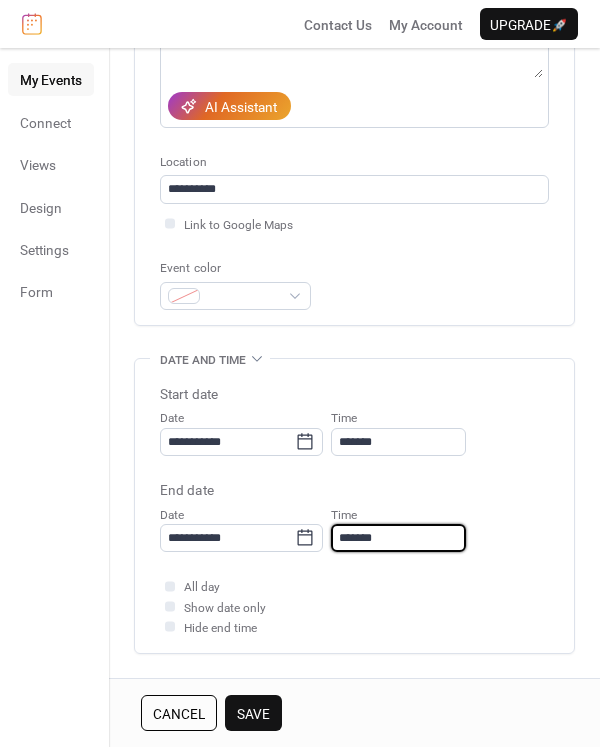 click on "*******" at bounding box center [398, 538] 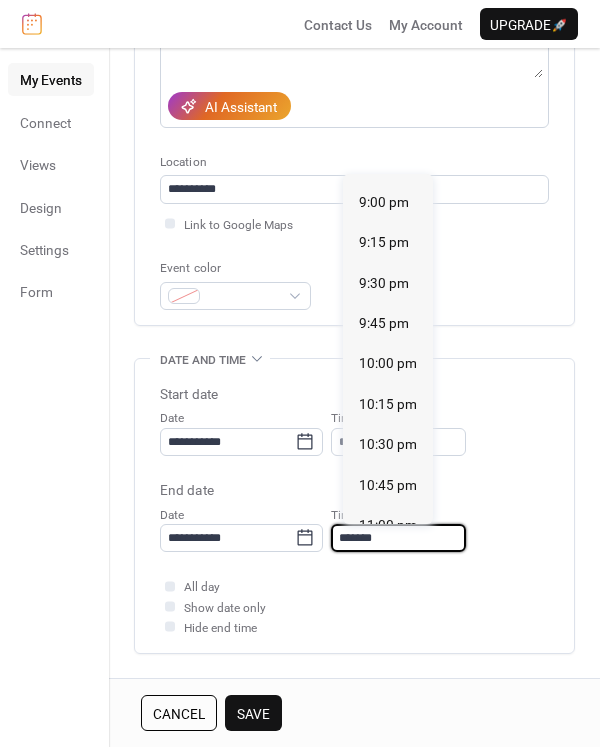 scroll, scrollTop: 281, scrollLeft: 0, axis: vertical 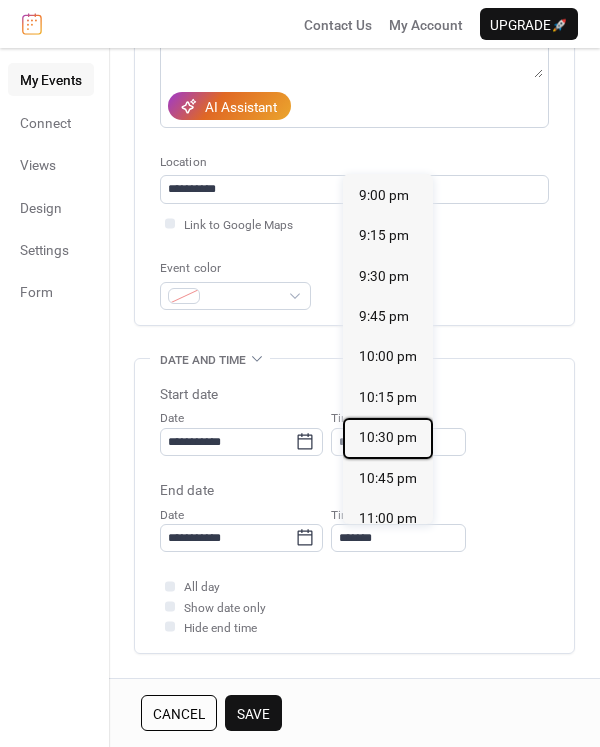 click on "10:30 pm" at bounding box center (388, 437) 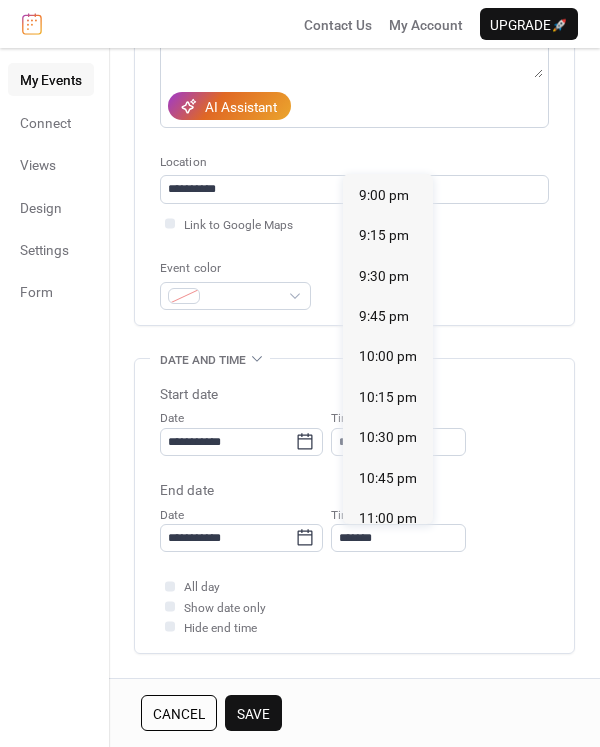 type on "********" 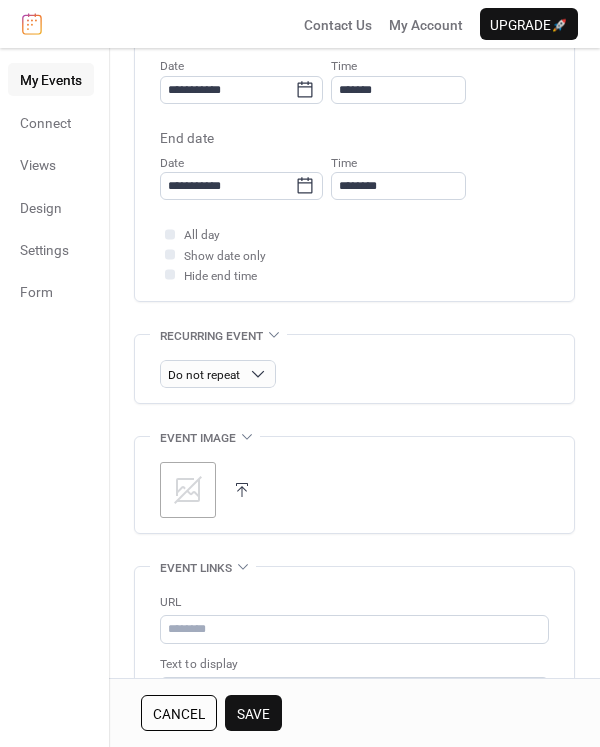 scroll, scrollTop: 677, scrollLeft: 0, axis: vertical 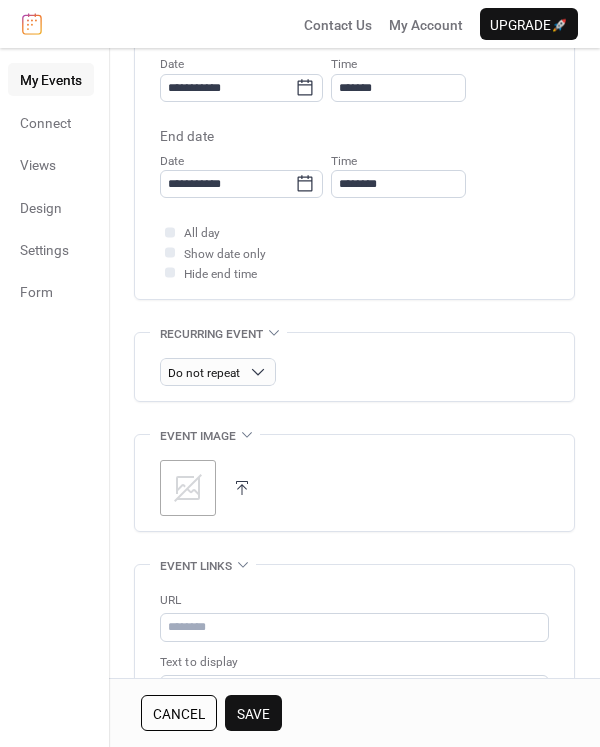 click 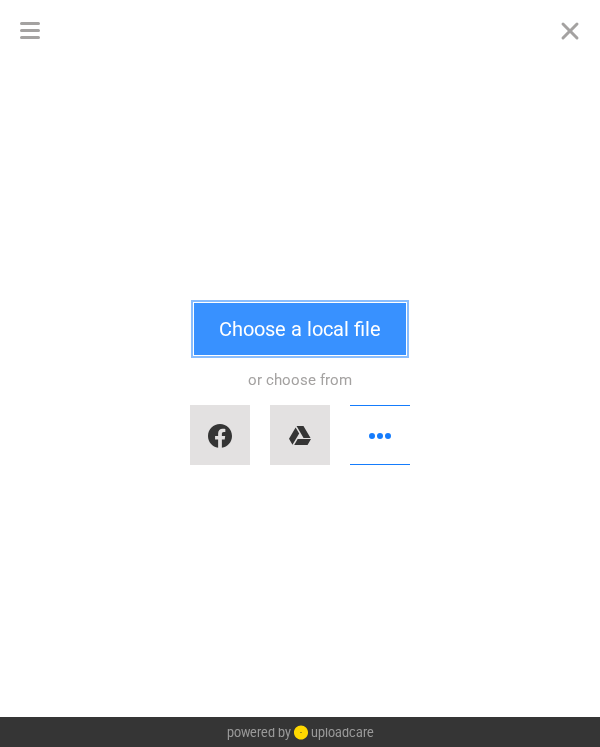 click on "Choose a local file" at bounding box center [300, 329] 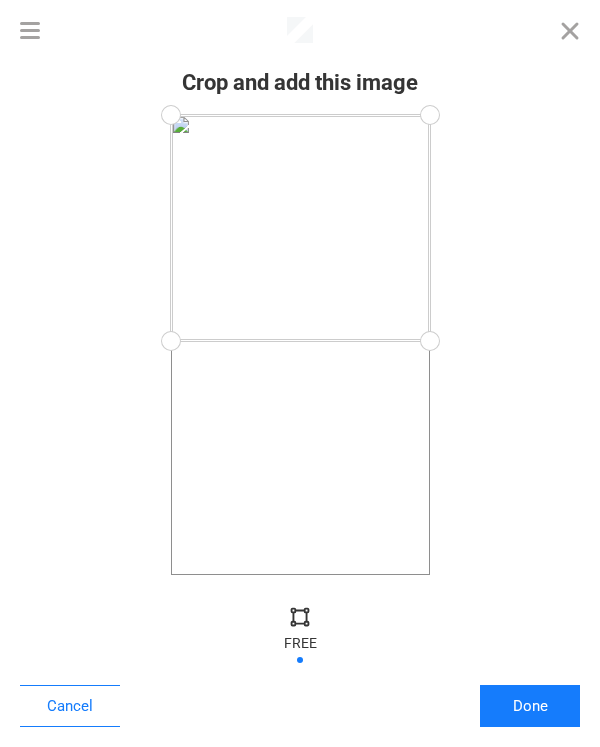 drag, startPoint x: 427, startPoint y: 574, endPoint x: 438, endPoint y: 334, distance: 240.25195 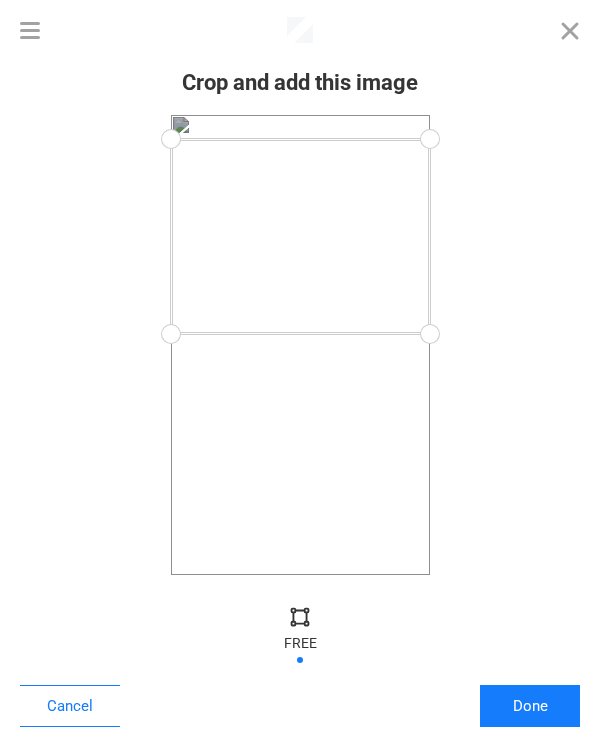 drag, startPoint x: 427, startPoint y: 118, endPoint x: 433, endPoint y: 139, distance: 21.84033 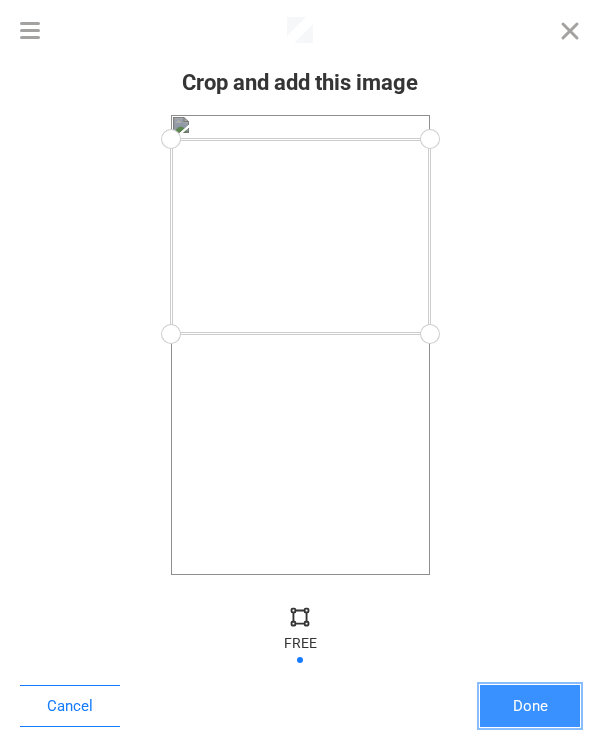 click on "Done" at bounding box center (530, 706) 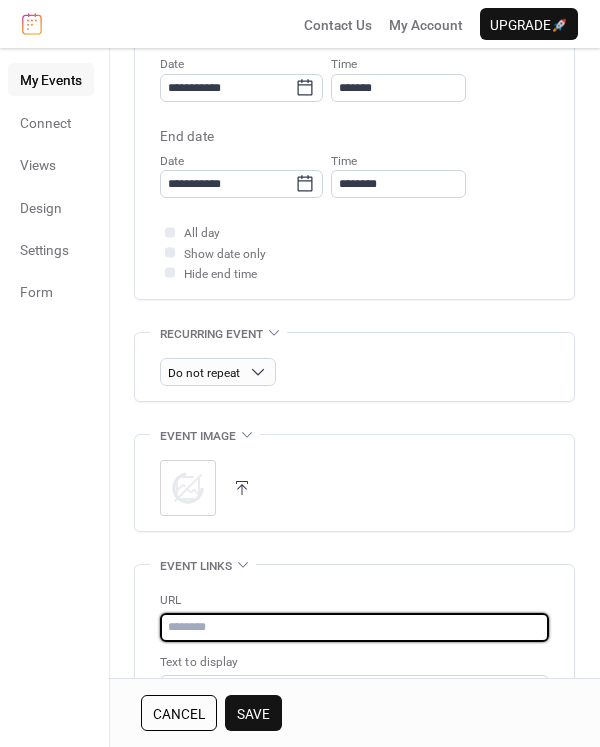 click at bounding box center (354, 627) 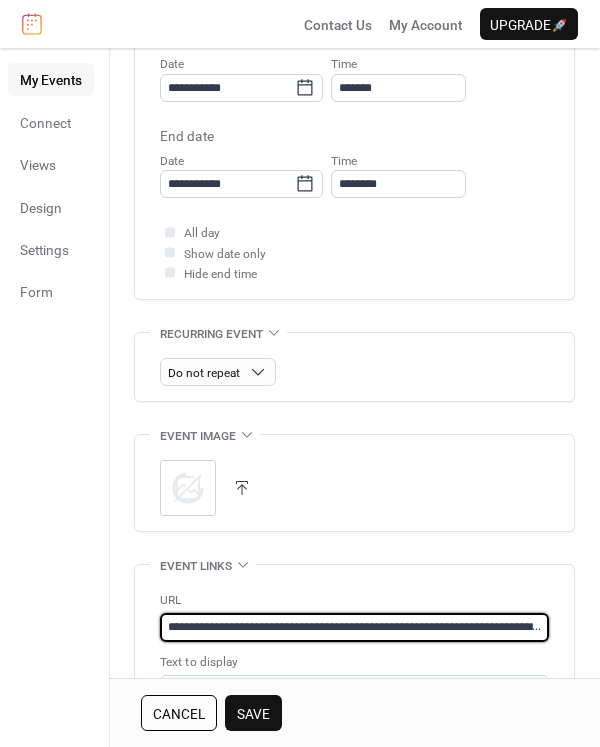 scroll, scrollTop: 0, scrollLeft: 116, axis: horizontal 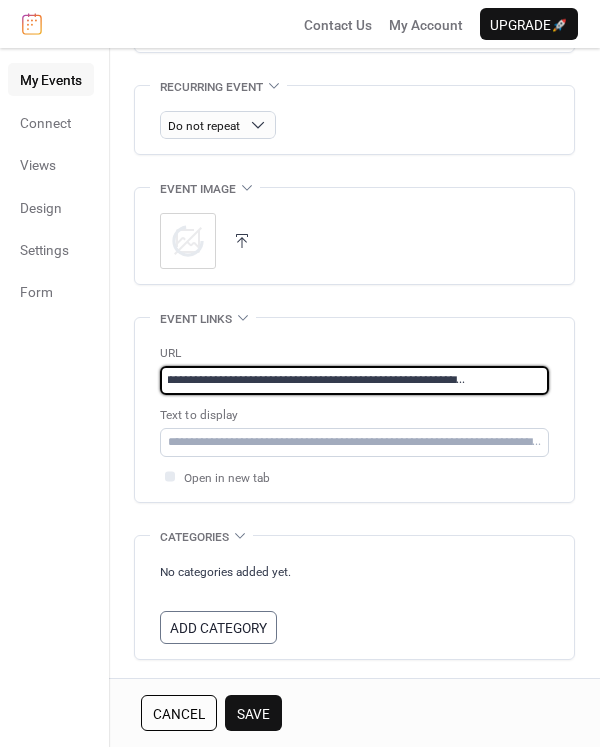 type 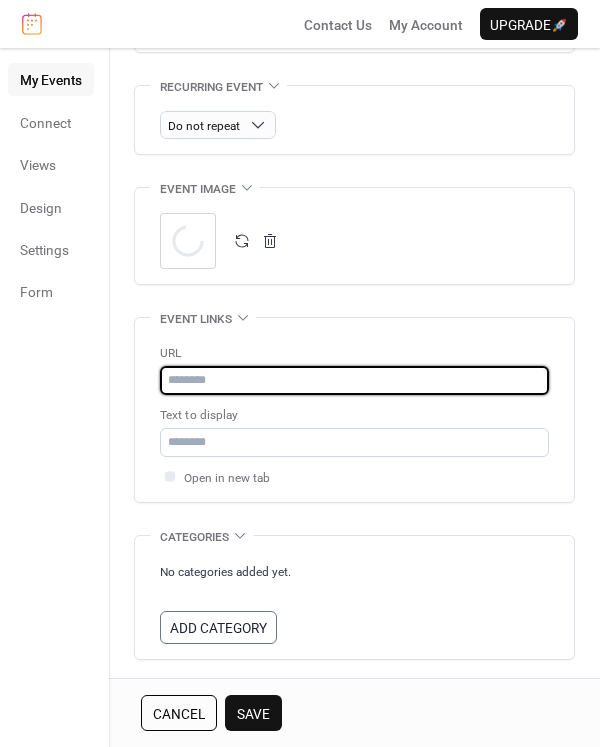 scroll, scrollTop: 0, scrollLeft: 0, axis: both 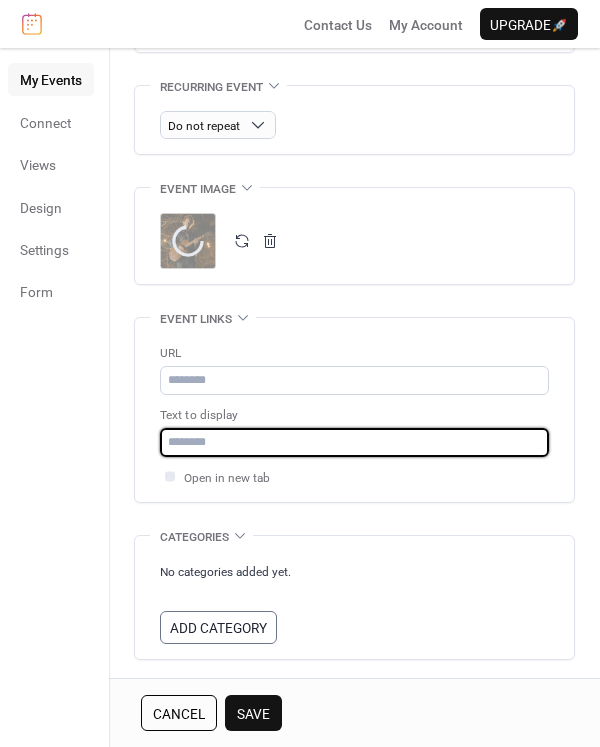 click at bounding box center (354, 442) 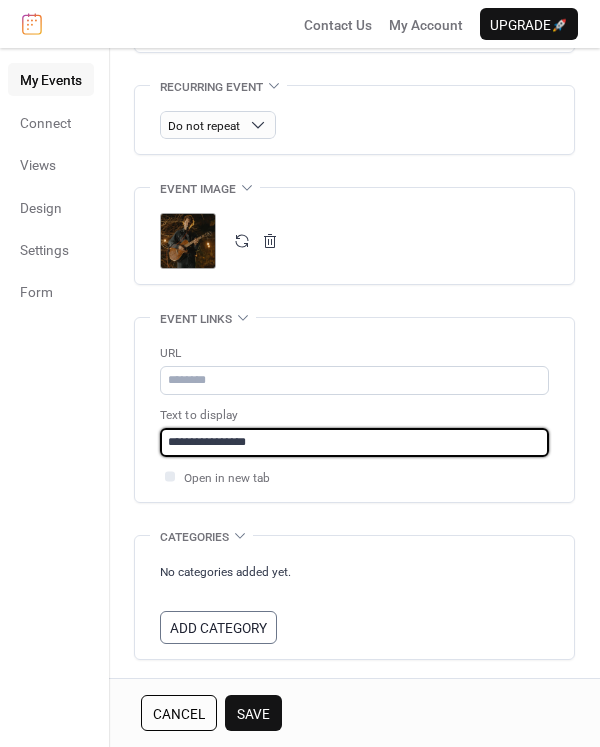 type on "**********" 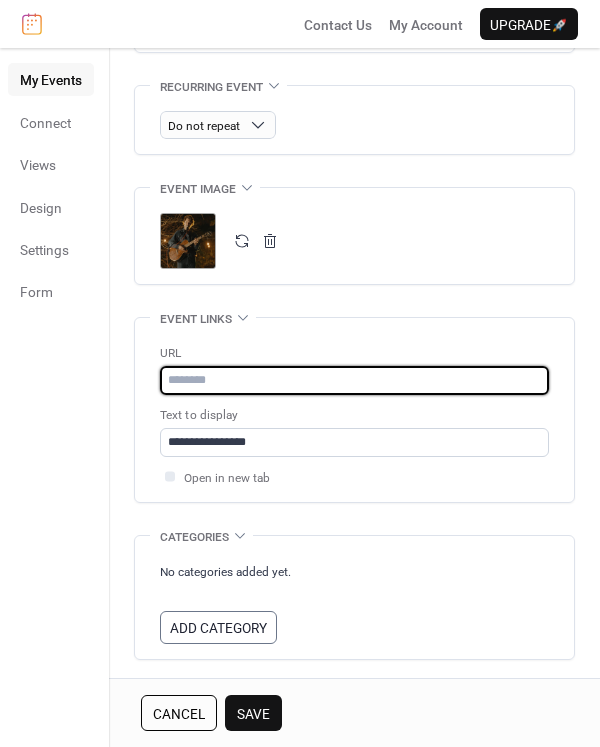 click at bounding box center (351, 380) 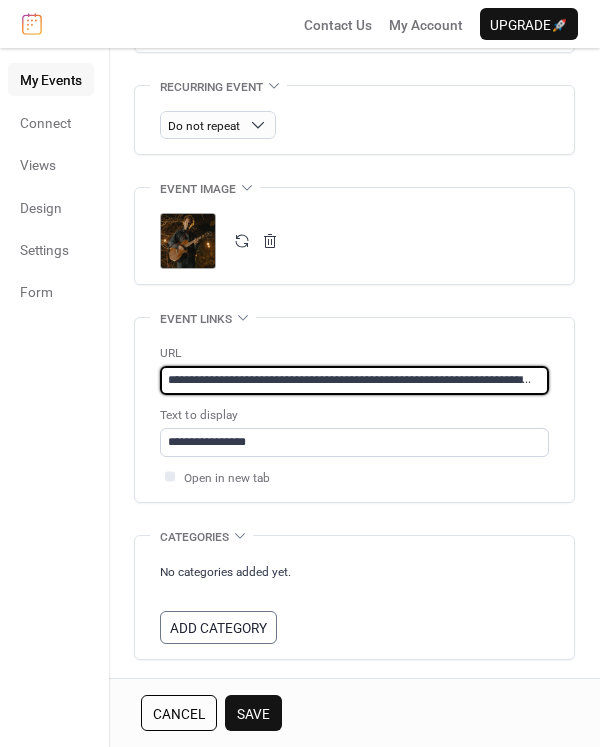 scroll, scrollTop: 0, scrollLeft: 116, axis: horizontal 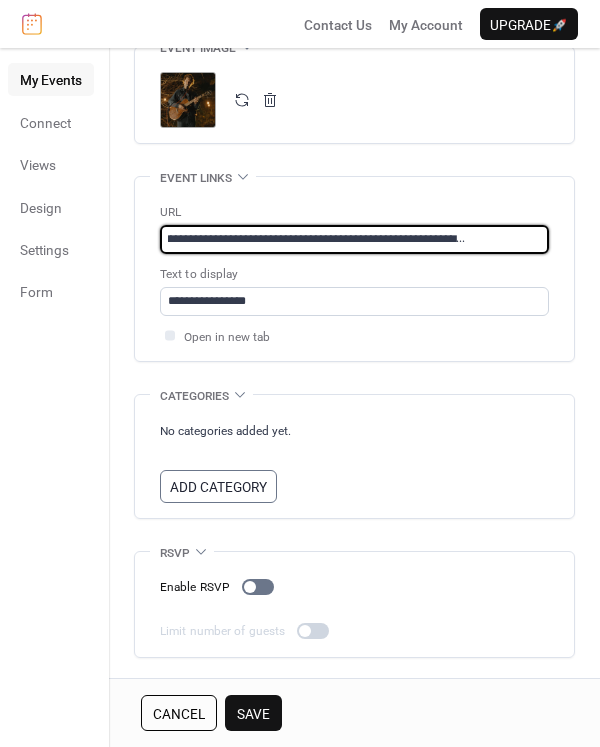 type on "**********" 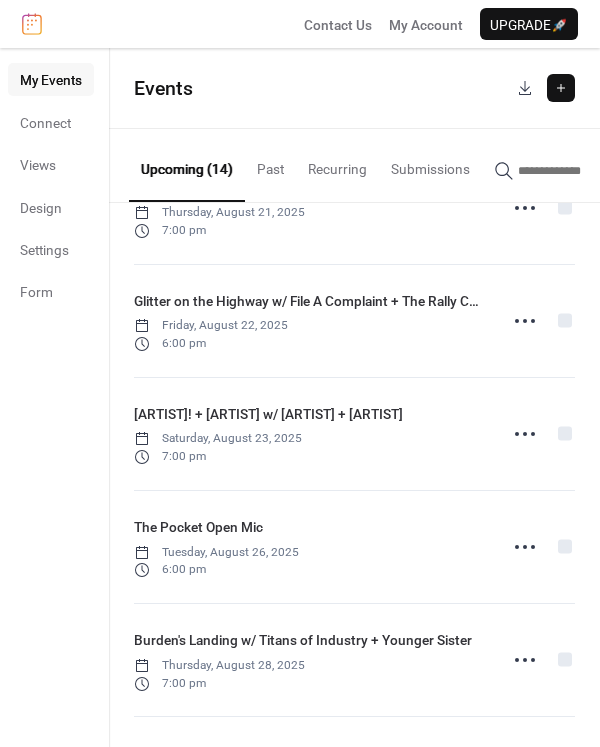 scroll, scrollTop: 1091, scrollLeft: 0, axis: vertical 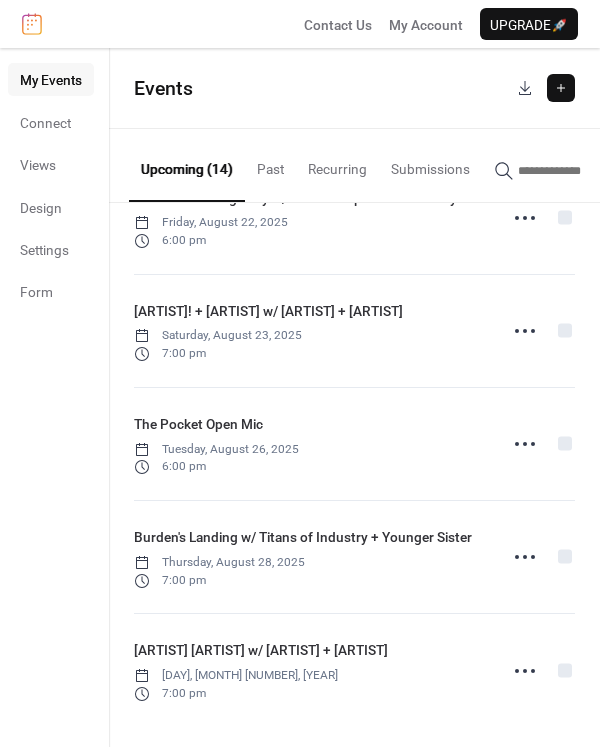click on "Events" at bounding box center (354, 88) 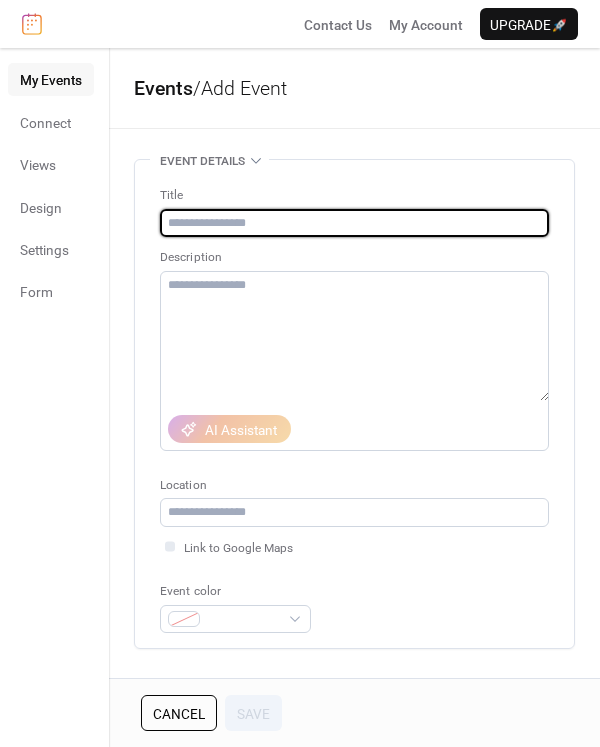 click at bounding box center (354, 223) 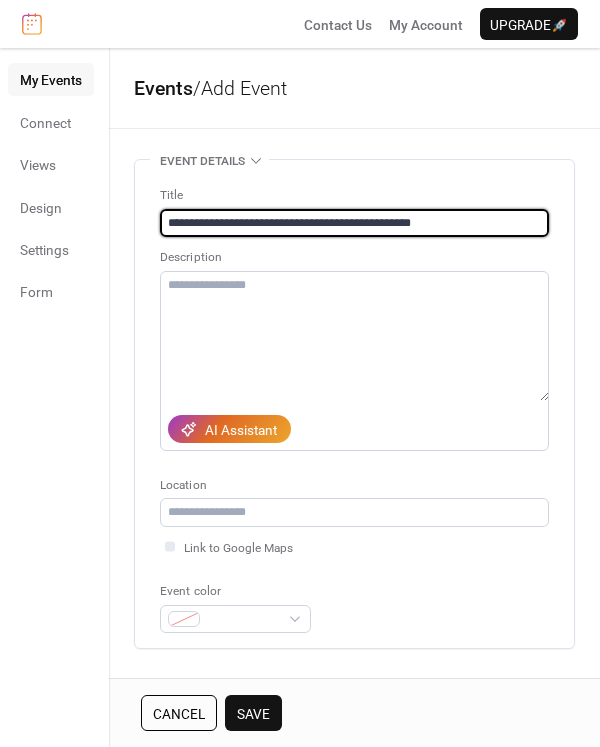 type on "**********" 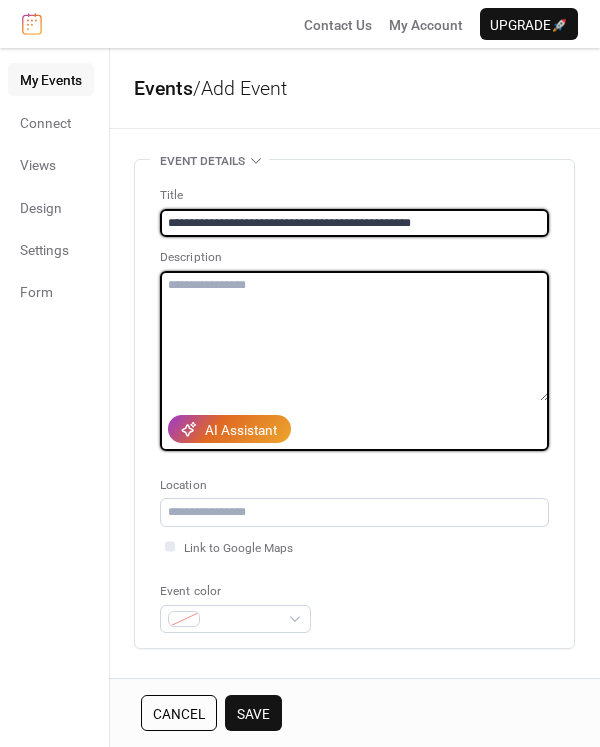 click at bounding box center (354, 336) 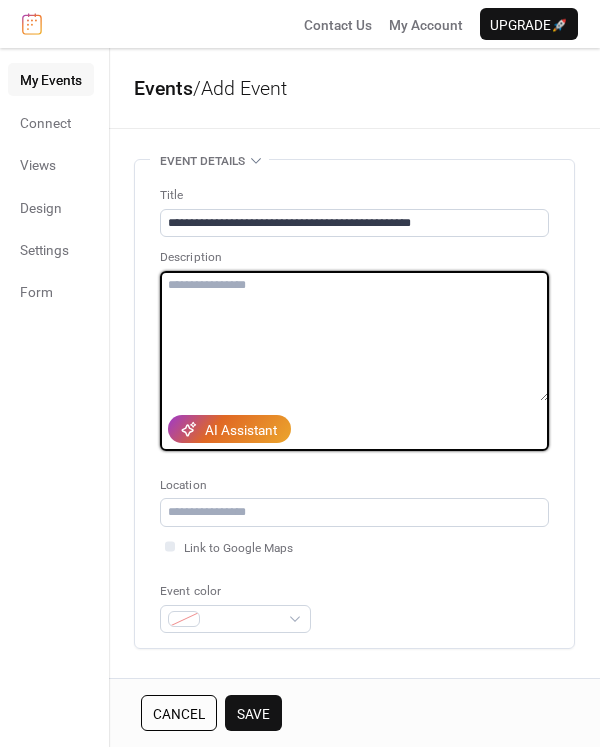 paste on "**********" 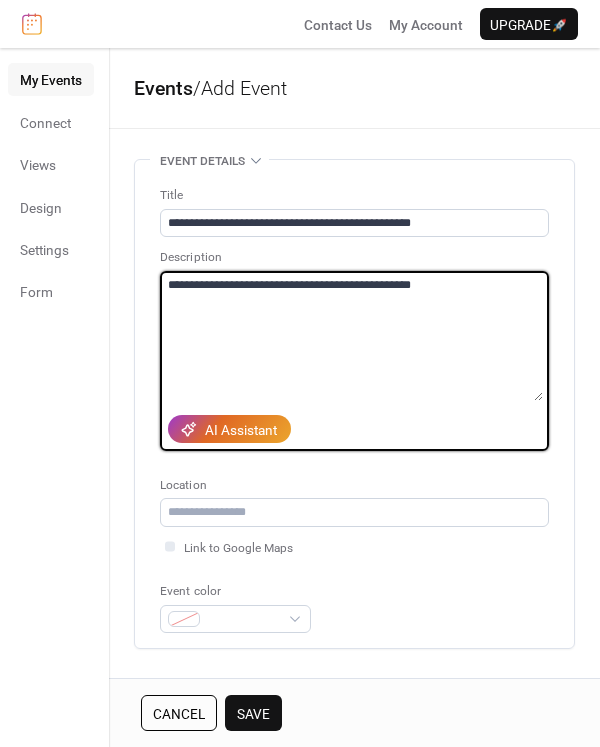 type on "**********" 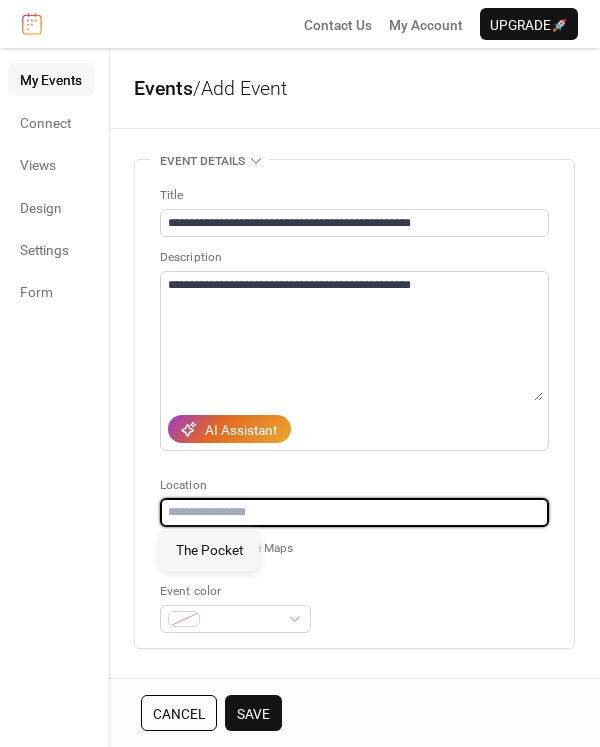 click at bounding box center [354, 512] 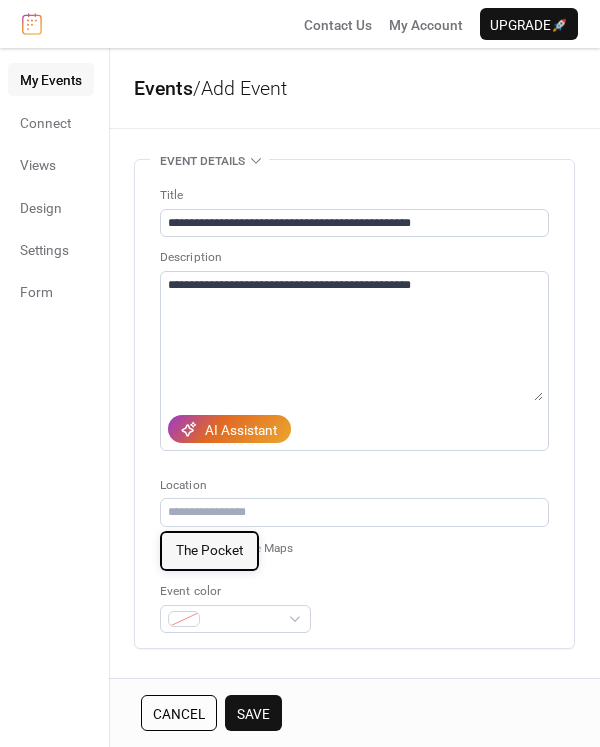 click on "The Pocket" at bounding box center (209, 550) 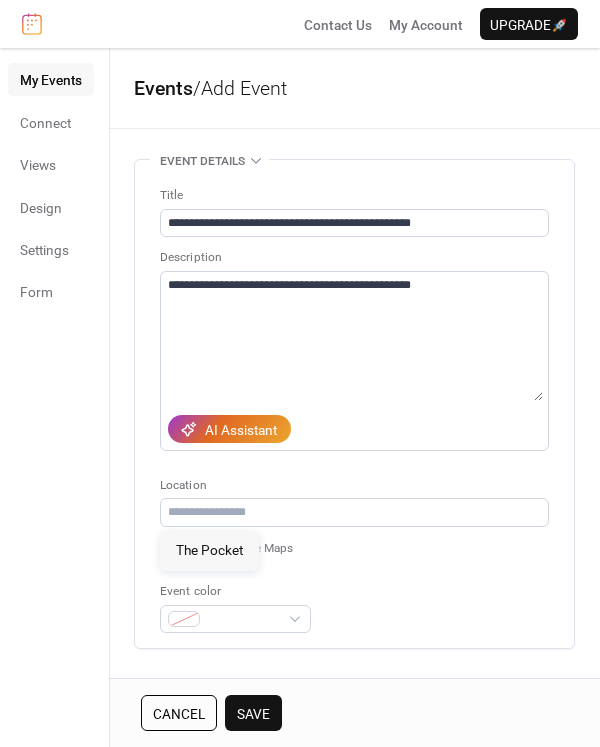 type on "**********" 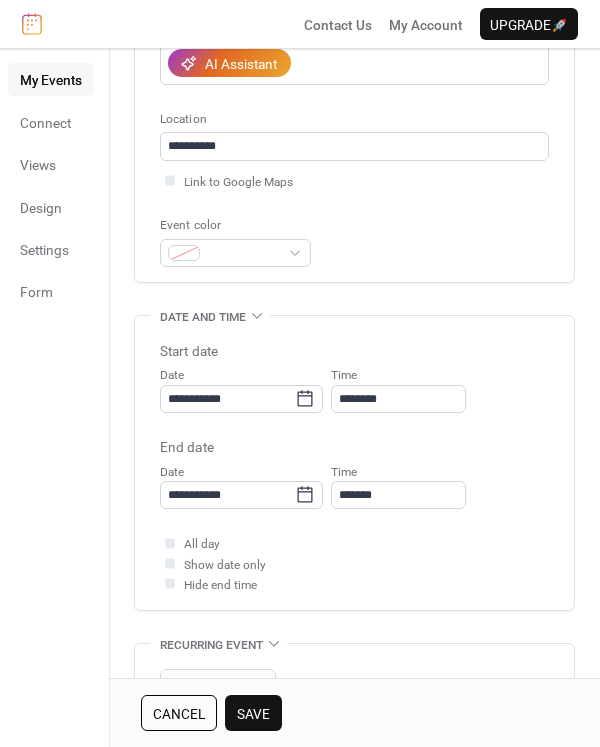 scroll, scrollTop: 367, scrollLeft: 0, axis: vertical 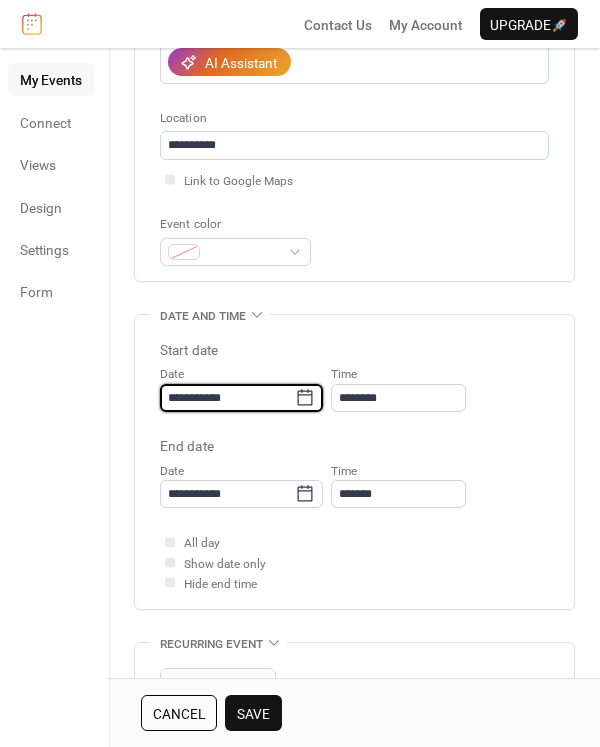 click on "**********" at bounding box center (227, 398) 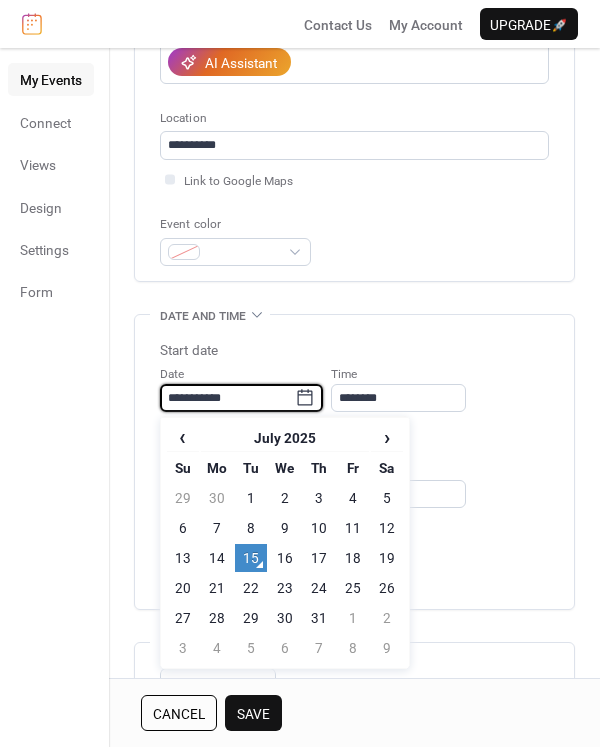 click on "›" at bounding box center (387, 437) 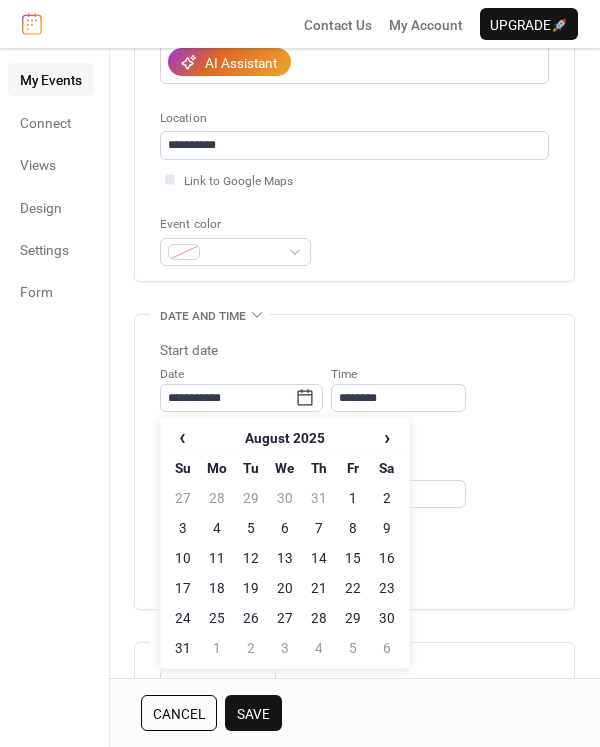 click on "30" at bounding box center [387, 618] 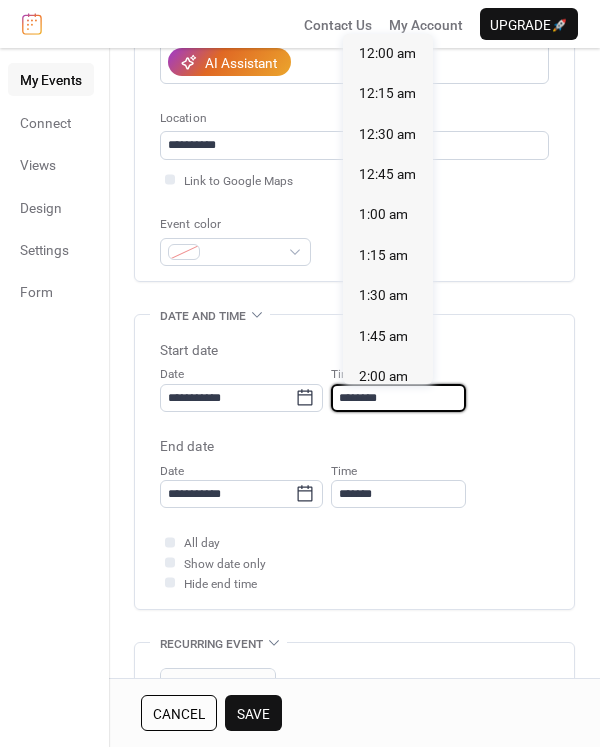 click on "********" at bounding box center [398, 398] 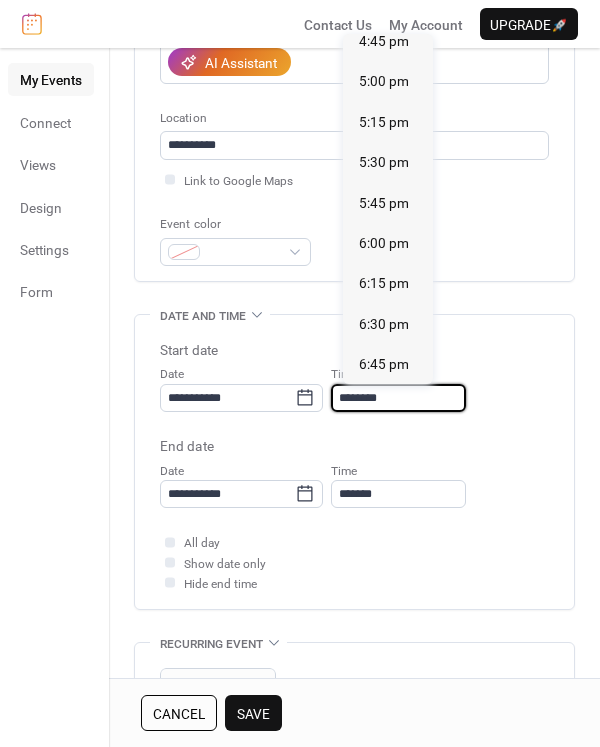 scroll, scrollTop: 2720, scrollLeft: 0, axis: vertical 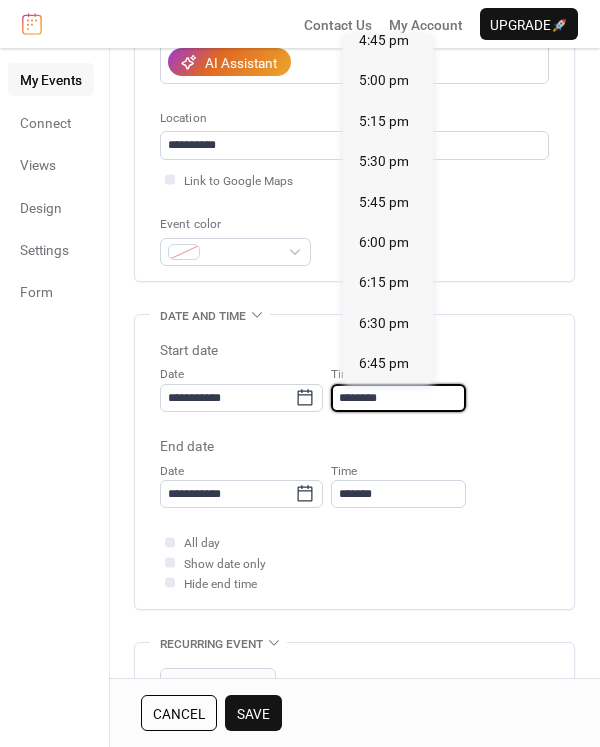 click on "7:00 pm" at bounding box center (384, 404) 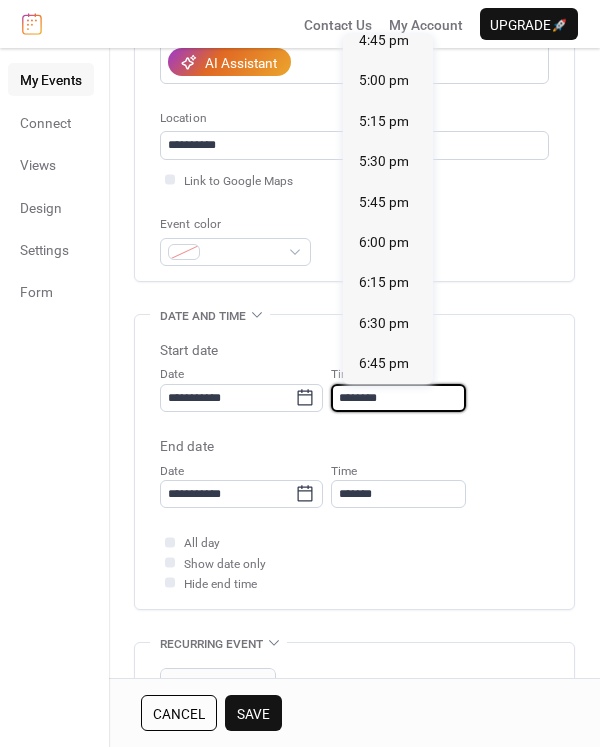 type on "*******" 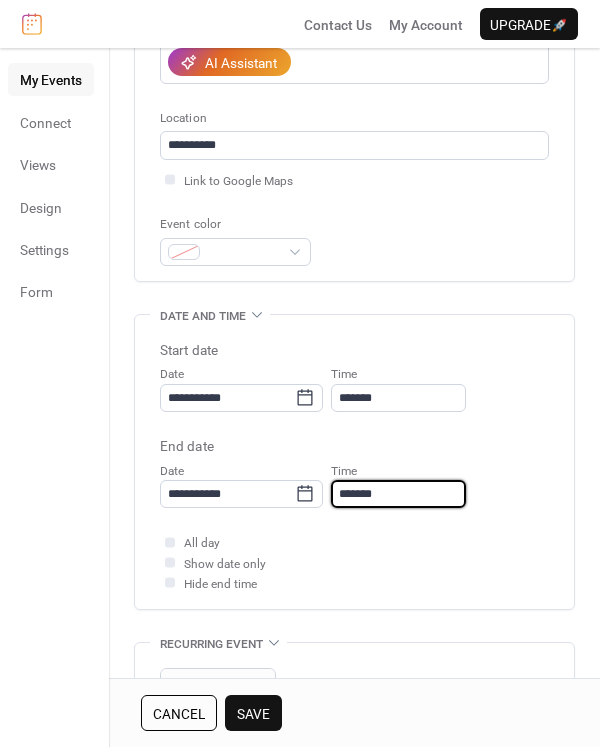 click on "*******" at bounding box center (398, 494) 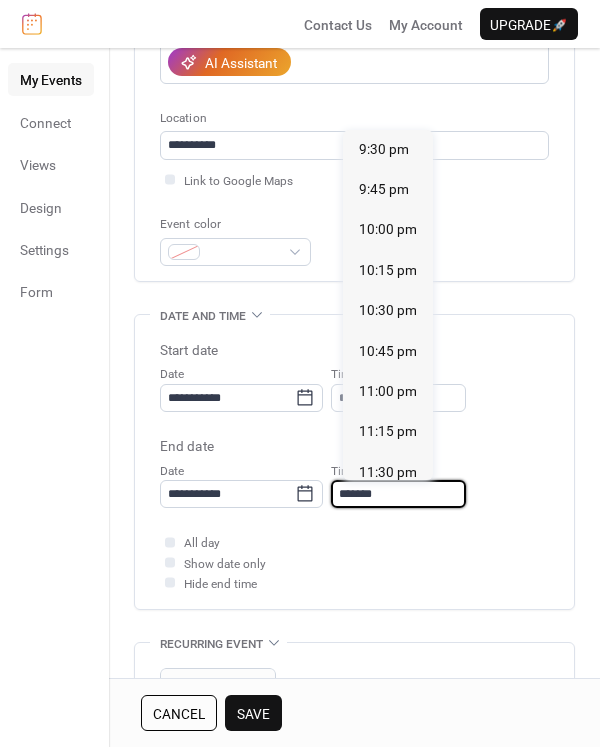 scroll, scrollTop: 390, scrollLeft: 0, axis: vertical 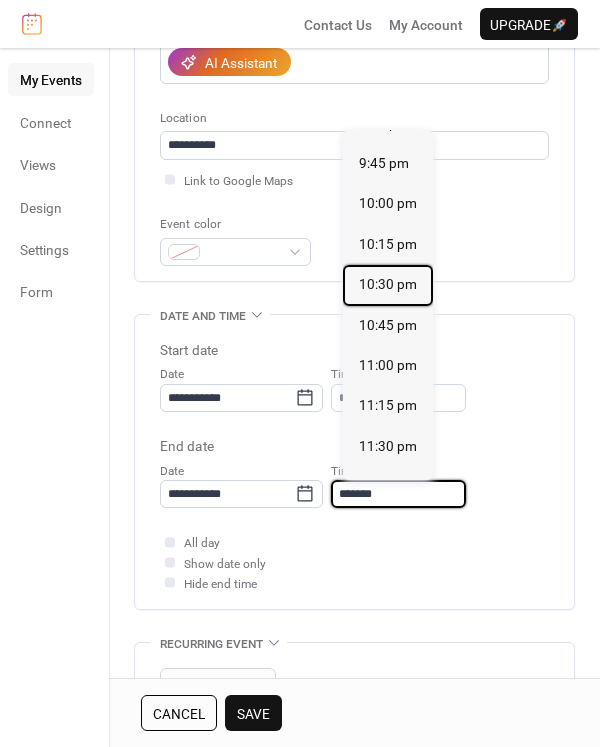 click on "10:30 pm" at bounding box center (388, 284) 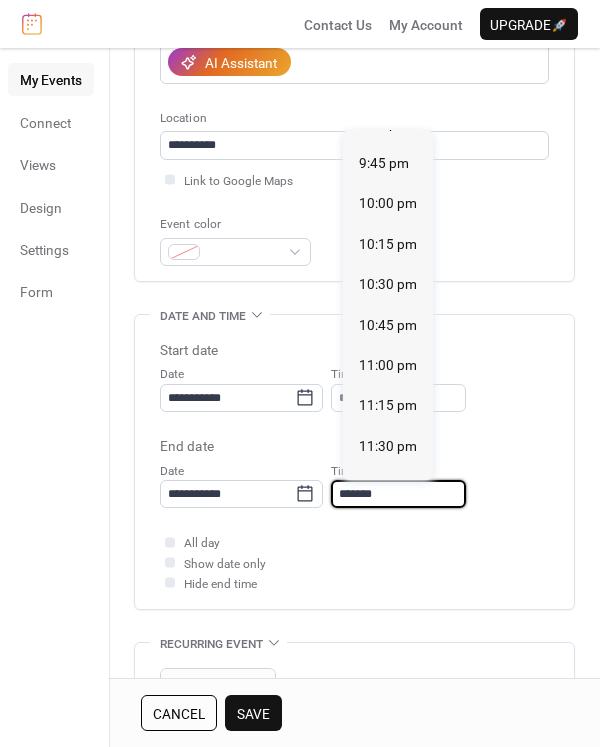 type on "********" 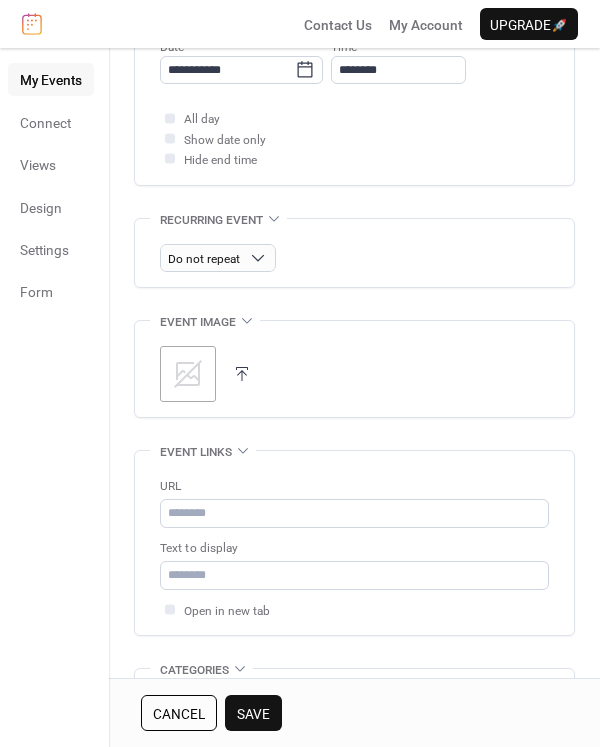 scroll, scrollTop: 794, scrollLeft: 0, axis: vertical 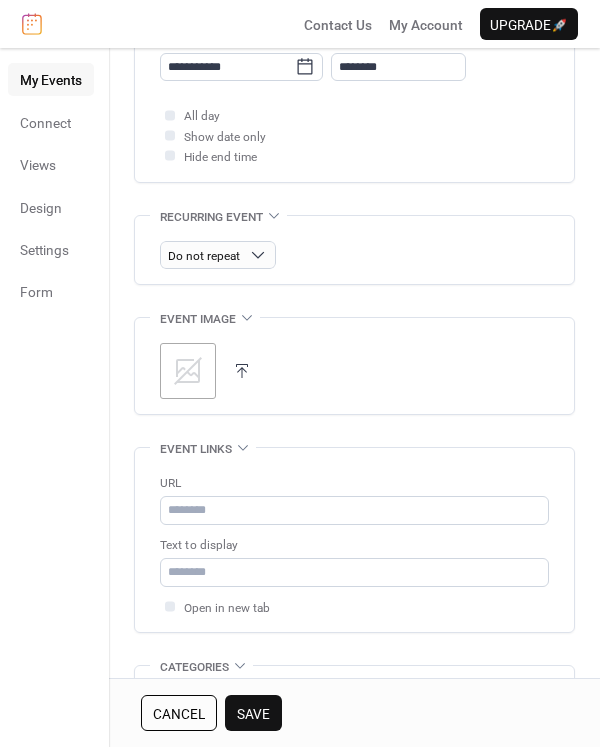 click 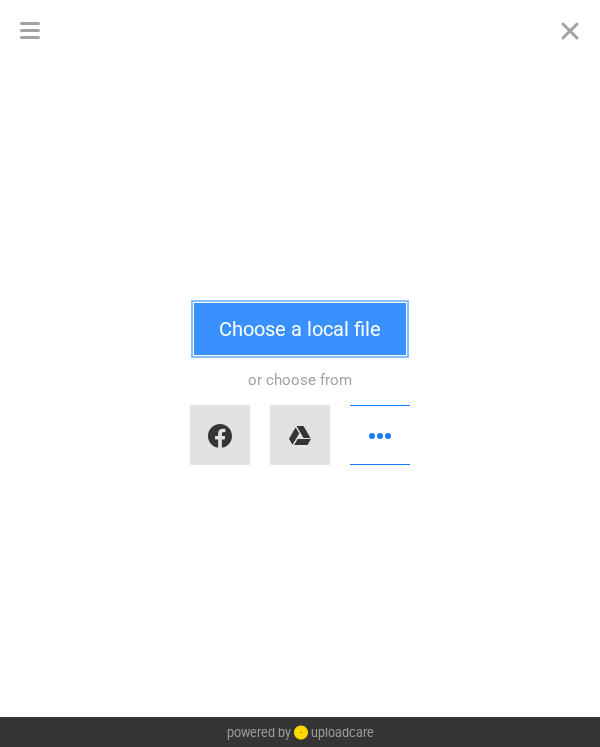 click on "Choose a local file" at bounding box center (300, 329) 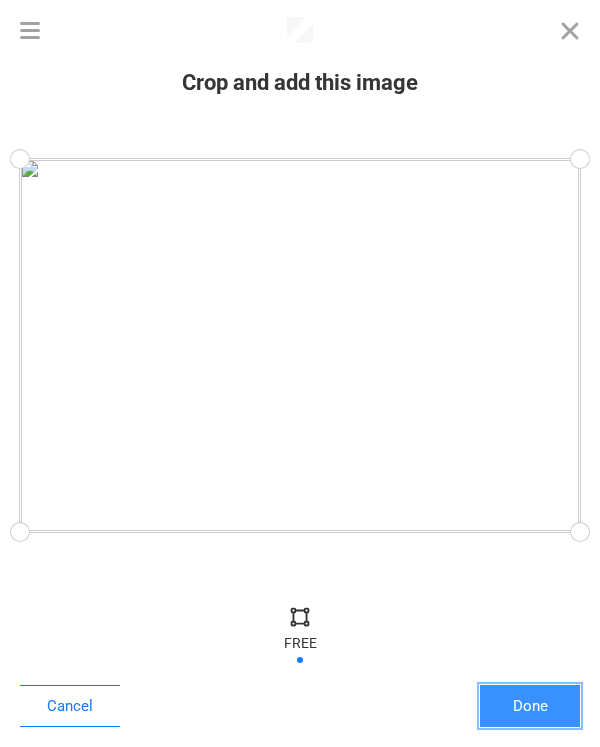 click on "Done" at bounding box center [530, 706] 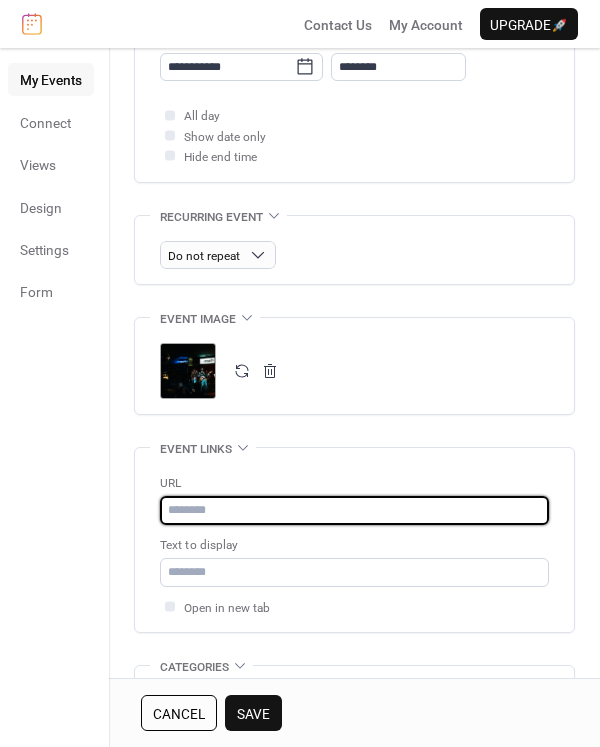 click at bounding box center (354, 510) 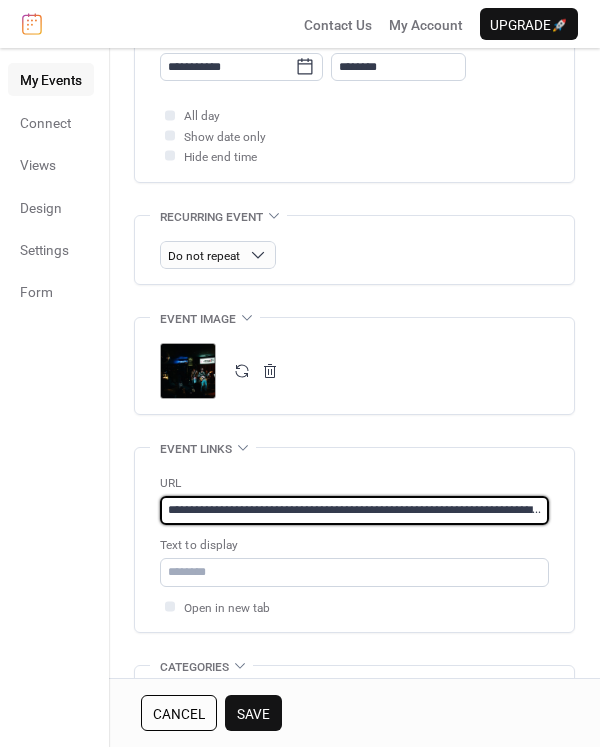 scroll, scrollTop: 0, scrollLeft: 164, axis: horizontal 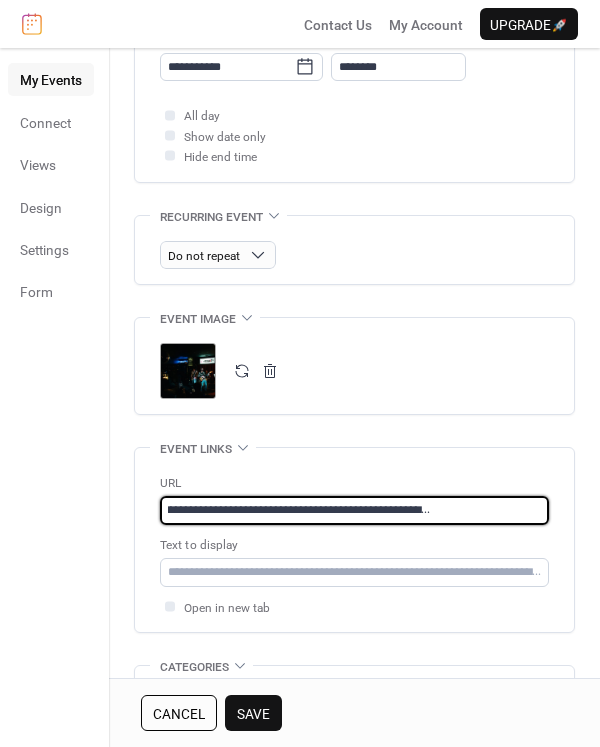 type on "**********" 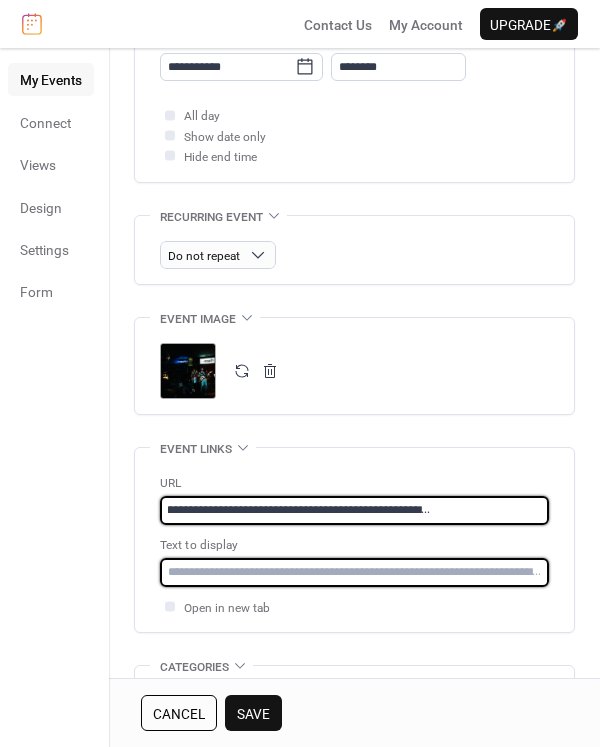 click at bounding box center [354, 572] 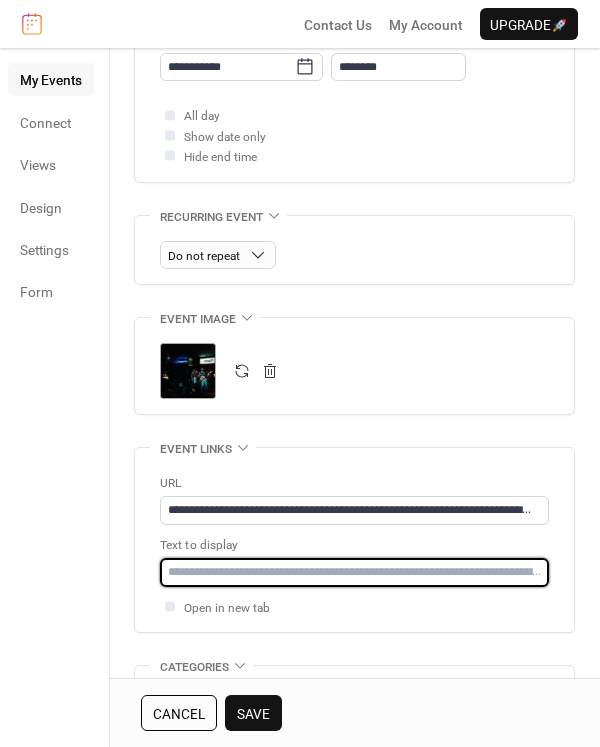 type on "*" 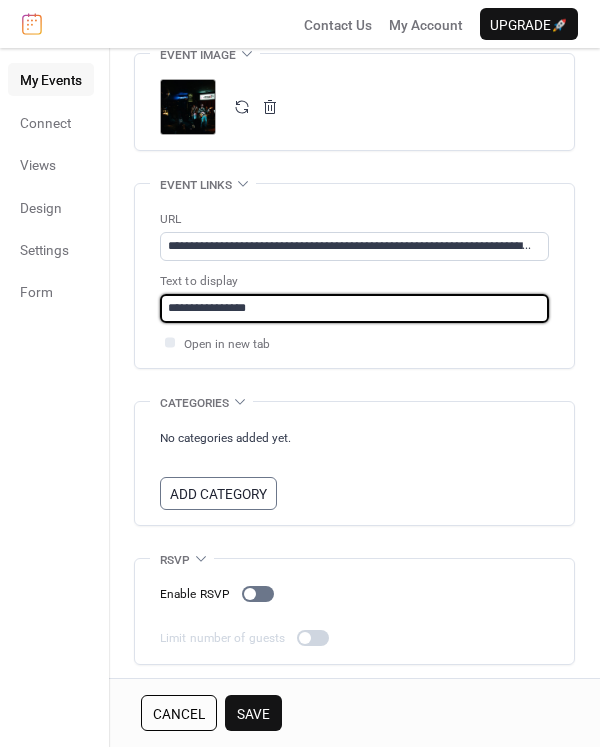 scroll, scrollTop: 1065, scrollLeft: 0, axis: vertical 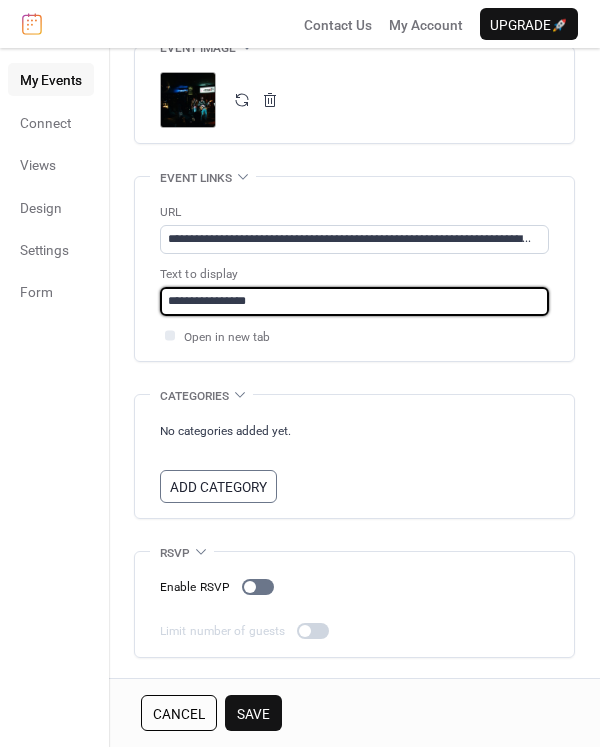 type on "**********" 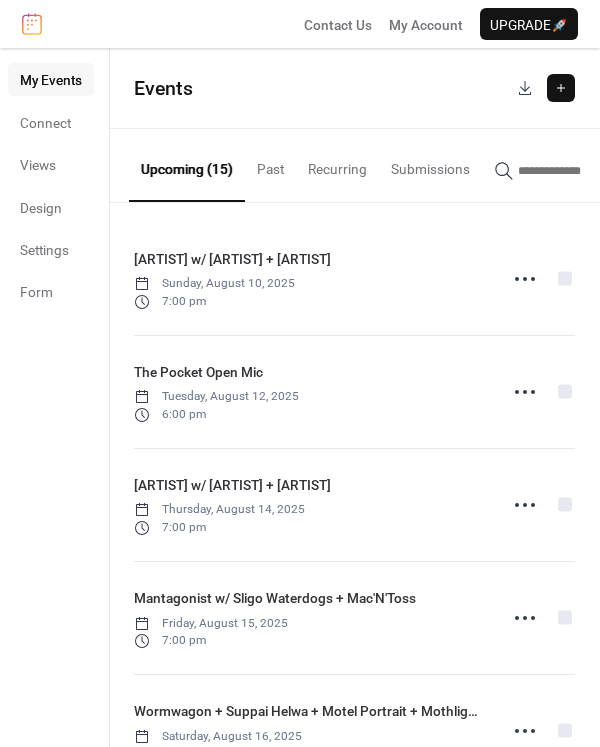 scroll, scrollTop: 1204, scrollLeft: 0, axis: vertical 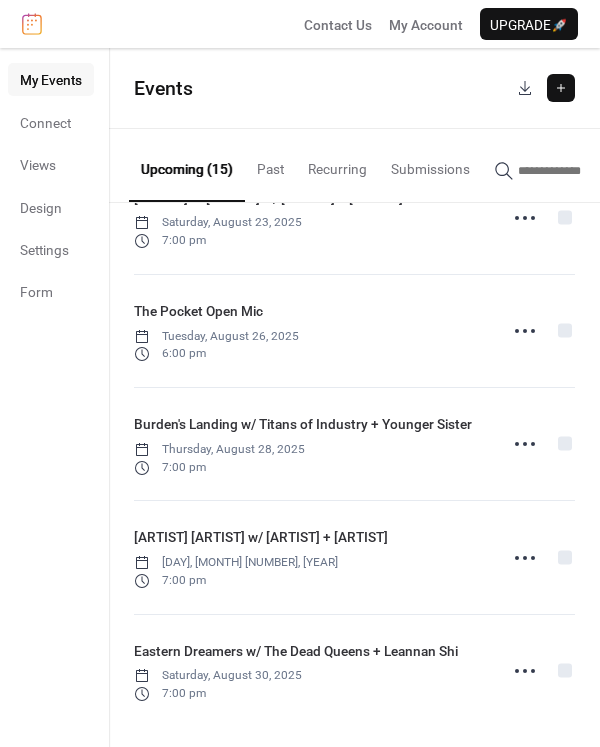 click at bounding box center (561, 88) 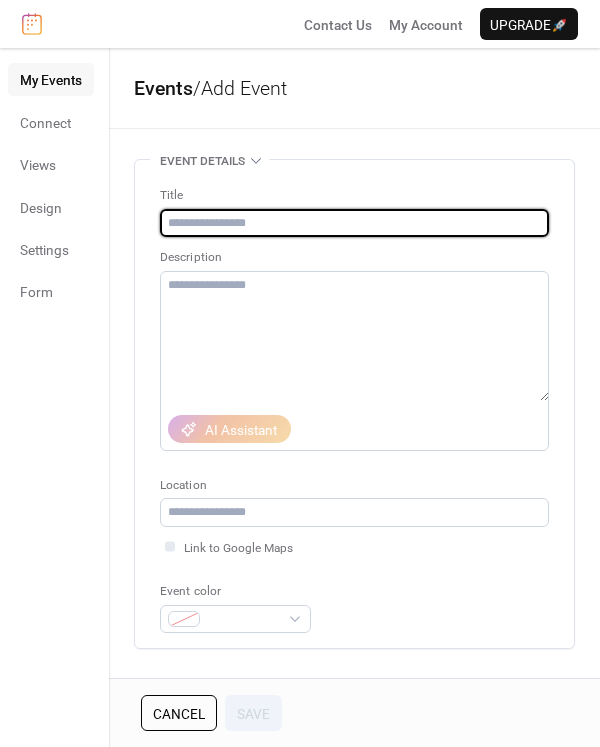 click at bounding box center (354, 223) 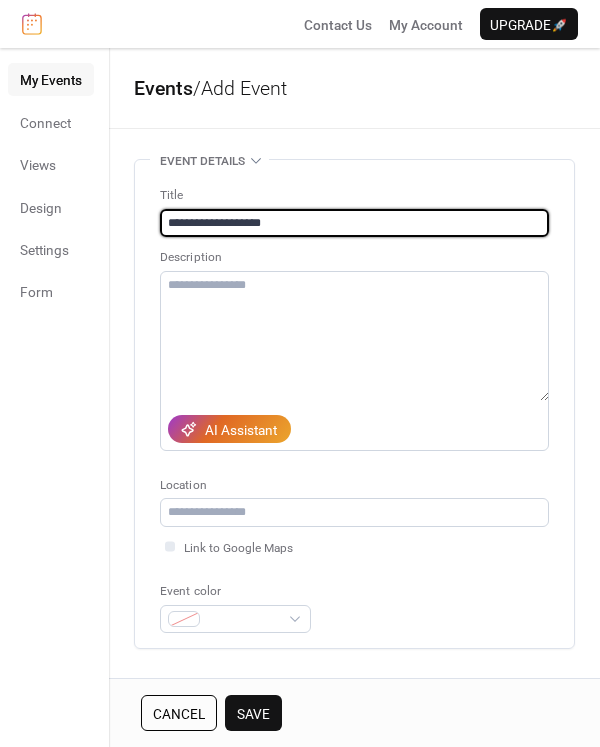 type on "**********" 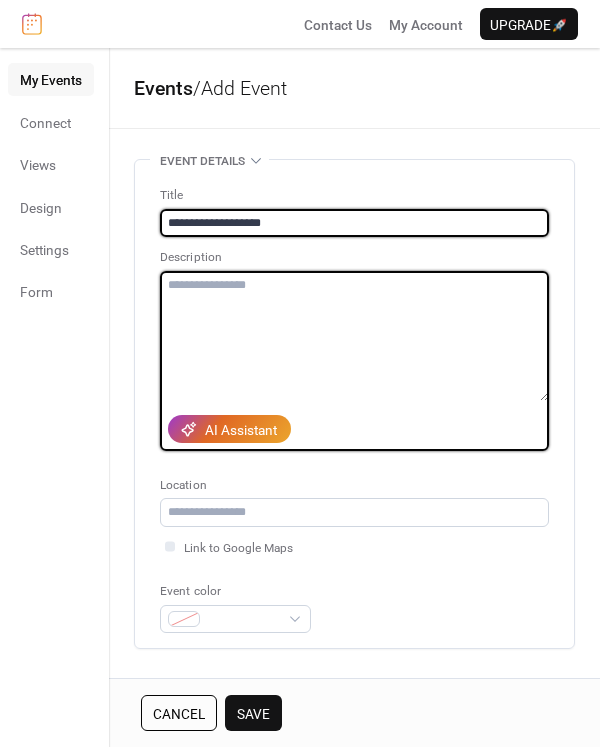 click at bounding box center [354, 336] 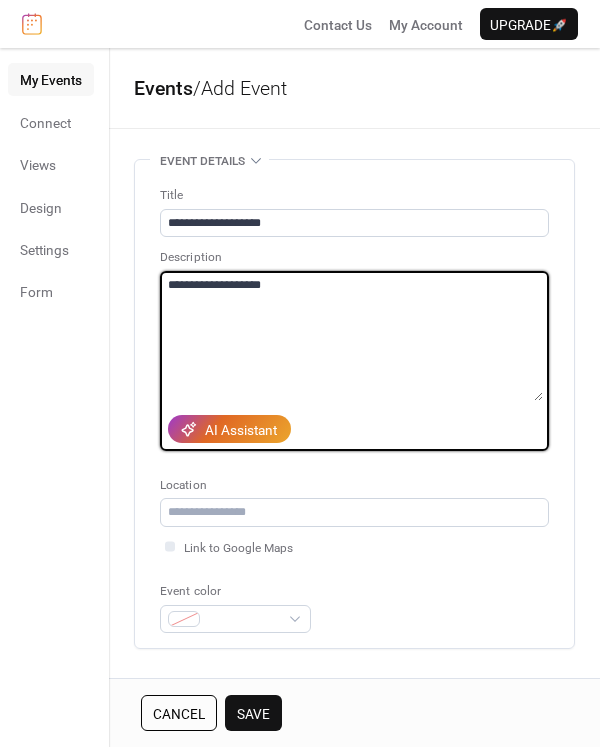 type on "**********" 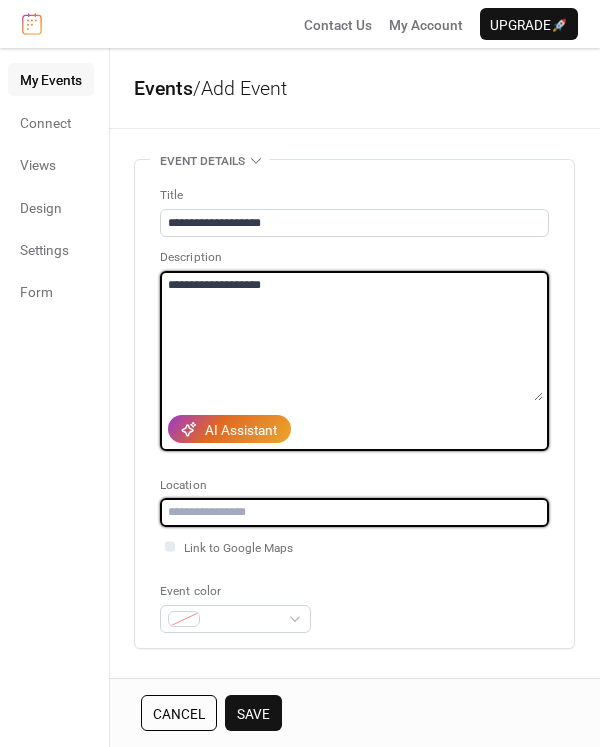 click at bounding box center [354, 512] 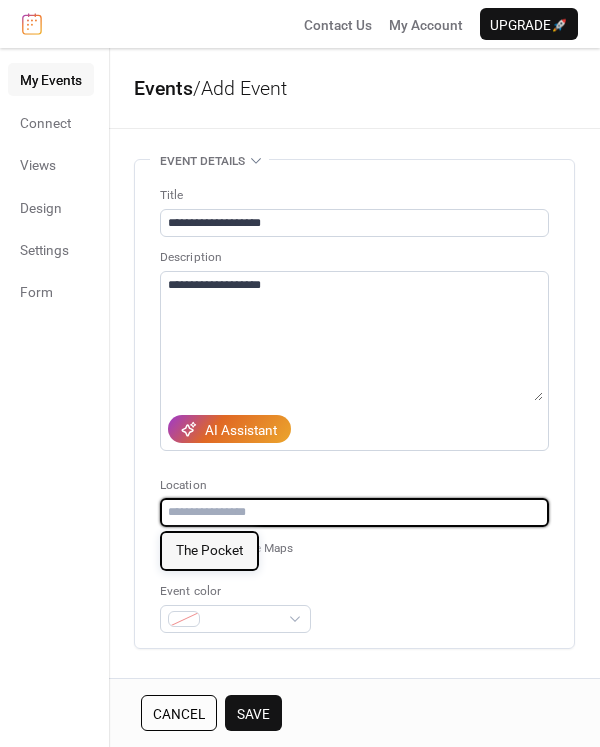 click on "The Pocket" at bounding box center (209, 550) 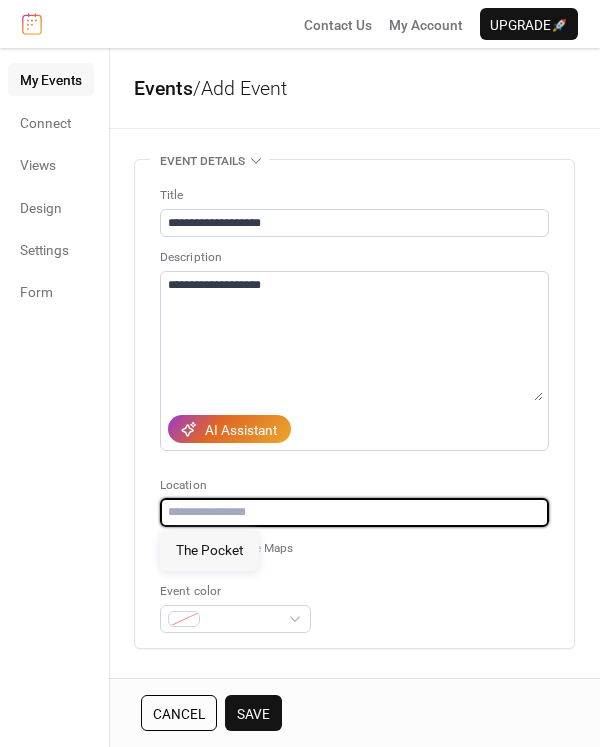 type on "**********" 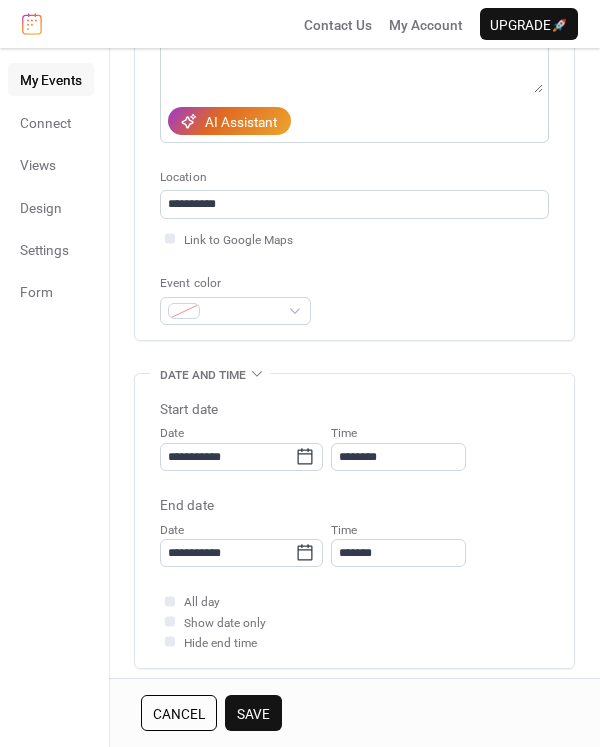 scroll, scrollTop: 309, scrollLeft: 0, axis: vertical 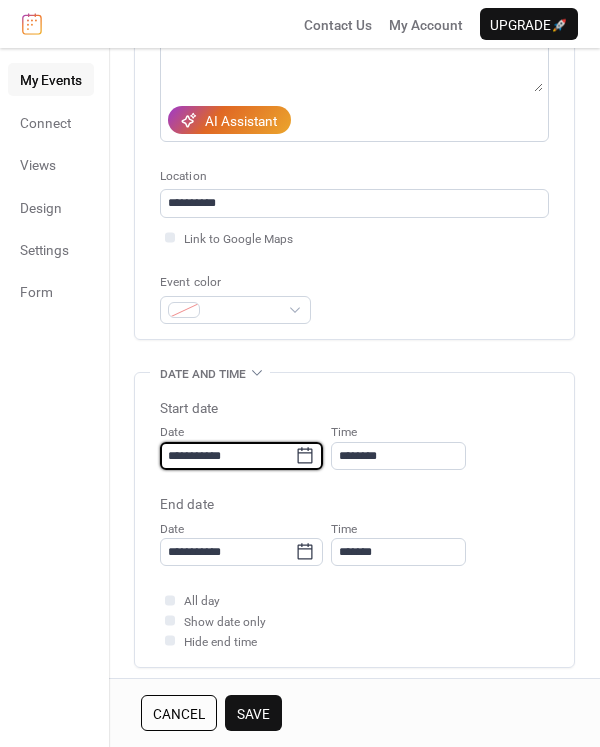 click on "**********" at bounding box center [227, 456] 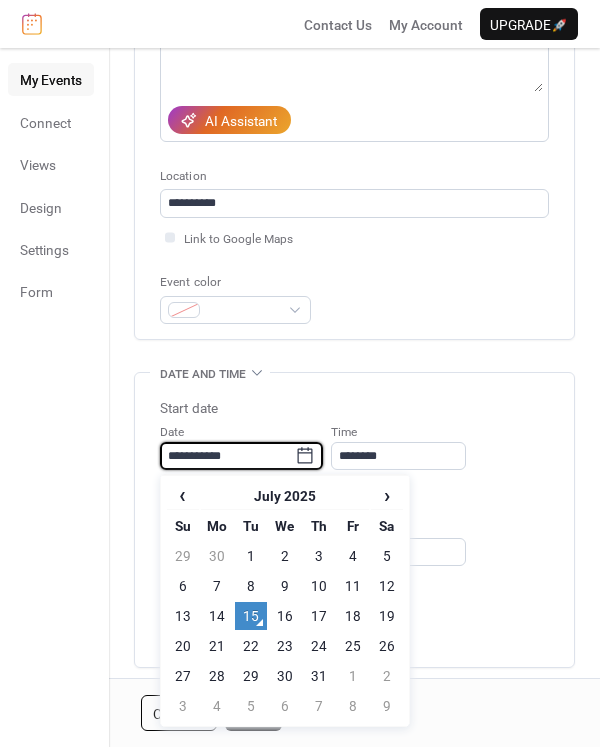 click on "›" at bounding box center [387, 495] 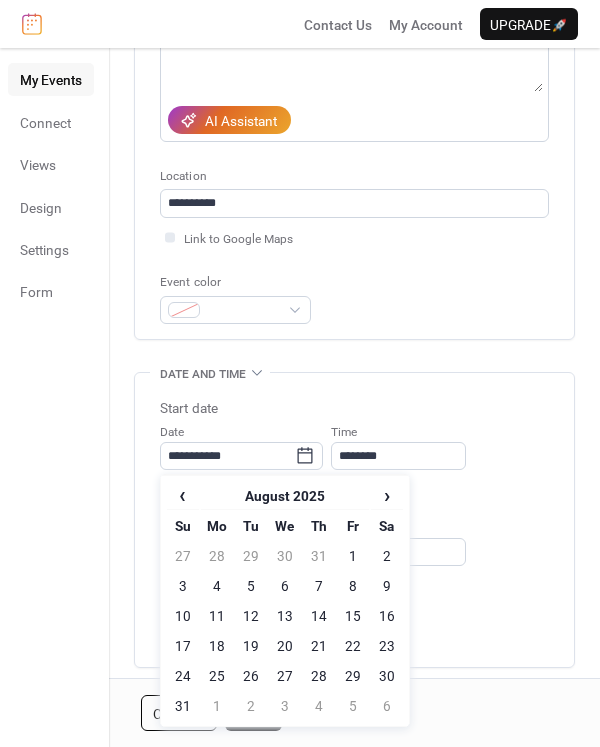 click on "›" at bounding box center (387, 495) 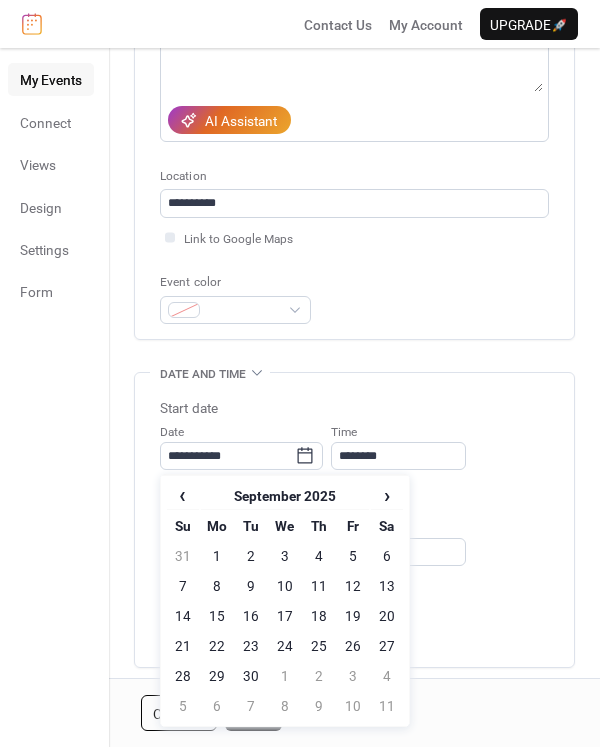 click on "2" at bounding box center (251, 556) 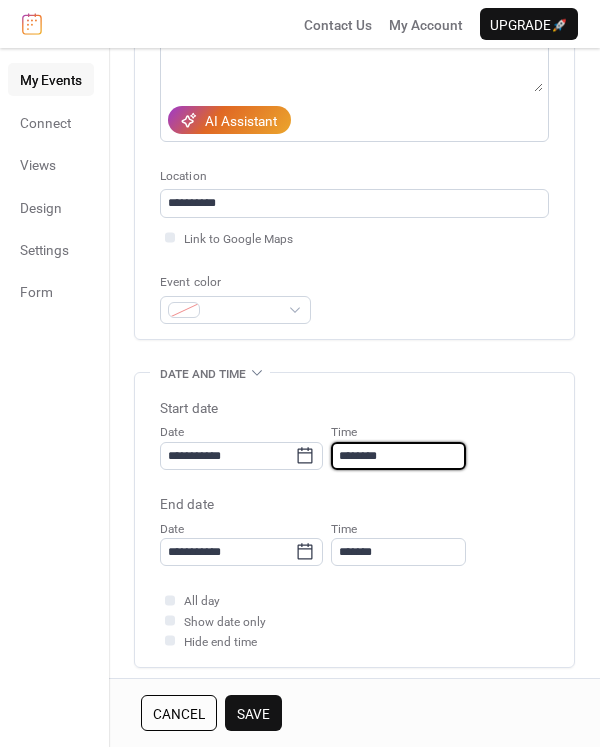 click on "********" at bounding box center [398, 456] 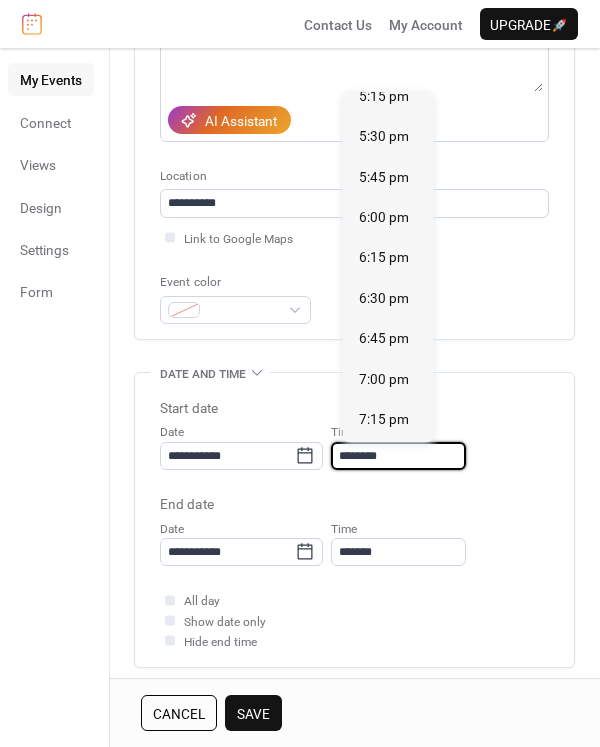 scroll, scrollTop: 2802, scrollLeft: 0, axis: vertical 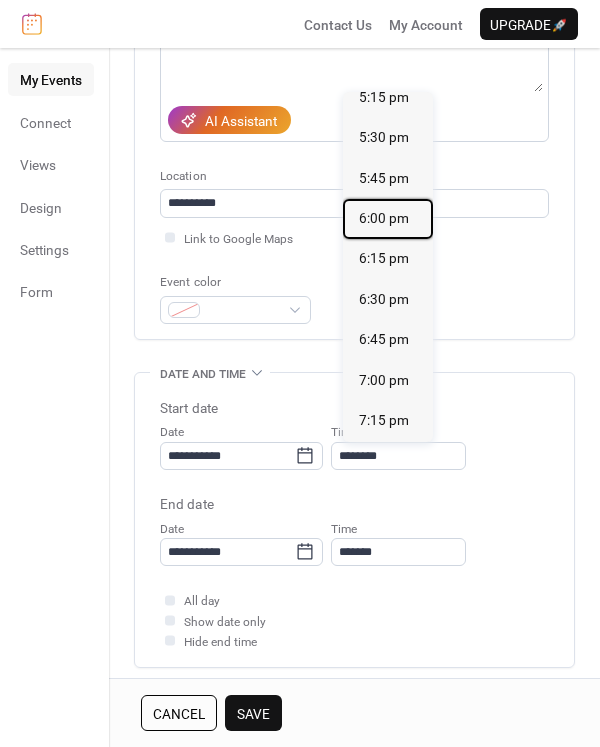 click on "6:00 pm" at bounding box center (384, 218) 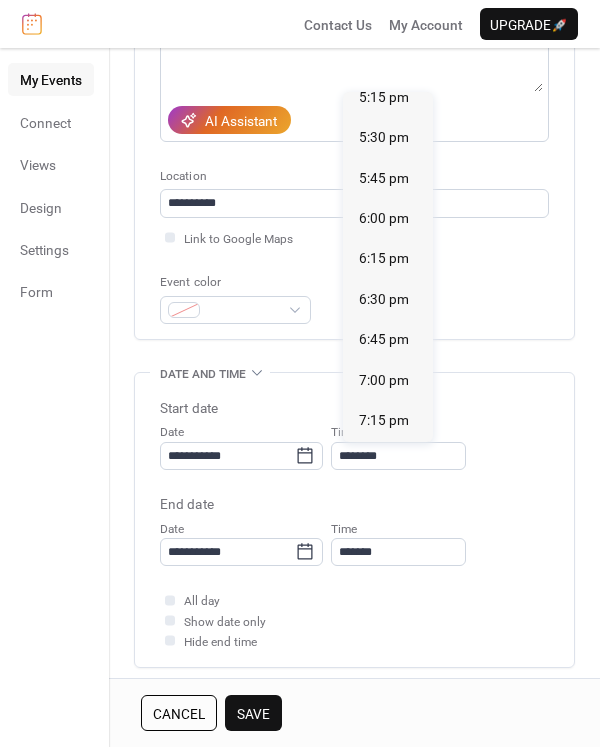 type on "*******" 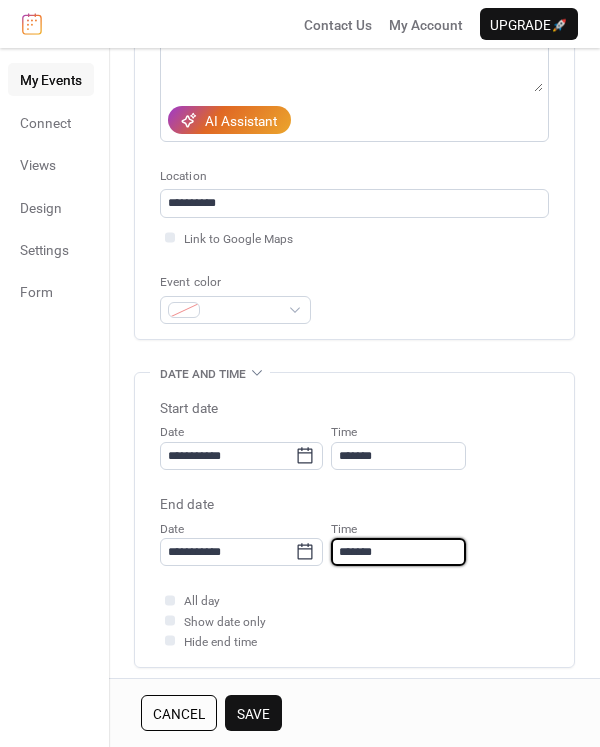 click on "*******" at bounding box center [398, 552] 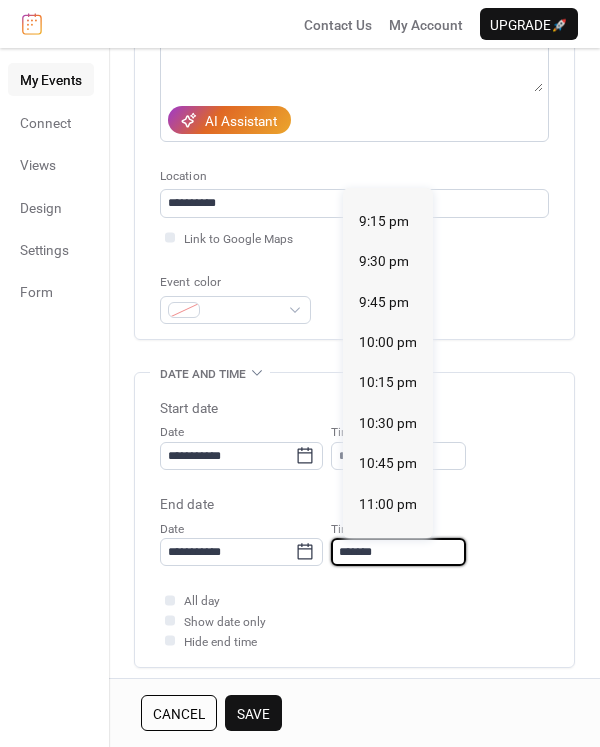 scroll, scrollTop: 485, scrollLeft: 0, axis: vertical 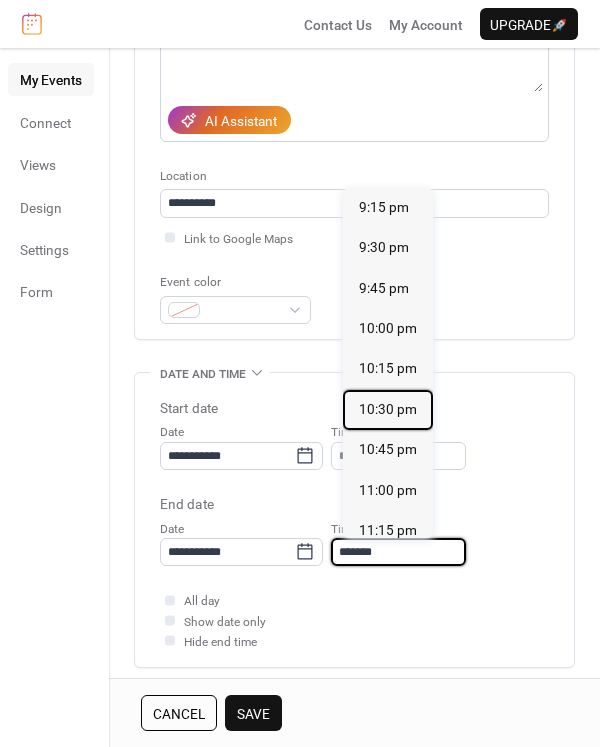 click on "10:30 pm" at bounding box center [388, 409] 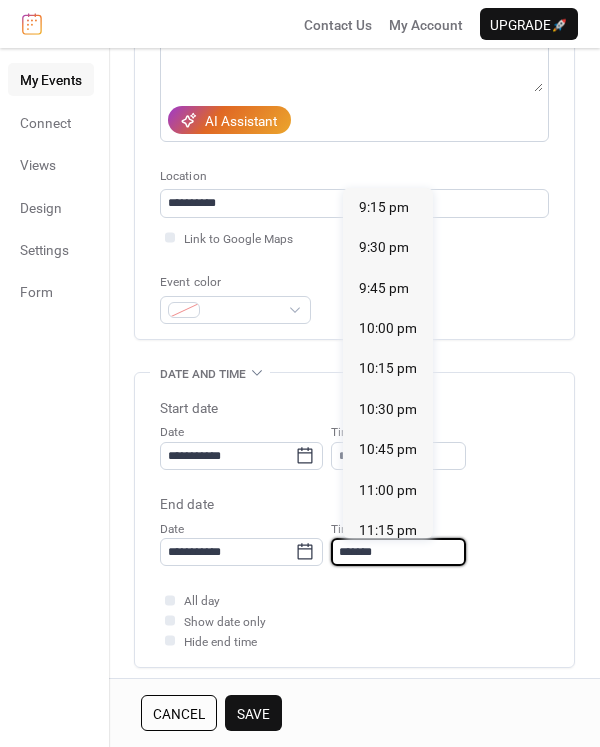 type on "********" 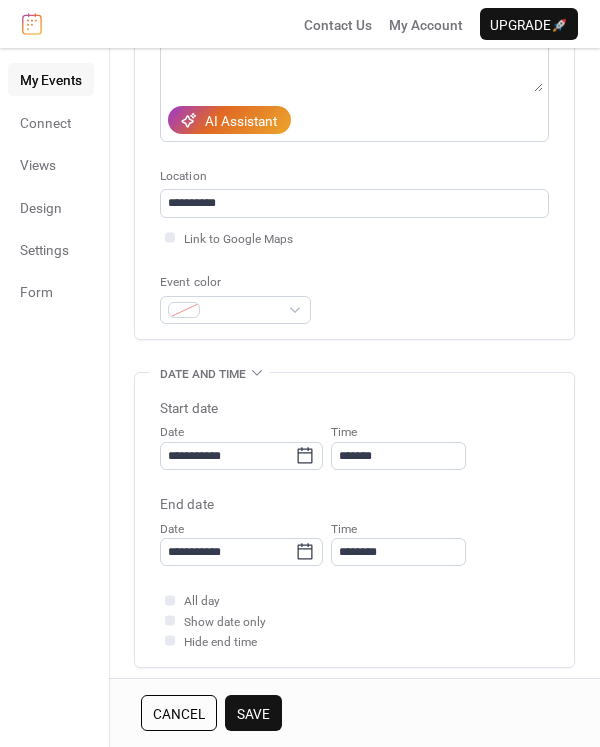 click on "Save" at bounding box center (253, 714) 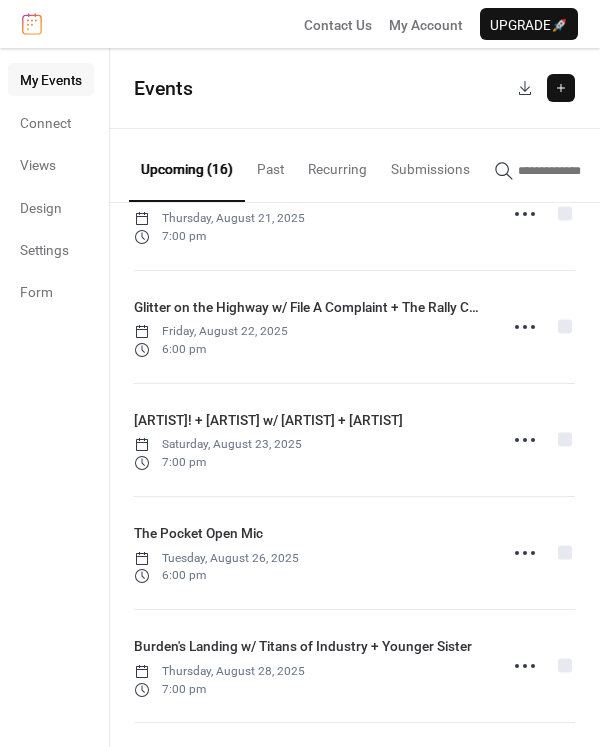 scroll, scrollTop: 1318, scrollLeft: 0, axis: vertical 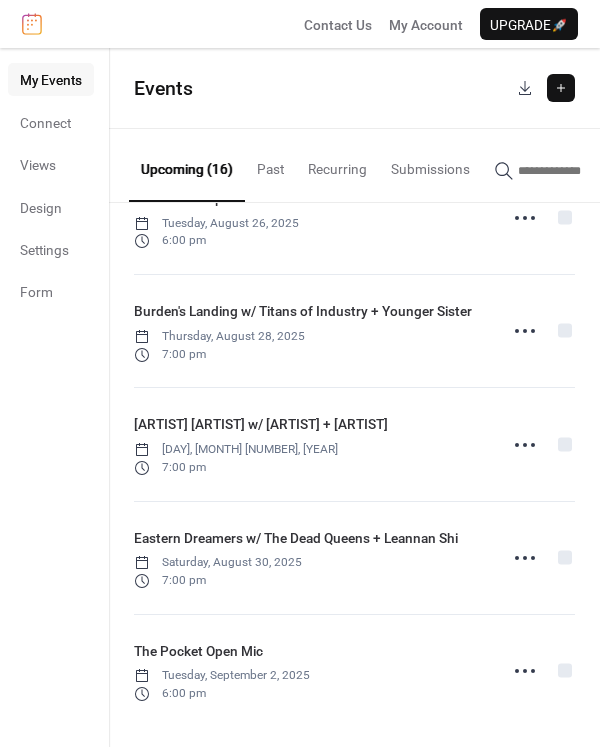 click 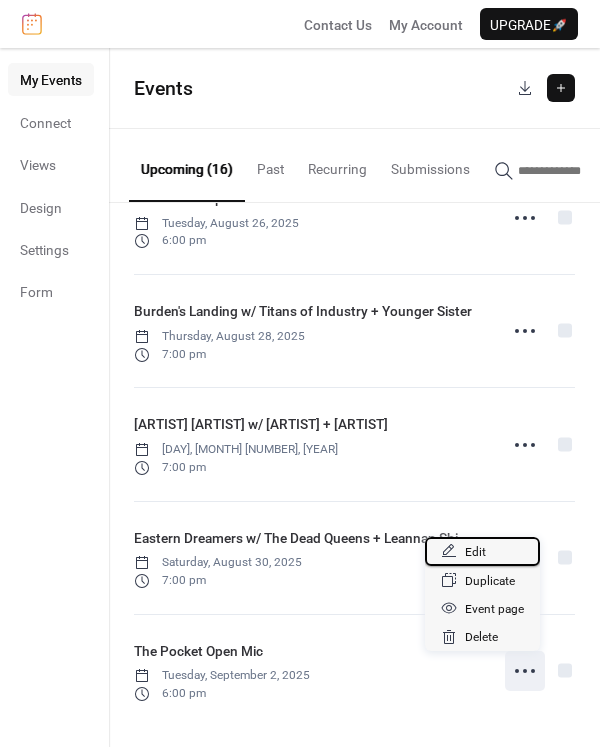 click on "Edit" at bounding box center (475, 552) 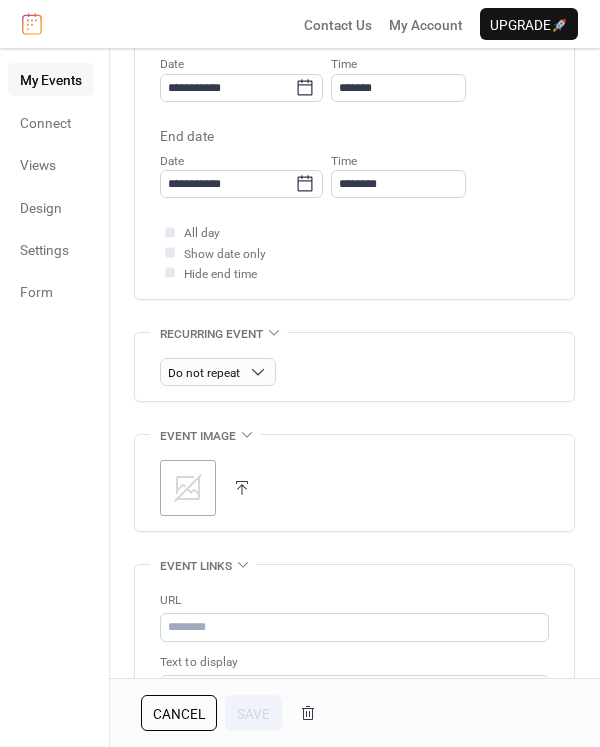scroll, scrollTop: 776, scrollLeft: 0, axis: vertical 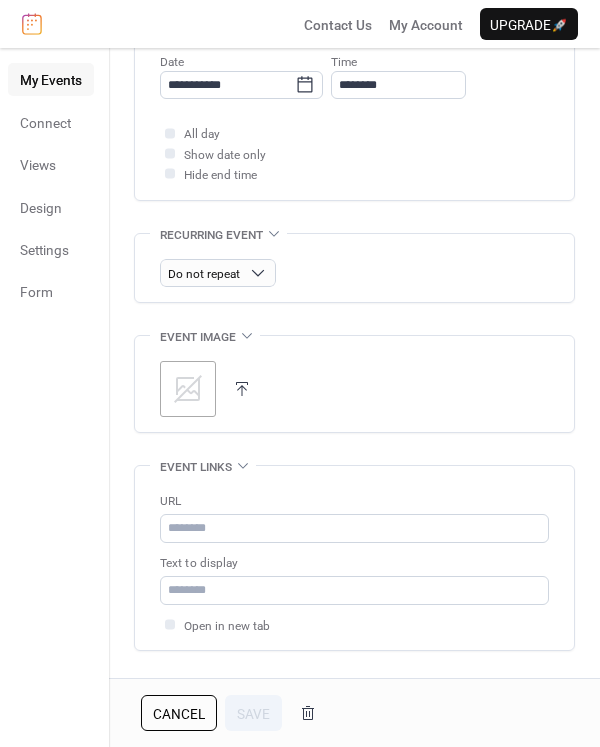 click on ";" at bounding box center [188, 389] 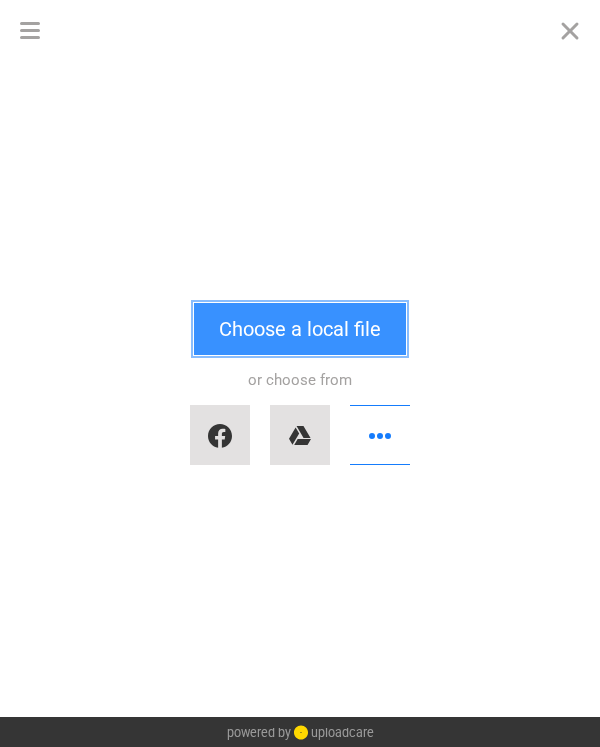 click on "Choose a local file" at bounding box center (300, 329) 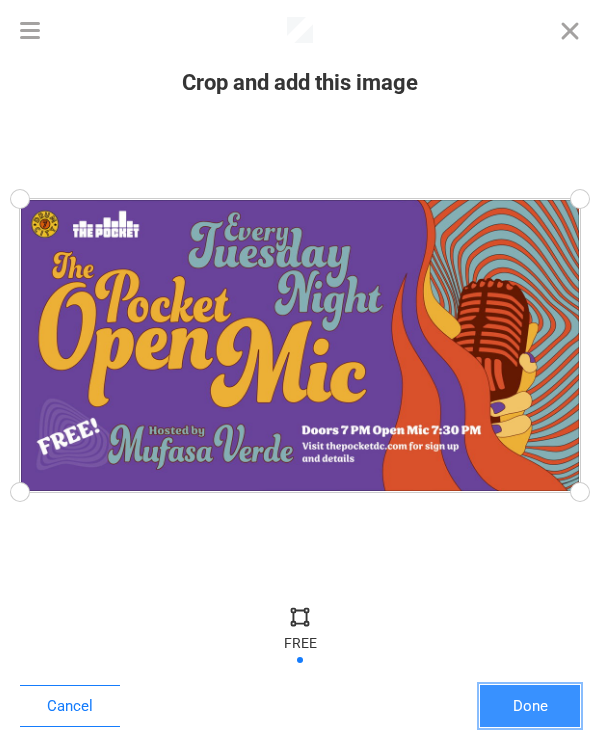 click on "Done" at bounding box center (530, 706) 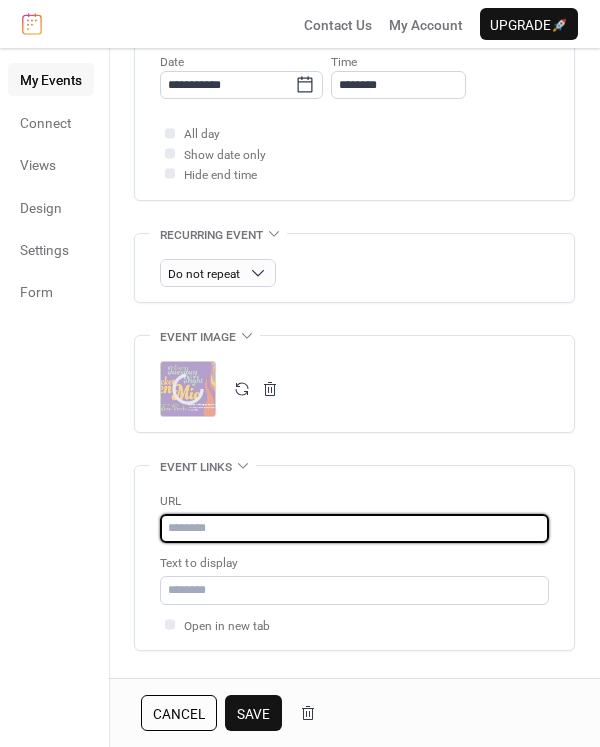 click at bounding box center (354, 528) 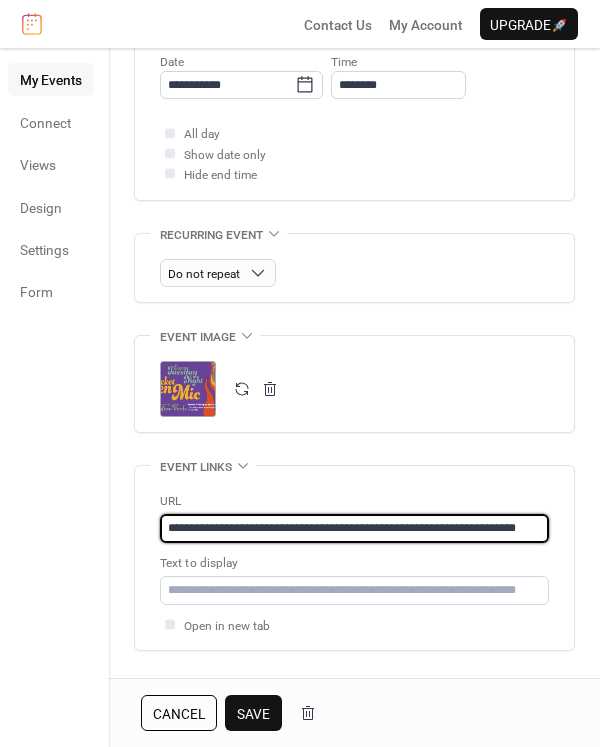 scroll, scrollTop: 0, scrollLeft: 31, axis: horizontal 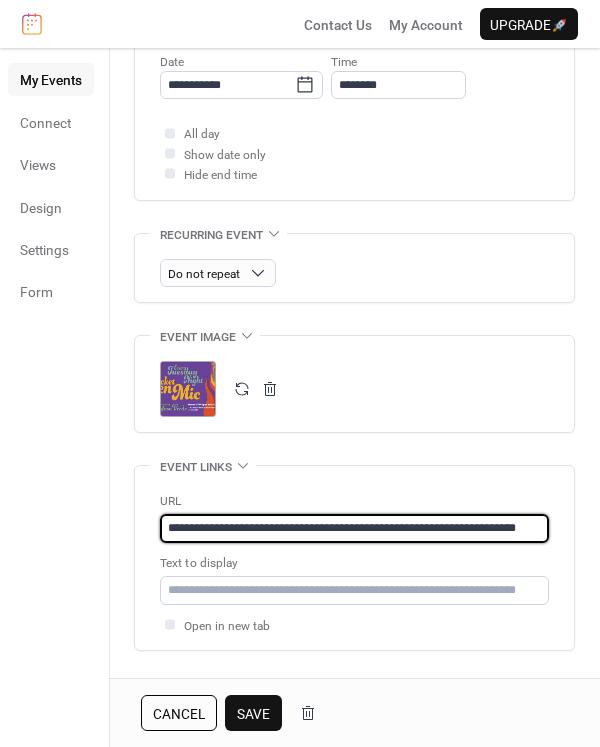 type on "**********" 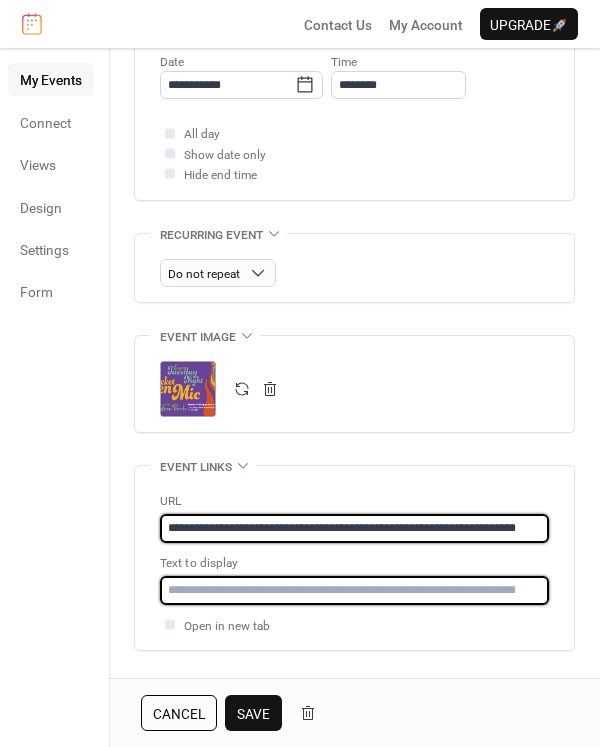 click at bounding box center [354, 590] 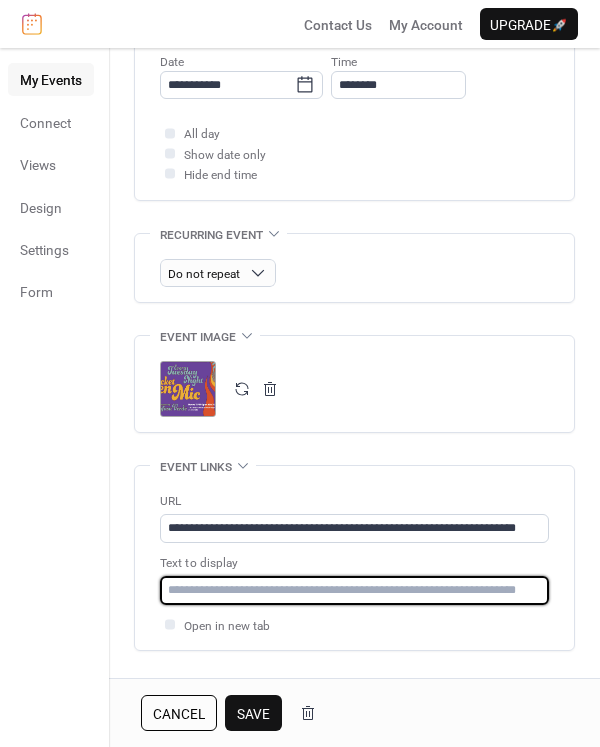 scroll, scrollTop: 0, scrollLeft: 0, axis: both 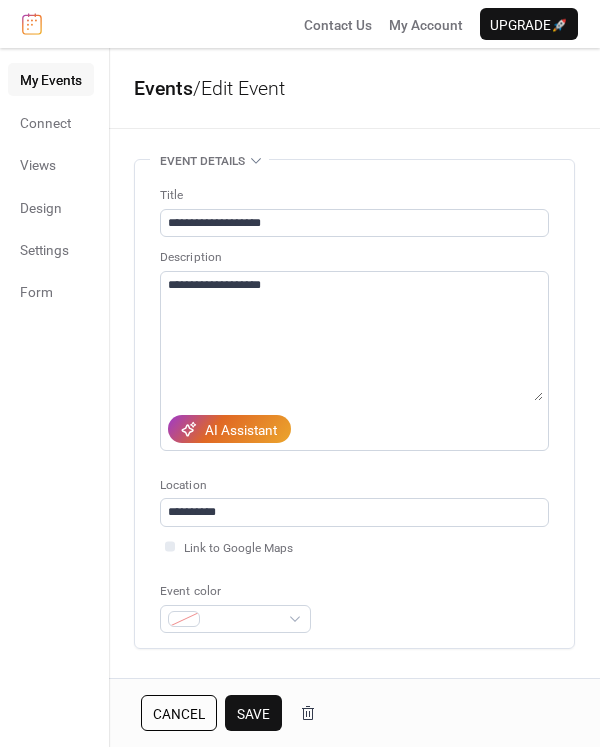 type on "**********" 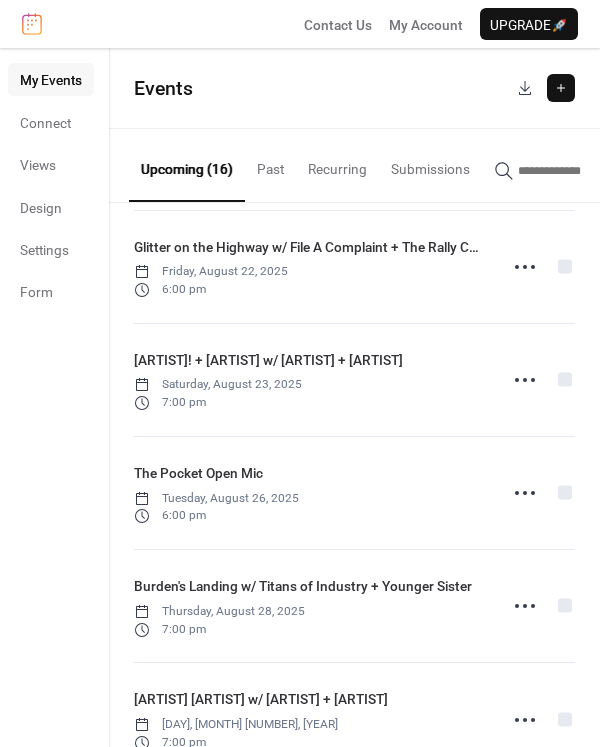 scroll, scrollTop: 1318, scrollLeft: 0, axis: vertical 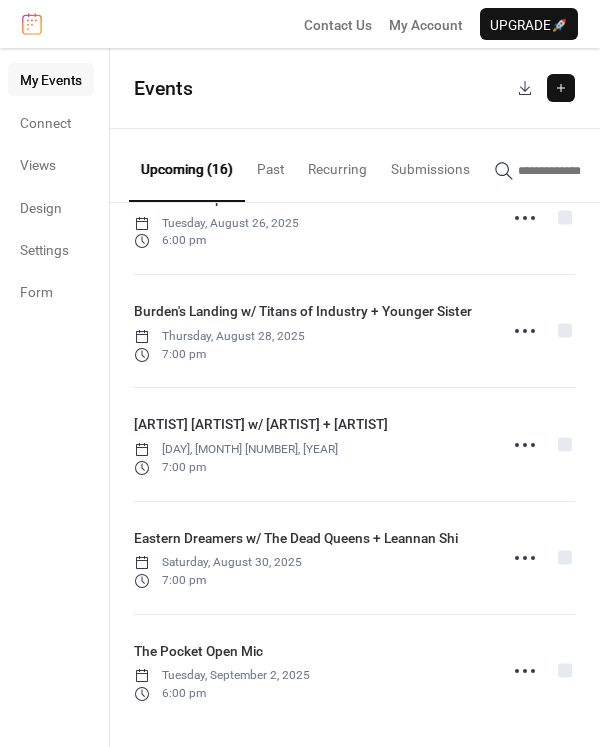 click at bounding box center [561, 88] 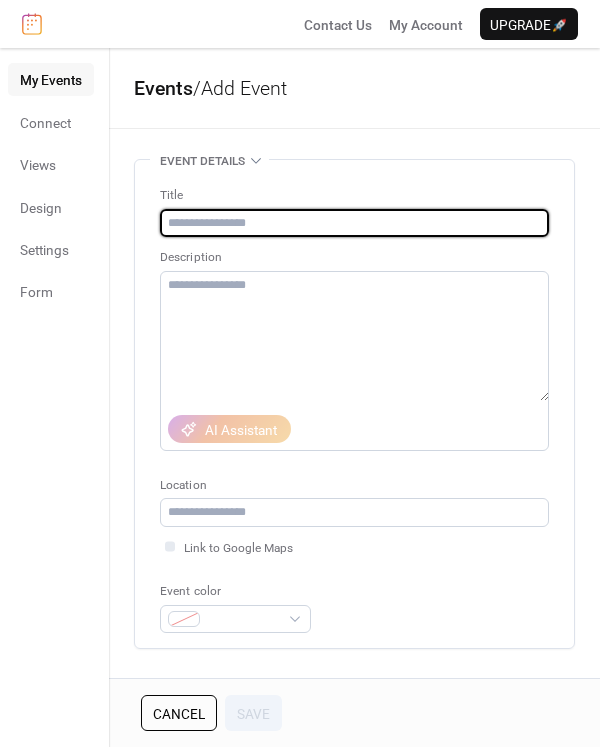 click at bounding box center [354, 223] 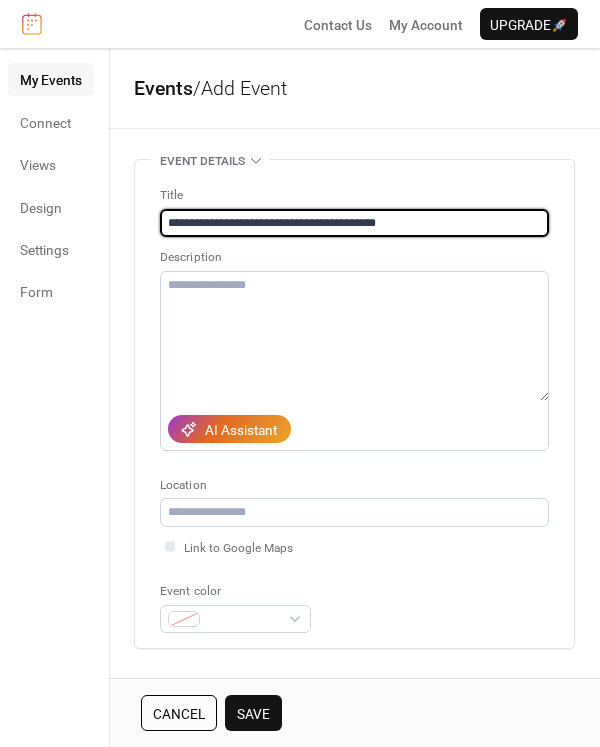 type on "**********" 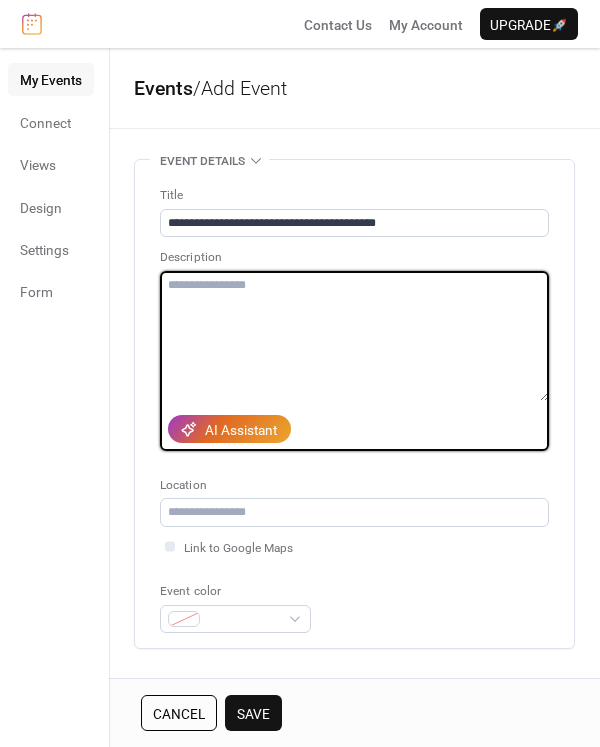 click at bounding box center [354, 336] 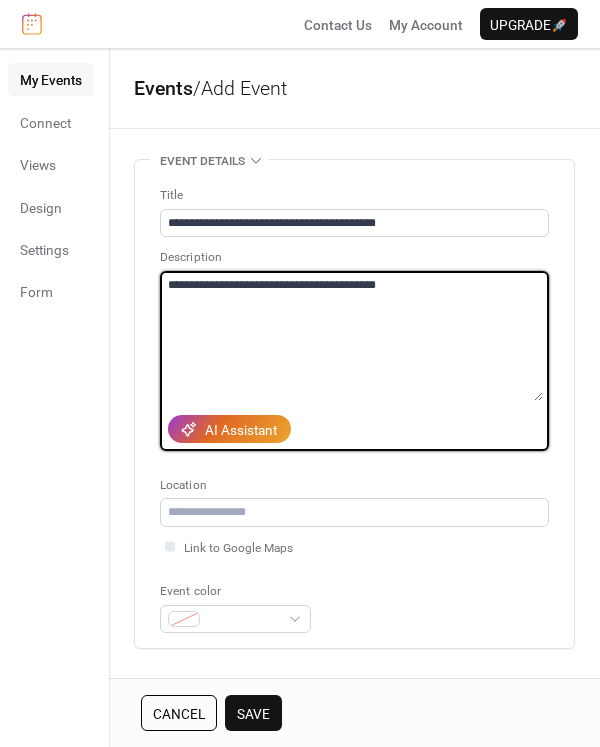 type on "**********" 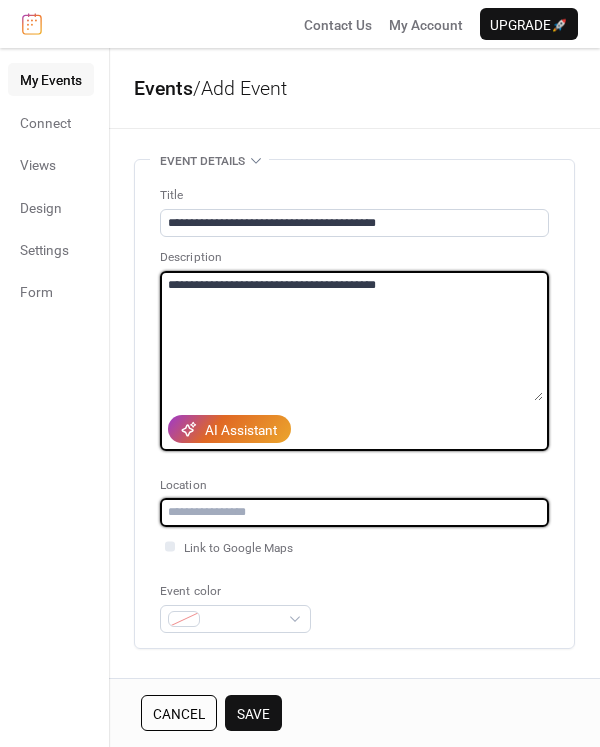 click at bounding box center [354, 512] 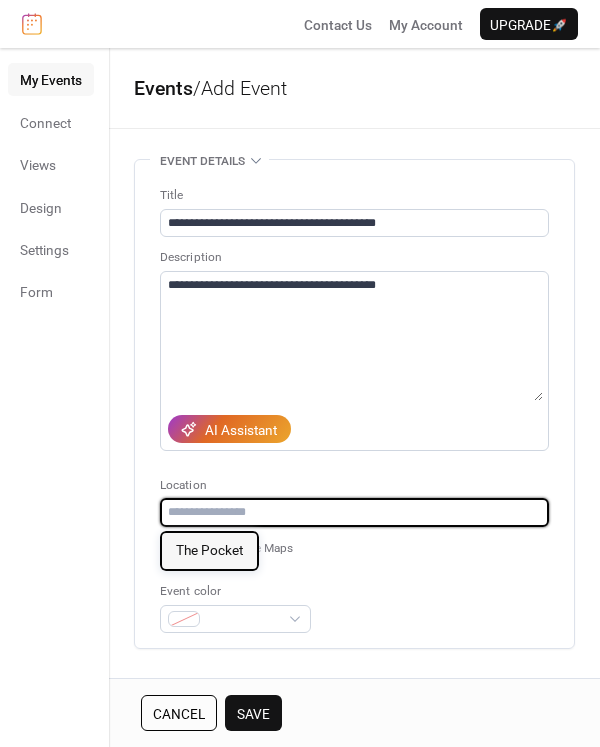 click on "The Pocket" at bounding box center [209, 550] 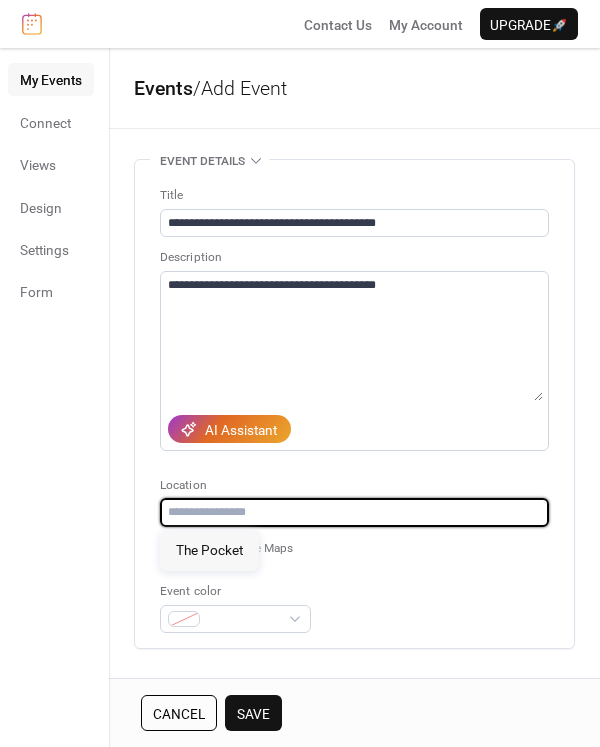 type on "**********" 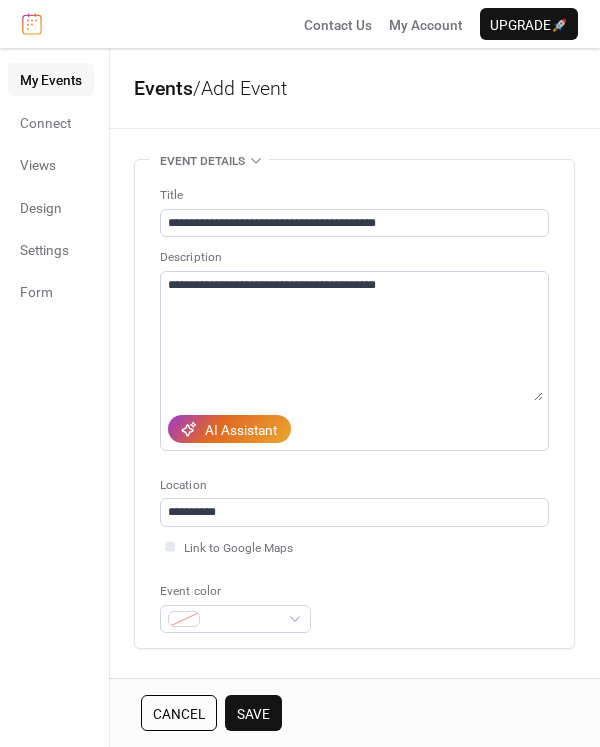 scroll, scrollTop: 431, scrollLeft: 0, axis: vertical 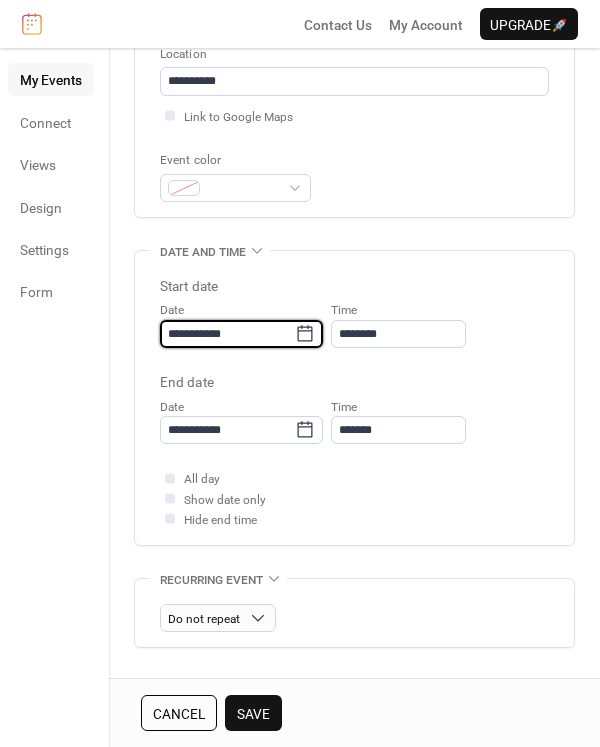 click on "**********" at bounding box center (227, 334) 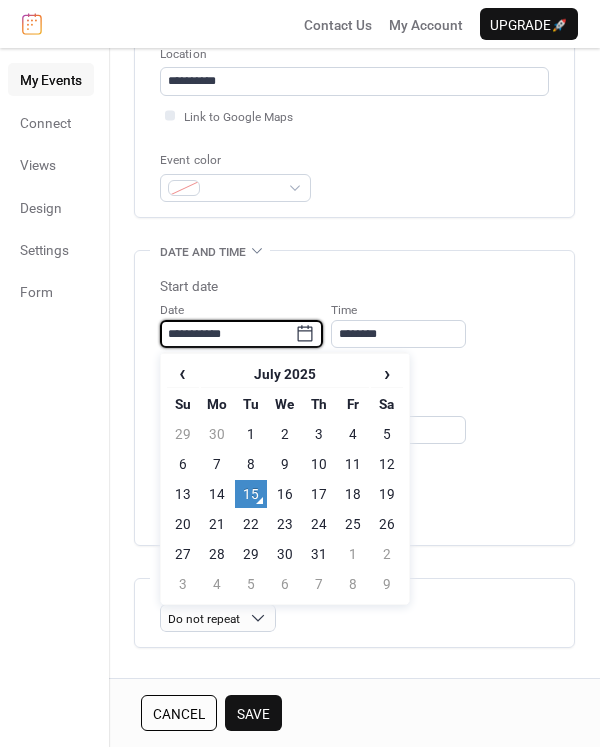 click on "›" at bounding box center (387, 373) 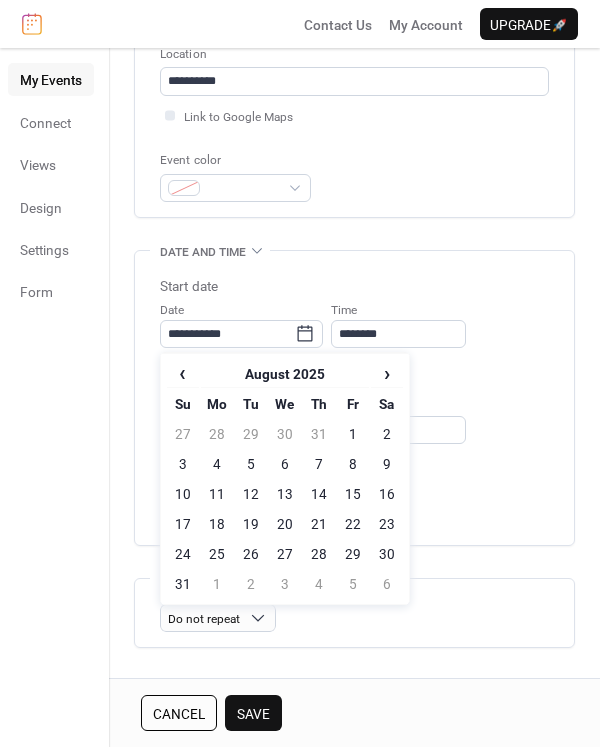 click on "›" at bounding box center [387, 373] 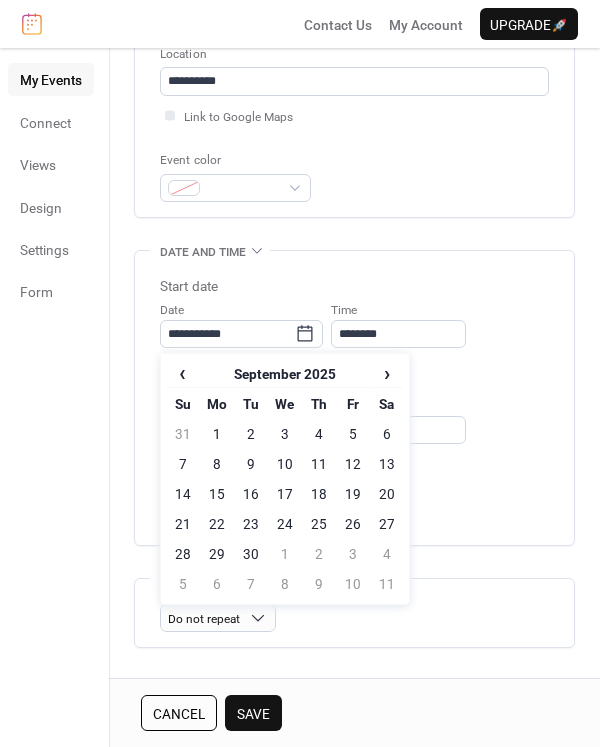 click on "5" at bounding box center (353, 434) 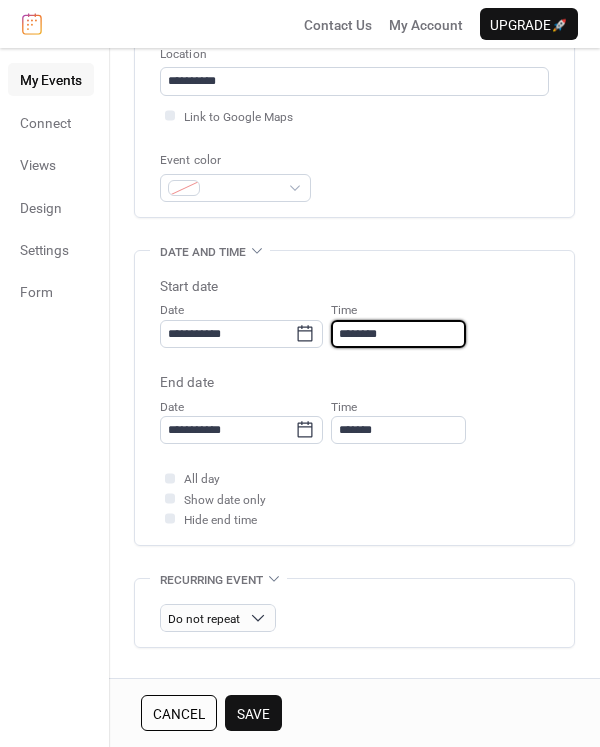click on "********" at bounding box center [398, 334] 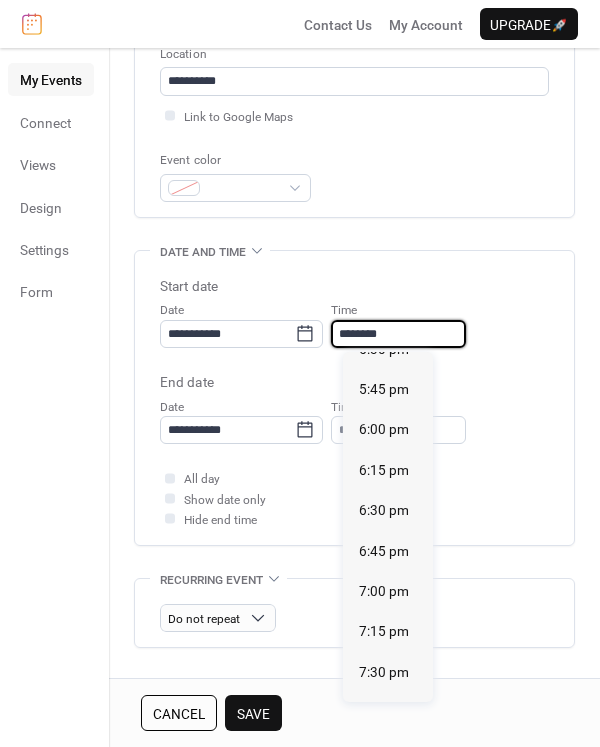 scroll, scrollTop: 2856, scrollLeft: 0, axis: vertical 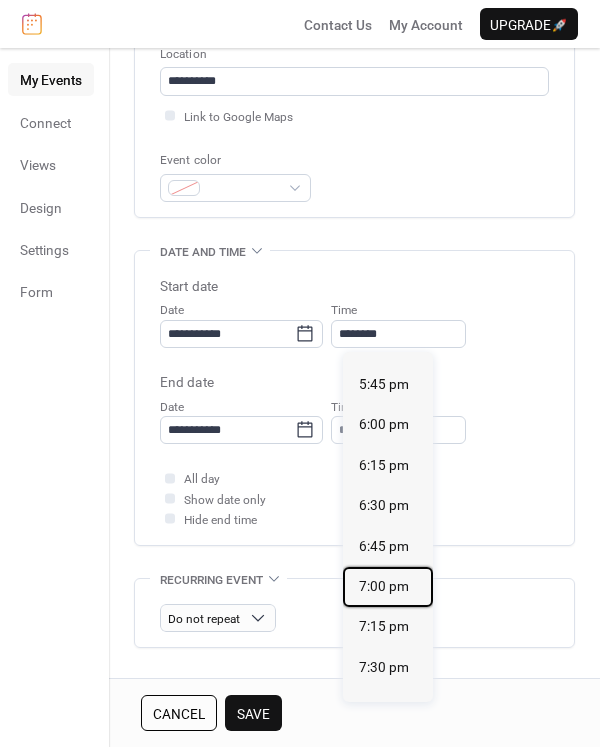 click on "7:00 pm" at bounding box center (384, 586) 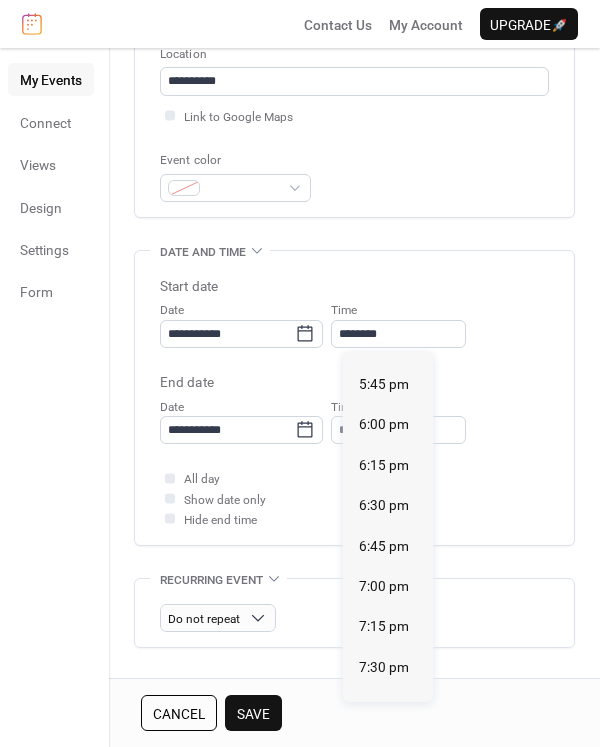 type on "*******" 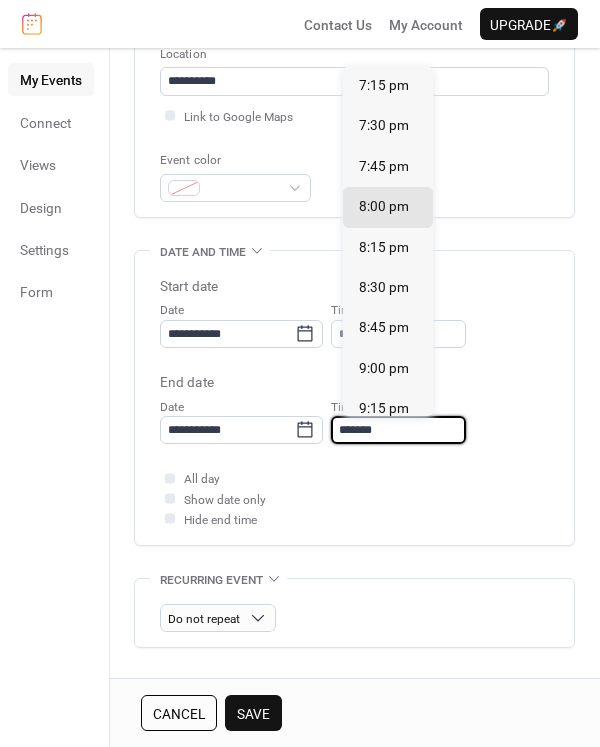 click on "*******" at bounding box center [398, 430] 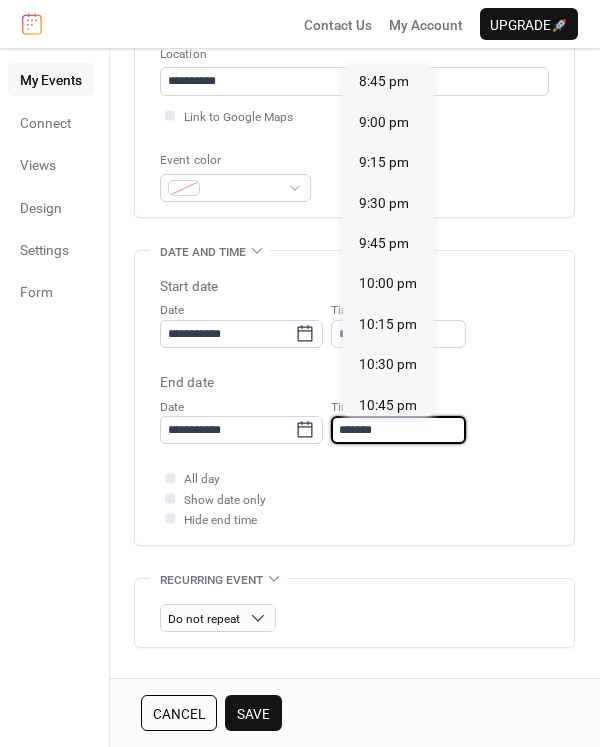 scroll, scrollTop: 247, scrollLeft: 0, axis: vertical 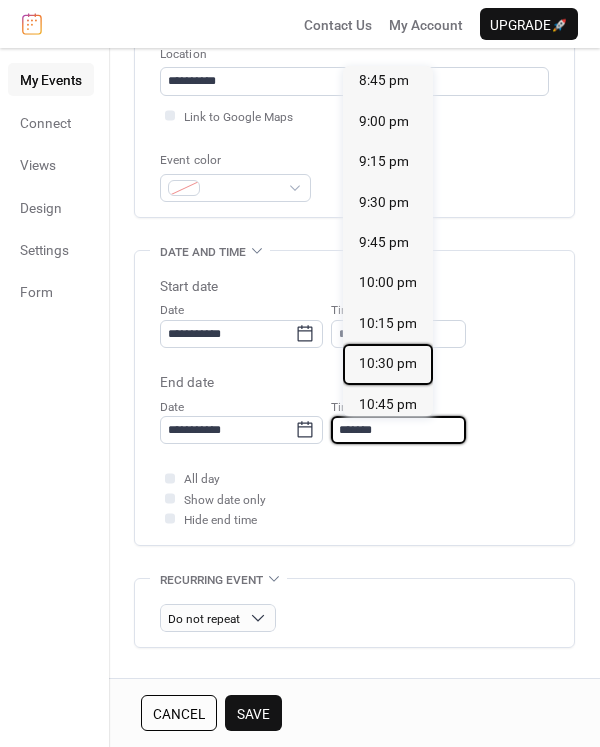 click on "10:30 pm" at bounding box center (388, 364) 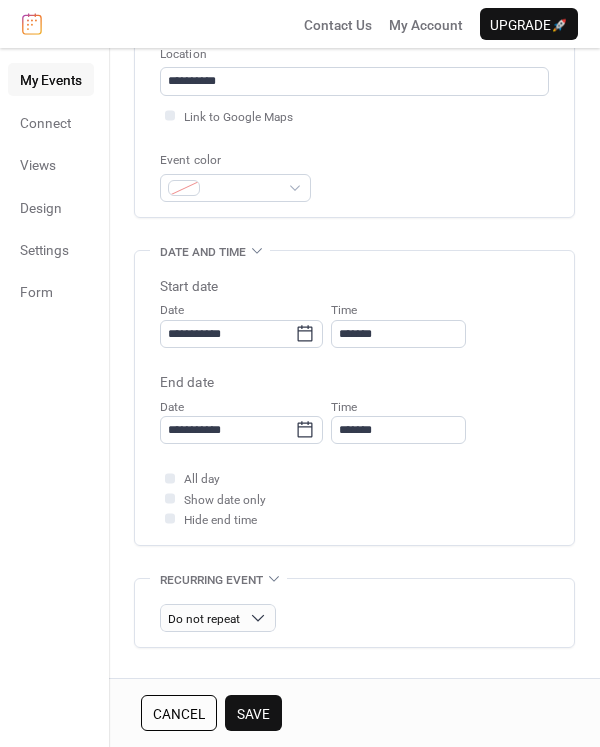 type on "********" 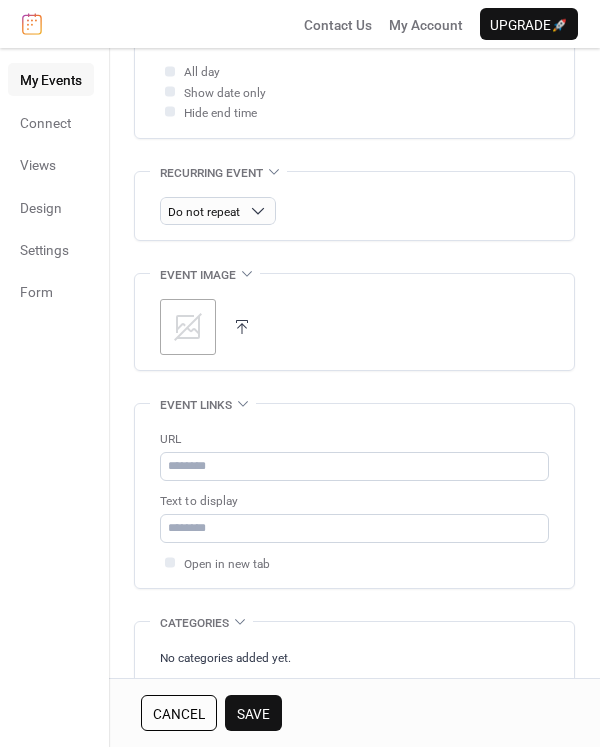 scroll, scrollTop: 840, scrollLeft: 0, axis: vertical 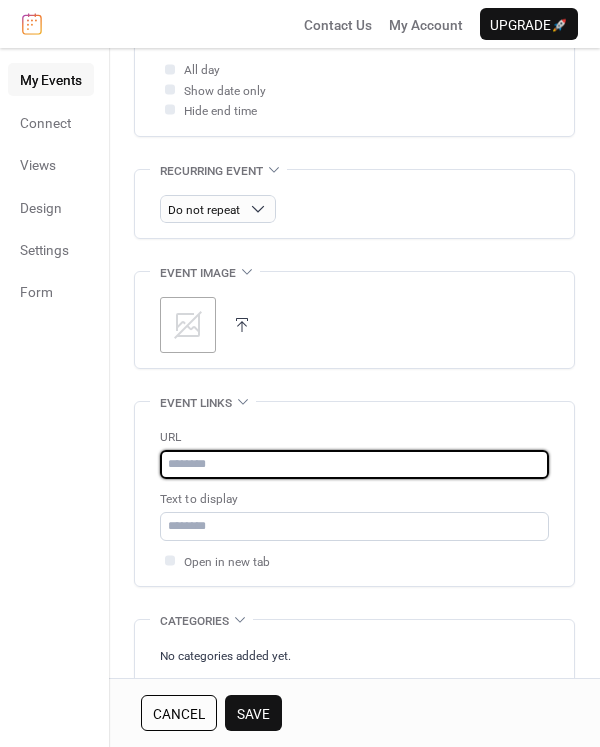 drag, startPoint x: 355, startPoint y: 466, endPoint x: 344, endPoint y: 476, distance: 14.866069 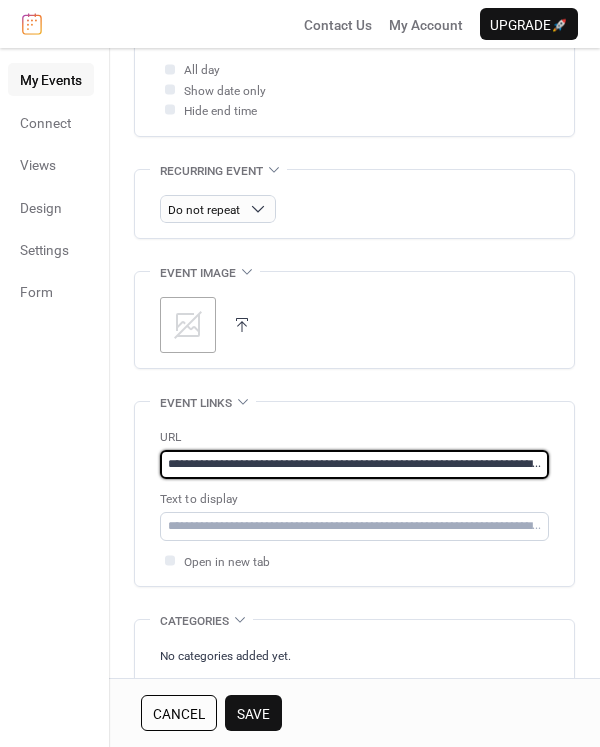 scroll, scrollTop: 0, scrollLeft: 127, axis: horizontal 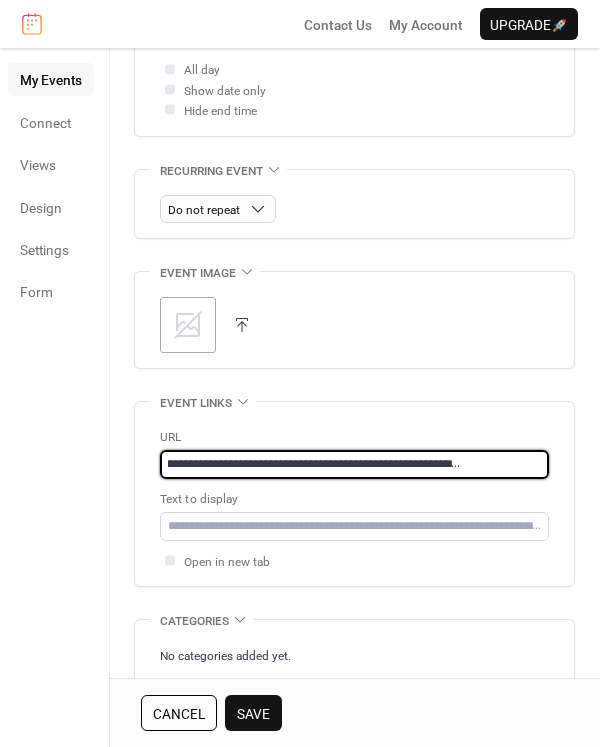 type on "**********" 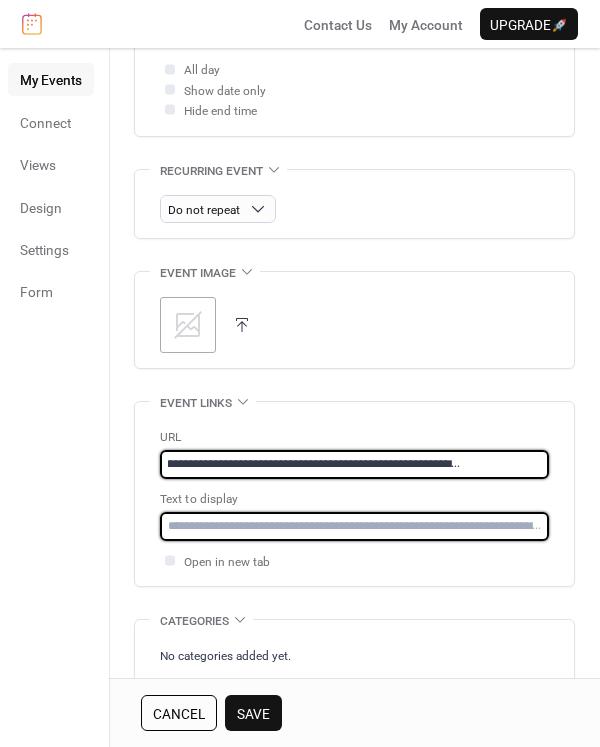 click at bounding box center (354, 526) 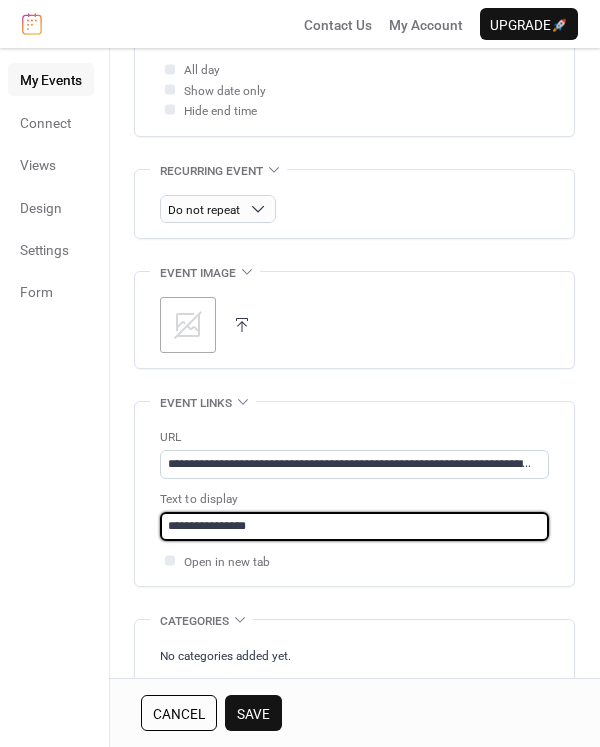 type on "**********" 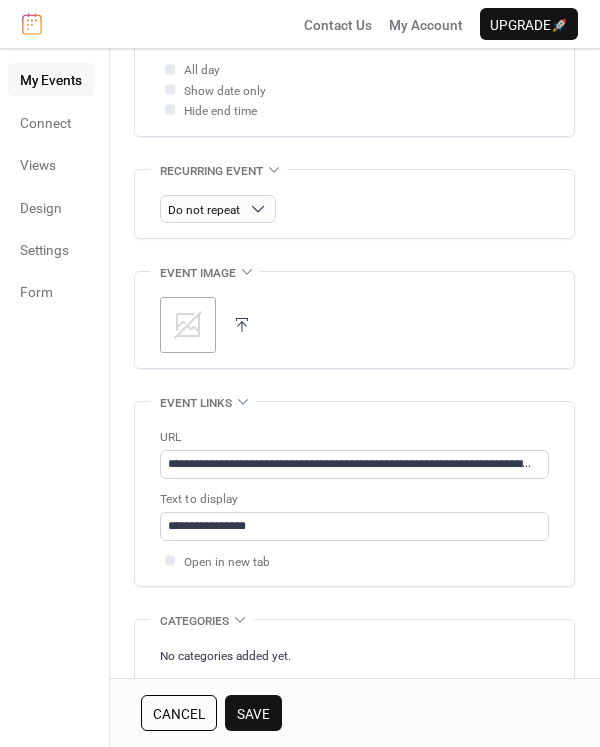 click 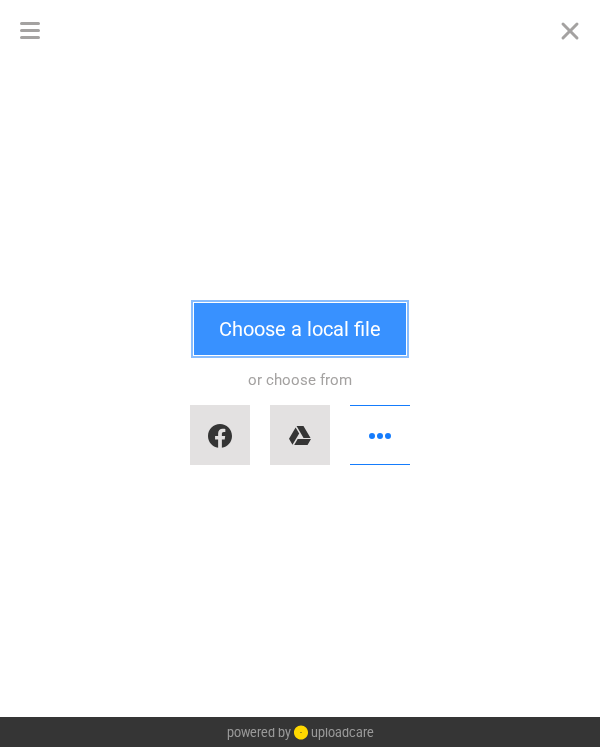 click on "Choose a local file" at bounding box center (300, 329) 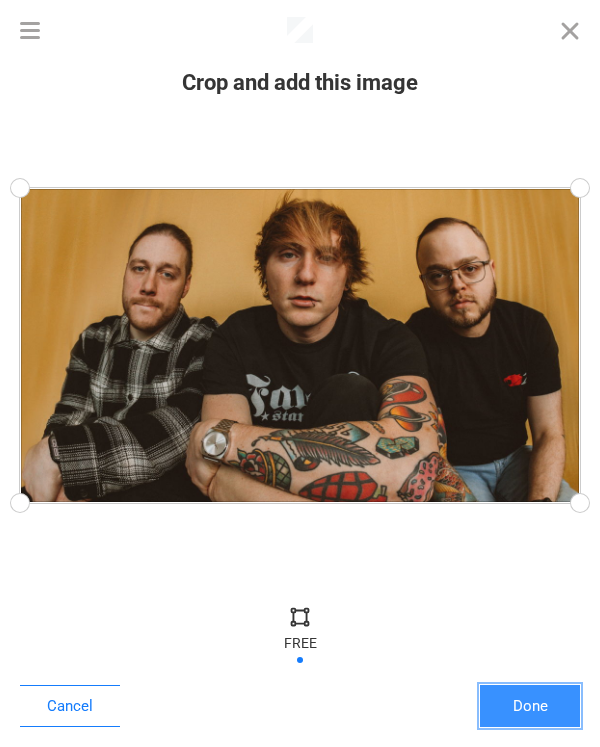 click on "Done" at bounding box center [530, 706] 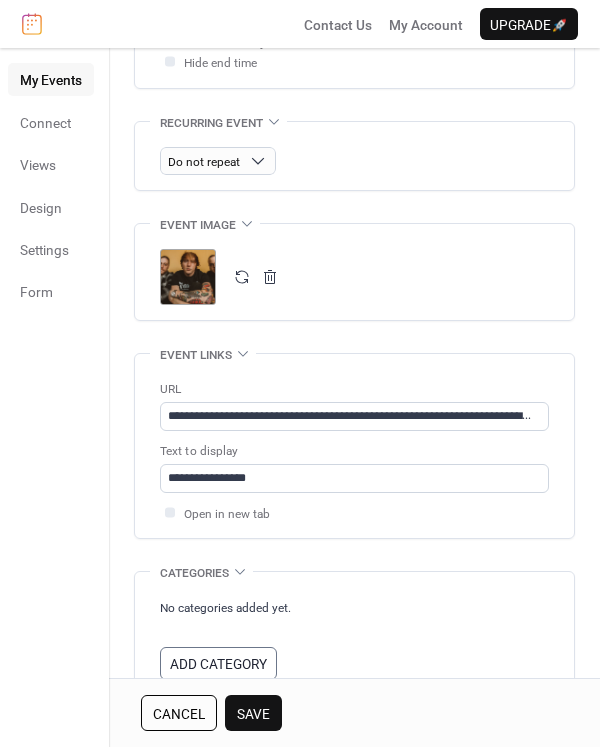 scroll, scrollTop: 890, scrollLeft: 0, axis: vertical 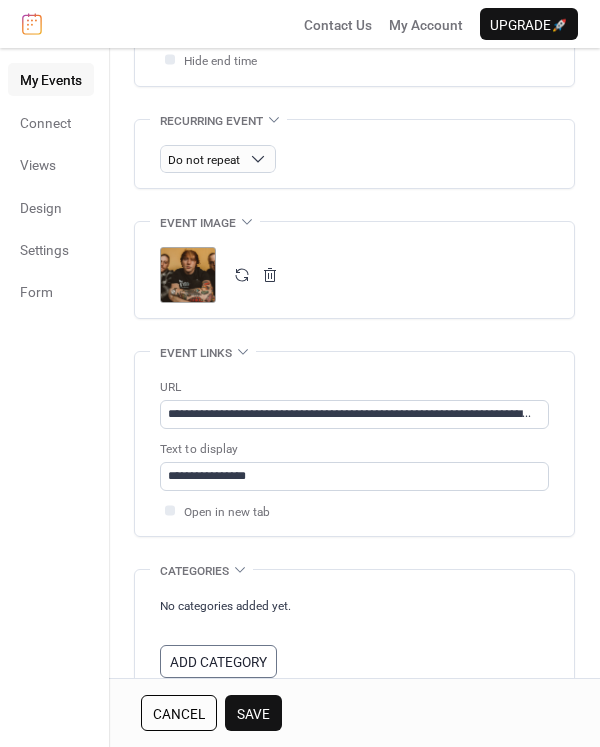 click on "Save" at bounding box center (253, 714) 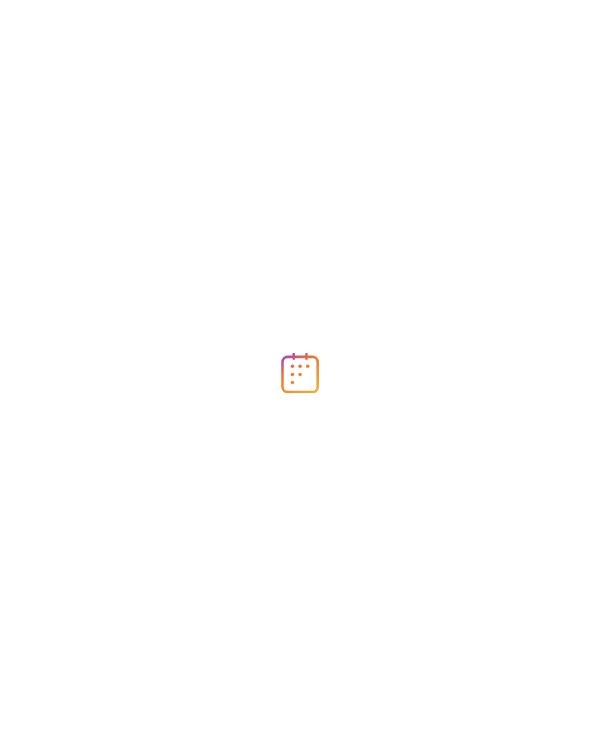 scroll, scrollTop: 0, scrollLeft: 0, axis: both 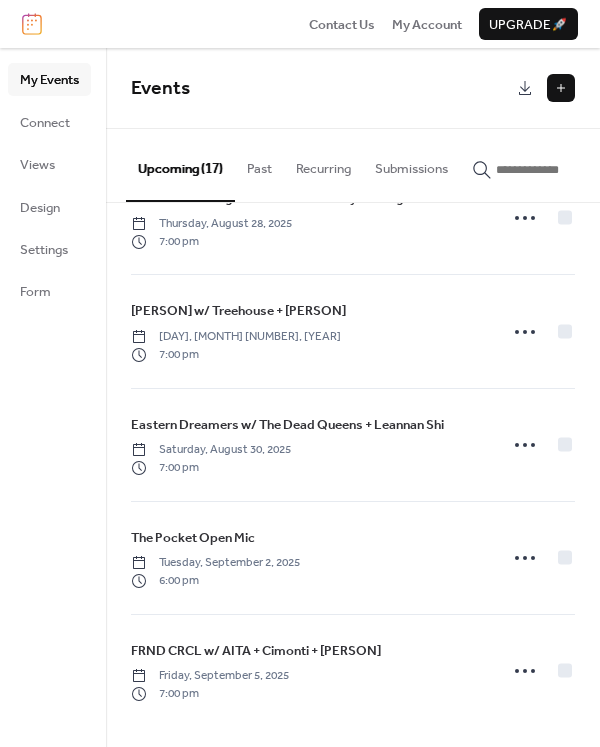 click at bounding box center (561, 88) 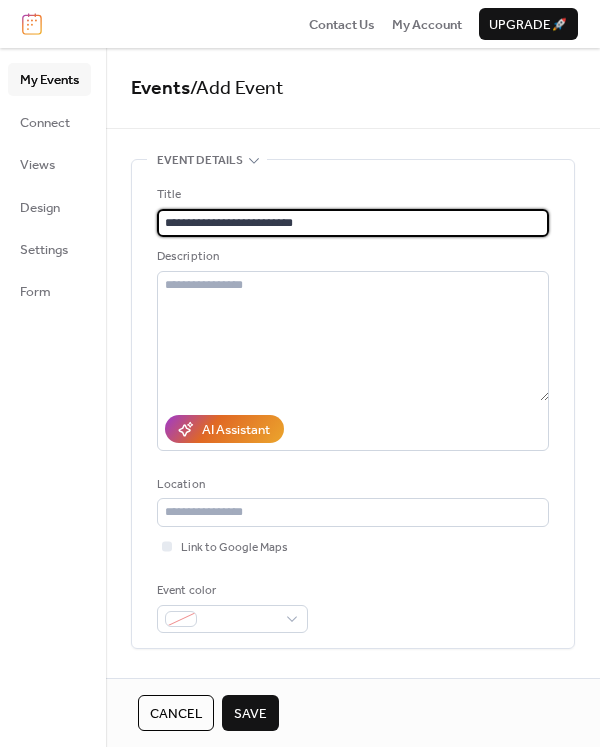 type on "**********" 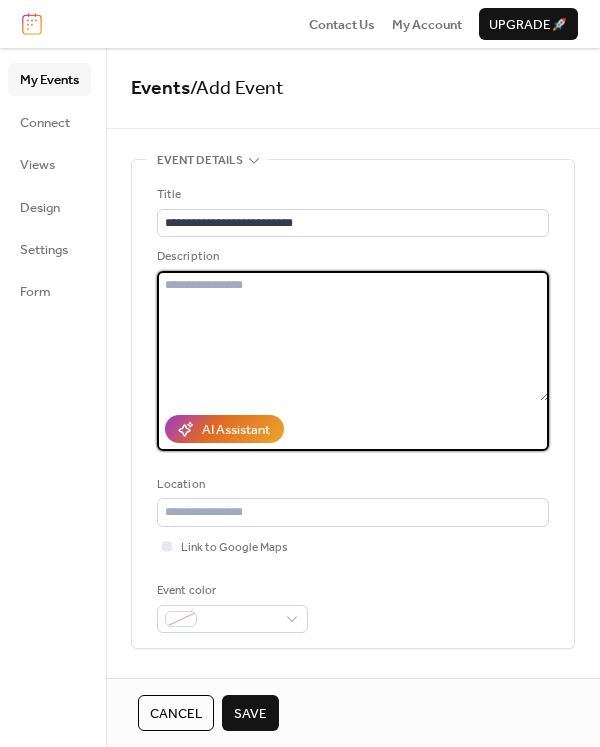 click at bounding box center (353, 336) 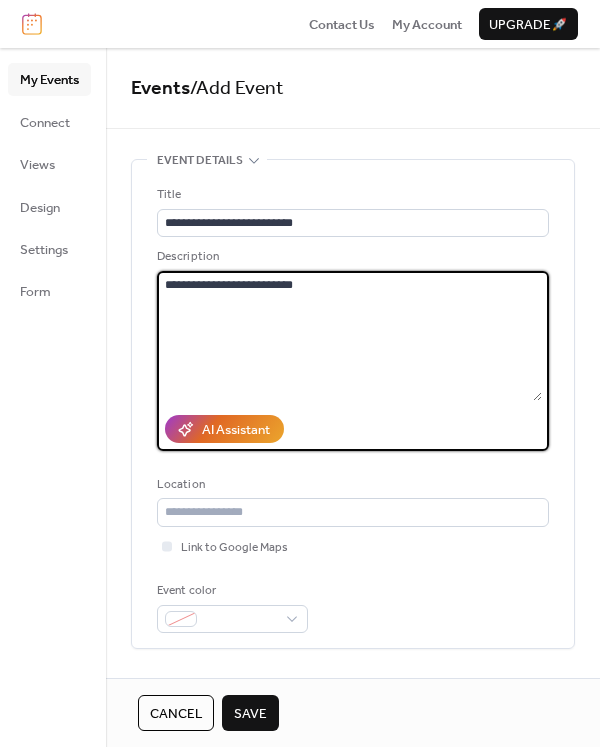 type on "**********" 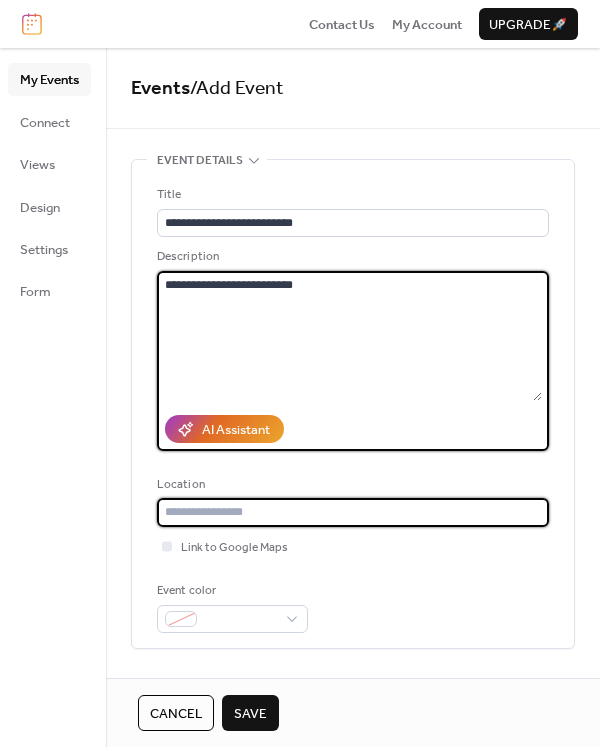 click at bounding box center (353, 512) 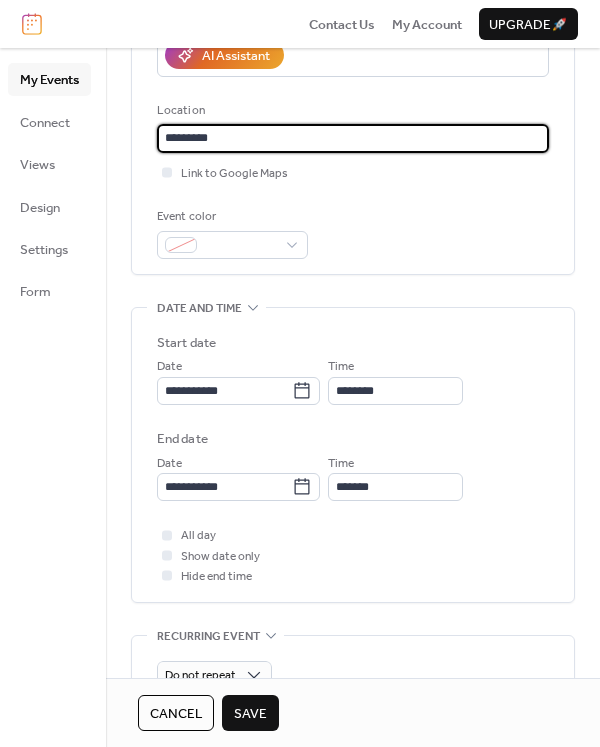 scroll, scrollTop: 390, scrollLeft: 0, axis: vertical 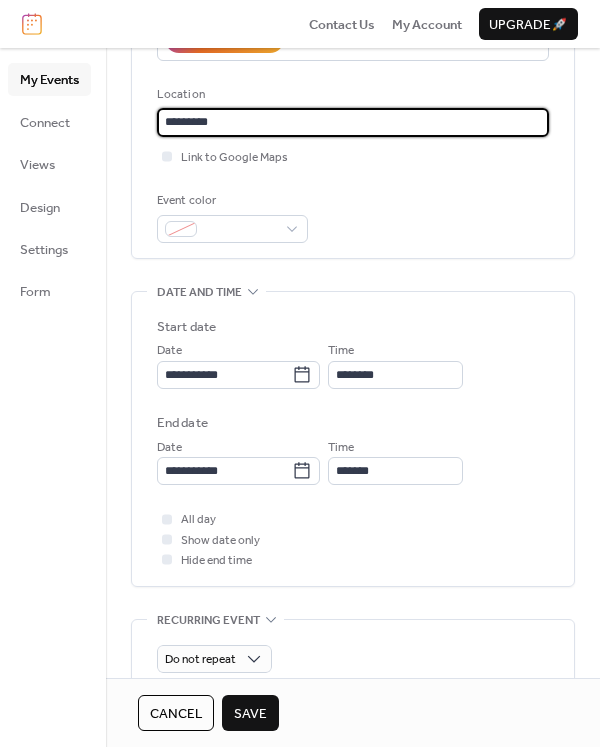 type on "*********" 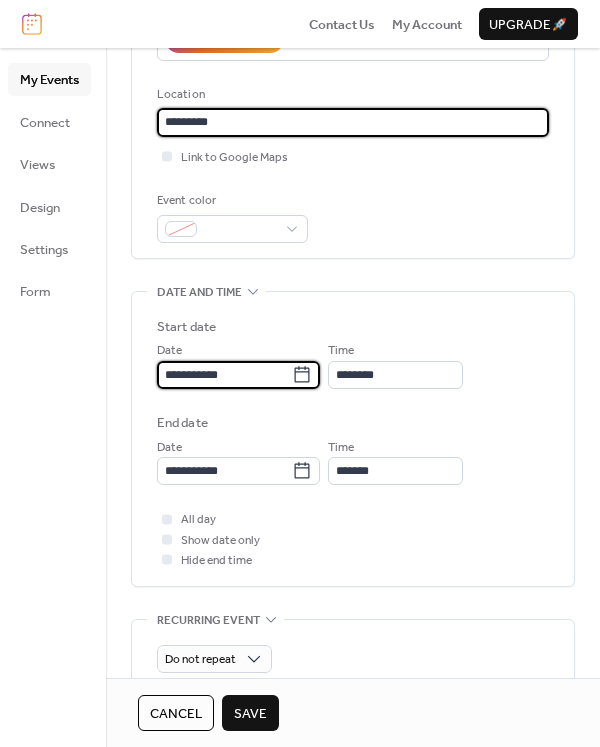 click on "**********" at bounding box center (224, 375) 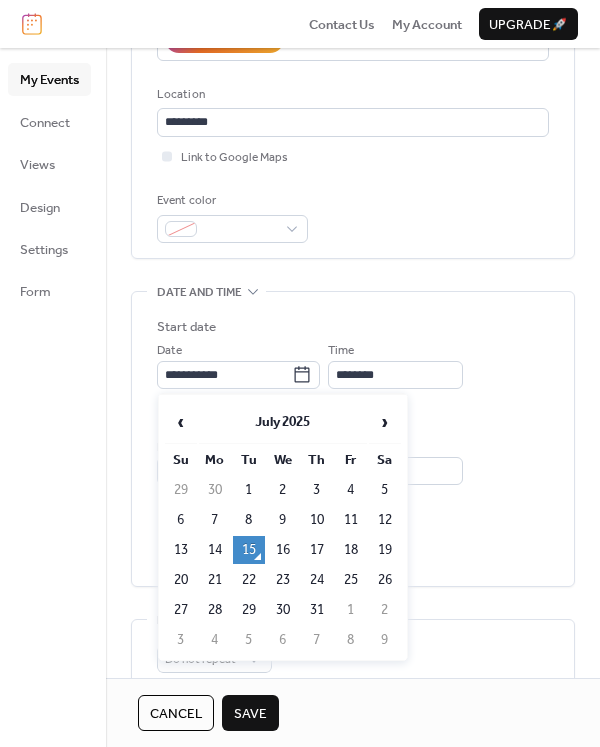 click on "›" at bounding box center (385, 422) 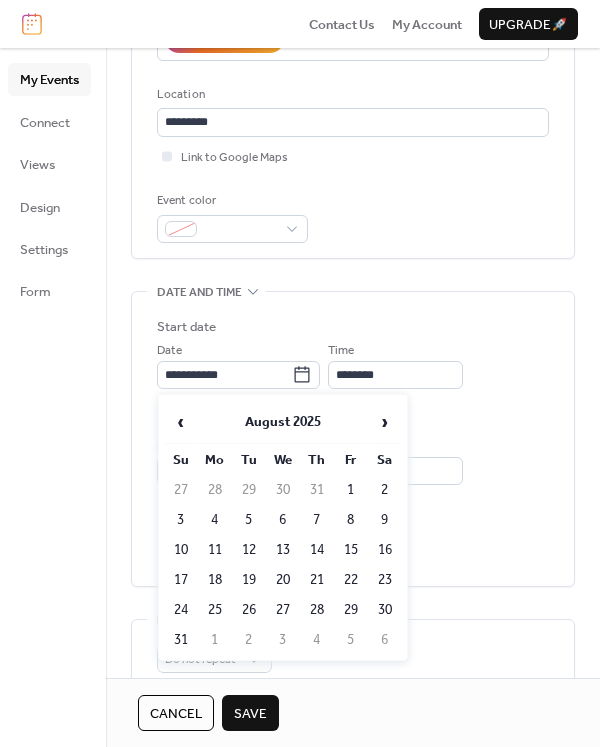 click on "›" at bounding box center (385, 422) 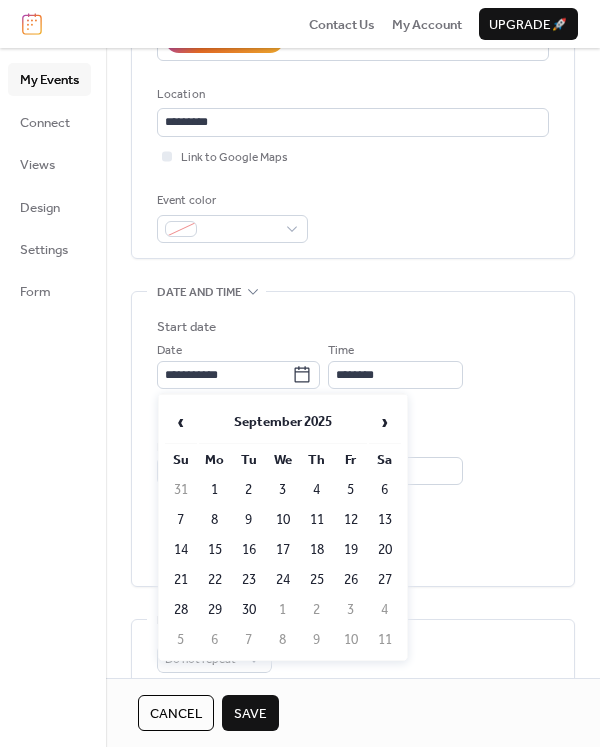 click on "7" at bounding box center (181, 520) 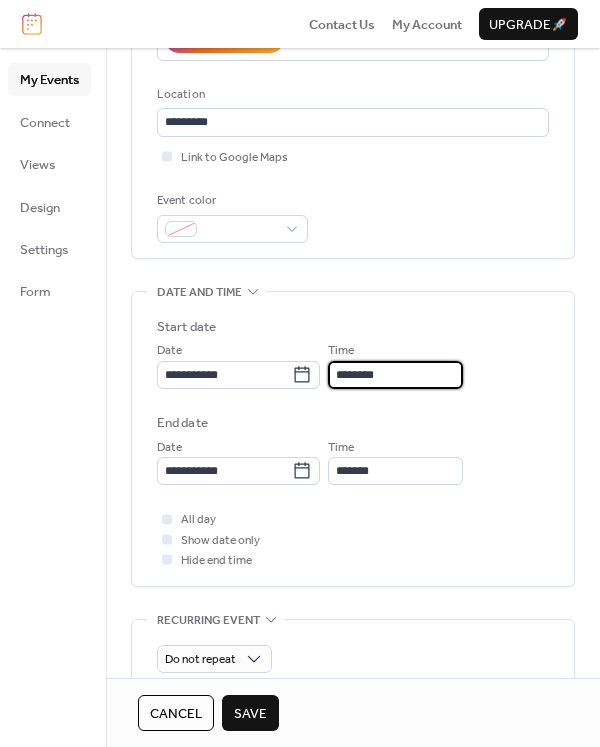 click on "********" at bounding box center [395, 375] 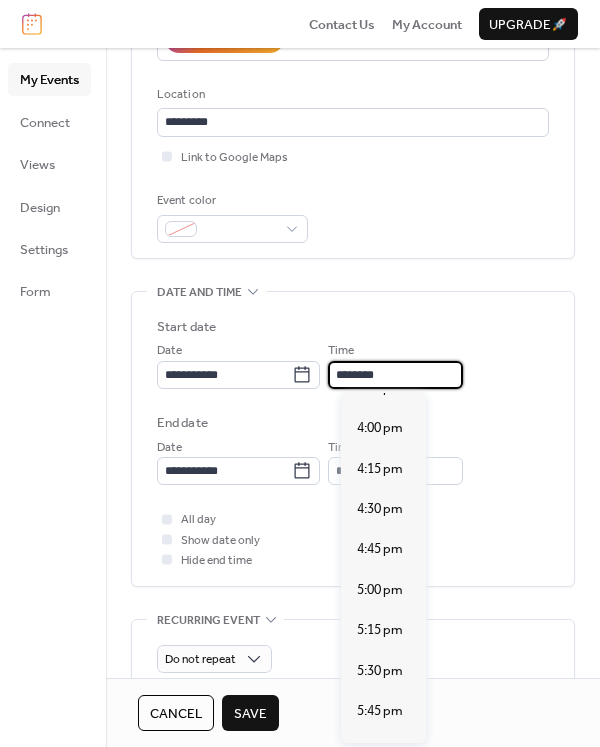scroll, scrollTop: 2572, scrollLeft: 0, axis: vertical 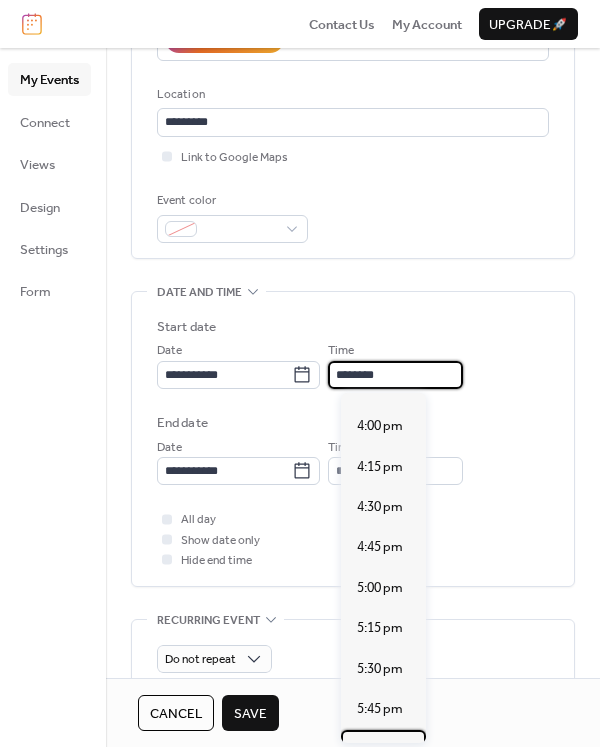 click on "6:00 pm" at bounding box center (380, 749) 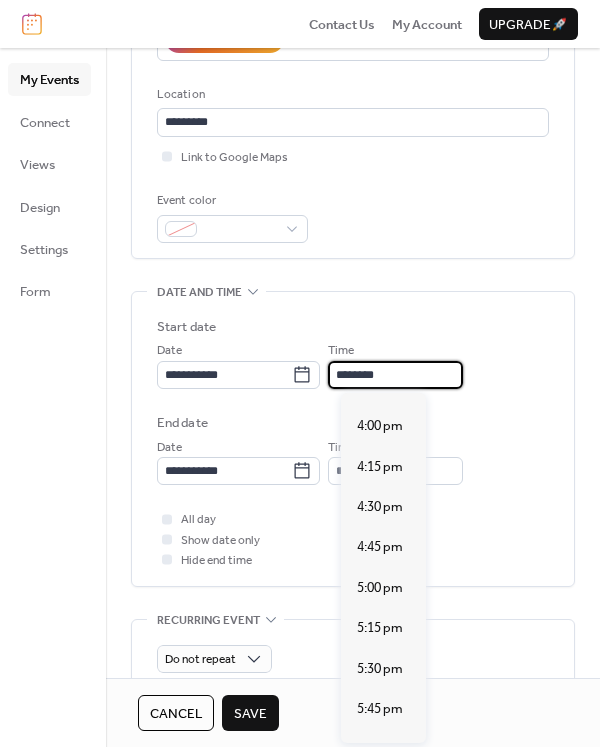 type on "*******" 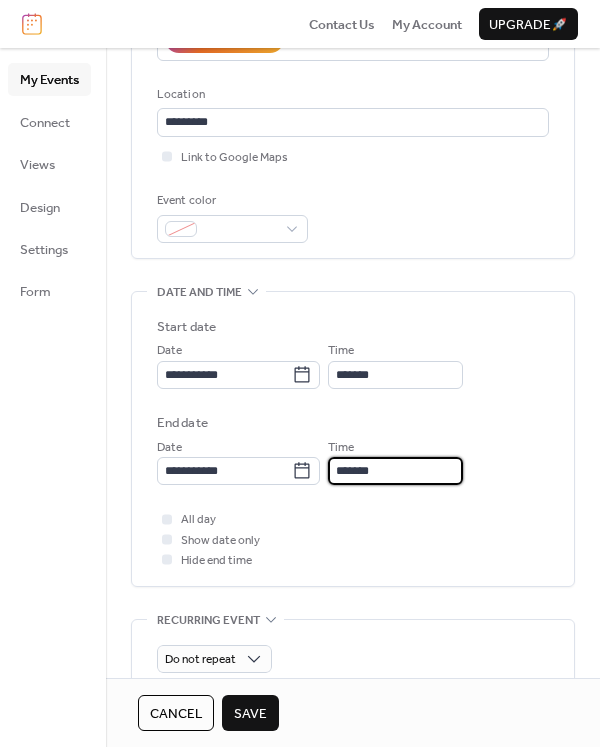 click on "*******" at bounding box center [395, 471] 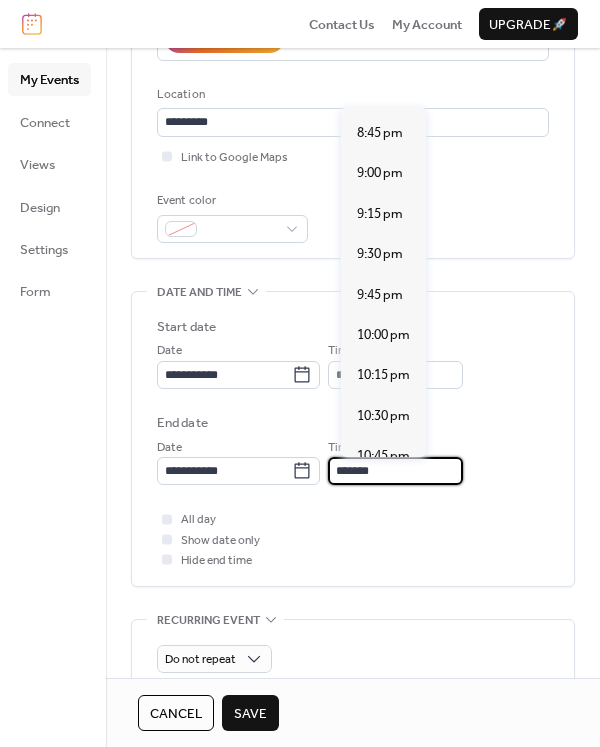 scroll, scrollTop: 401, scrollLeft: 0, axis: vertical 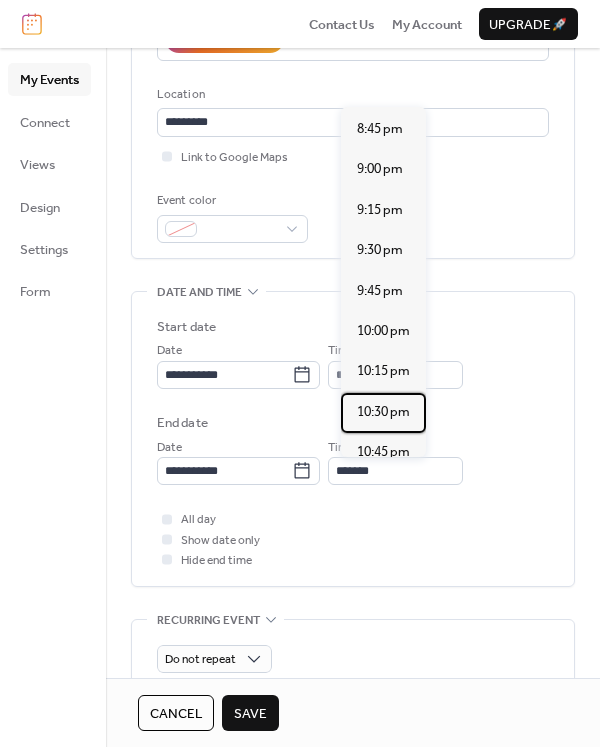 click on "10:30 pm" at bounding box center (383, 412) 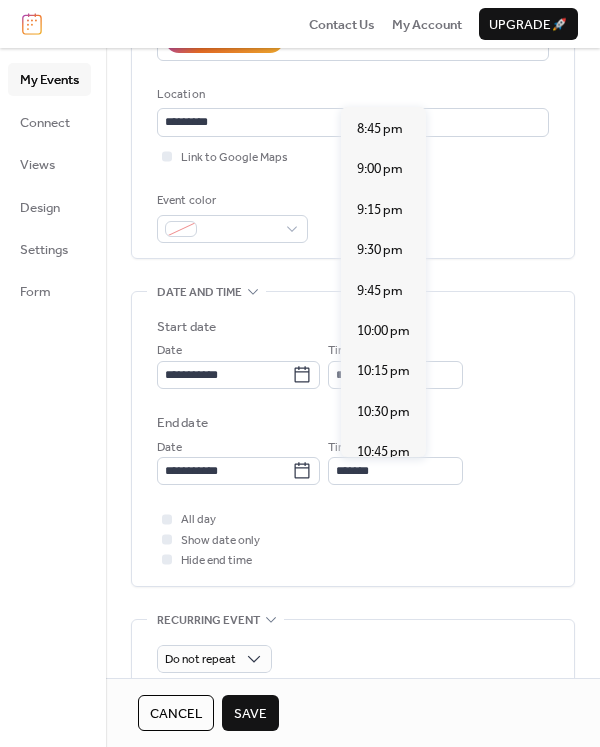 type on "********" 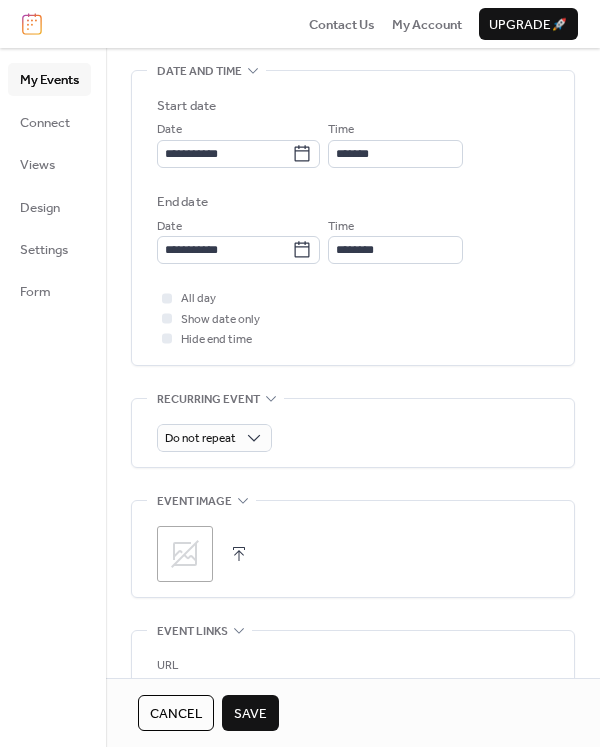 scroll, scrollTop: 612, scrollLeft: 0, axis: vertical 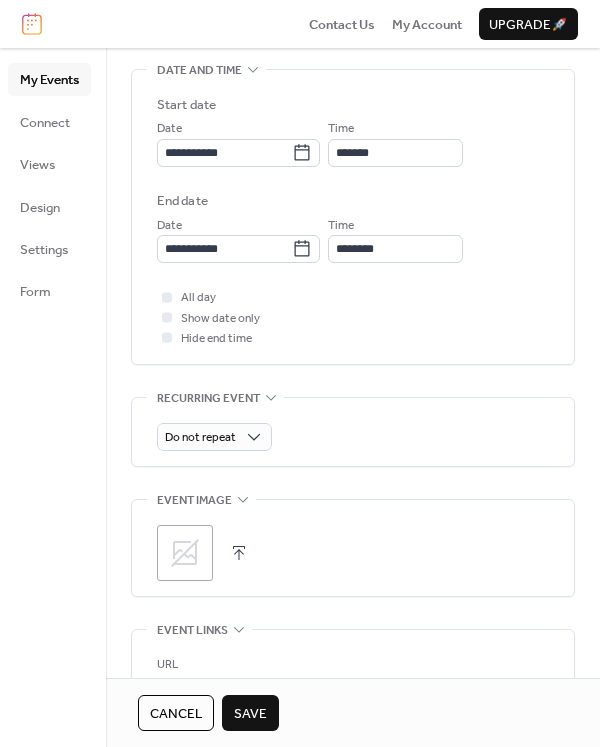 click 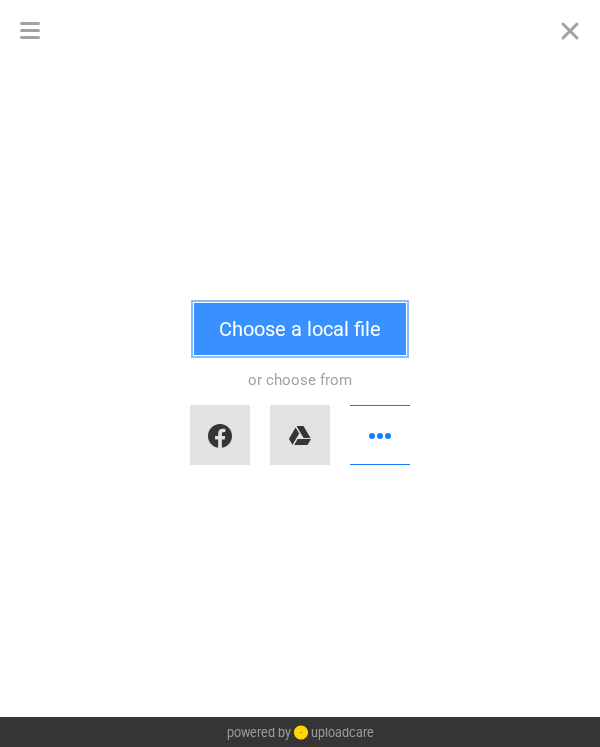 click on "Choose a local file" at bounding box center (300, 329) 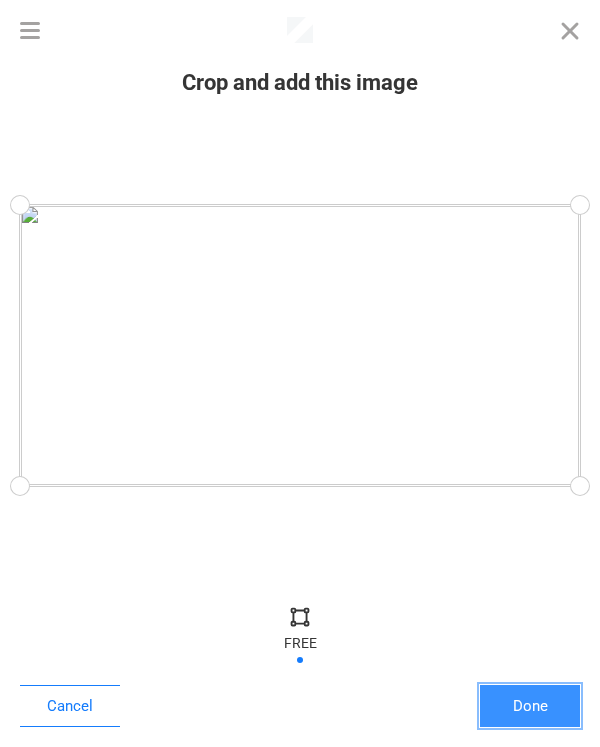click on "Done" at bounding box center [530, 706] 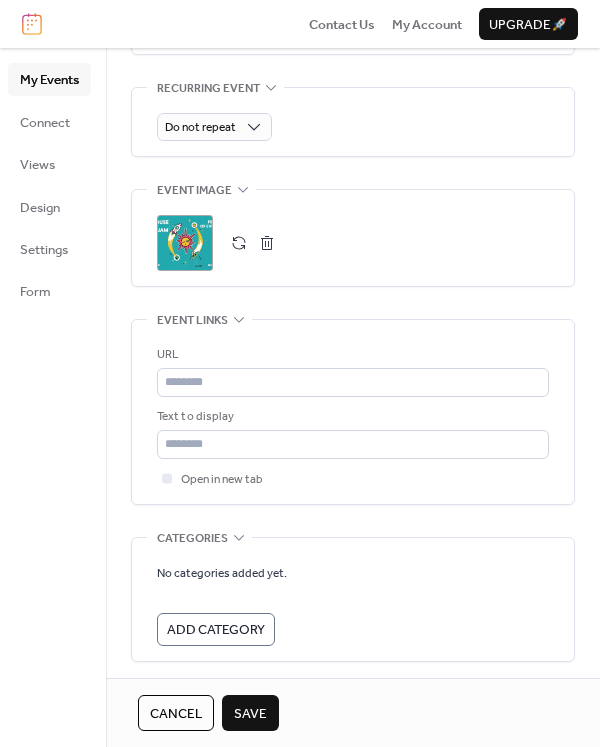 scroll, scrollTop: 923, scrollLeft: 0, axis: vertical 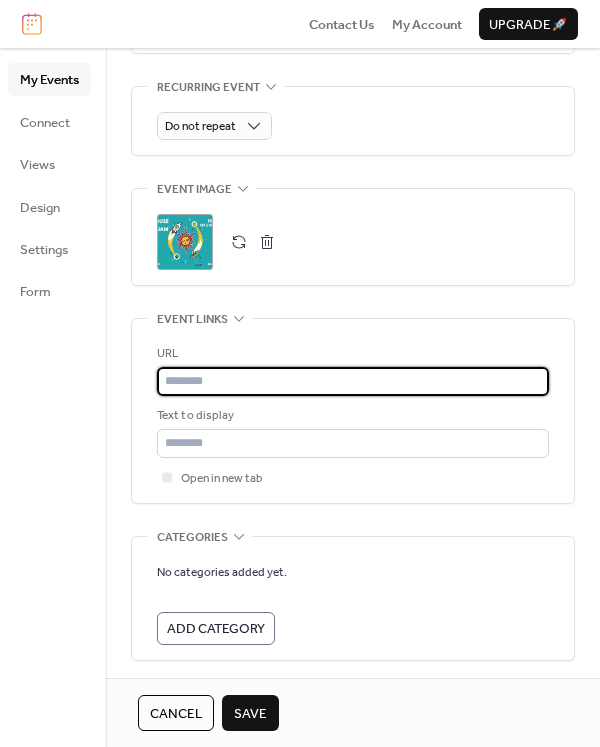 click at bounding box center [353, 381] 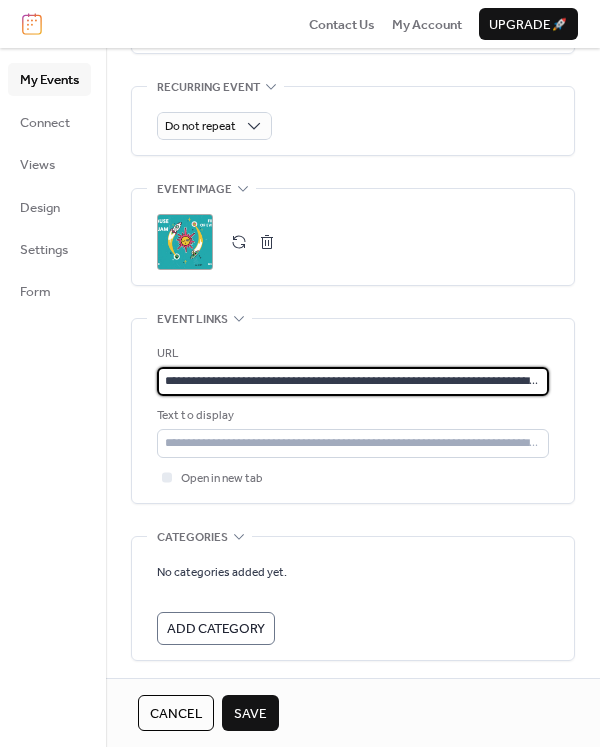 scroll, scrollTop: 0, scrollLeft: 75, axis: horizontal 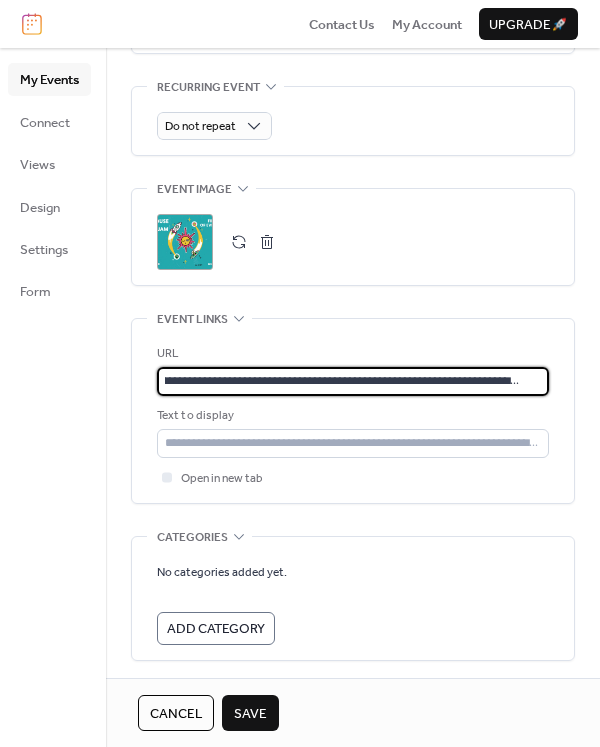 type on "**********" 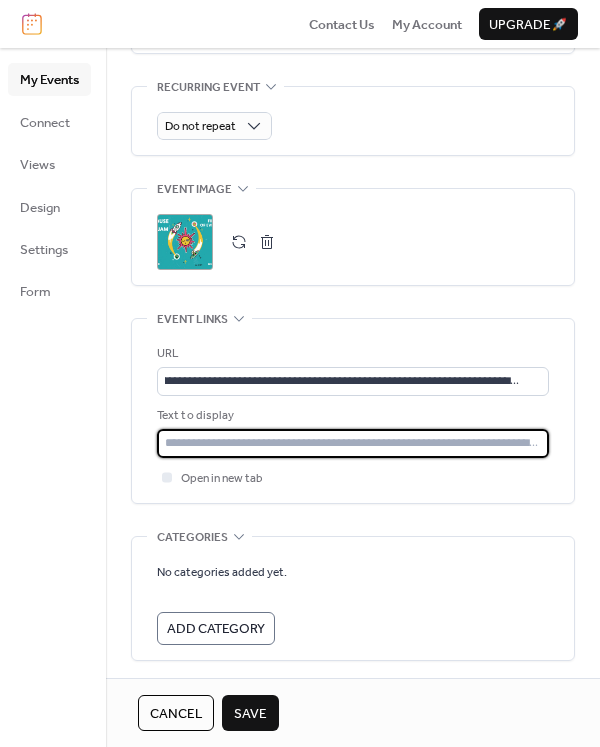 click at bounding box center [353, 443] 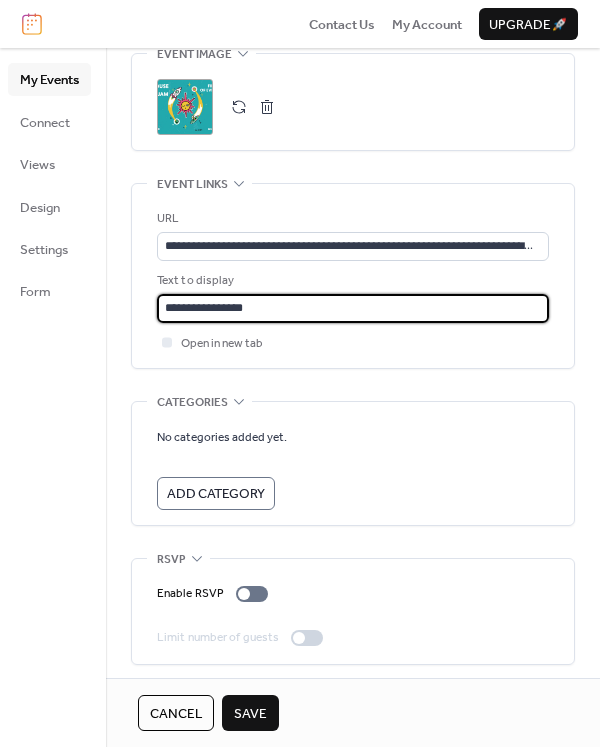 scroll, scrollTop: 1065, scrollLeft: 0, axis: vertical 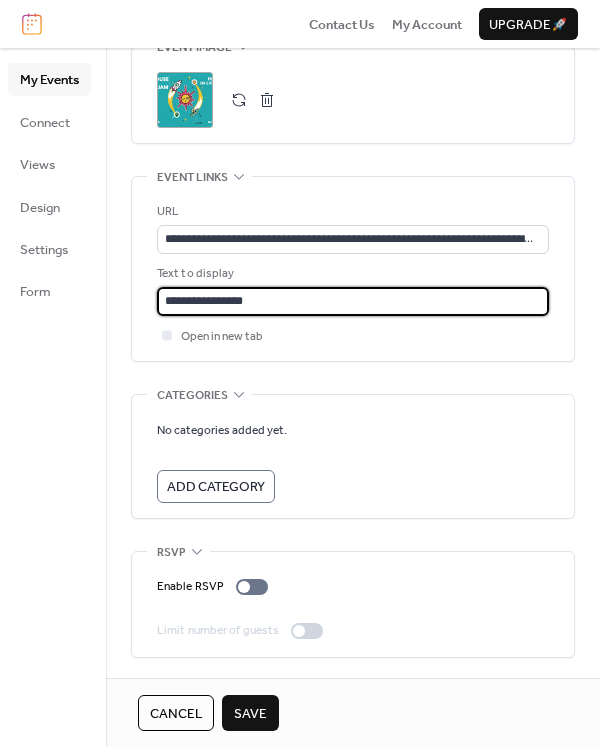 type on "**********" 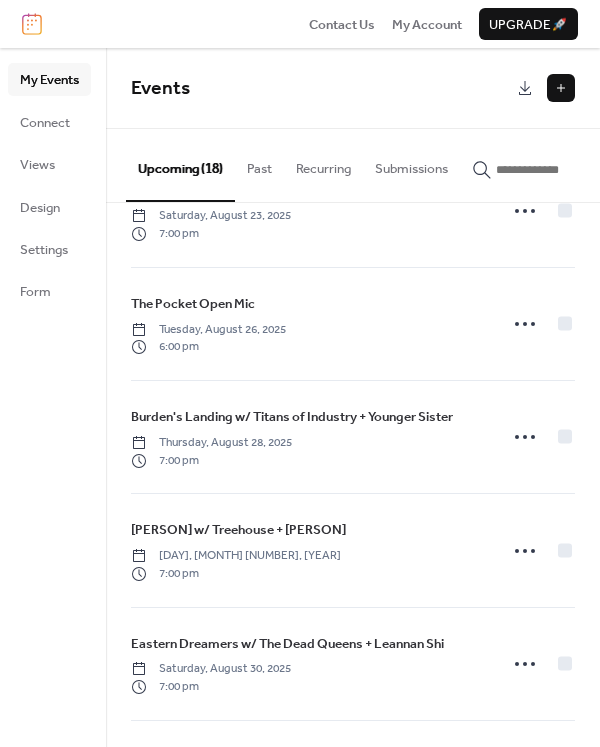 scroll, scrollTop: 1536, scrollLeft: 0, axis: vertical 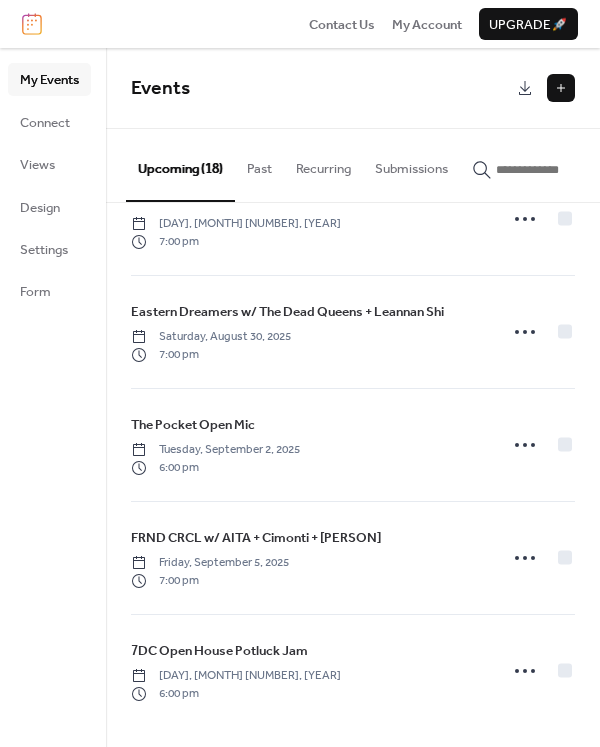 click at bounding box center (561, 88) 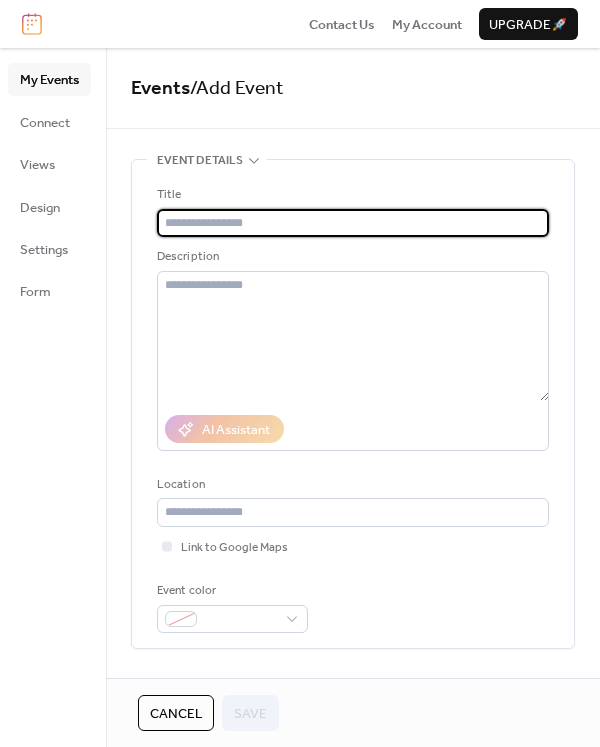 click at bounding box center (353, 223) 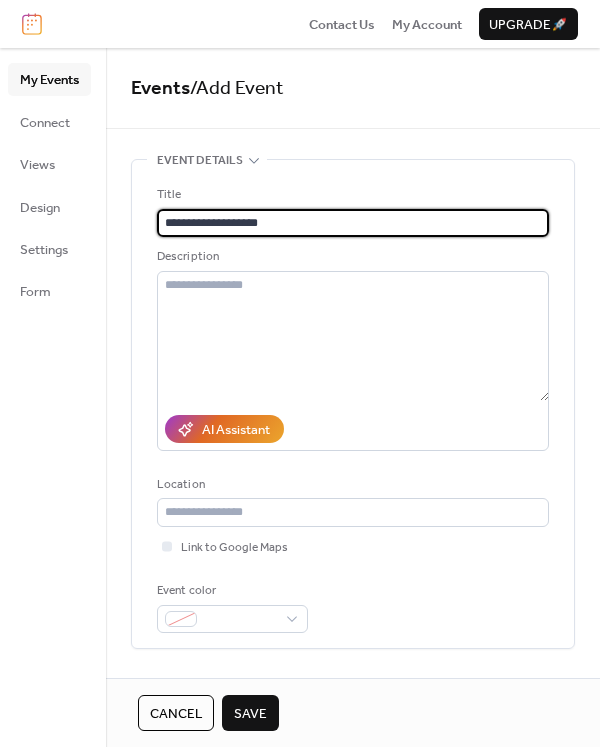 type on "**********" 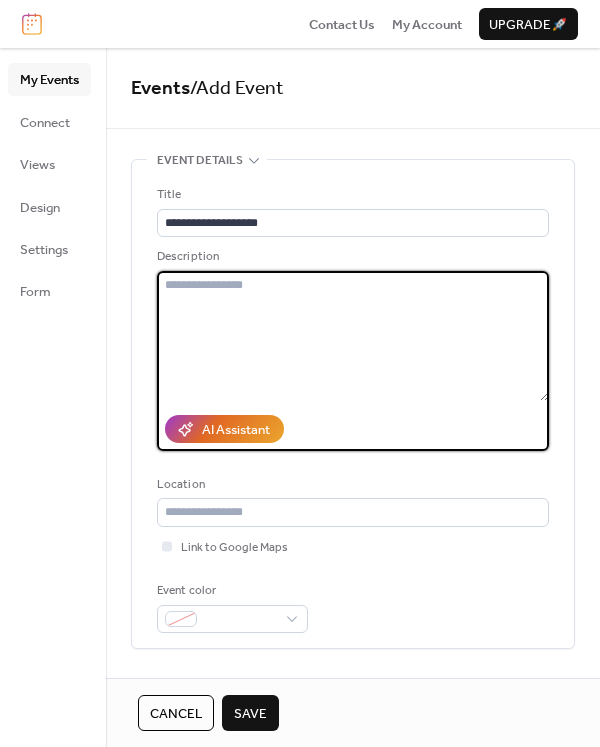 click at bounding box center (353, 336) 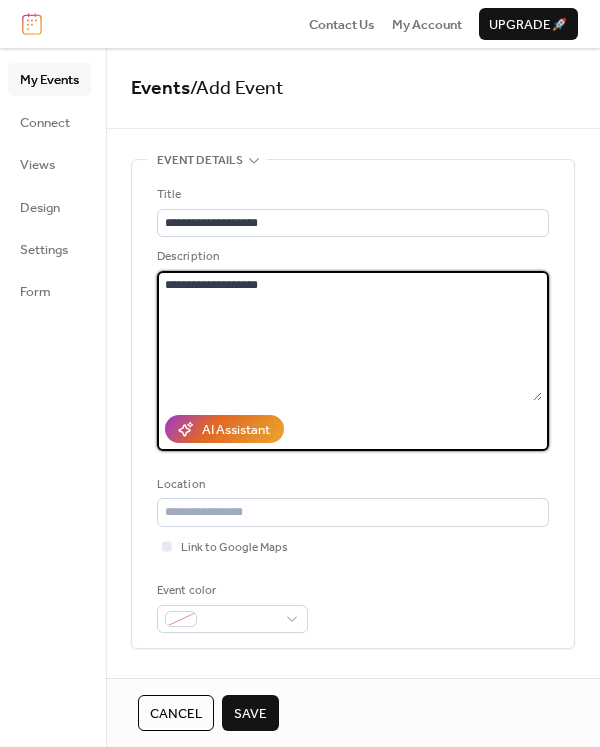 type on "**********" 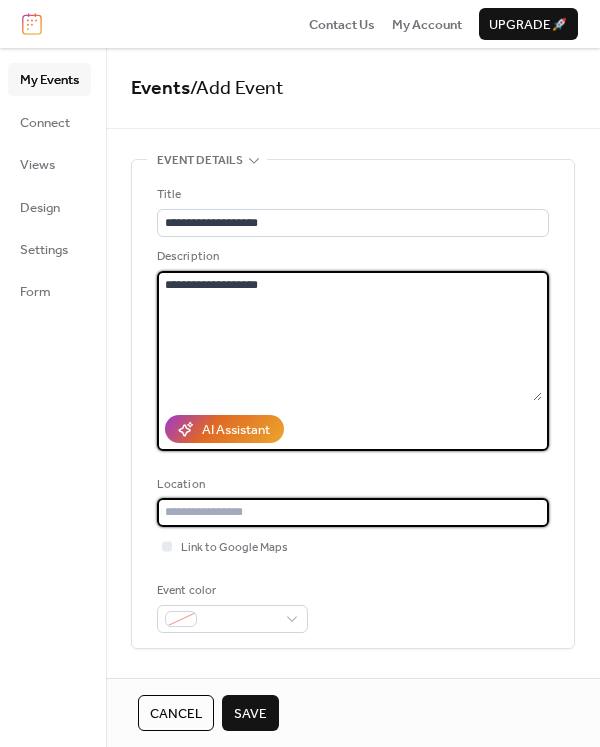 click at bounding box center [353, 512] 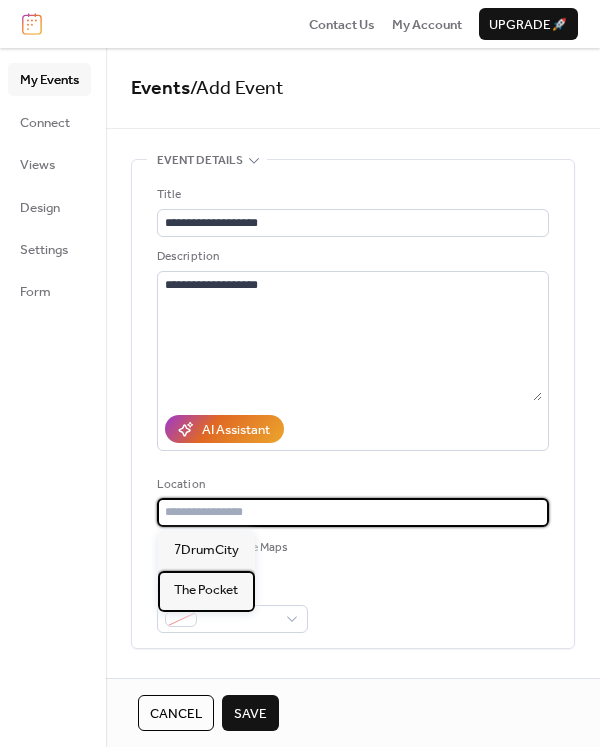click on "The Pocket" at bounding box center (206, 590) 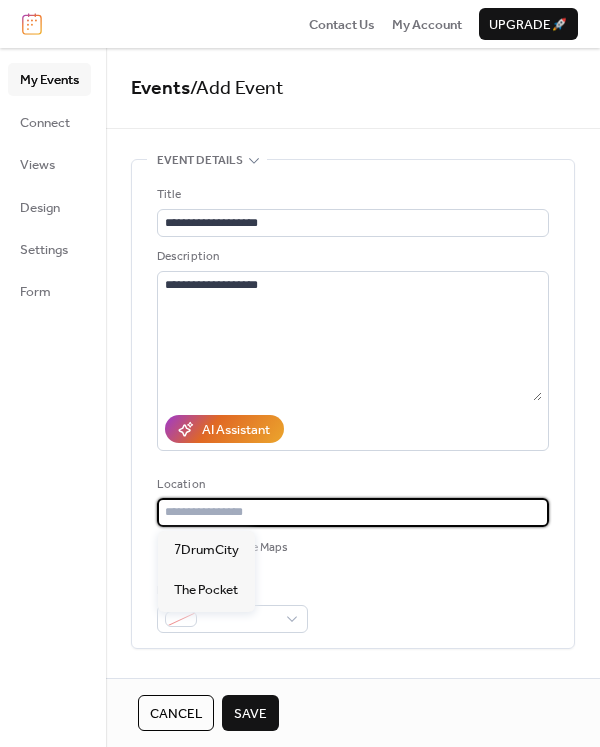 type on "**********" 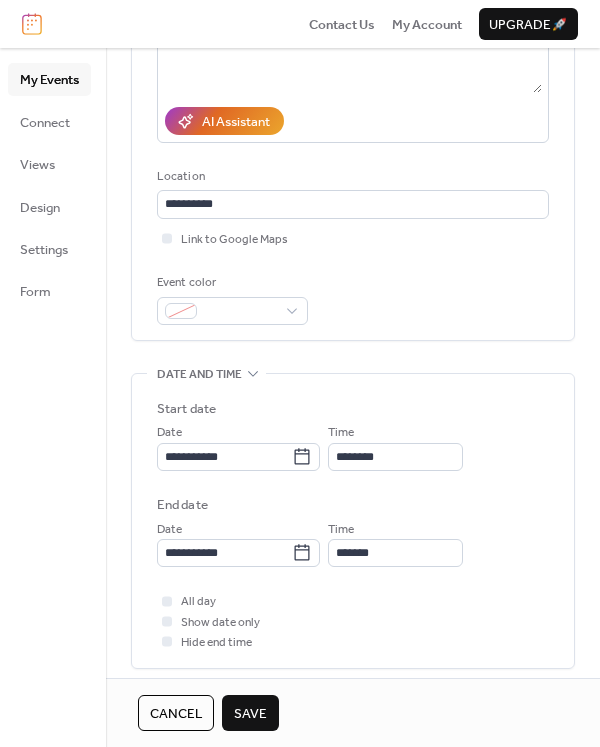 scroll, scrollTop: 309, scrollLeft: 0, axis: vertical 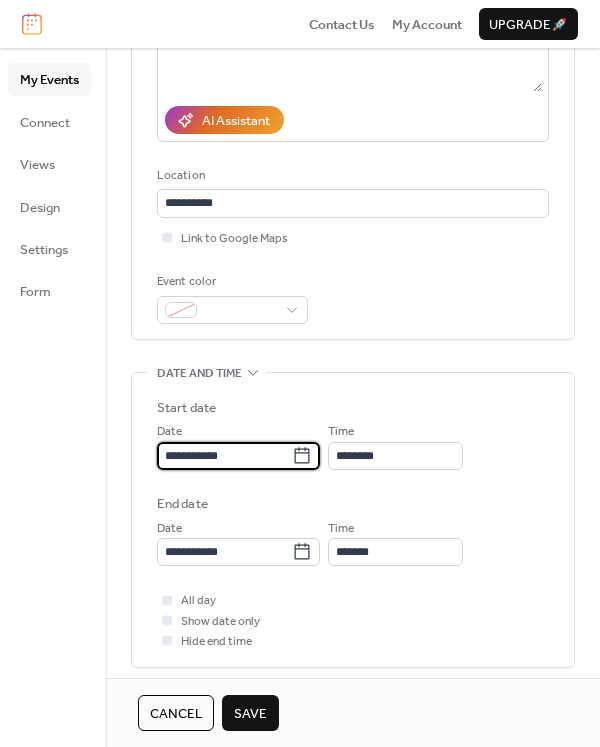 click on "**********" at bounding box center [224, 456] 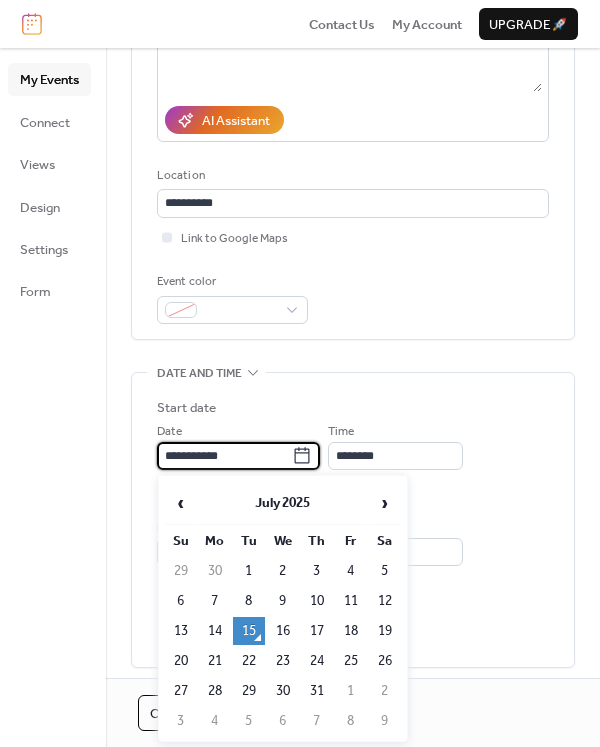 click on "›" at bounding box center (385, 503) 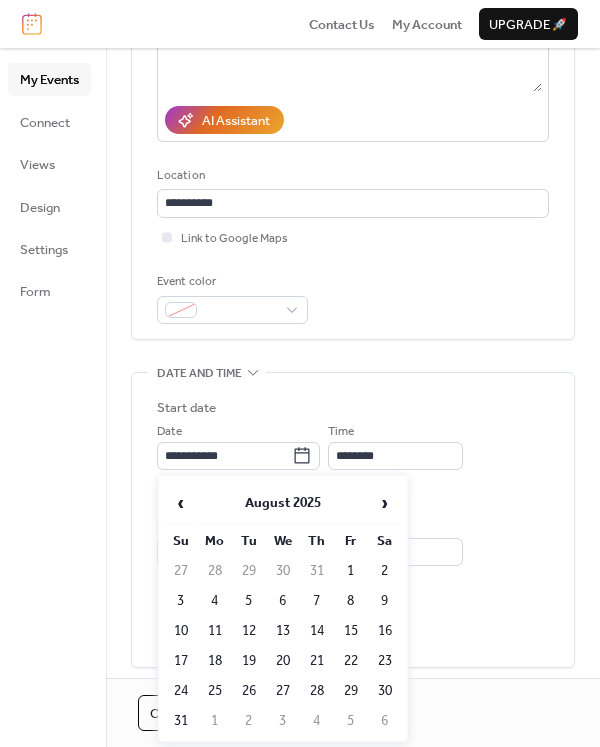 click on "›" at bounding box center (385, 503) 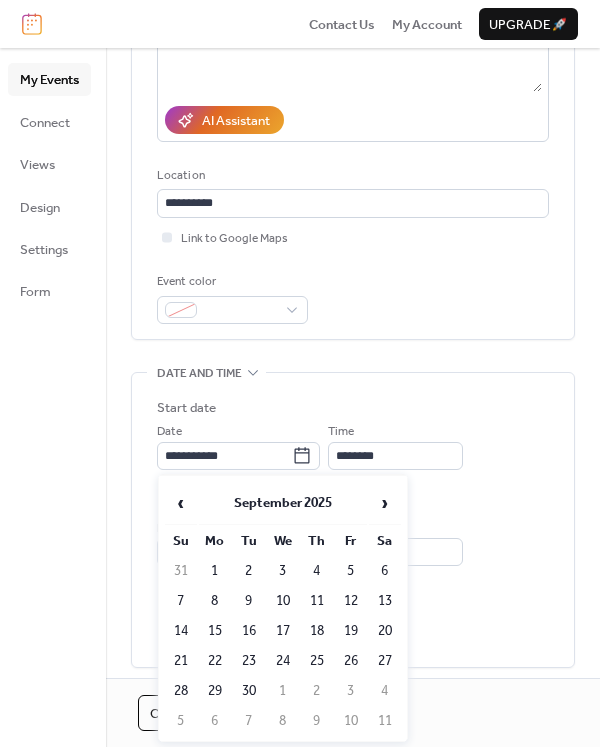 click on "9" at bounding box center [249, 601] 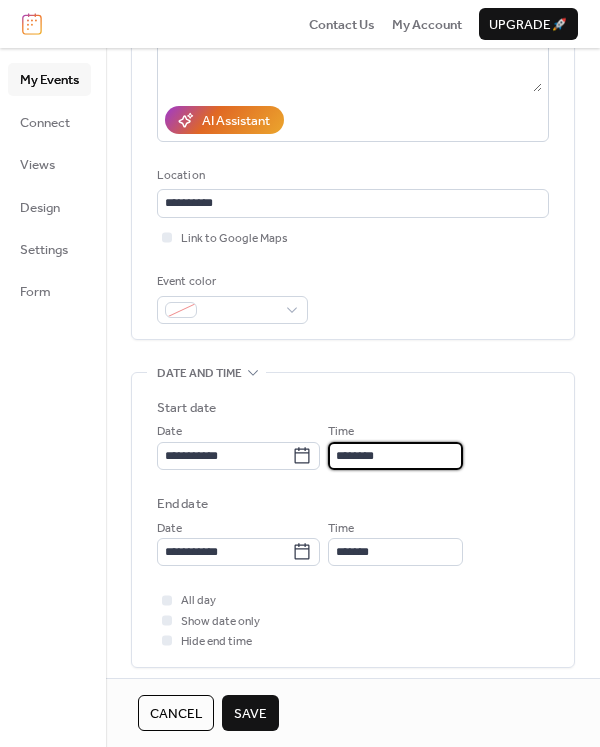 click on "********" at bounding box center (395, 456) 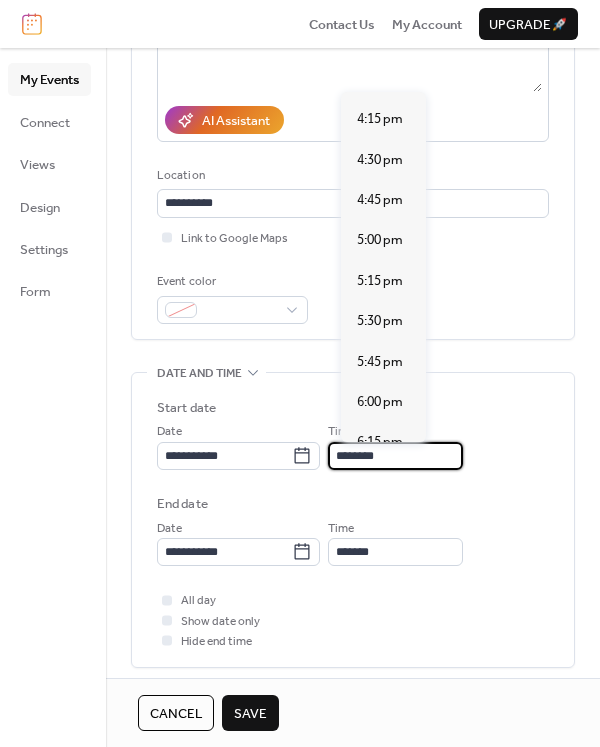 scroll, scrollTop: 2645, scrollLeft: 0, axis: vertical 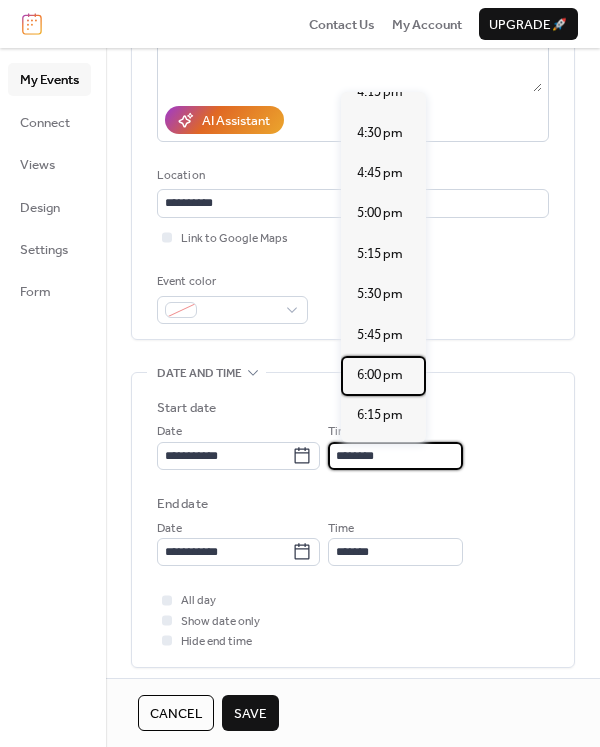 click on "6:00 pm" at bounding box center [380, 375] 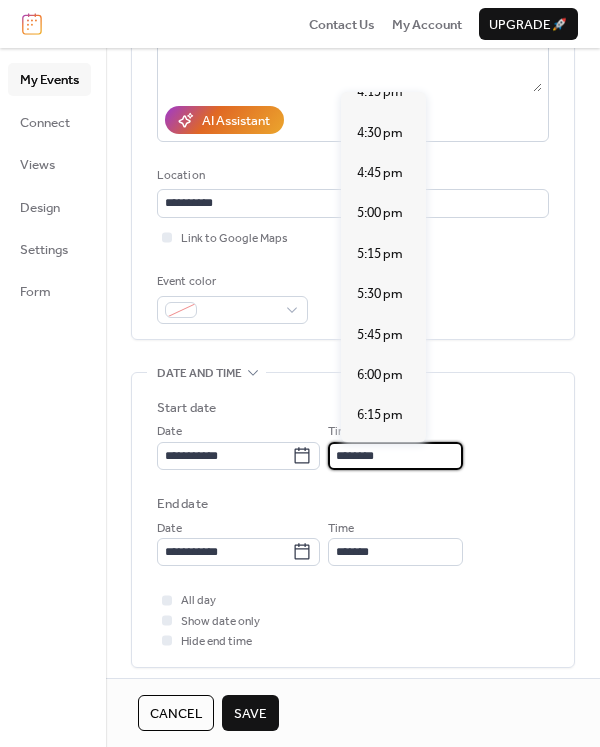 type on "*******" 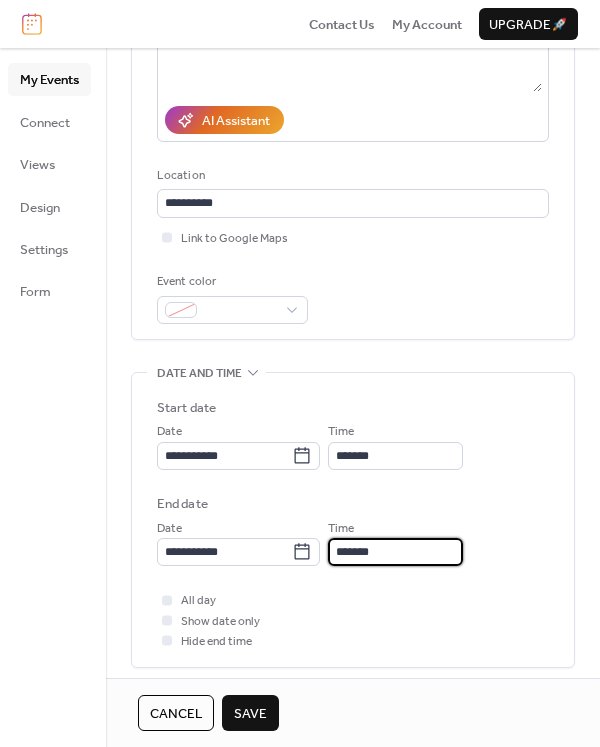 click on "*******" at bounding box center (395, 552) 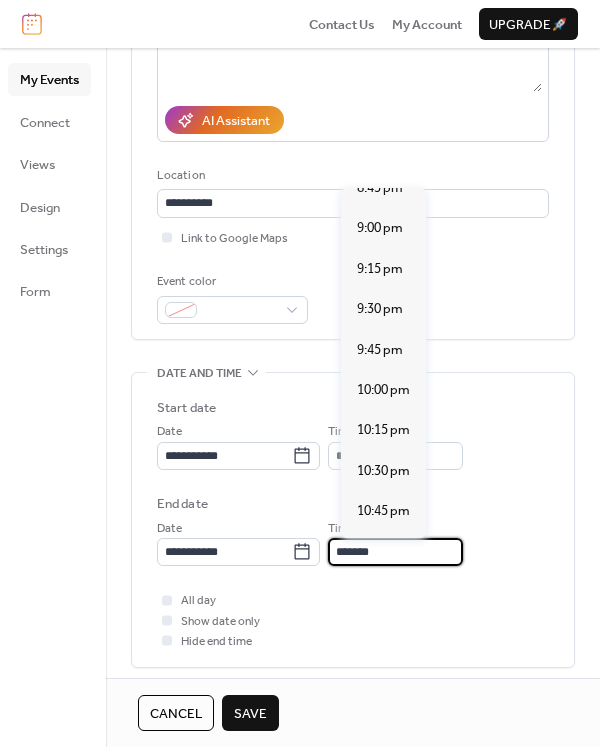 scroll, scrollTop: 424, scrollLeft: 0, axis: vertical 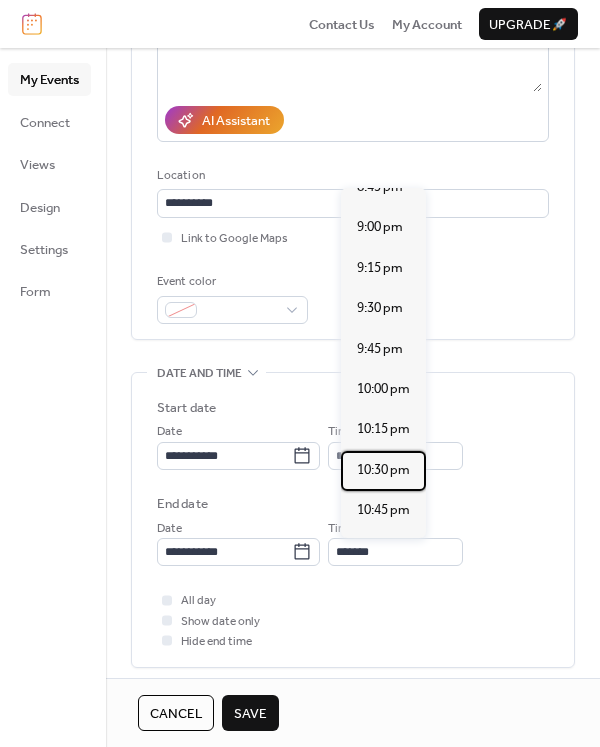 click on "10:30 pm" at bounding box center [383, 470] 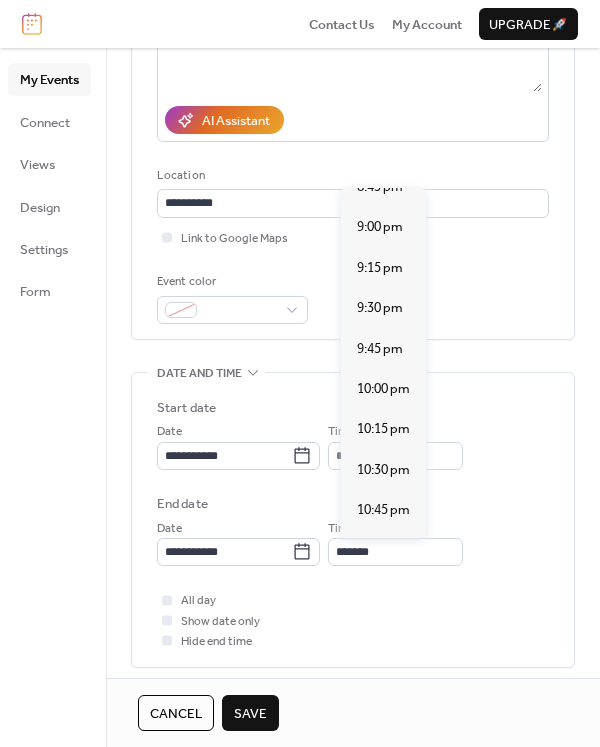type on "********" 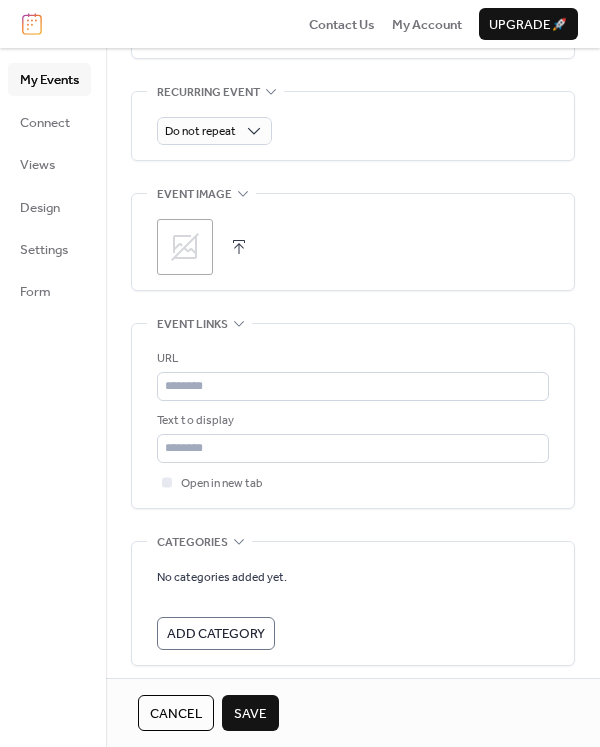 scroll, scrollTop: 919, scrollLeft: 0, axis: vertical 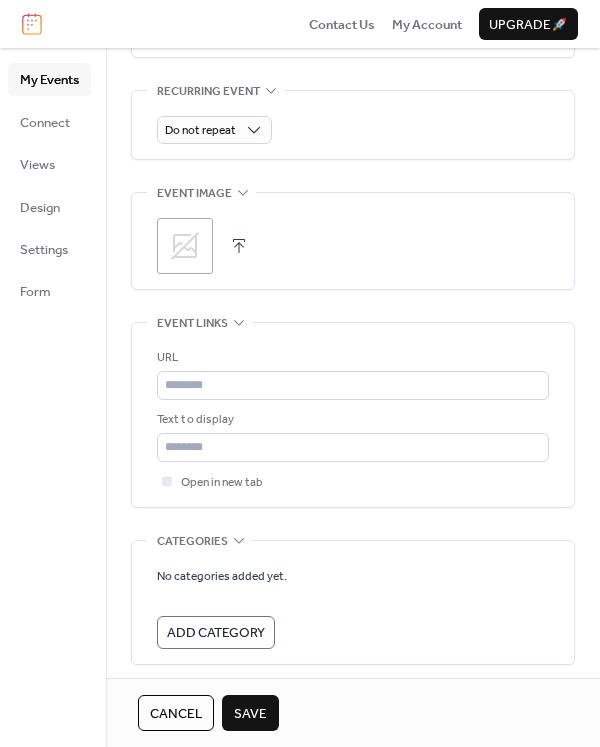click 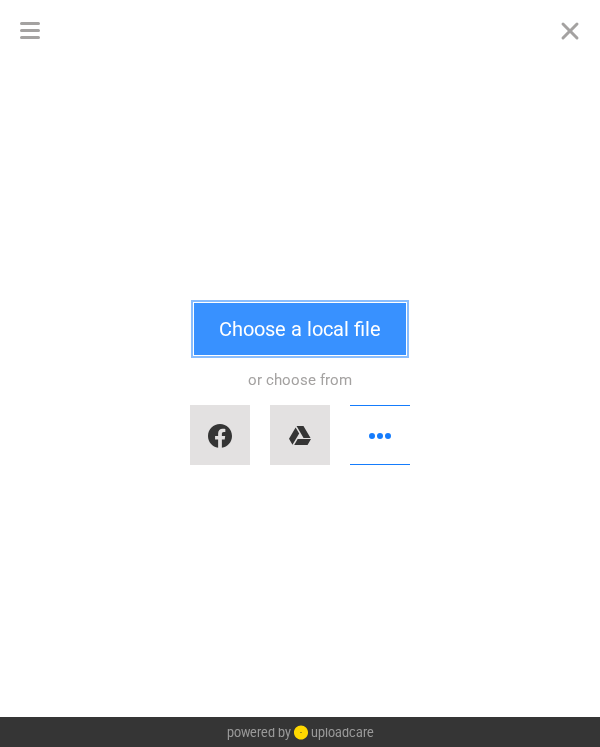 click on "Choose a local file" at bounding box center [300, 329] 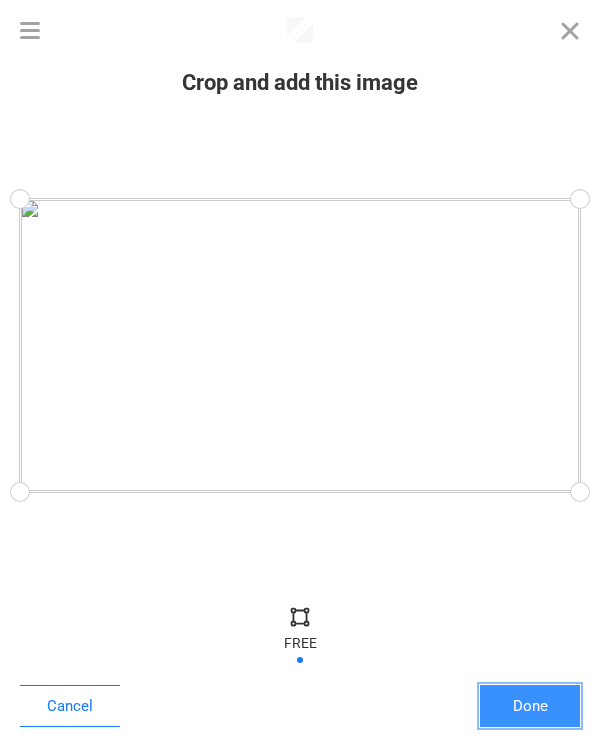 click on "Done" at bounding box center [530, 706] 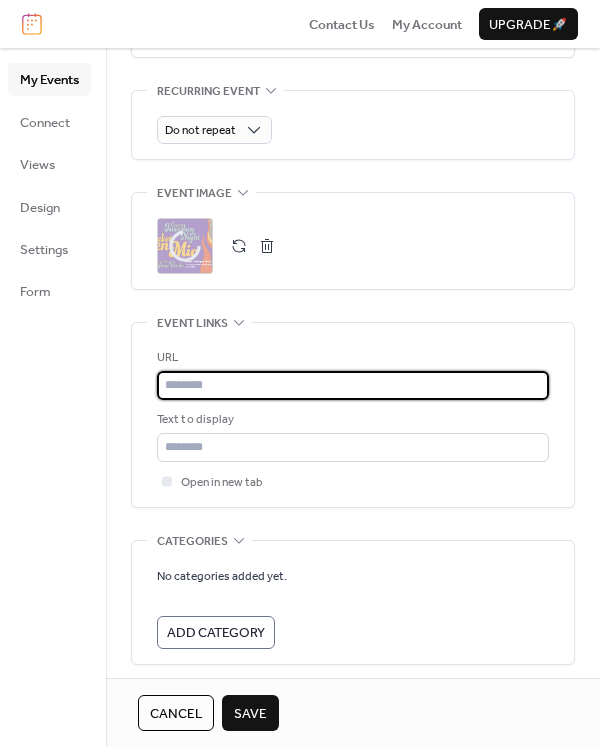 click at bounding box center [353, 385] 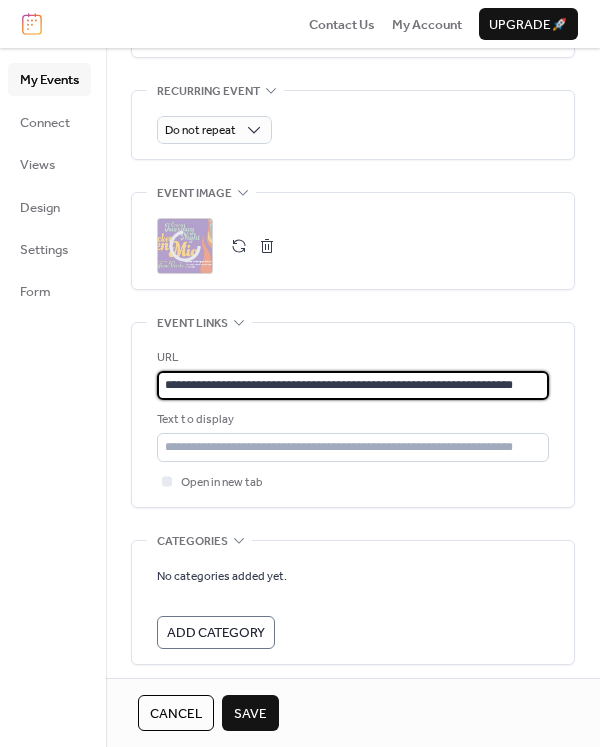 scroll, scrollTop: 0, scrollLeft: 34, axis: horizontal 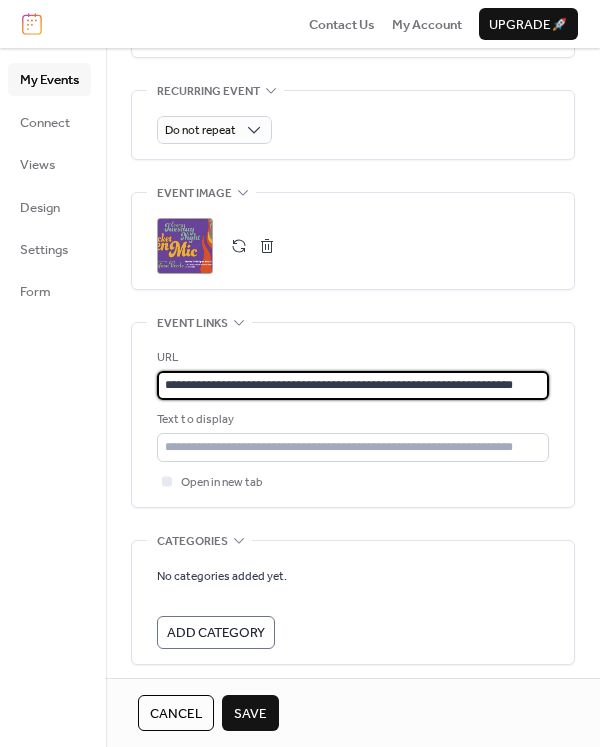 type on "**********" 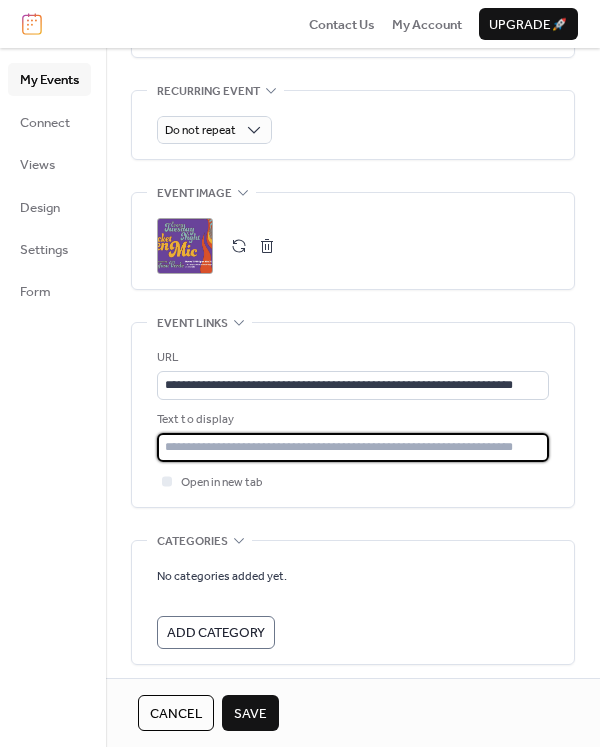 click at bounding box center [353, 447] 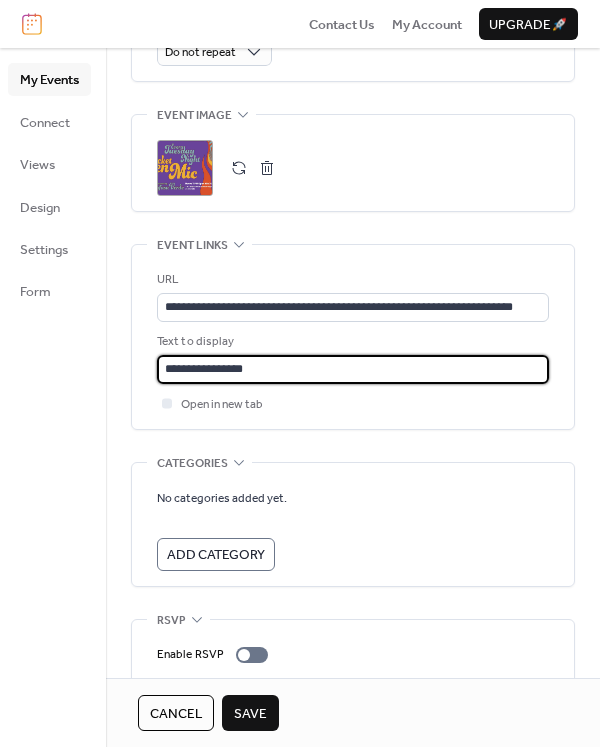 scroll, scrollTop: 1065, scrollLeft: 0, axis: vertical 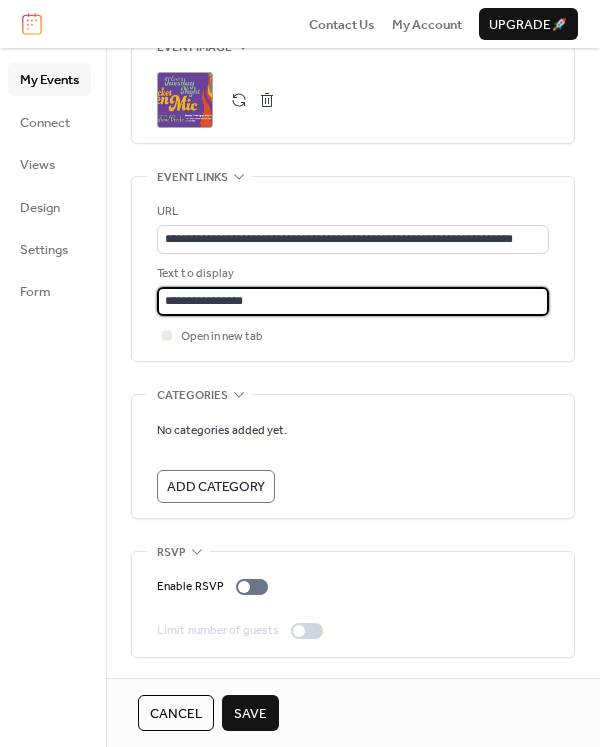 type on "**********" 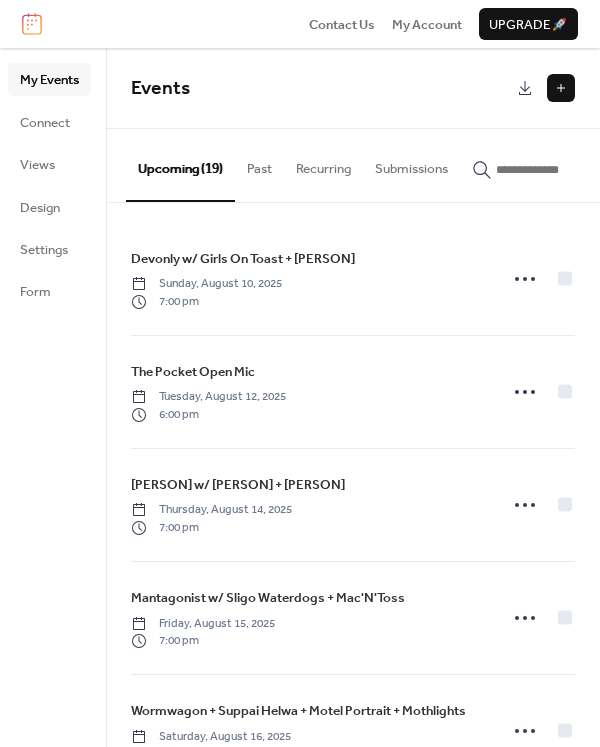 click at bounding box center (561, 88) 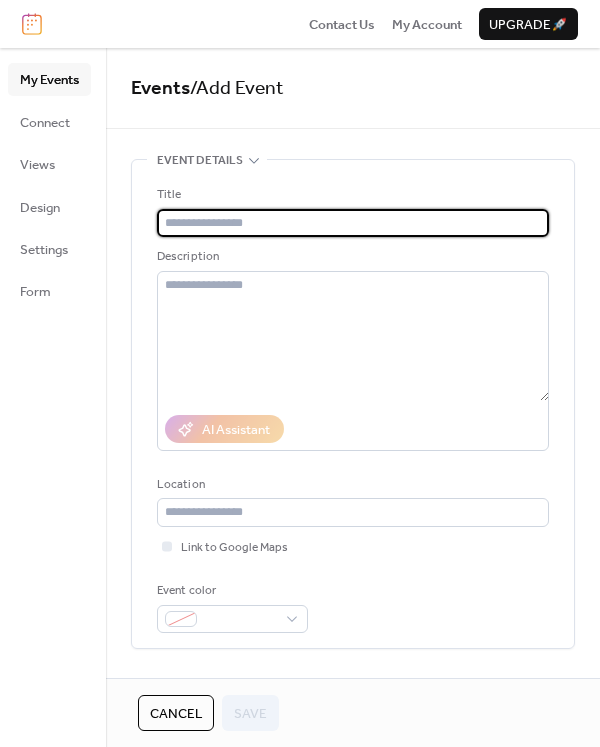 click at bounding box center [353, 223] 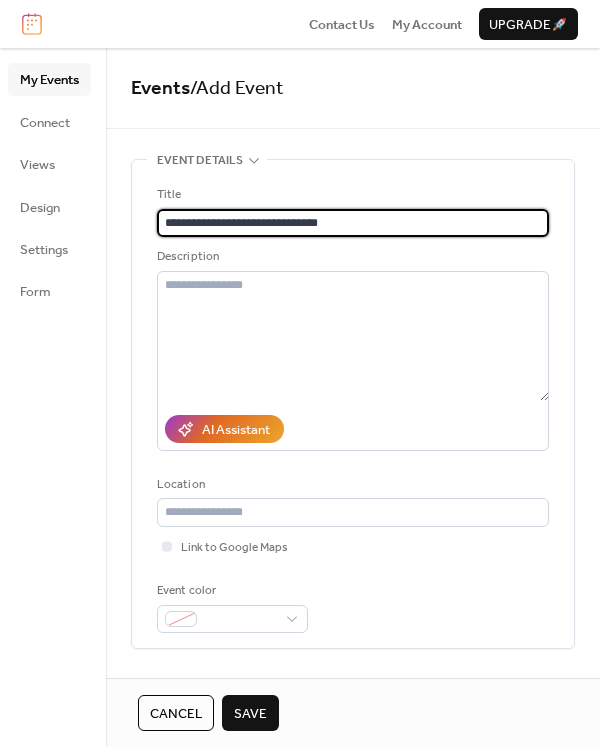 type on "**********" 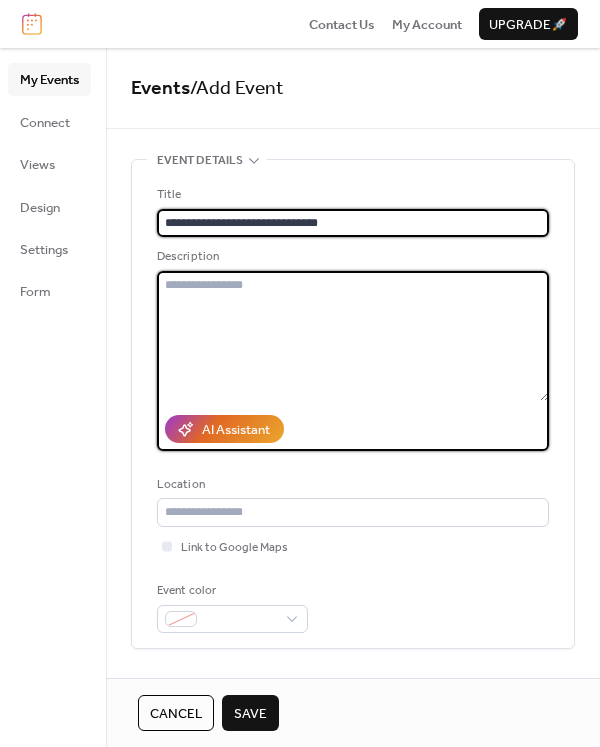 click at bounding box center [353, 336] 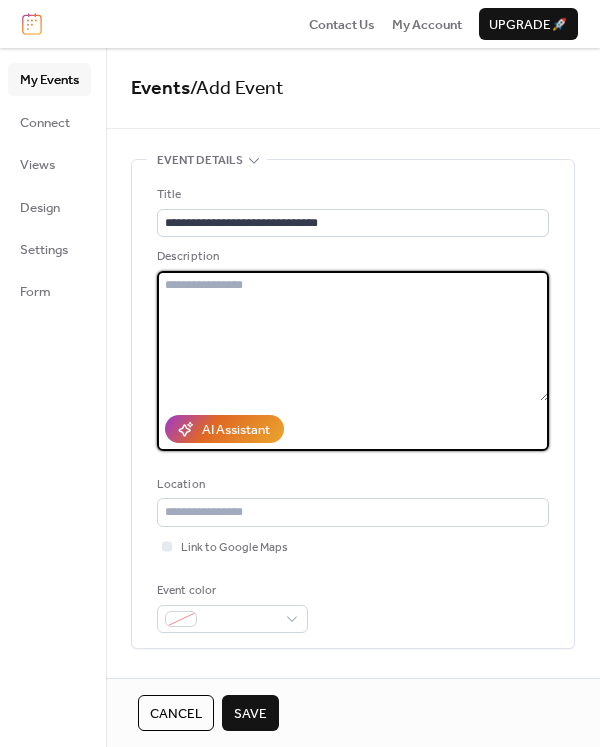 paste on "**********" 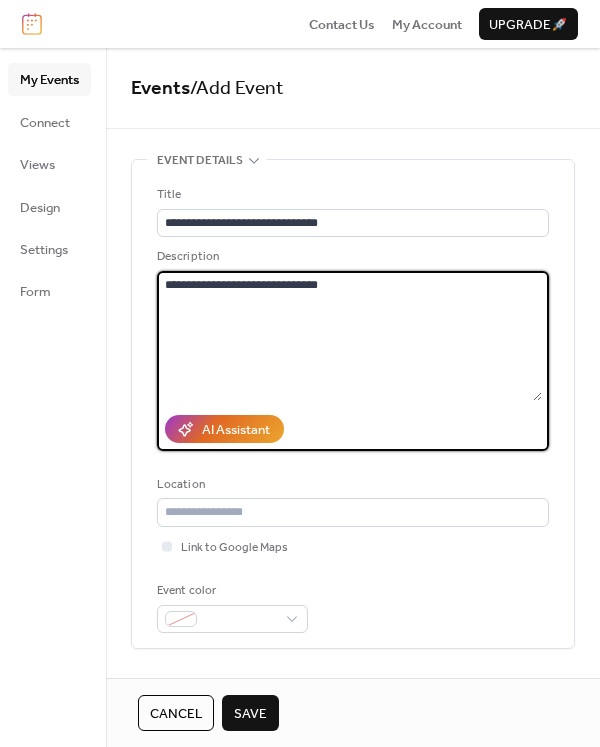 type on "**********" 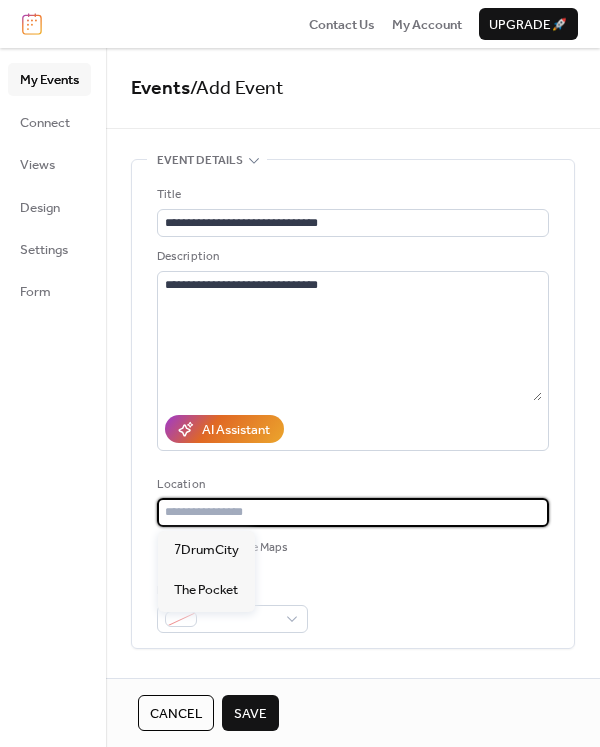 click at bounding box center (353, 512) 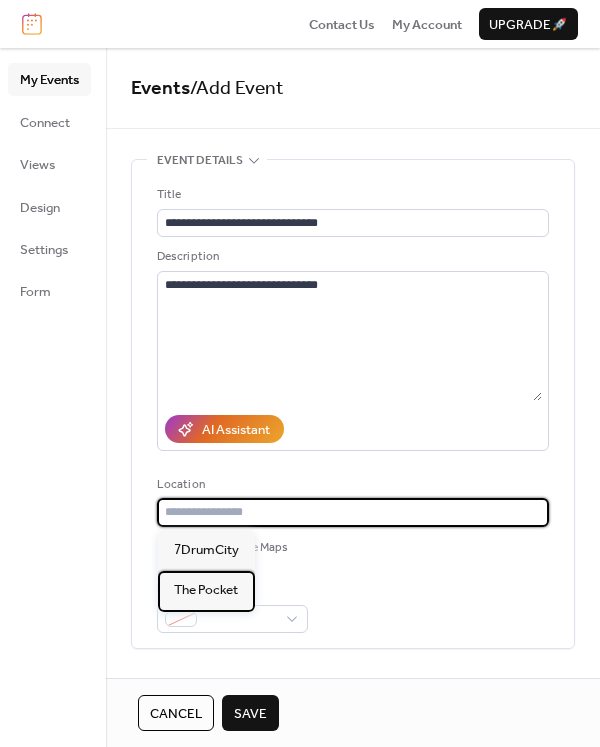 click on "The Pocket" at bounding box center (206, 590) 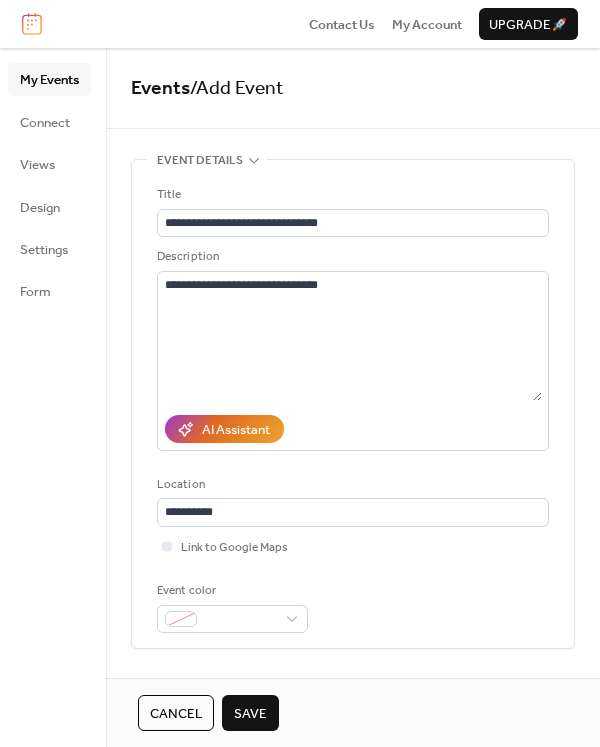 type on "**********" 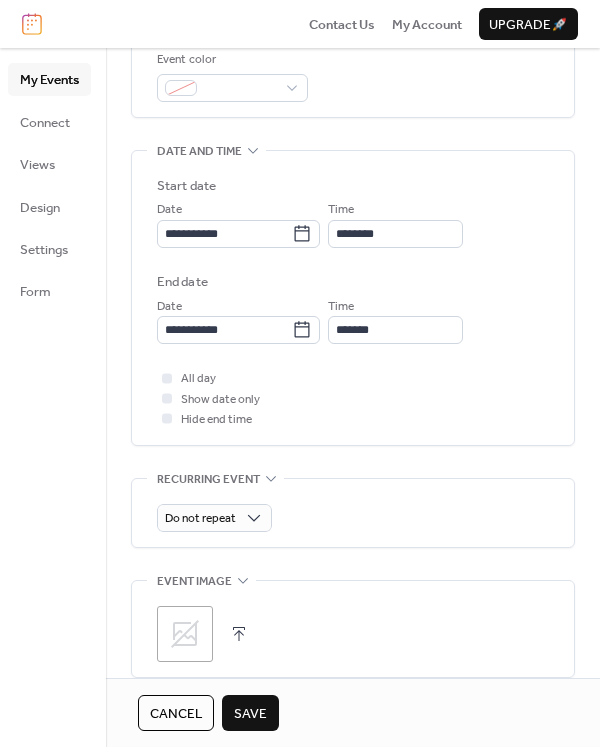 scroll, scrollTop: 550, scrollLeft: 0, axis: vertical 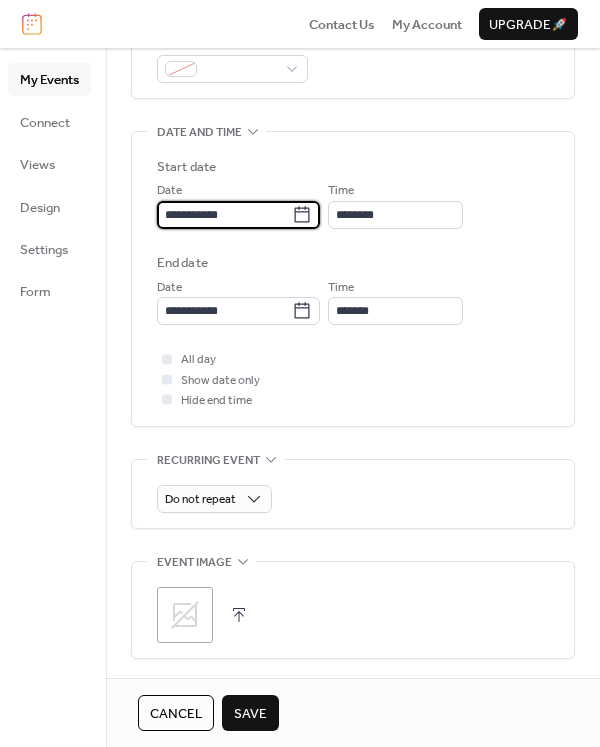 click on "**********" at bounding box center [224, 215] 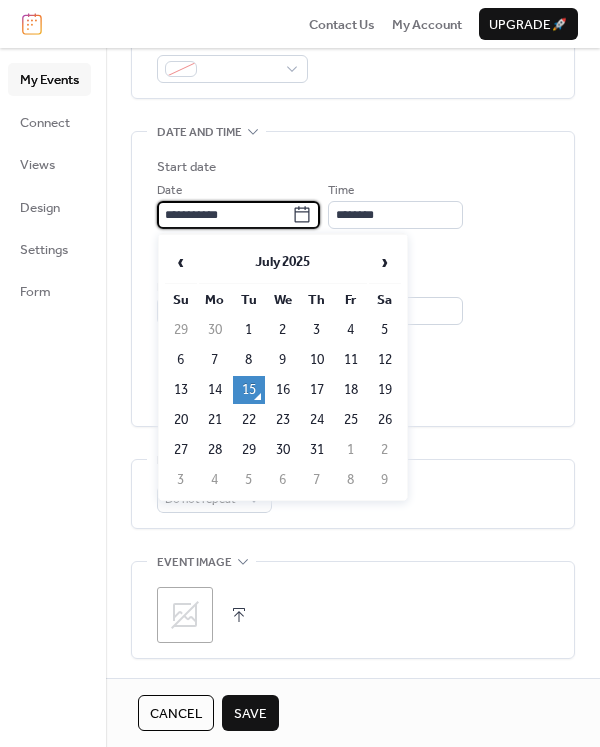 click on "›" at bounding box center (385, 262) 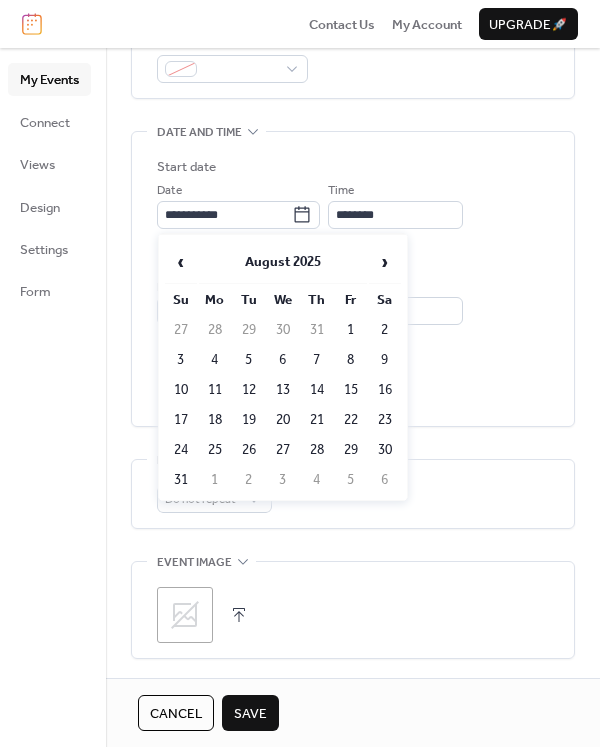 click on "›" at bounding box center [385, 262] 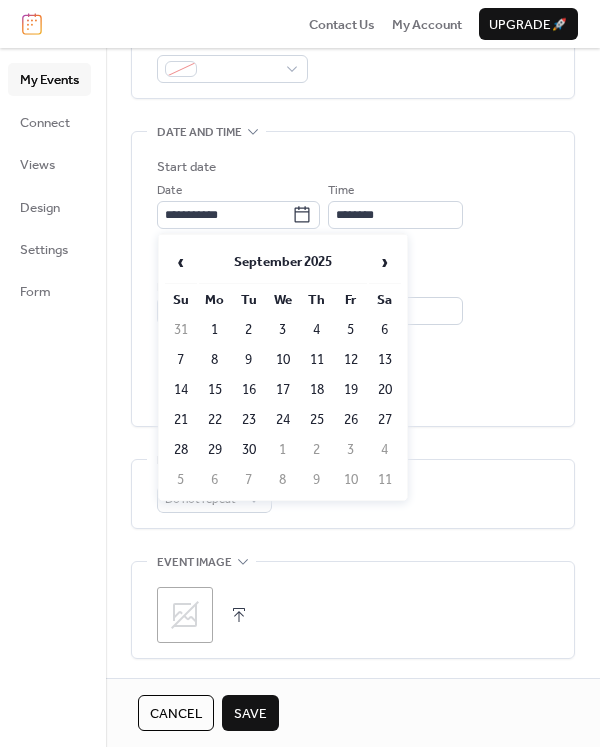click on "10" at bounding box center [283, 360] 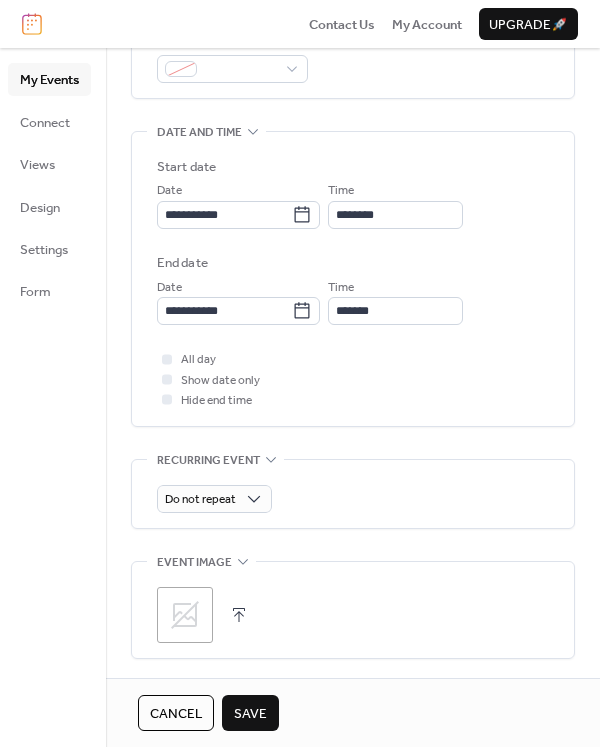 click on "**********" at bounding box center (353, 241) 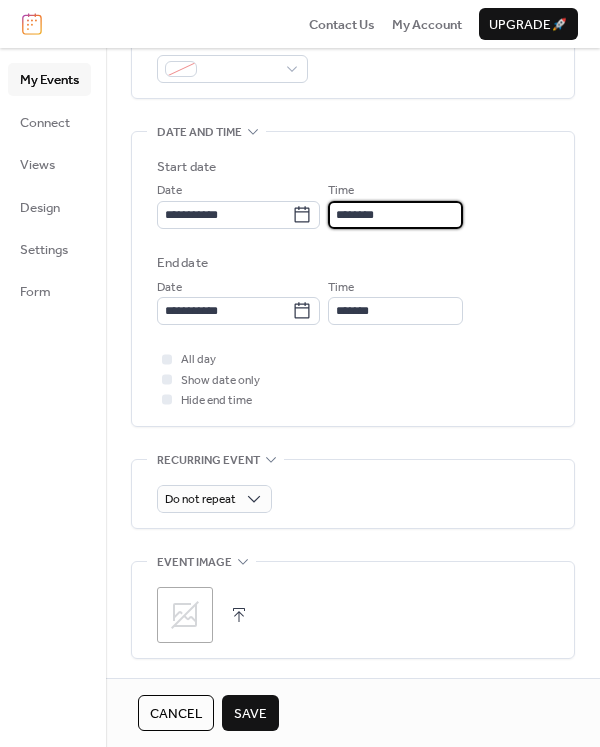 click on "********" at bounding box center (395, 215) 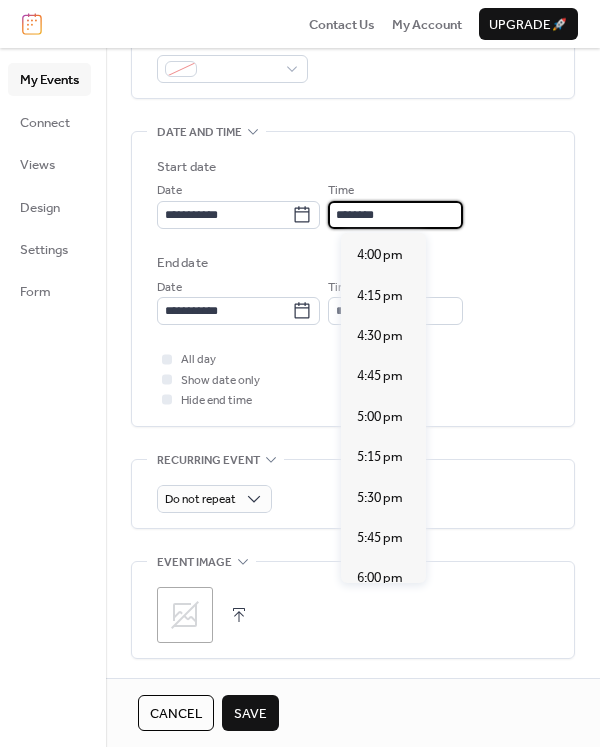 scroll, scrollTop: 2851, scrollLeft: 0, axis: vertical 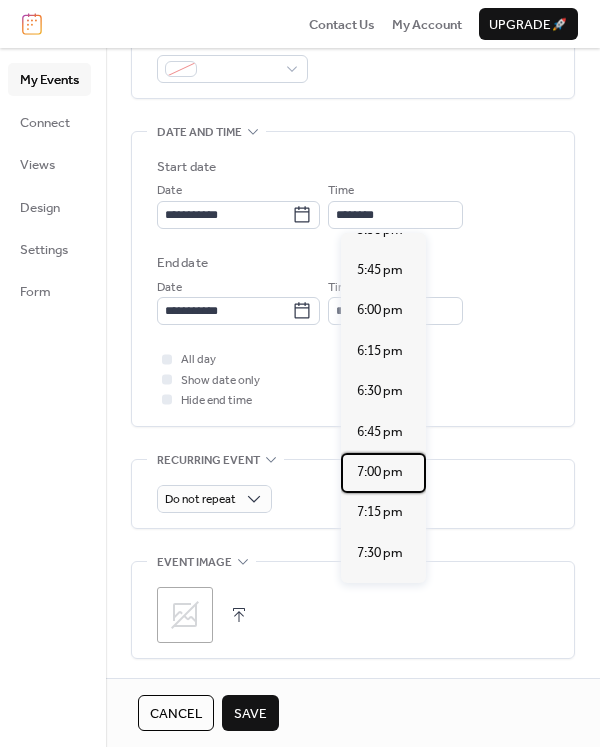 click on "7:00 pm" at bounding box center (380, 472) 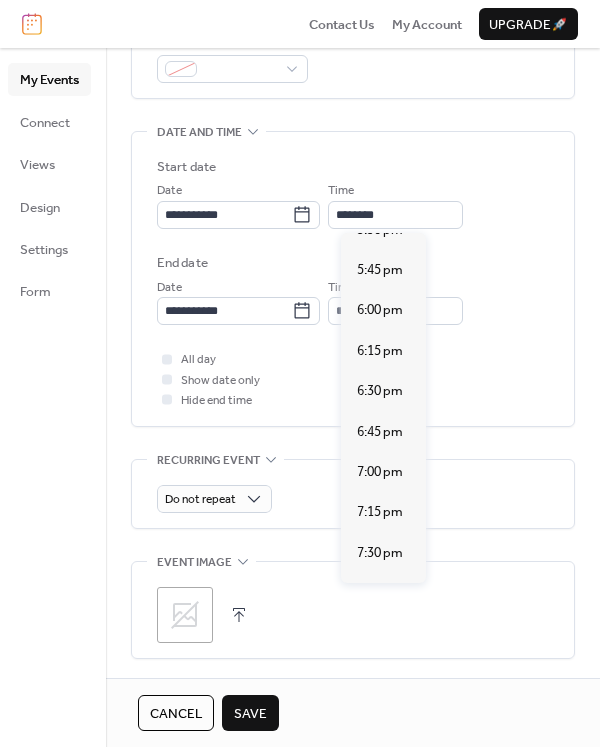 type on "*******" 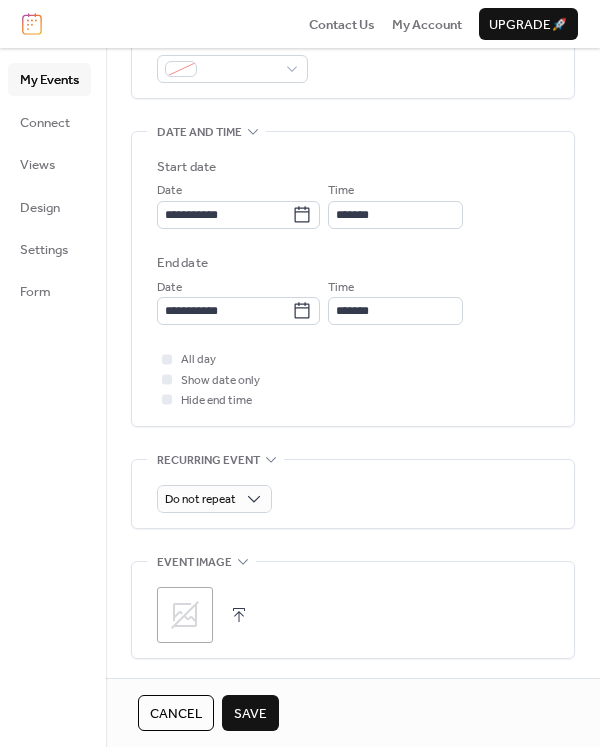 click on "**********" at bounding box center [353, 284] 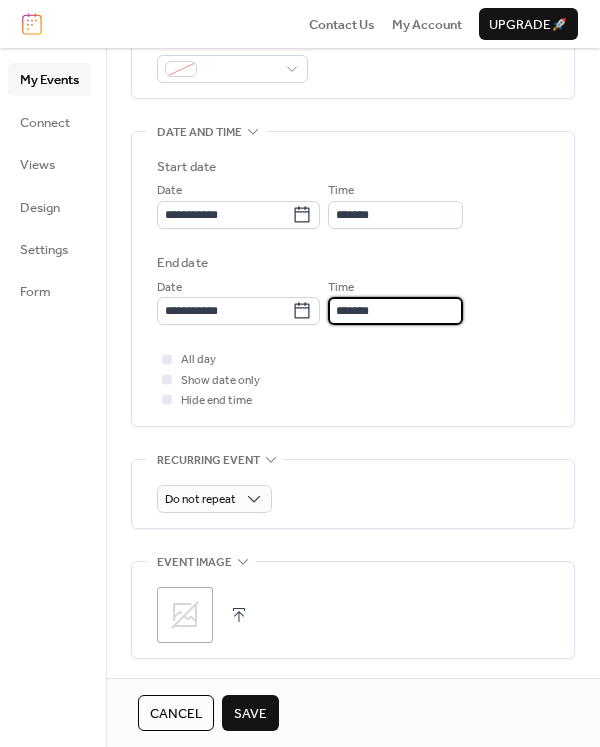 click on "*******" at bounding box center (395, 311) 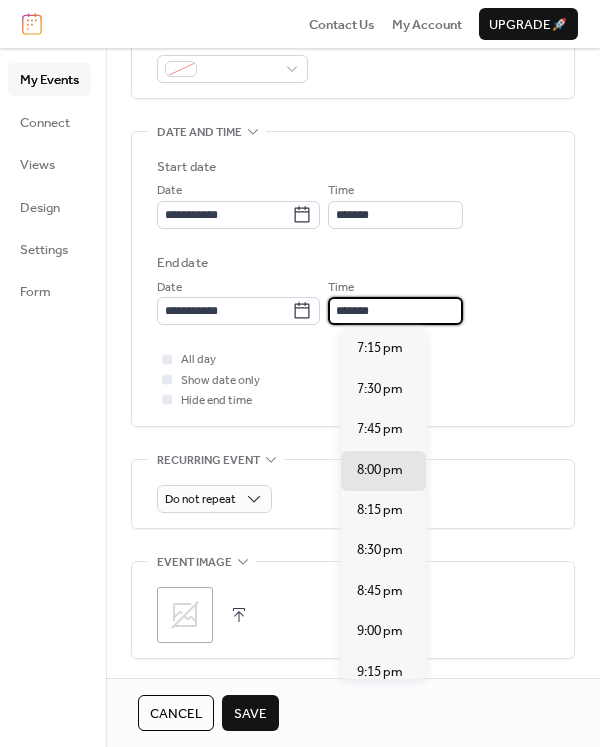 scroll, scrollTop: 408, scrollLeft: 0, axis: vertical 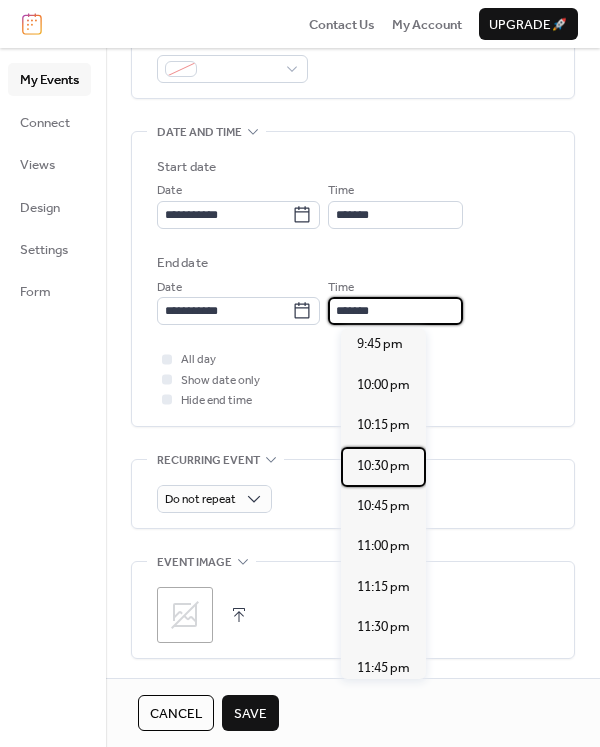 click on "10:30 pm" at bounding box center [383, 467] 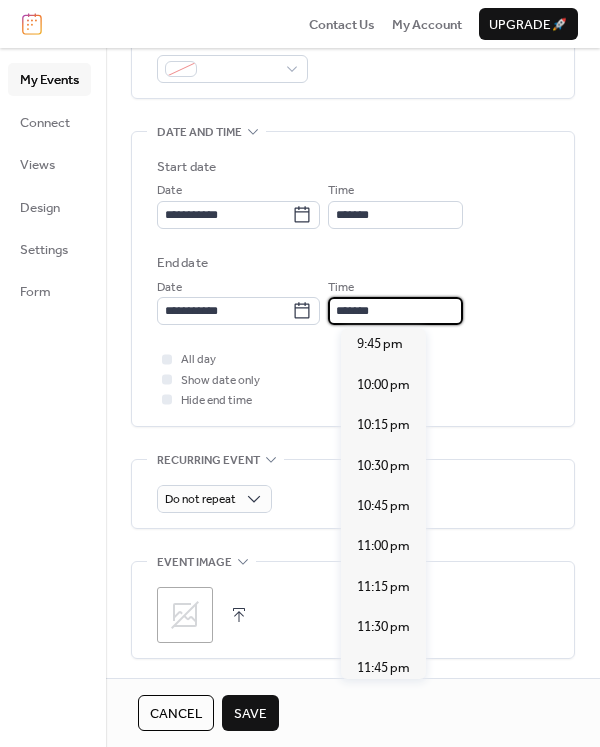 type on "********" 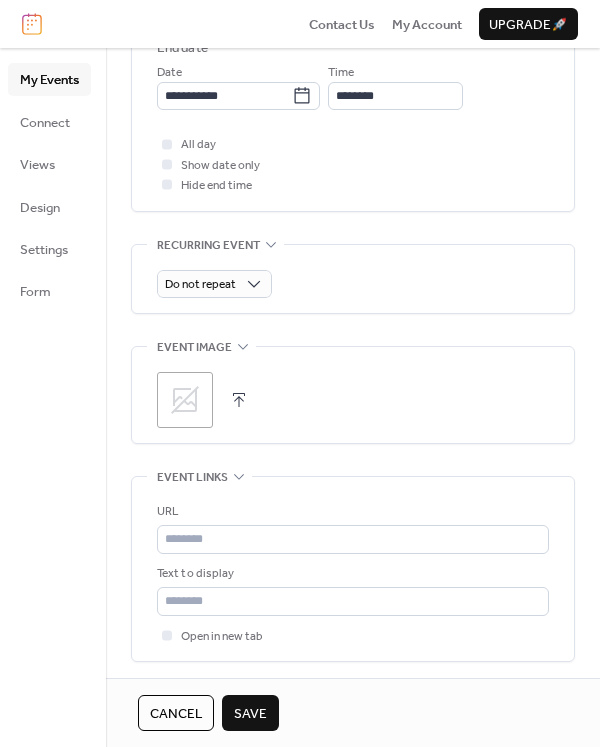 scroll, scrollTop: 826, scrollLeft: 0, axis: vertical 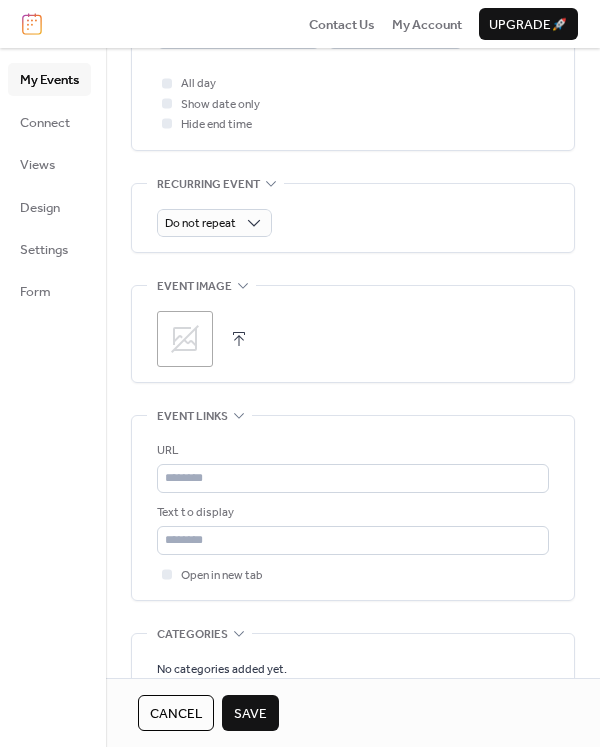 click 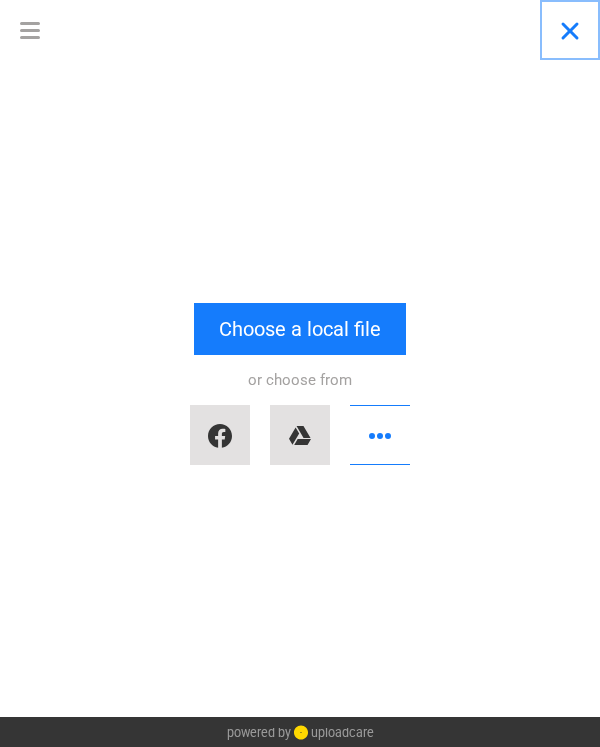 click at bounding box center [570, 30] 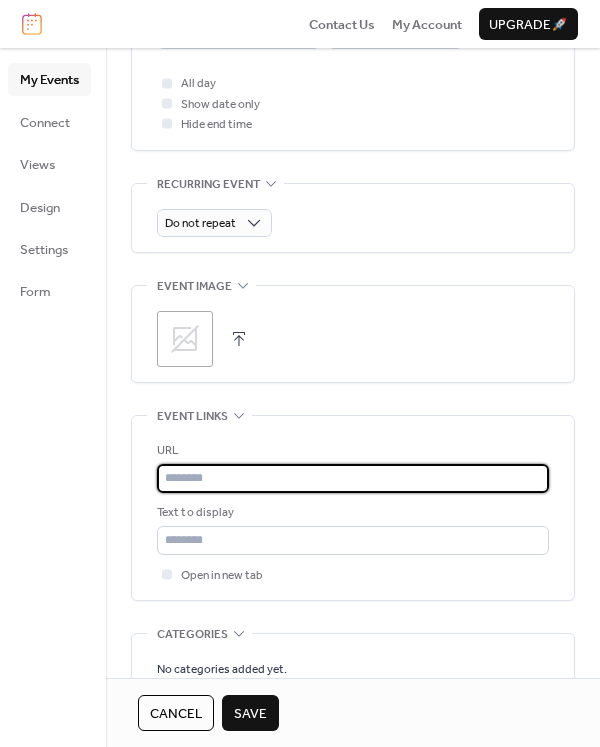 click at bounding box center (353, 478) 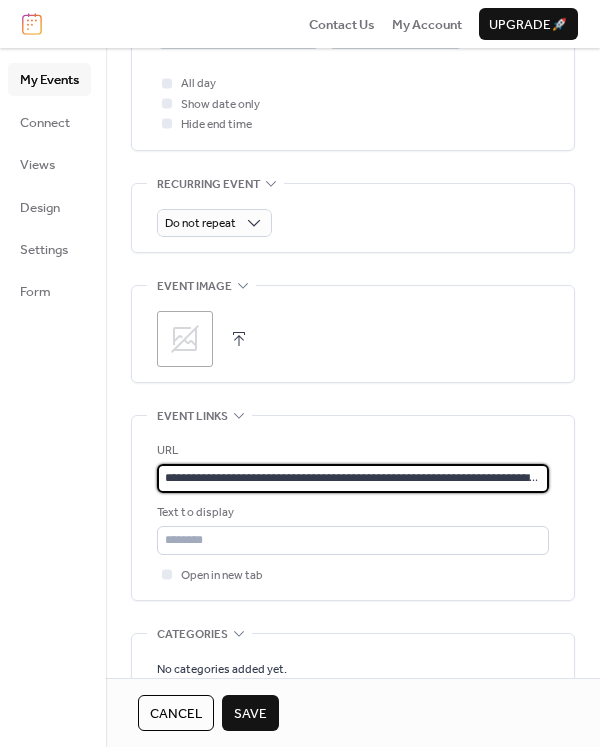 scroll, scrollTop: 0, scrollLeft: 104, axis: horizontal 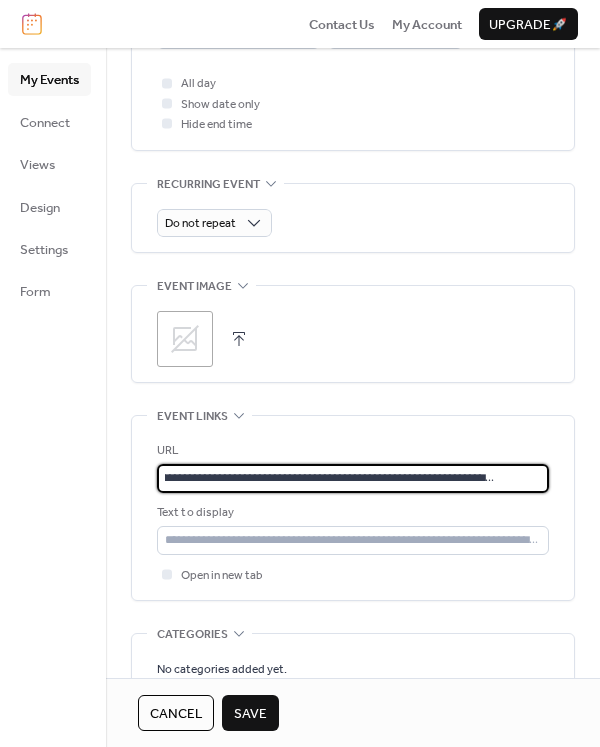 type on "**********" 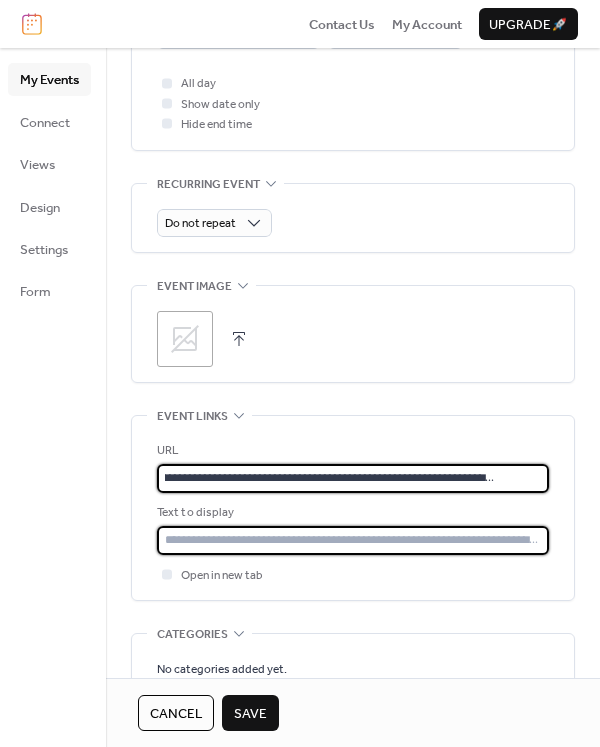 click at bounding box center [353, 540] 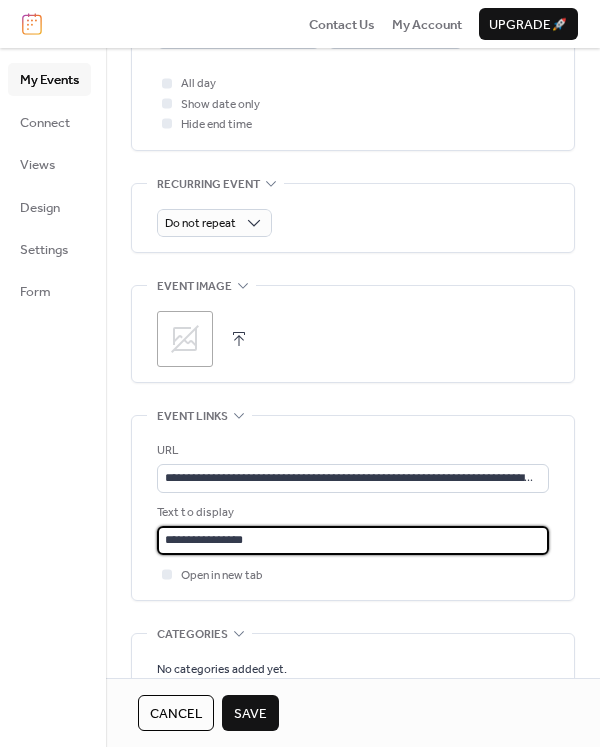 type on "**********" 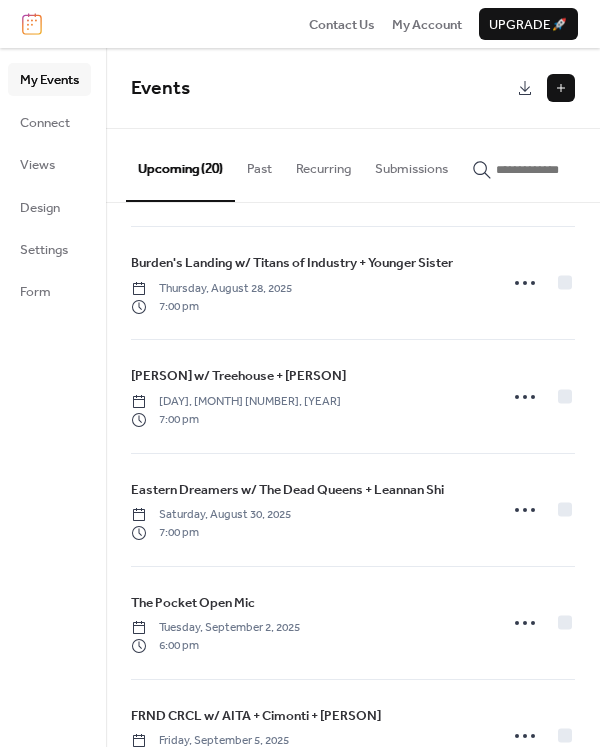 scroll, scrollTop: 1762, scrollLeft: 0, axis: vertical 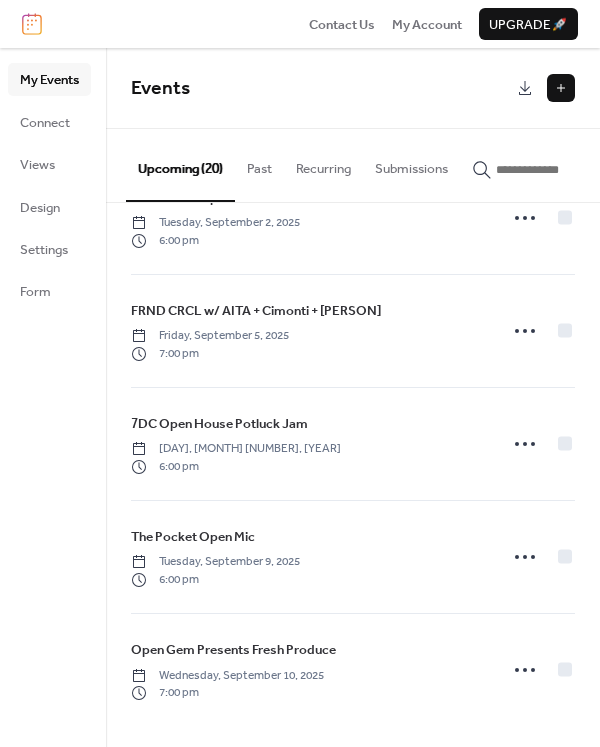 click at bounding box center (561, 88) 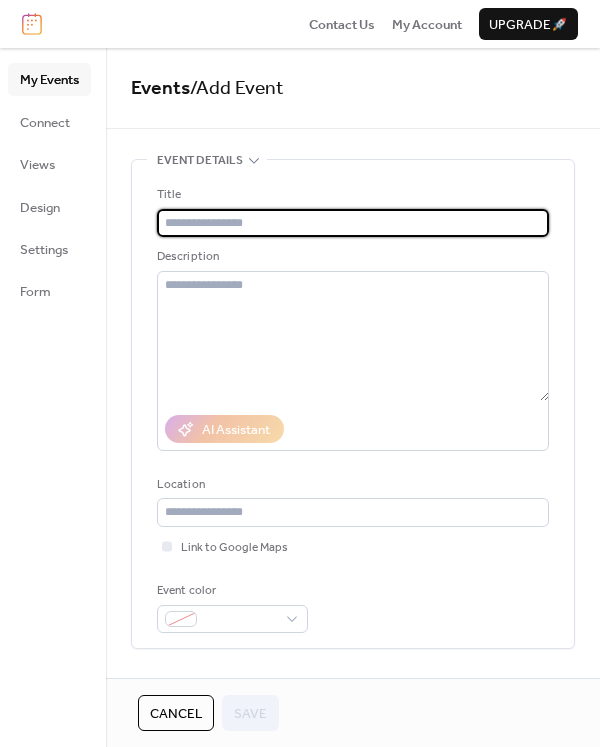 click at bounding box center (353, 223) 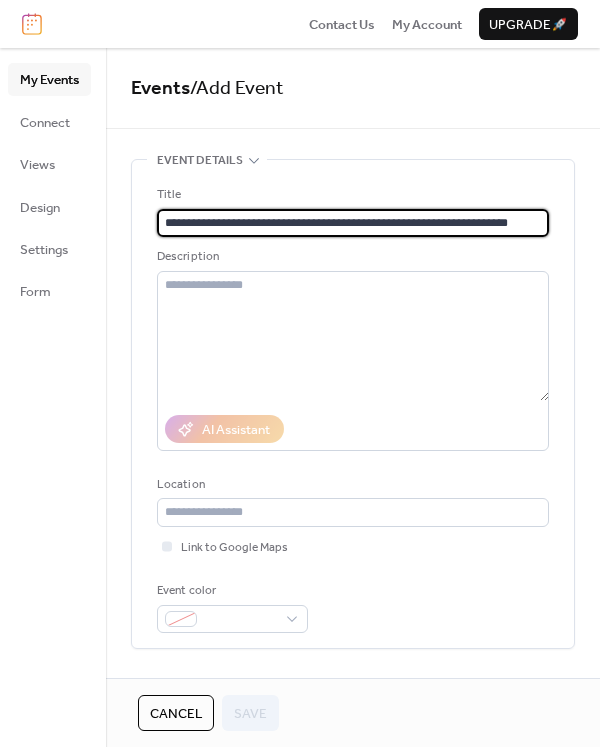 scroll, scrollTop: 0, scrollLeft: 8, axis: horizontal 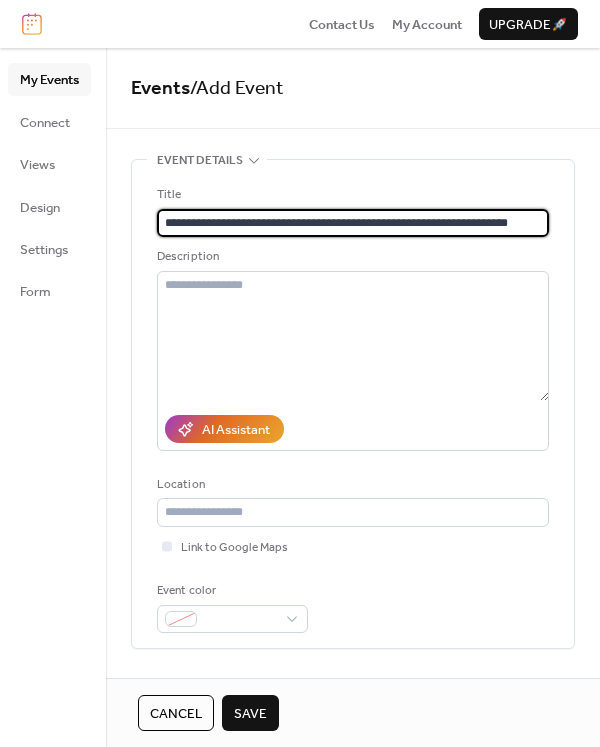 type on "**********" 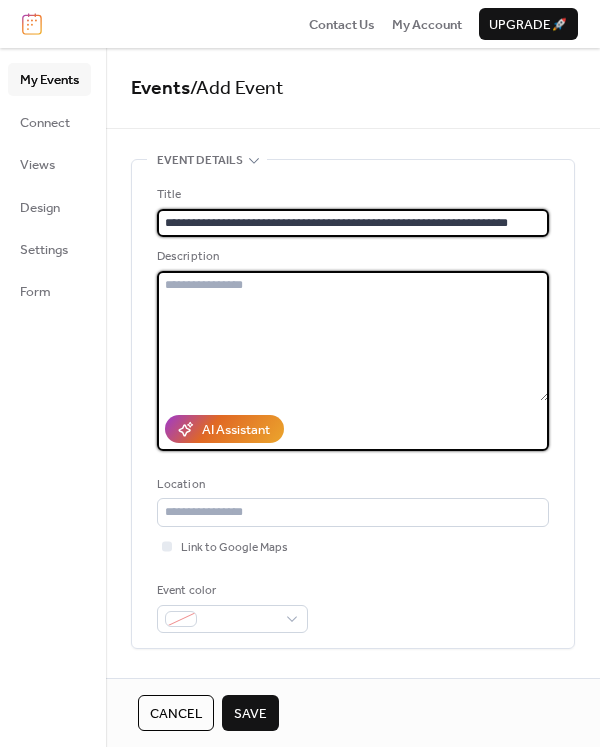 click at bounding box center [353, 336] 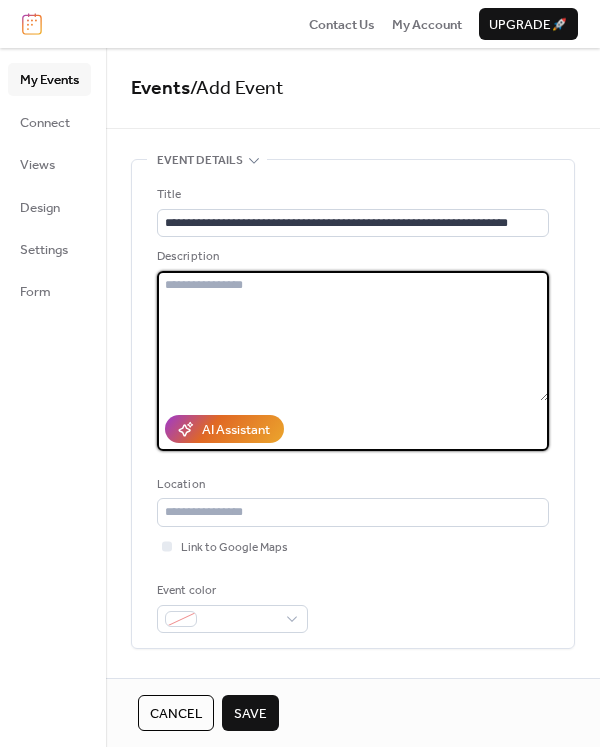 scroll, scrollTop: 0, scrollLeft: 0, axis: both 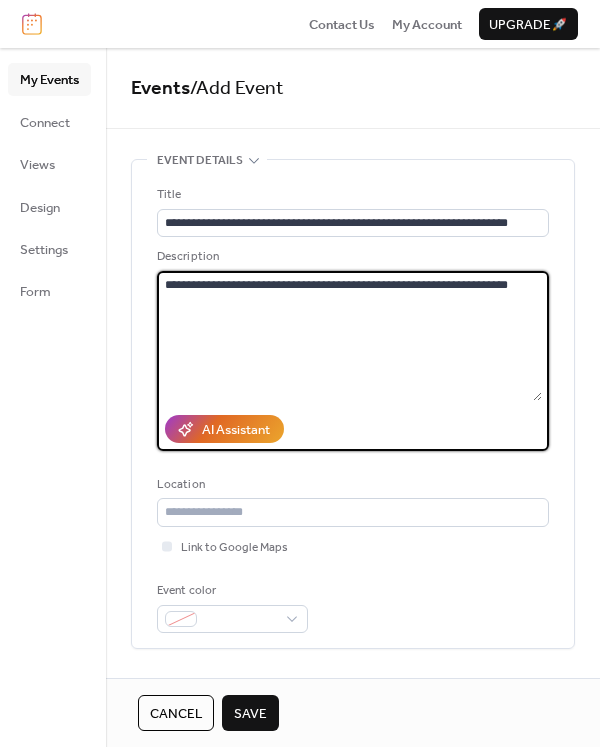 type on "**********" 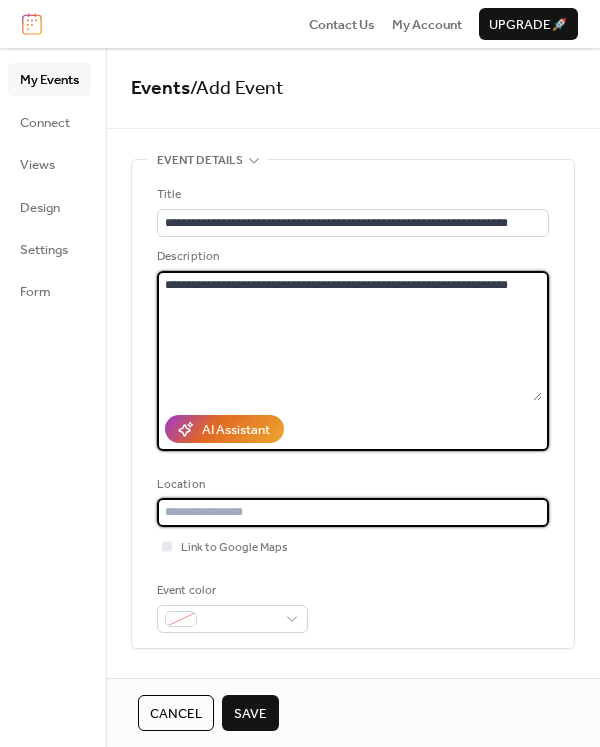 click at bounding box center [353, 512] 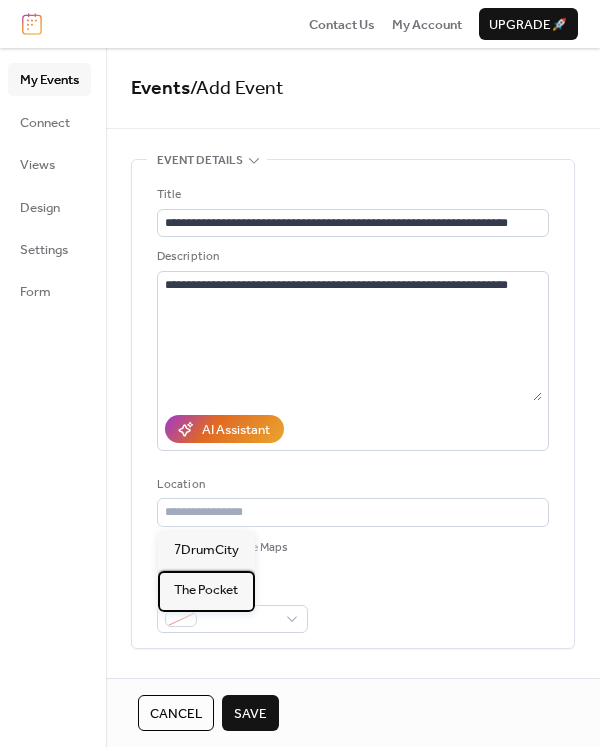 click on "The Pocket" at bounding box center [206, 590] 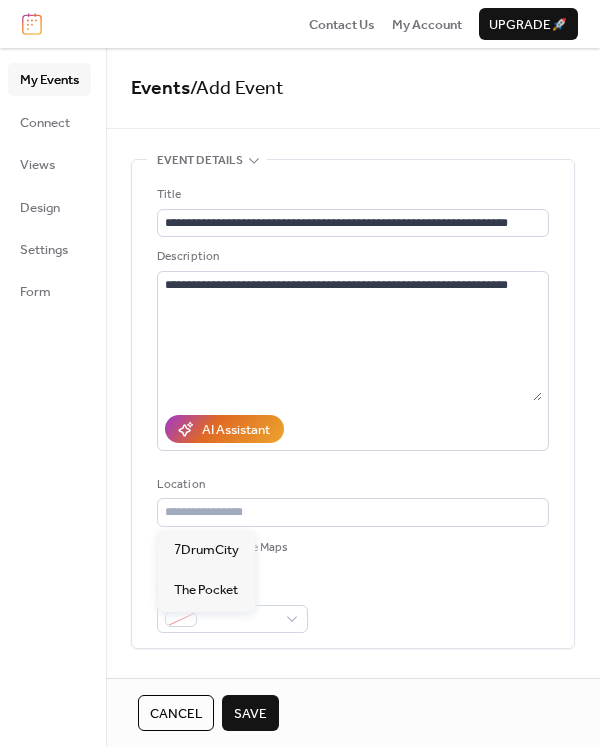 type on "**********" 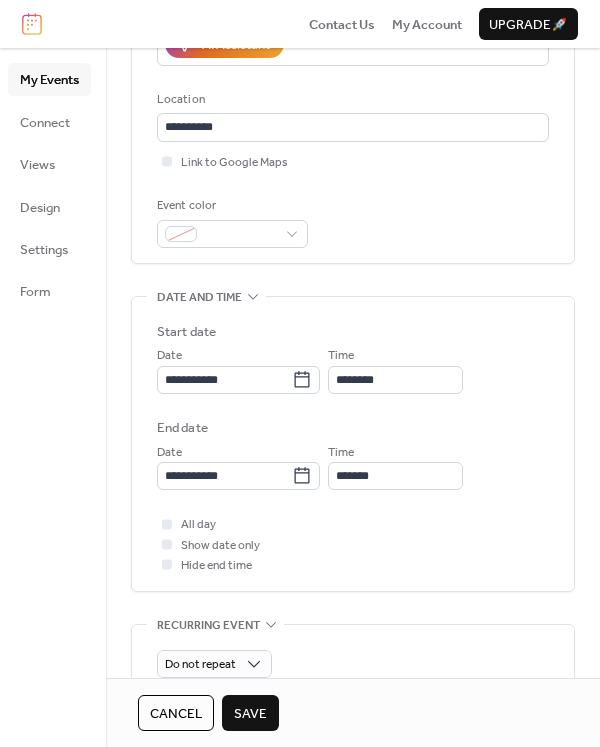 scroll, scrollTop: 386, scrollLeft: 0, axis: vertical 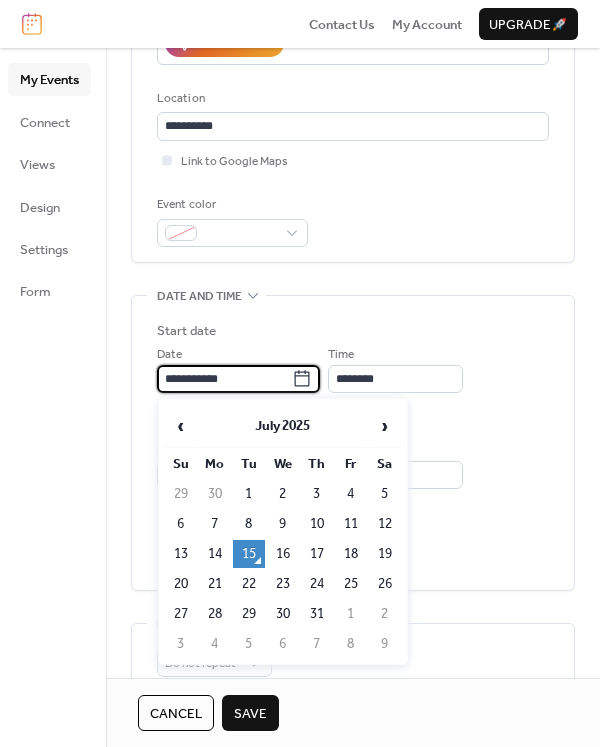 click on "**********" at bounding box center [224, 379] 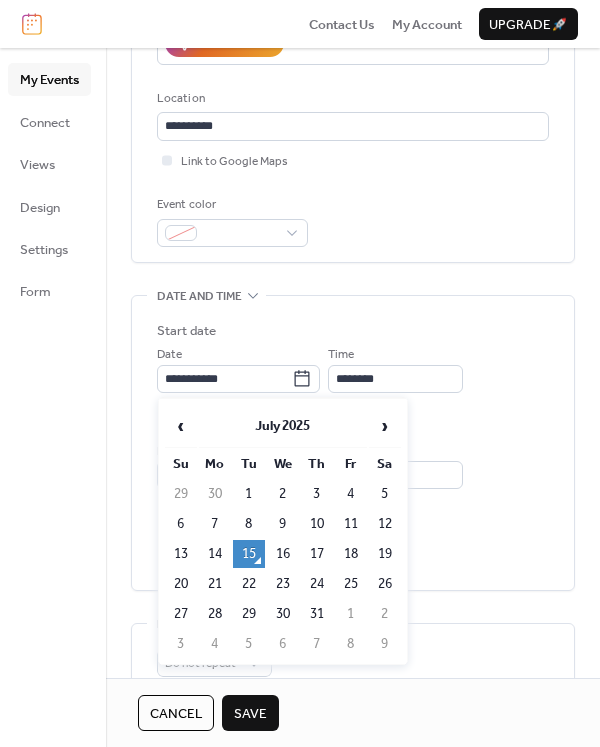 click on "›" at bounding box center (385, 426) 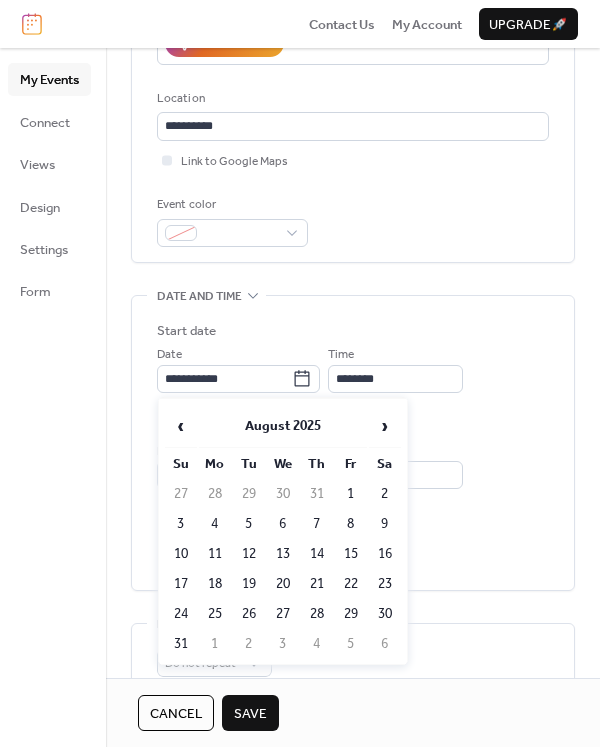 click on "›" at bounding box center [385, 426] 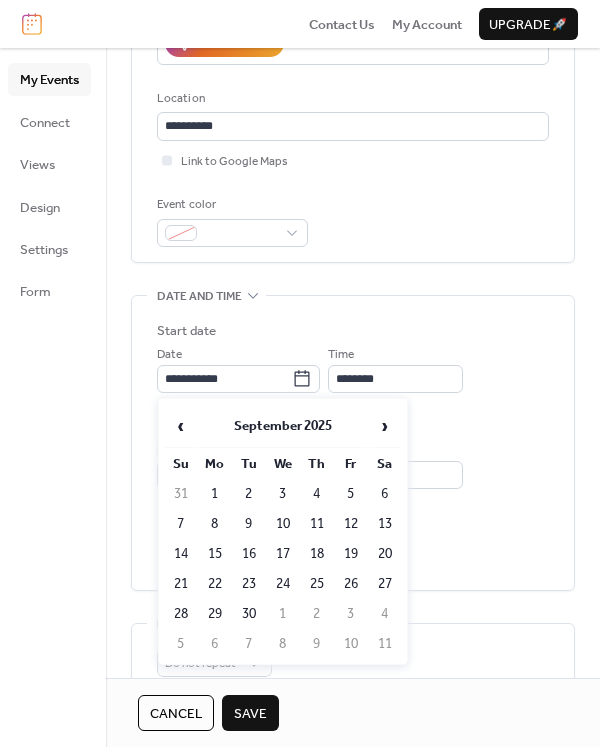 click on "11" at bounding box center (317, 524) 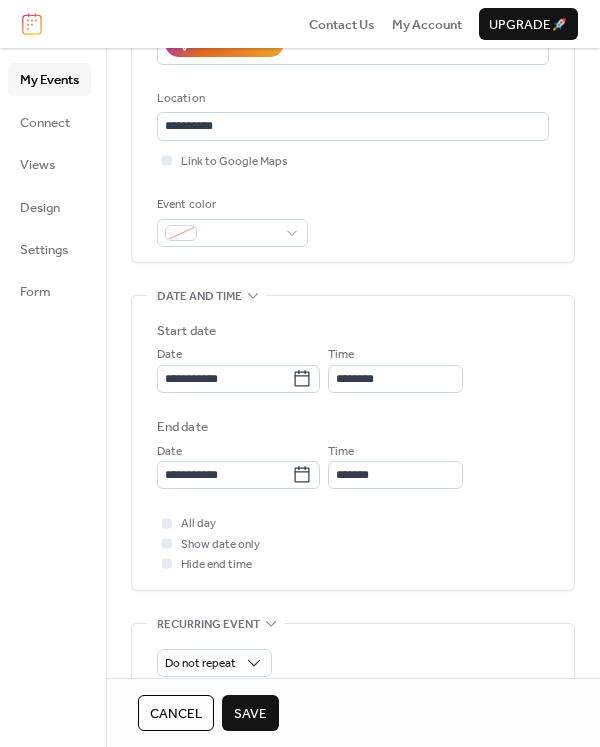 click on "**********" at bounding box center (353, 405) 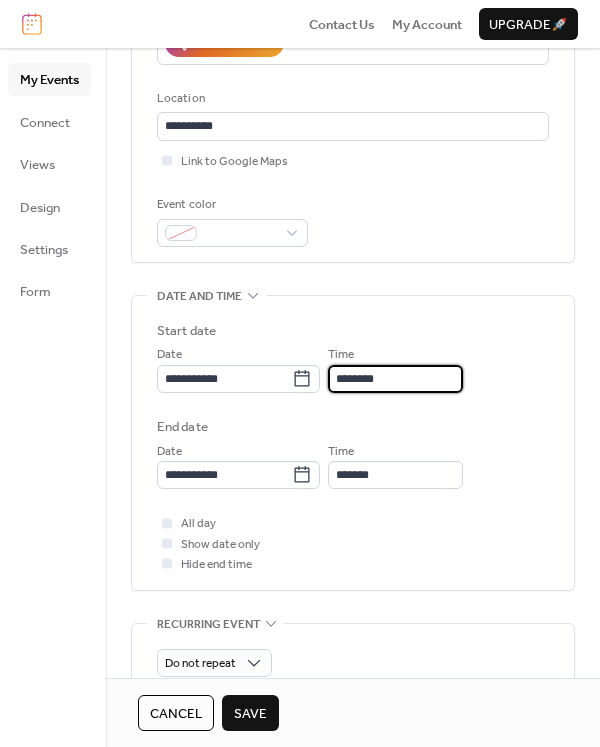 click on "********" at bounding box center (395, 379) 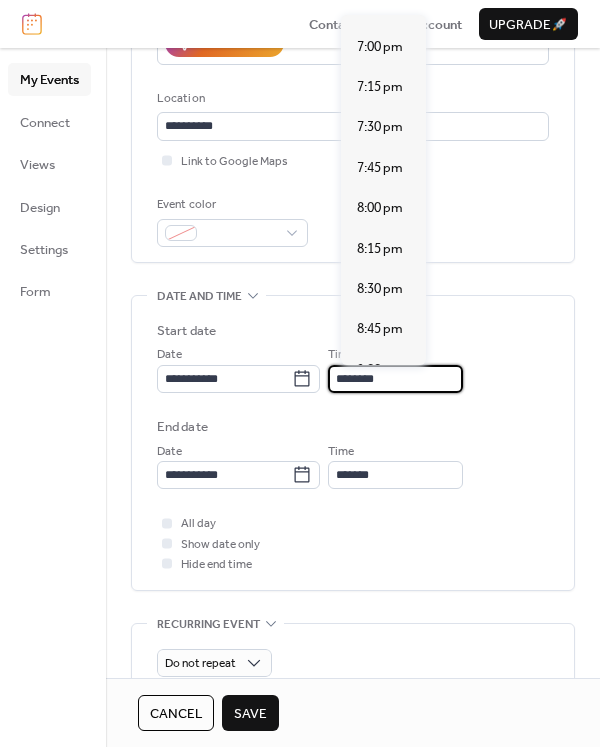 scroll, scrollTop: 2940, scrollLeft: 0, axis: vertical 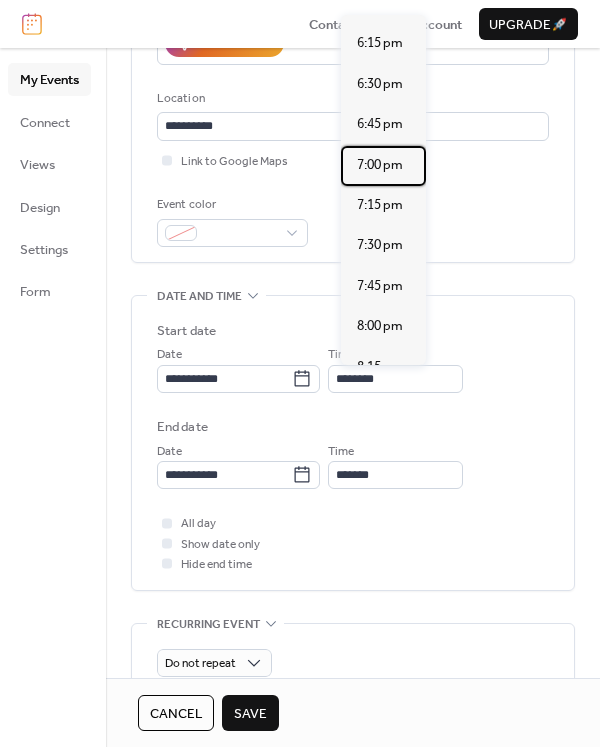 click on "7:00 pm" at bounding box center (380, 165) 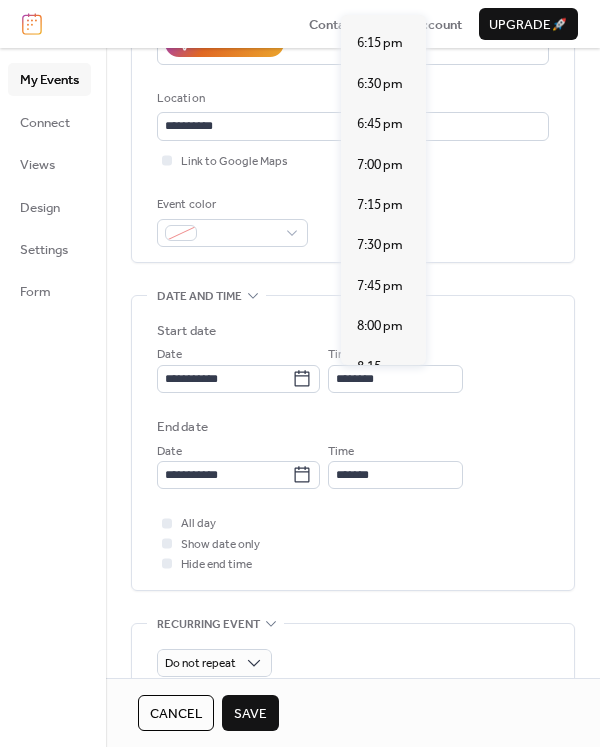 type on "*******" 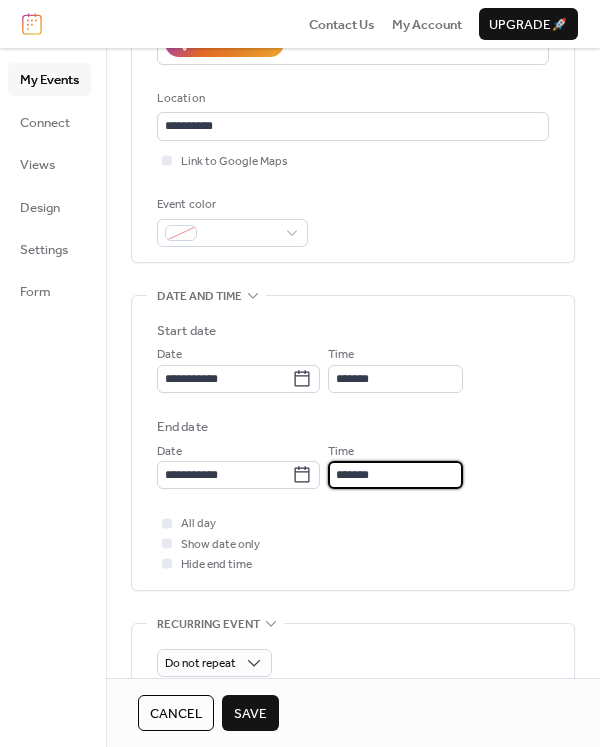 click on "*******" at bounding box center [395, 475] 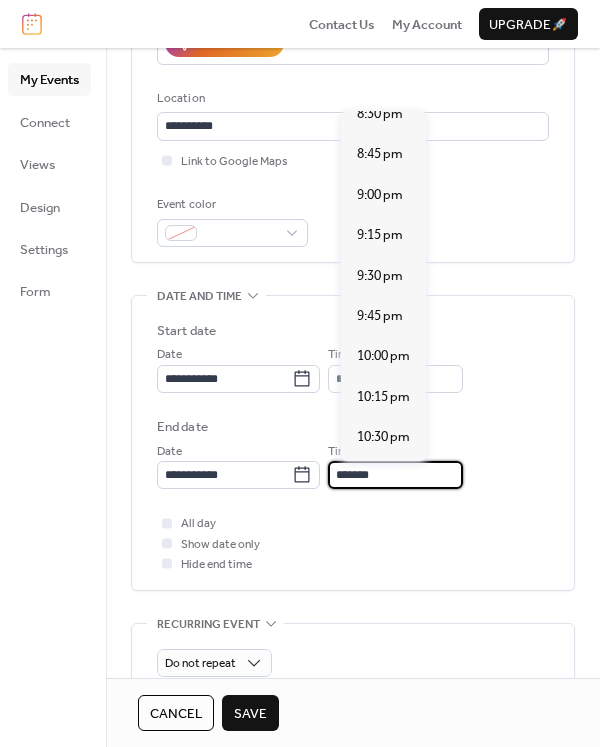 scroll, scrollTop: 258, scrollLeft: 0, axis: vertical 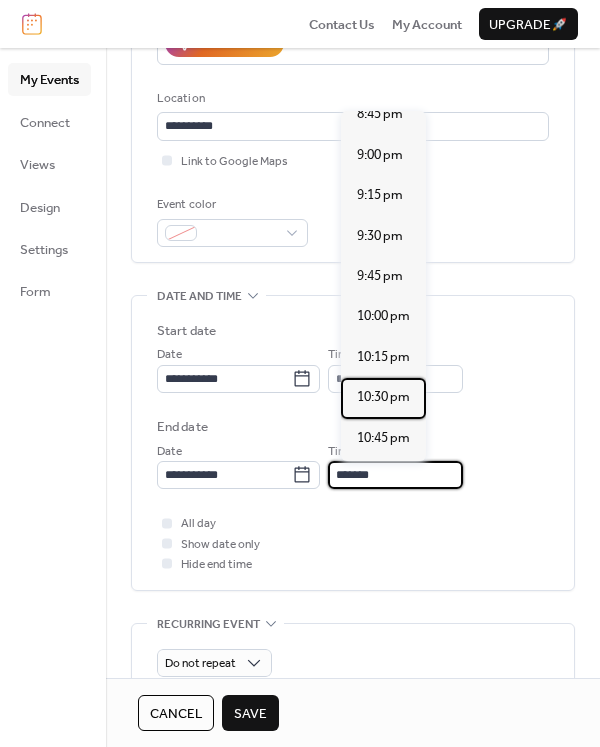 click on "10:30 pm" at bounding box center [383, 397] 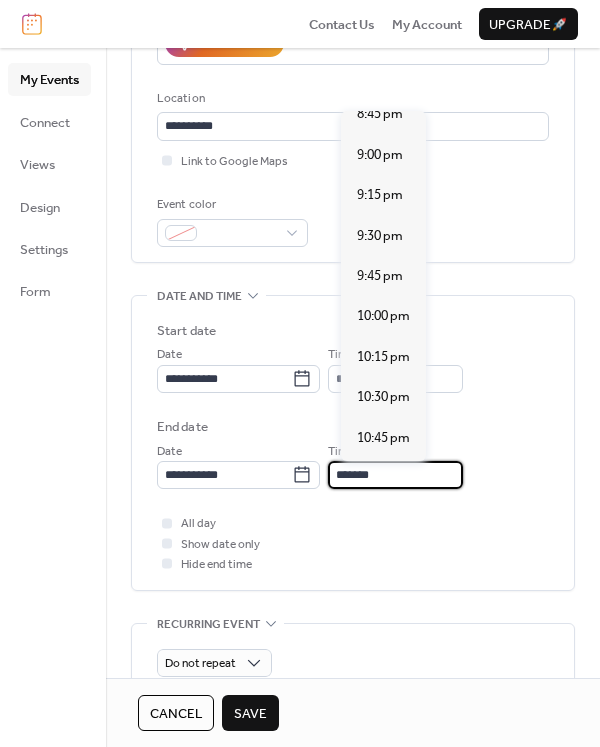 type on "********" 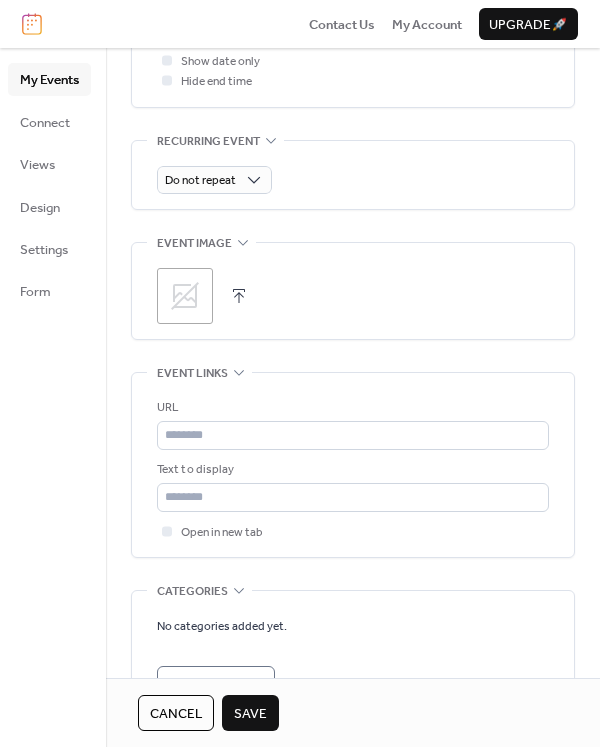 scroll, scrollTop: 902, scrollLeft: 0, axis: vertical 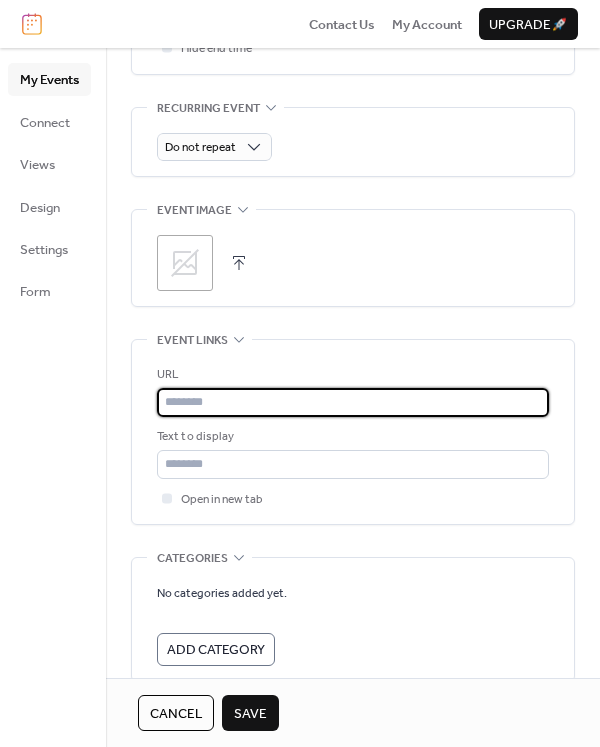 click at bounding box center (353, 402) 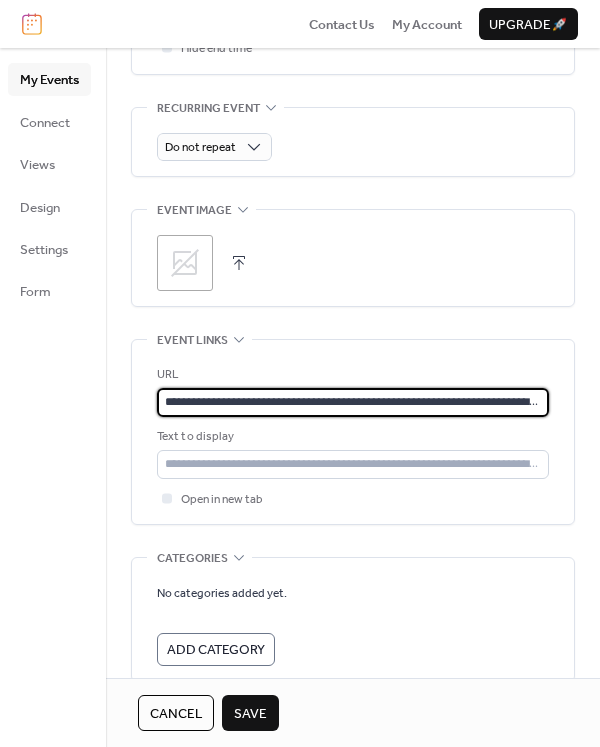 scroll, scrollTop: 0, scrollLeft: 284, axis: horizontal 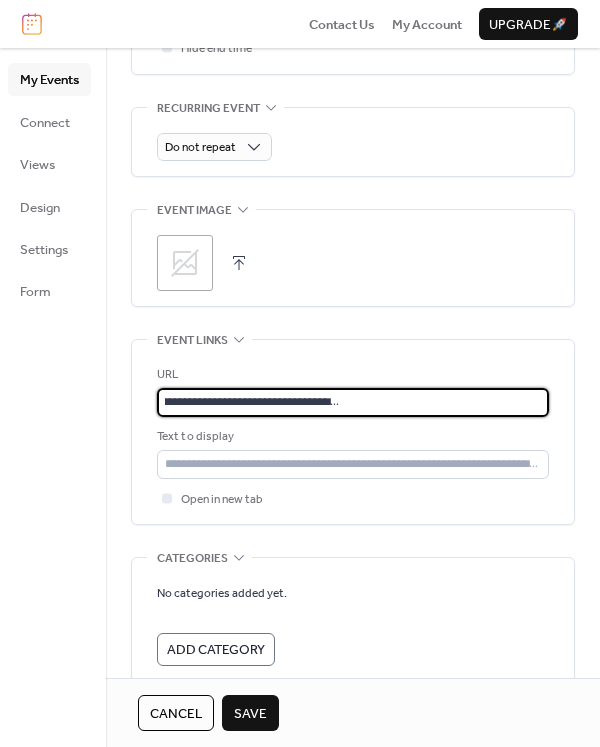 type on "**********" 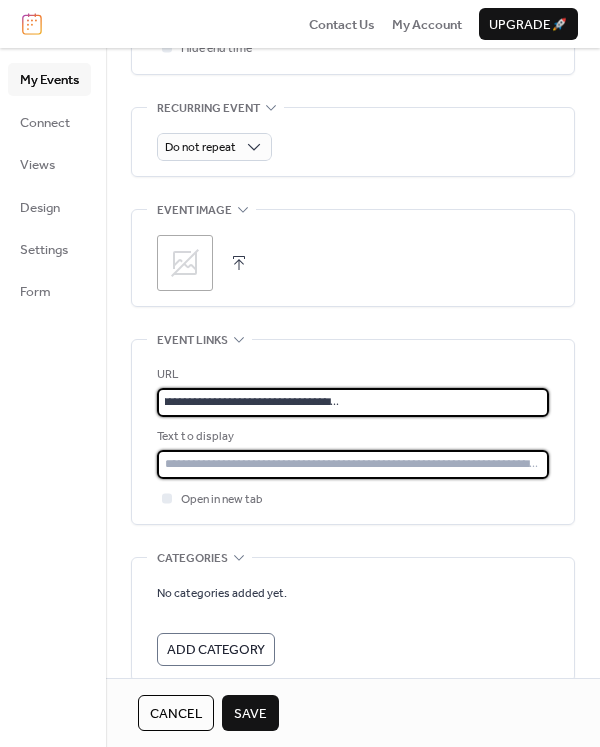 click at bounding box center [353, 464] 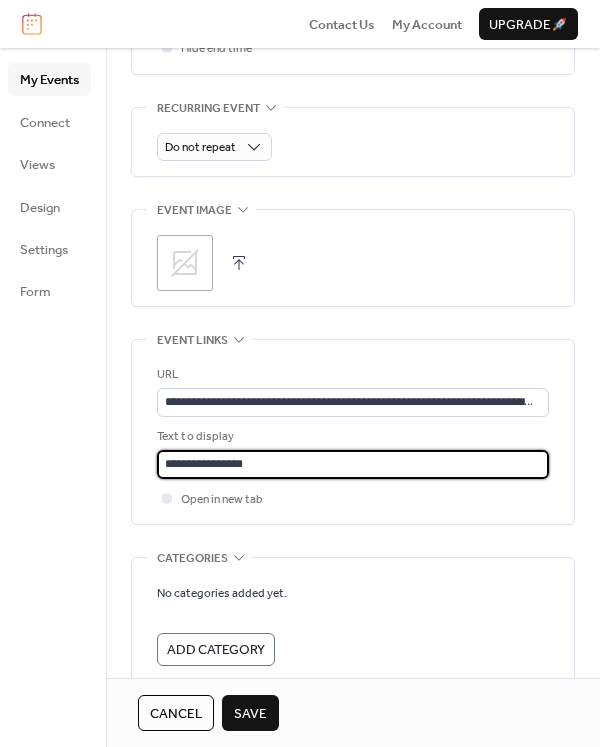 type on "**********" 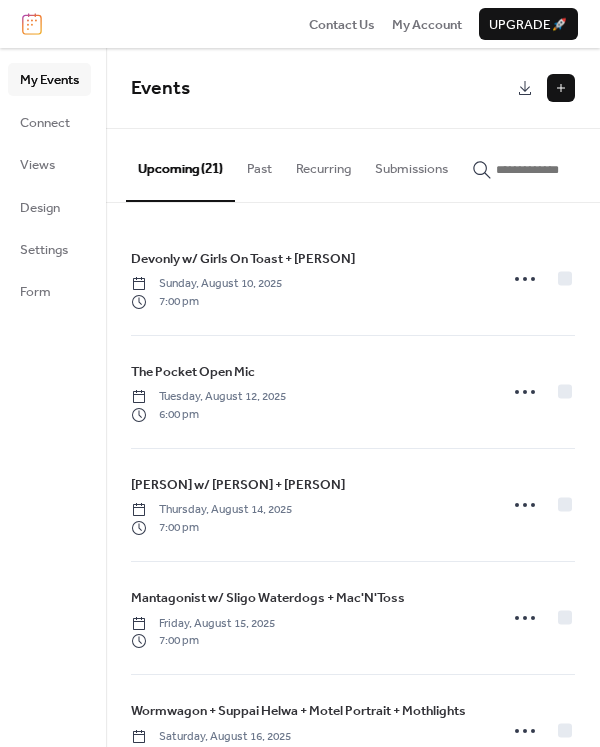 click at bounding box center [561, 88] 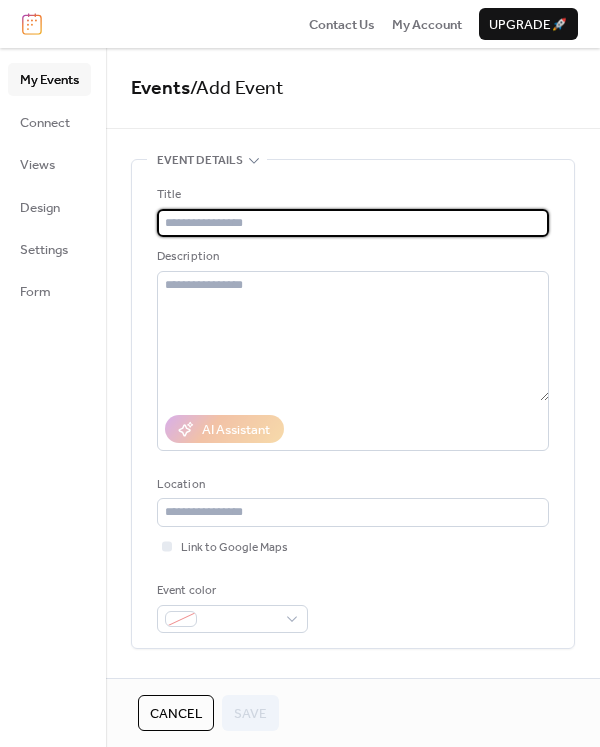 click at bounding box center (353, 223) 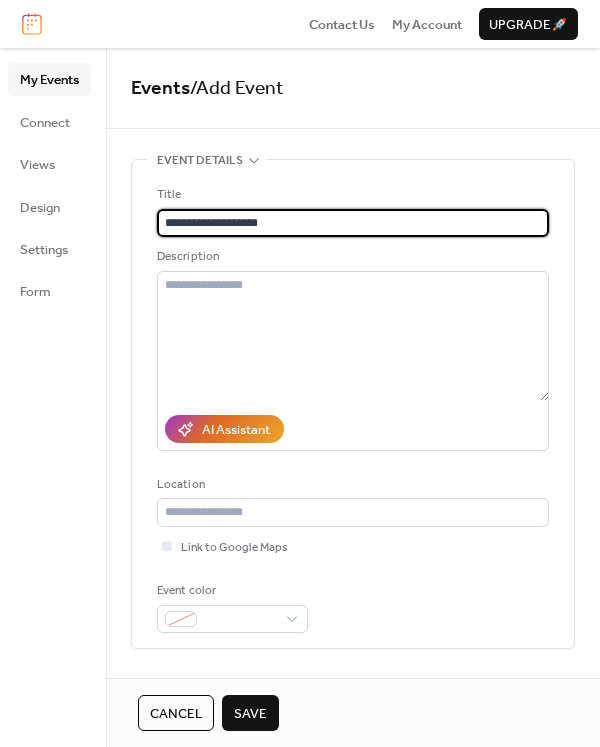 type on "**********" 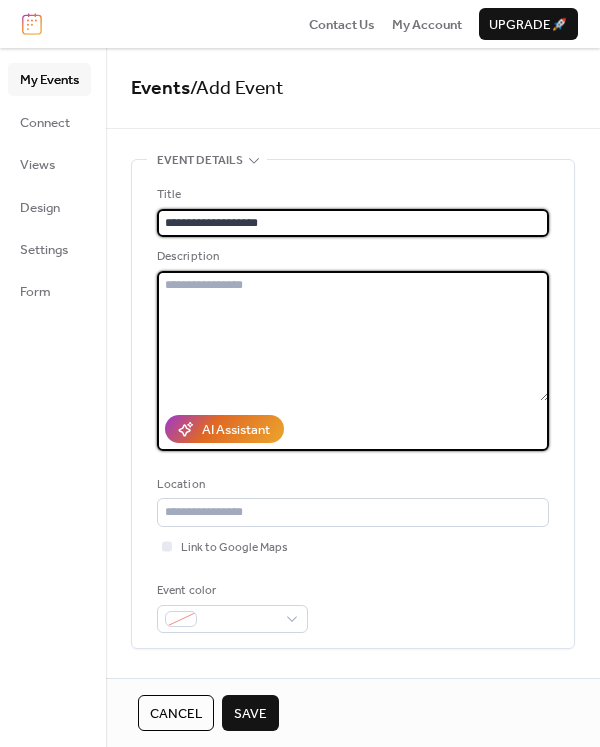 click at bounding box center [353, 336] 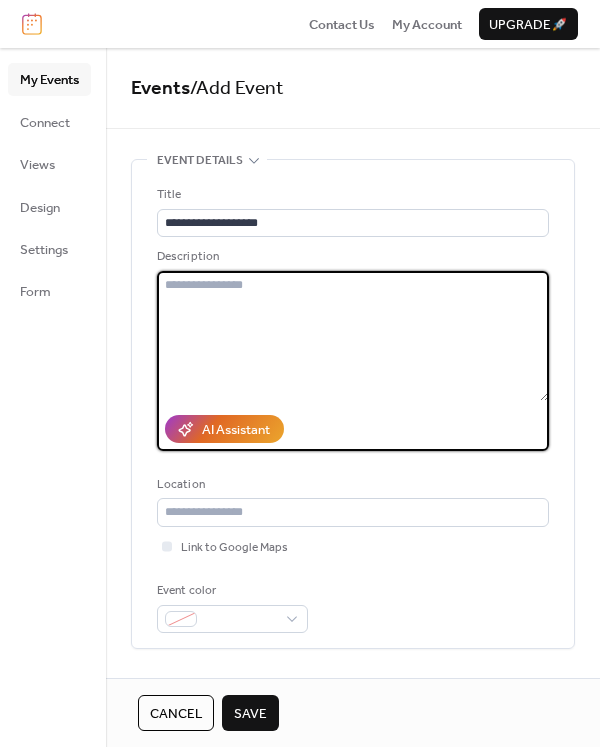paste on "**********" 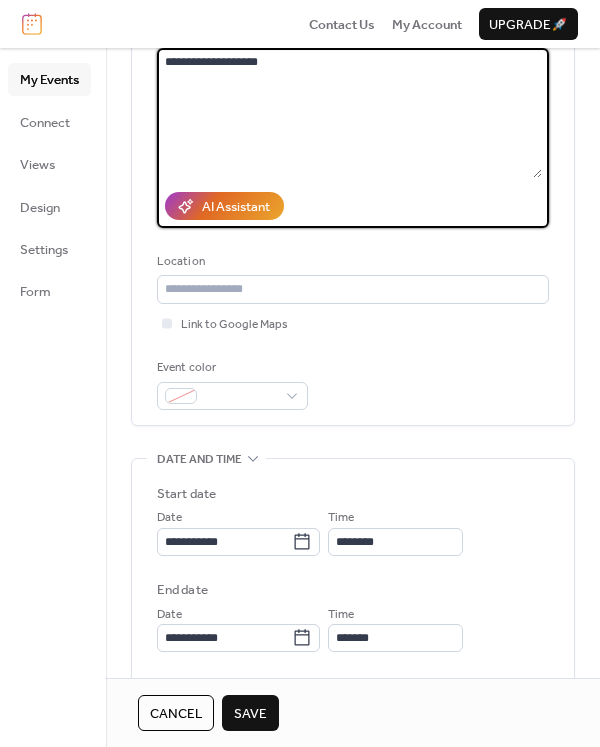 scroll, scrollTop: 224, scrollLeft: 0, axis: vertical 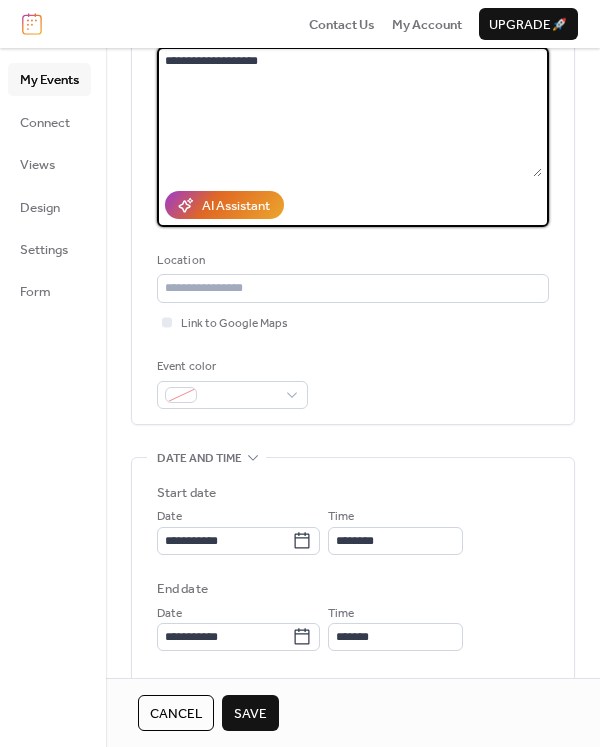 type on "**********" 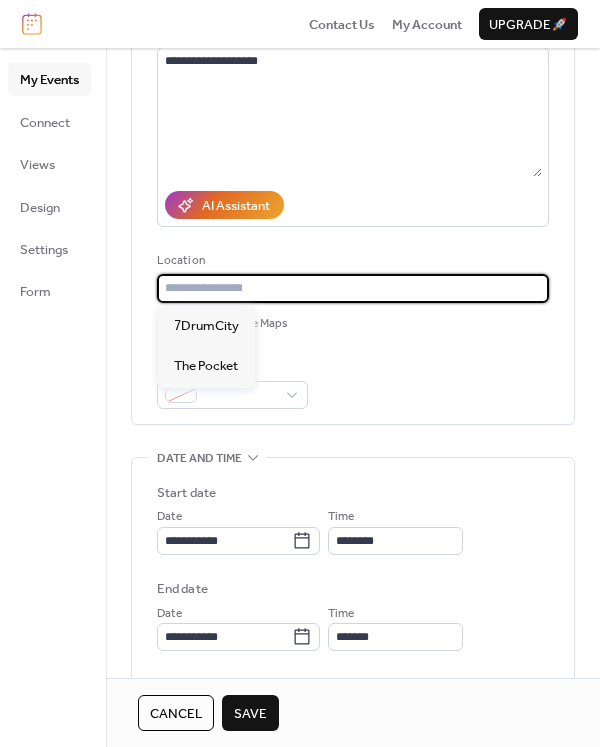 click at bounding box center (353, 288) 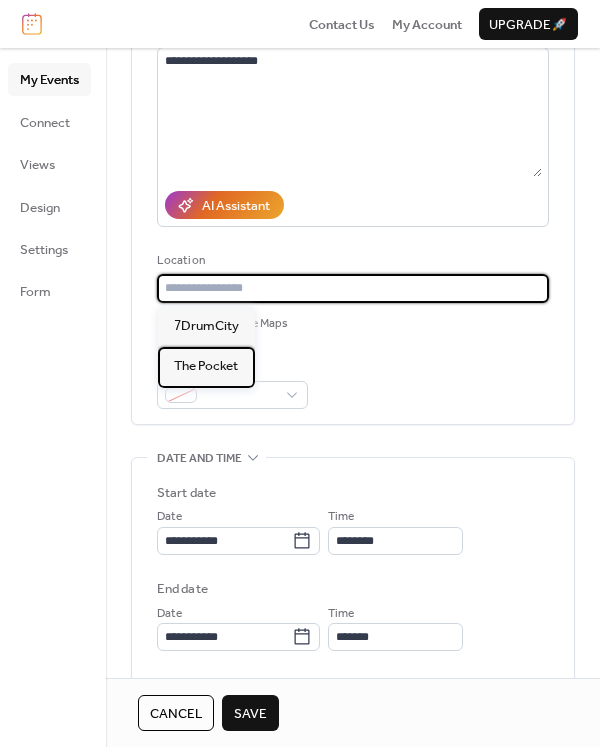 click on "The Pocket" at bounding box center [206, 366] 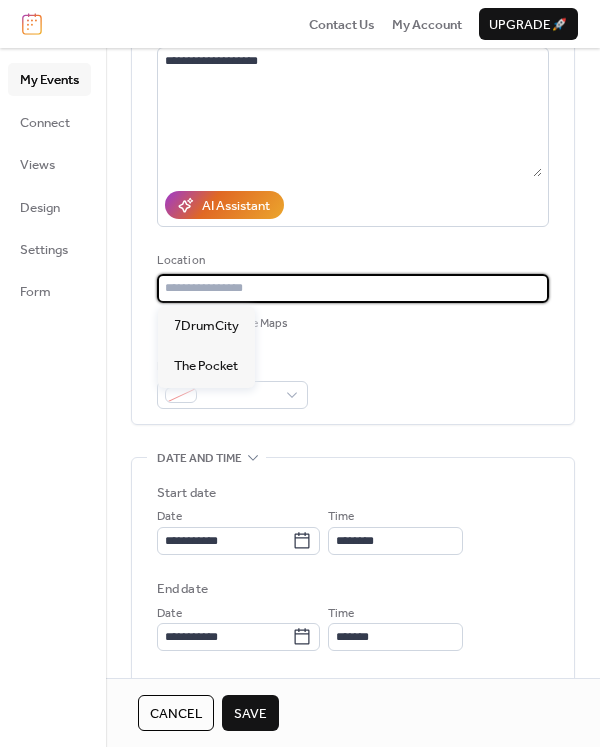 type on "**********" 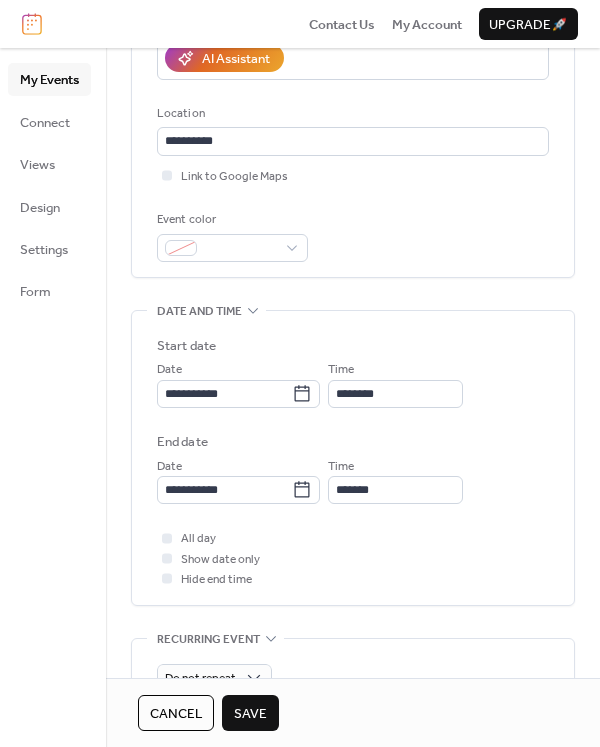 scroll, scrollTop: 372, scrollLeft: 0, axis: vertical 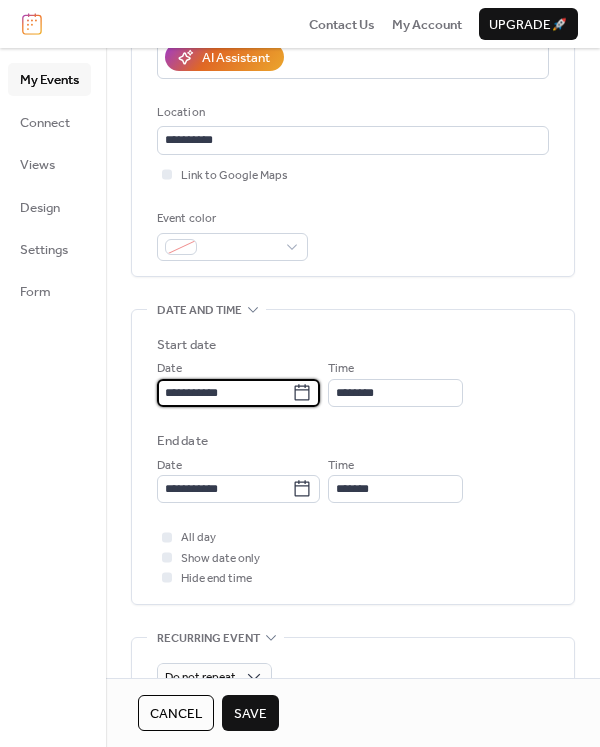 click on "**********" at bounding box center [224, 393] 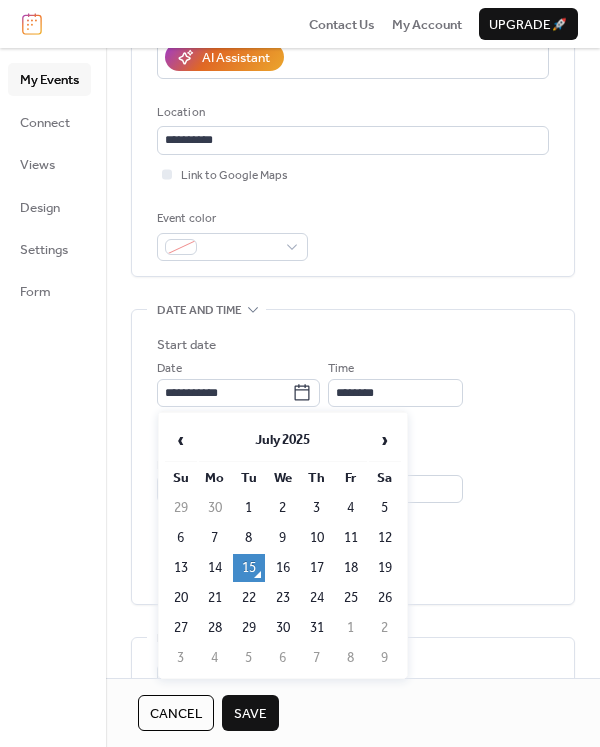 click on "›" at bounding box center [385, 440] 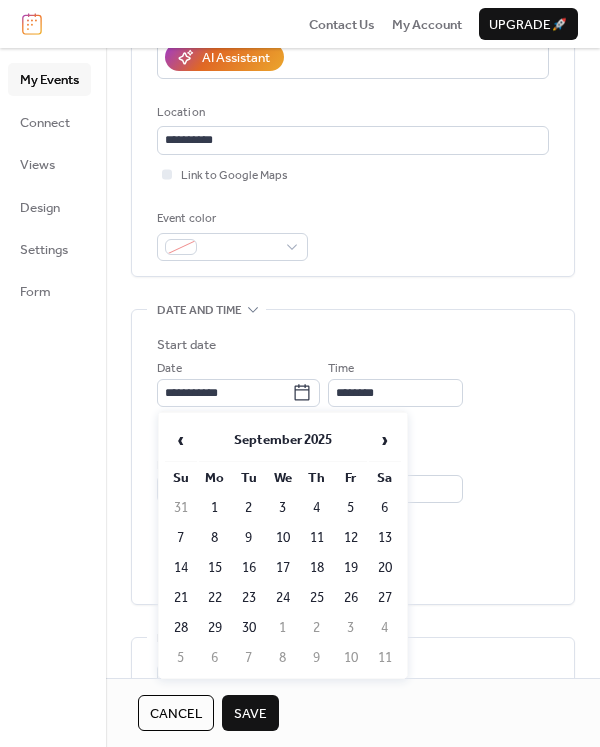 click on "16" at bounding box center [249, 568] 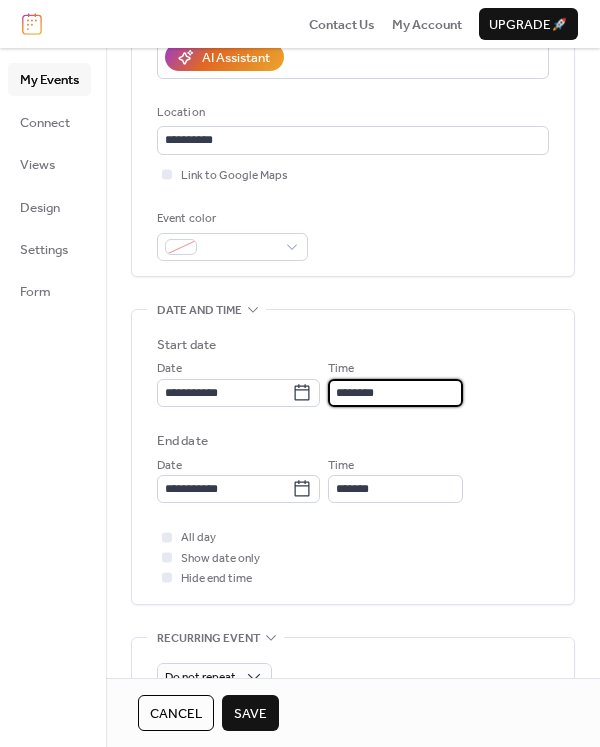 click on "********" at bounding box center [395, 393] 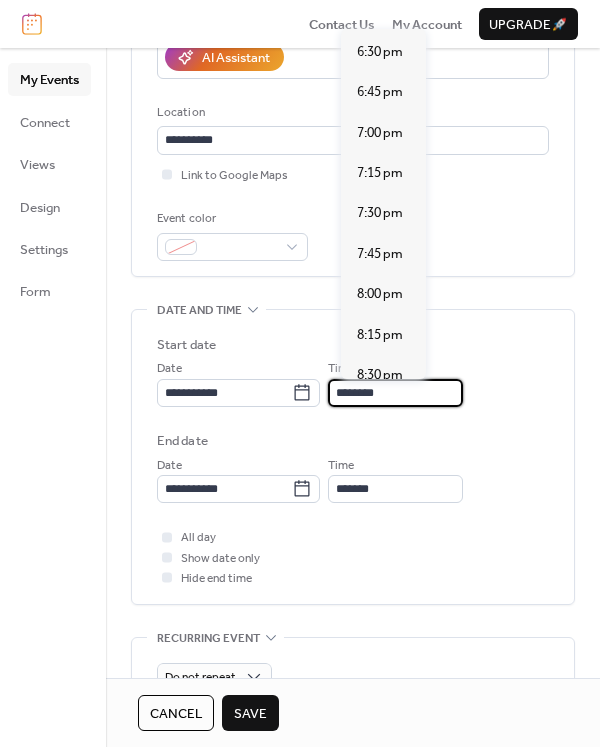 scroll, scrollTop: 2866, scrollLeft: 0, axis: vertical 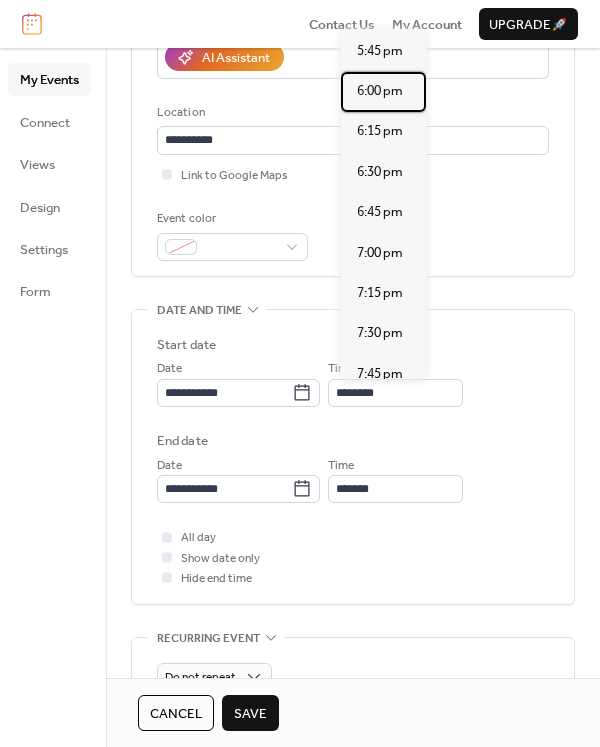 click on "6:00 pm" at bounding box center (380, 91) 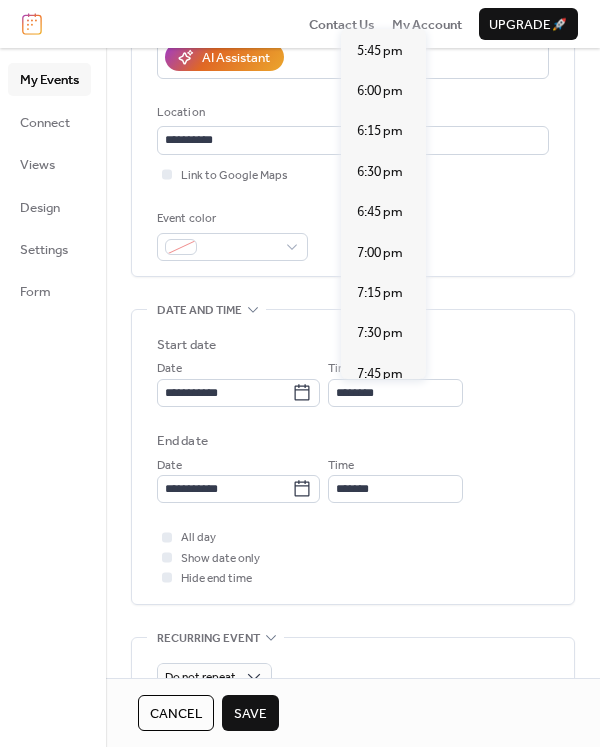 type on "*******" 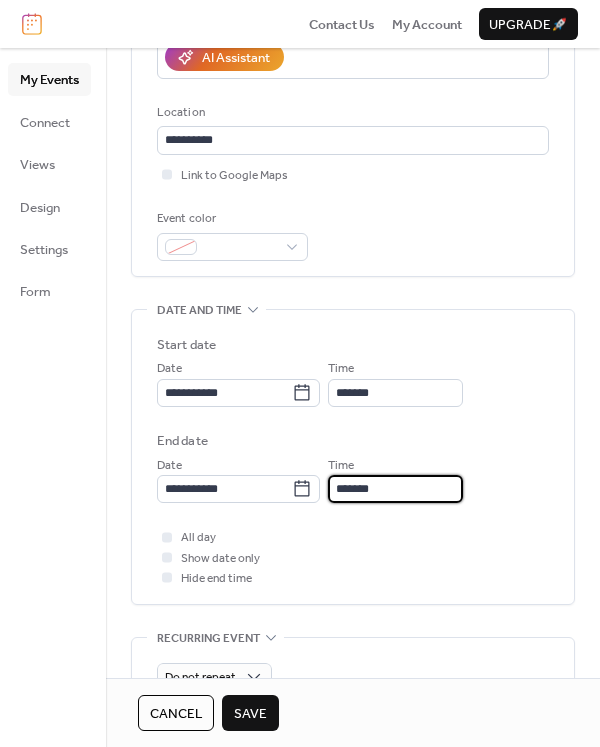 click on "*******" at bounding box center [395, 489] 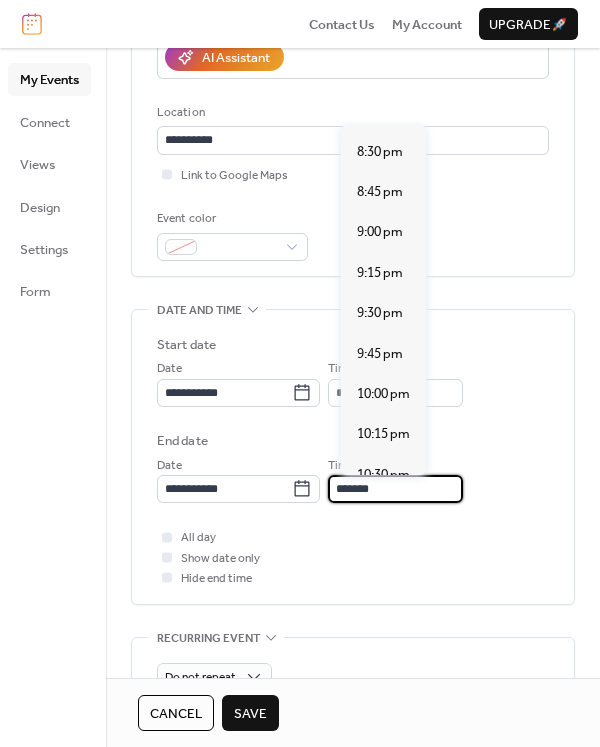 scroll, scrollTop: 359, scrollLeft: 0, axis: vertical 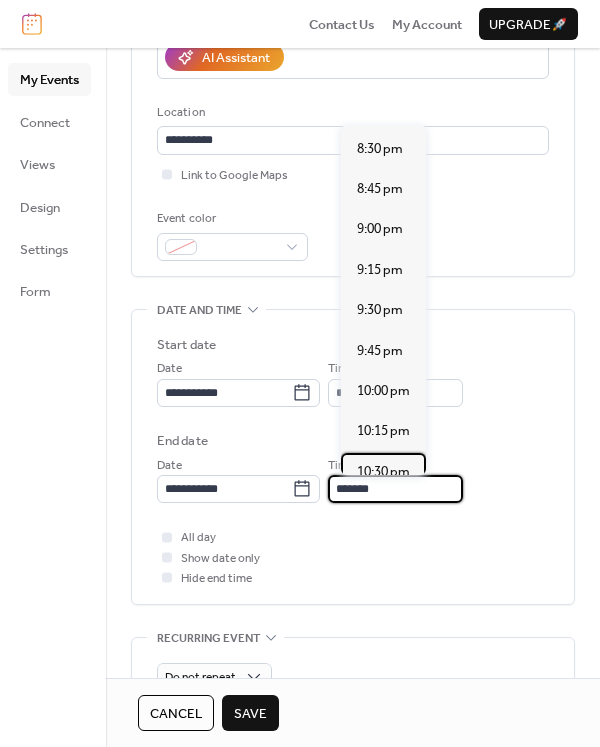 click on "10:30 pm" at bounding box center [383, 472] 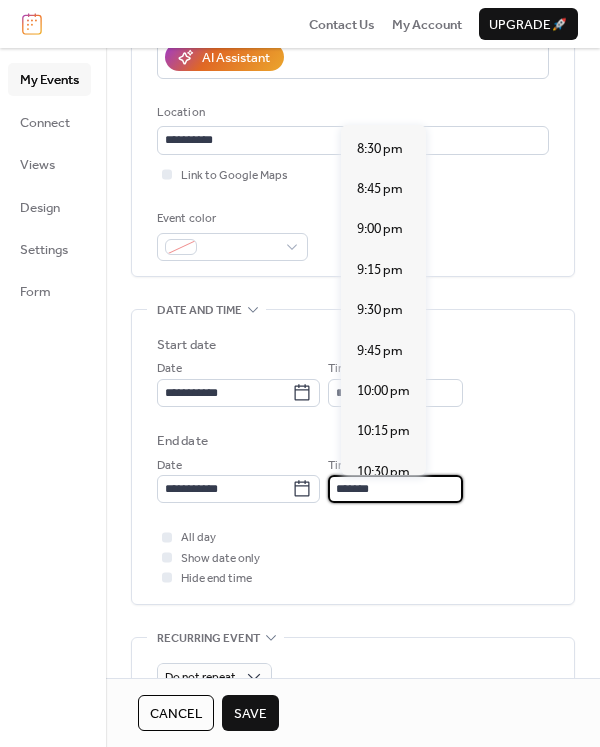 type on "********" 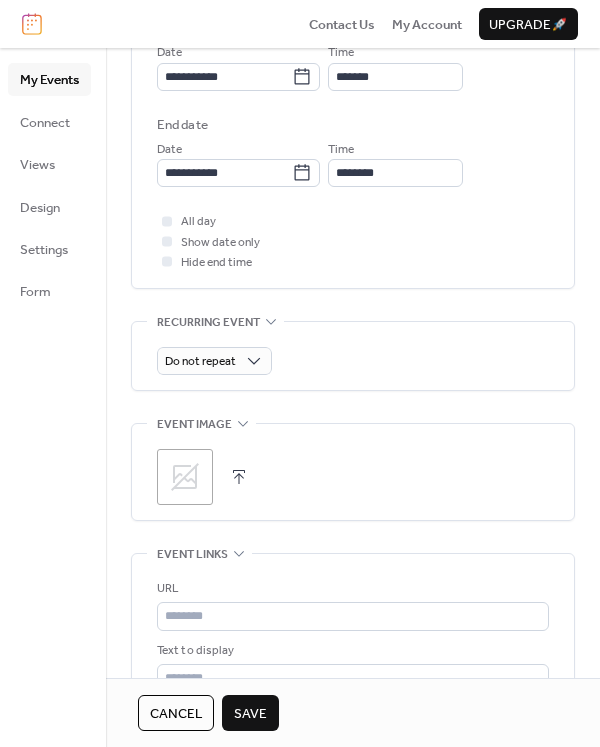 scroll, scrollTop: 715, scrollLeft: 0, axis: vertical 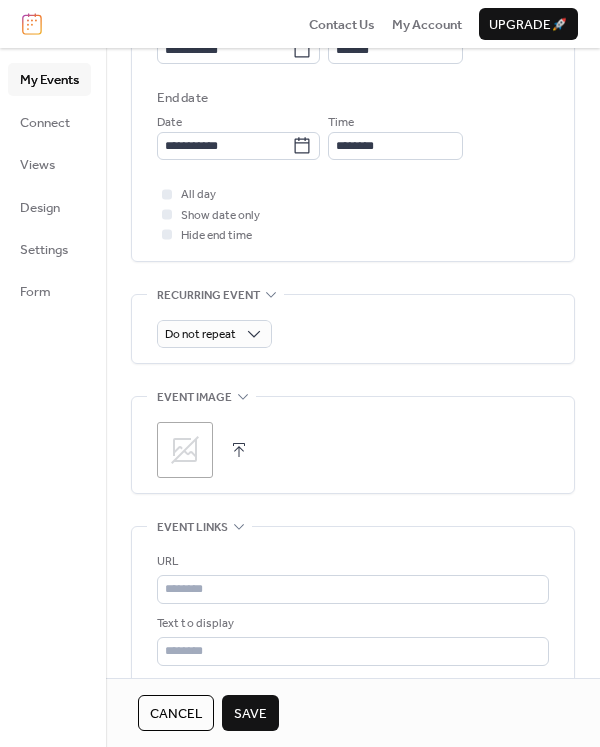click 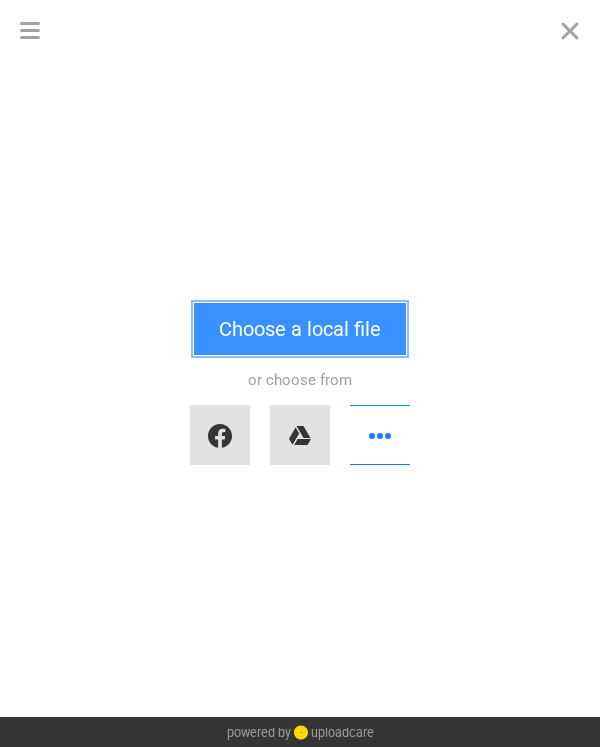 click on "Choose a local file" at bounding box center (300, 329) 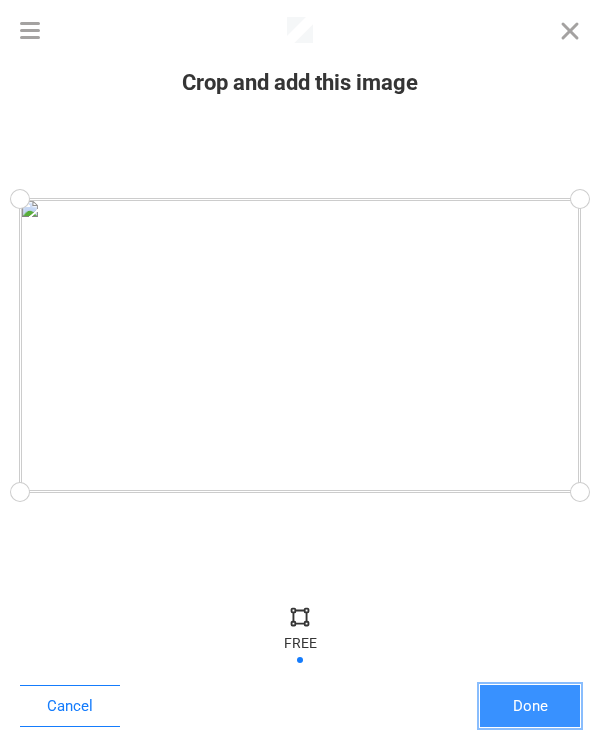 click on "Done" at bounding box center (530, 706) 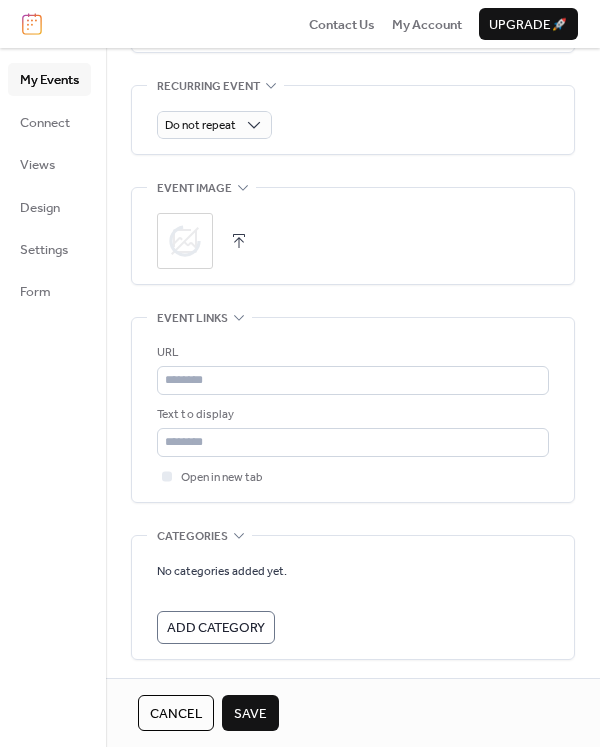 scroll, scrollTop: 925, scrollLeft: 0, axis: vertical 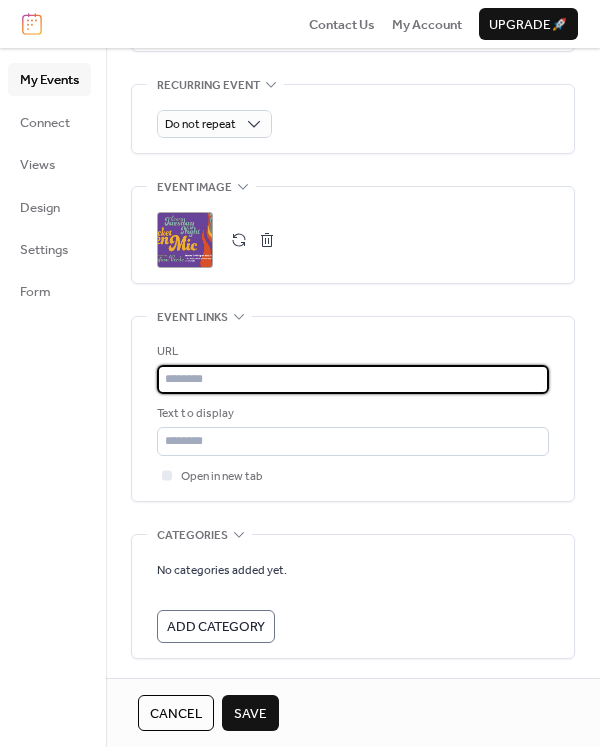 click at bounding box center (353, 379) 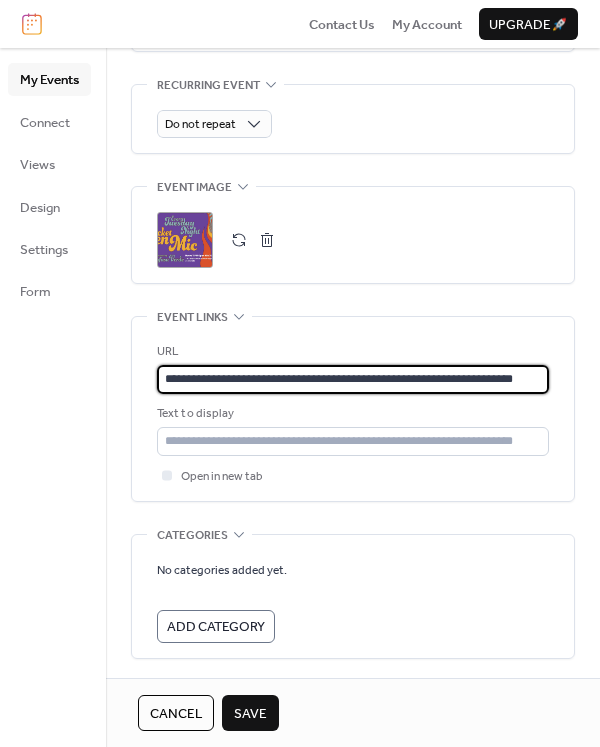 scroll, scrollTop: 0, scrollLeft: 34, axis: horizontal 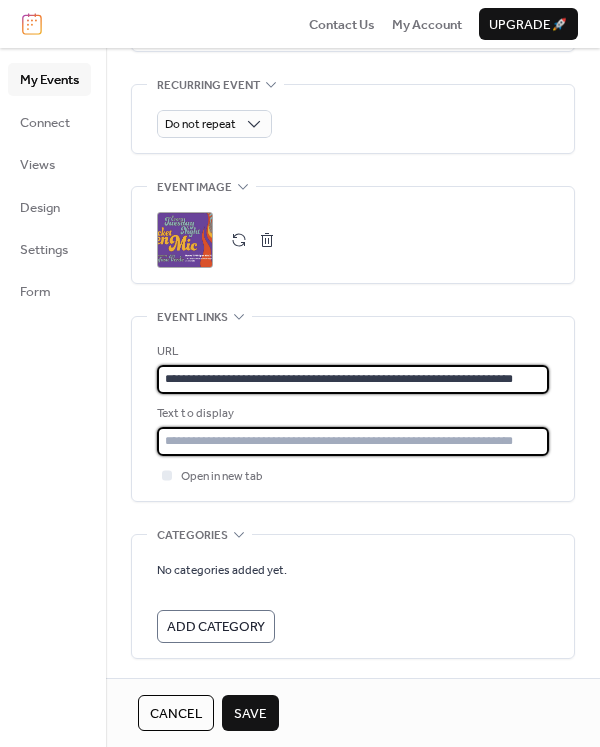 click at bounding box center (353, 441) 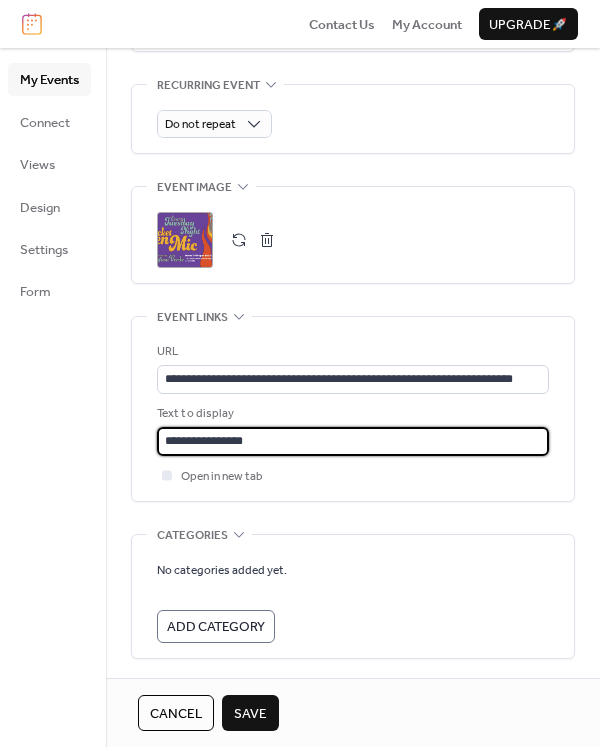 scroll, scrollTop: 1065, scrollLeft: 0, axis: vertical 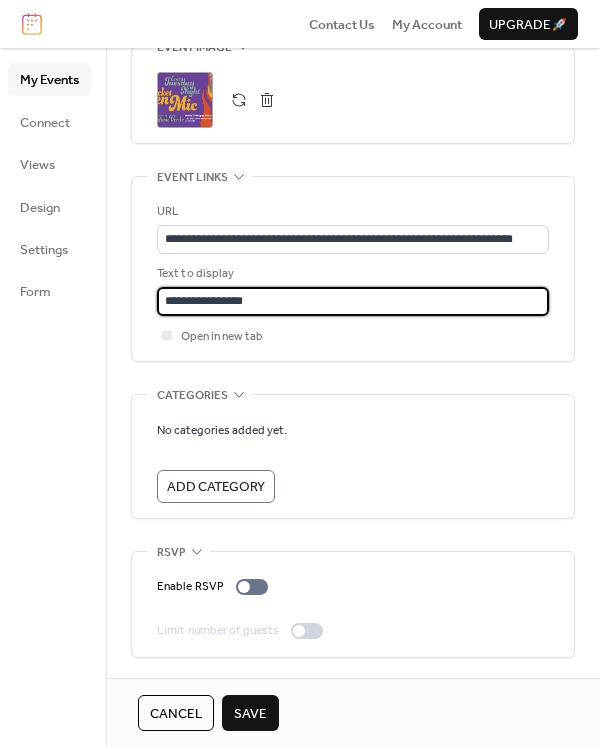 type on "**********" 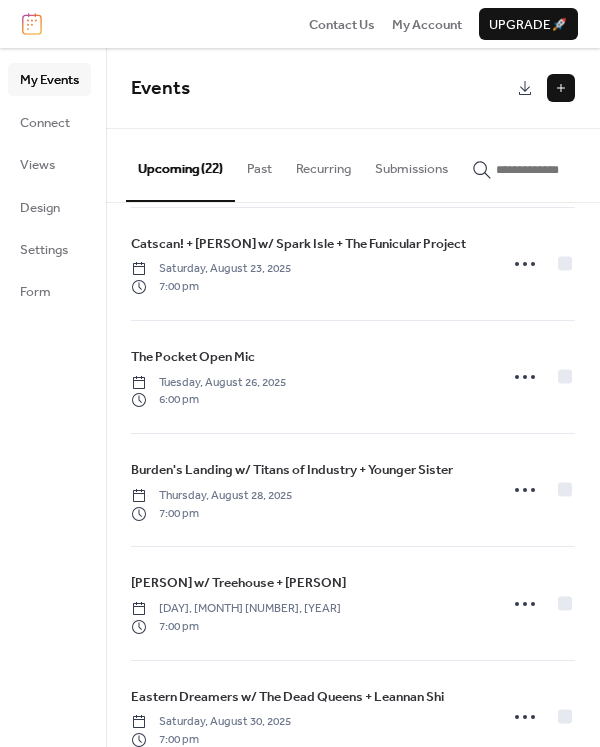 scroll, scrollTop: 1988, scrollLeft: 0, axis: vertical 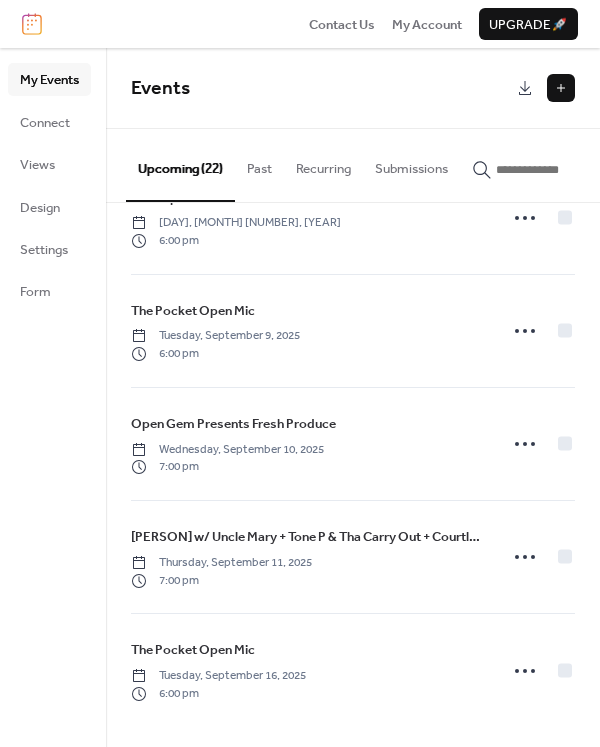 click at bounding box center [561, 88] 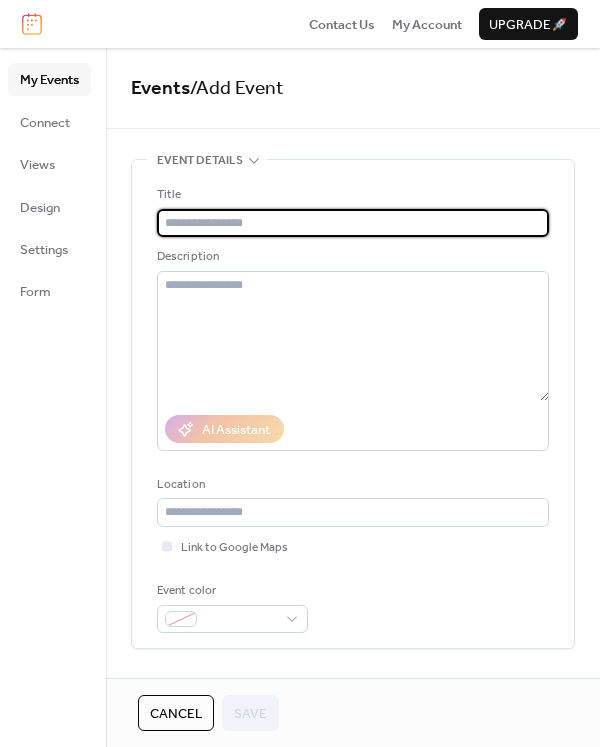 click at bounding box center (353, 223) 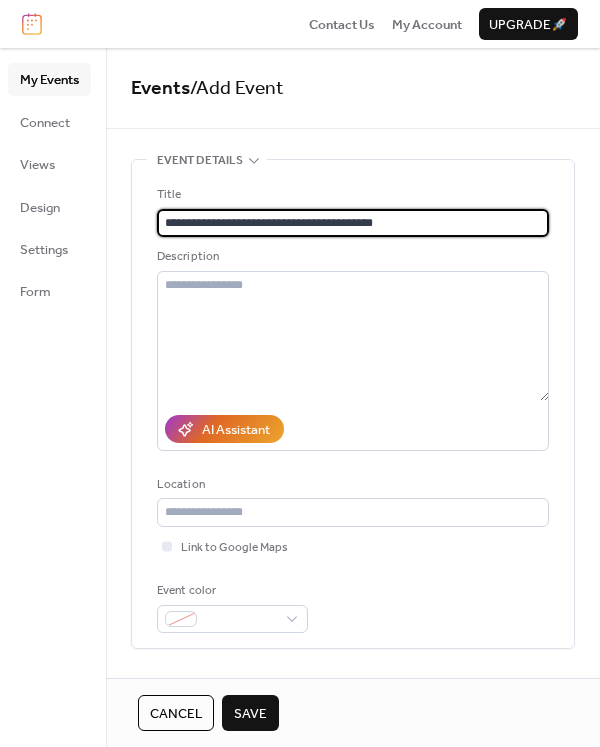 type on "**********" 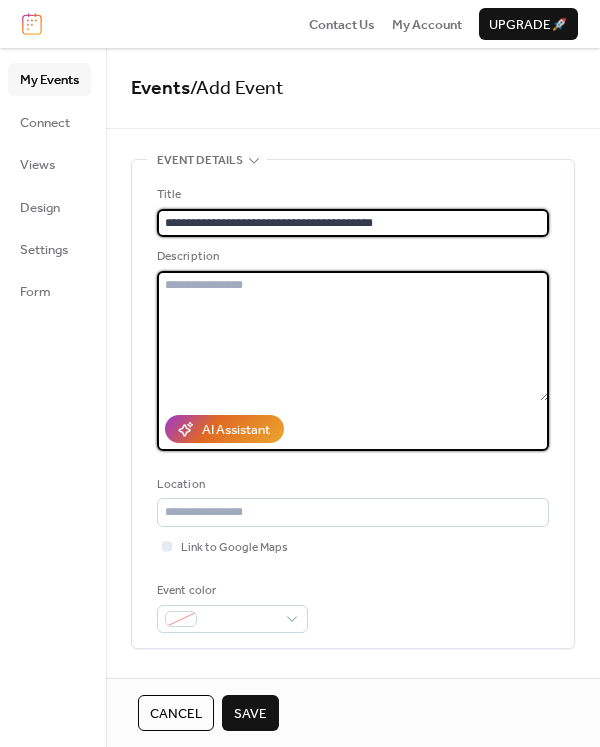 click at bounding box center (353, 336) 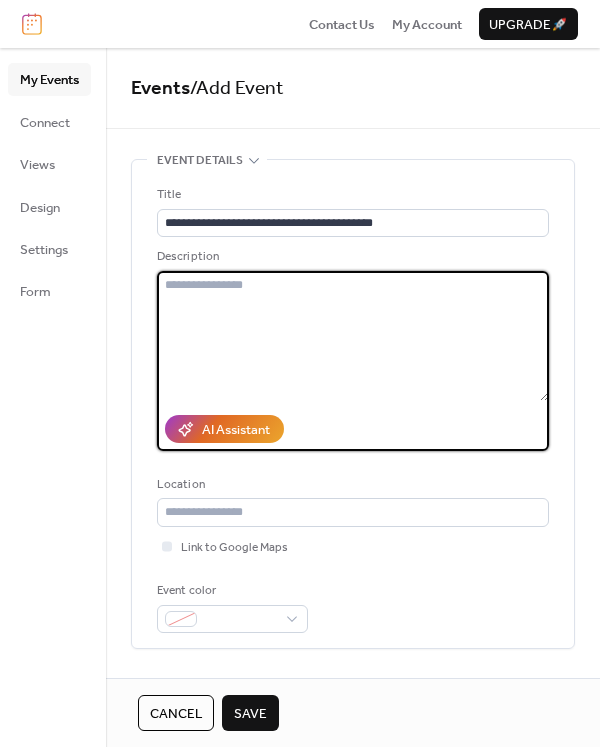 paste on "**********" 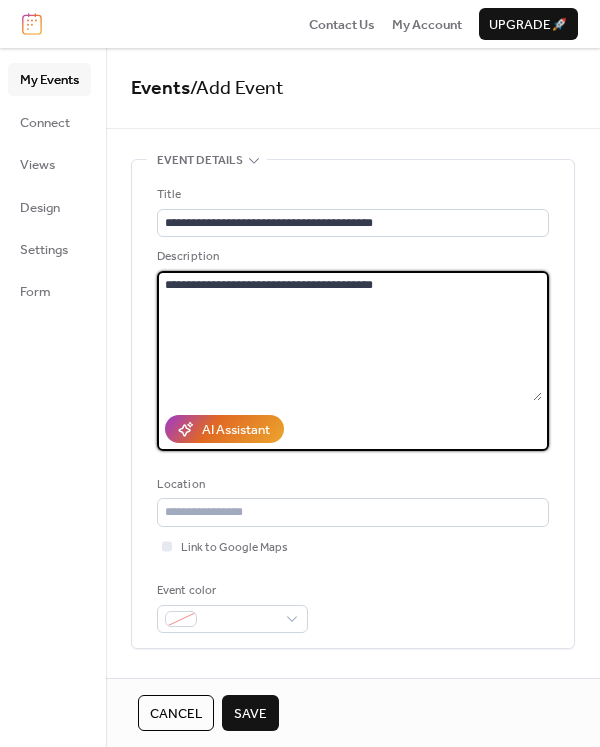 type on "**********" 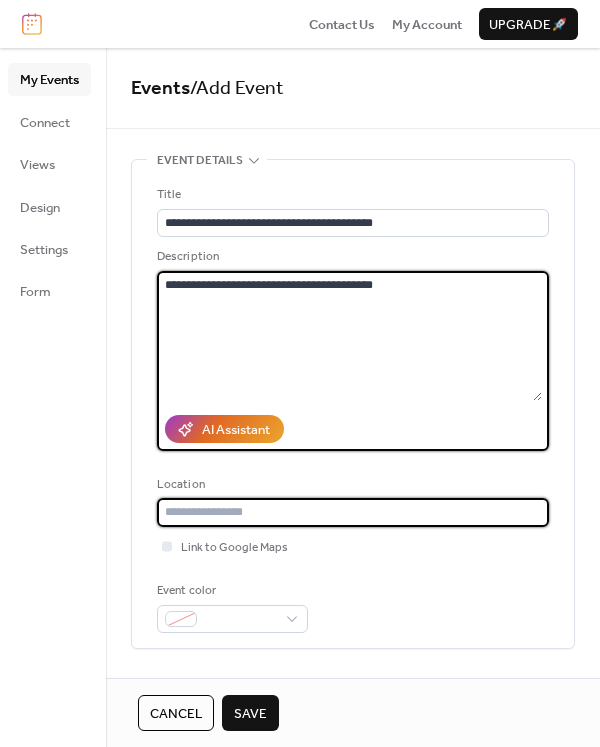 click at bounding box center (353, 512) 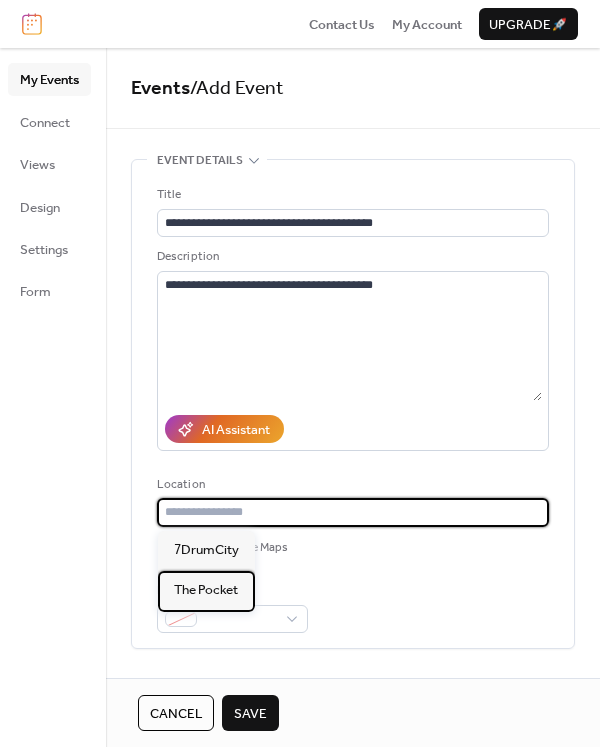 click on "The Pocket" at bounding box center (206, 590) 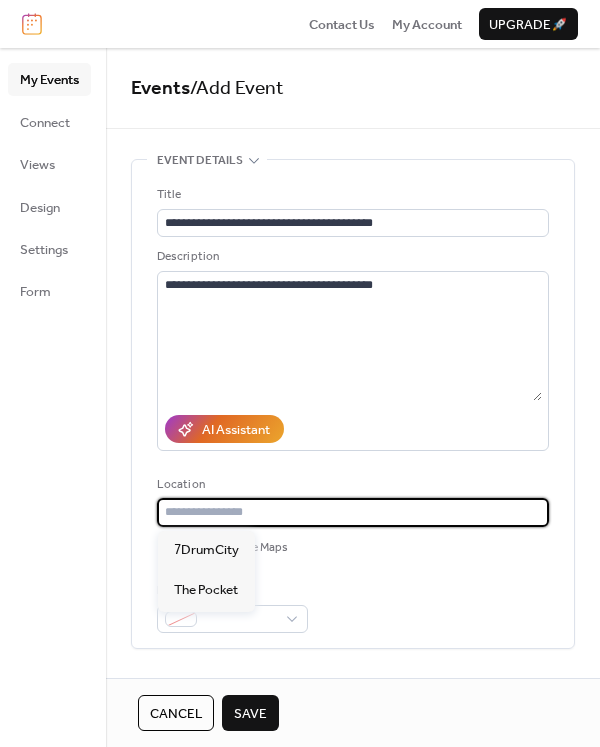 type on "**********" 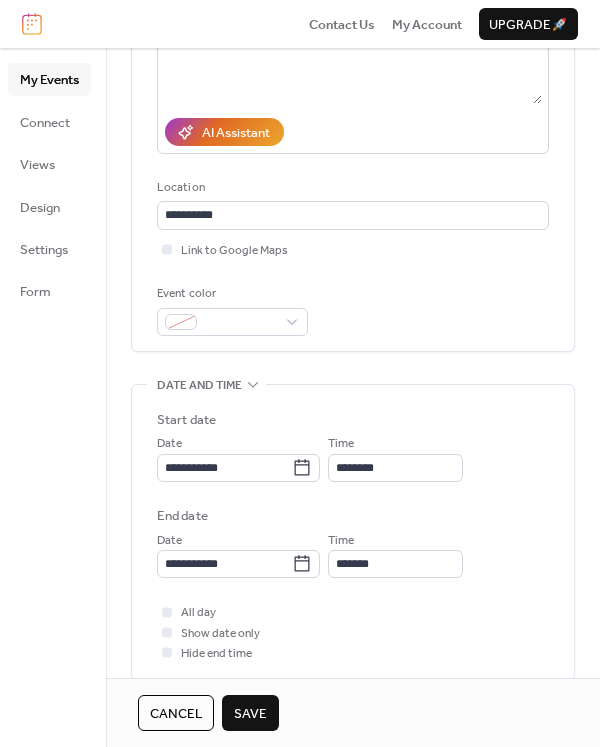 scroll, scrollTop: 299, scrollLeft: 0, axis: vertical 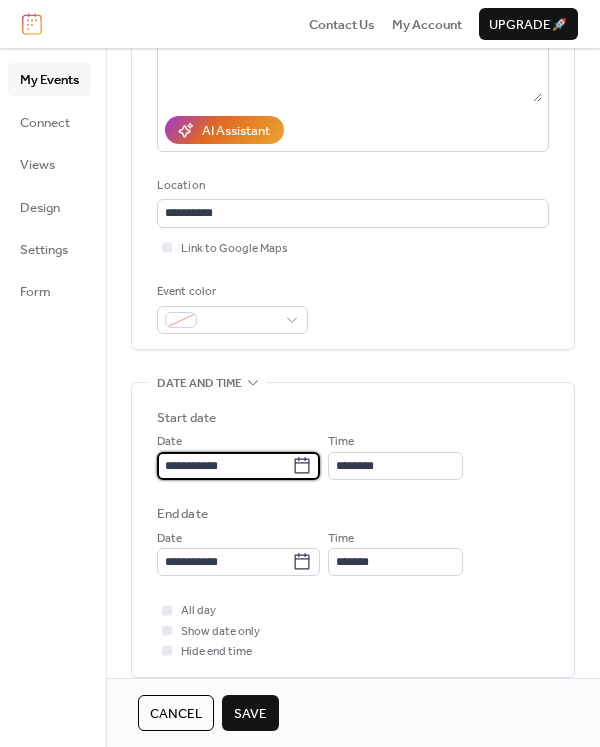 click on "**********" at bounding box center (224, 466) 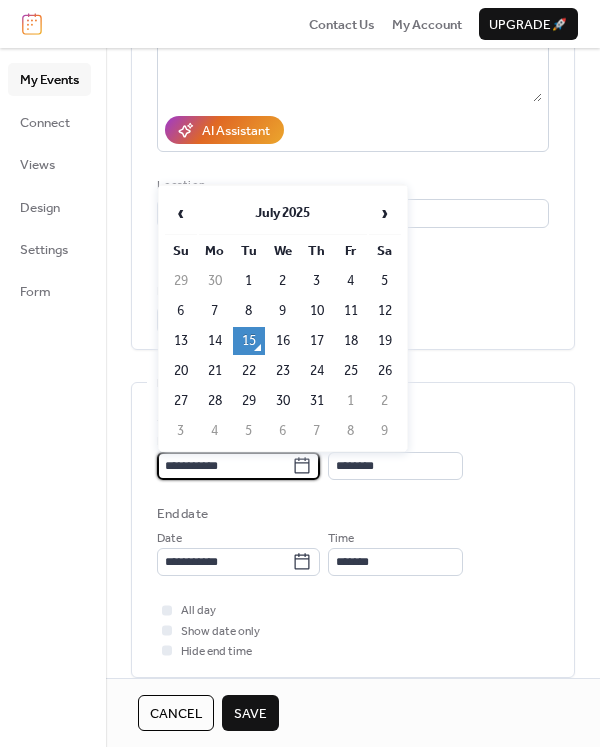 click on "›" at bounding box center (385, 213) 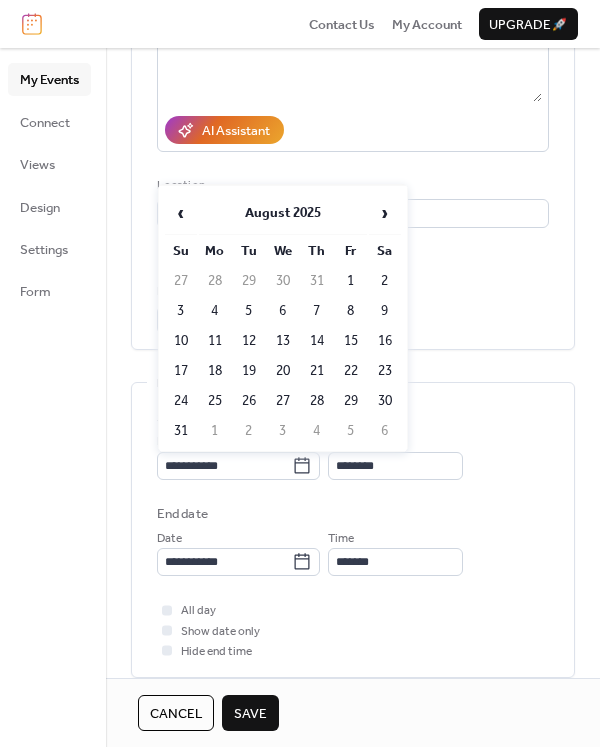 click on "›" at bounding box center (385, 213) 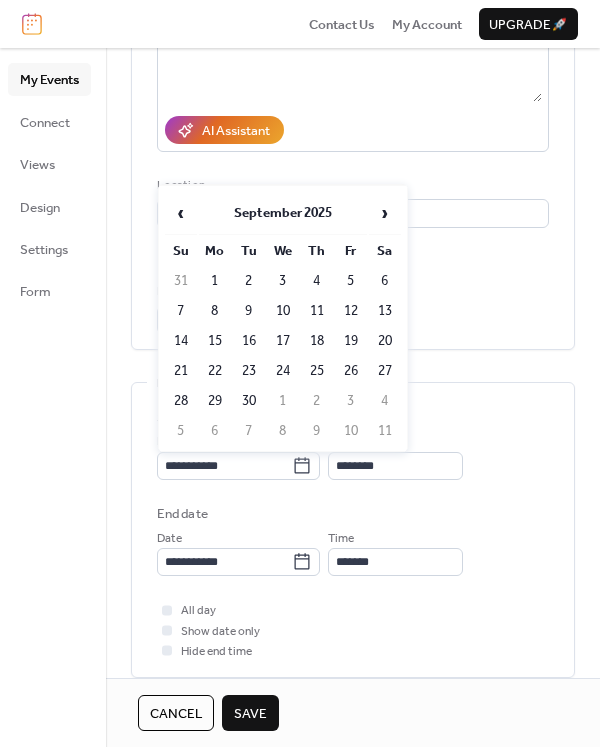 click on "18" at bounding box center [317, 341] 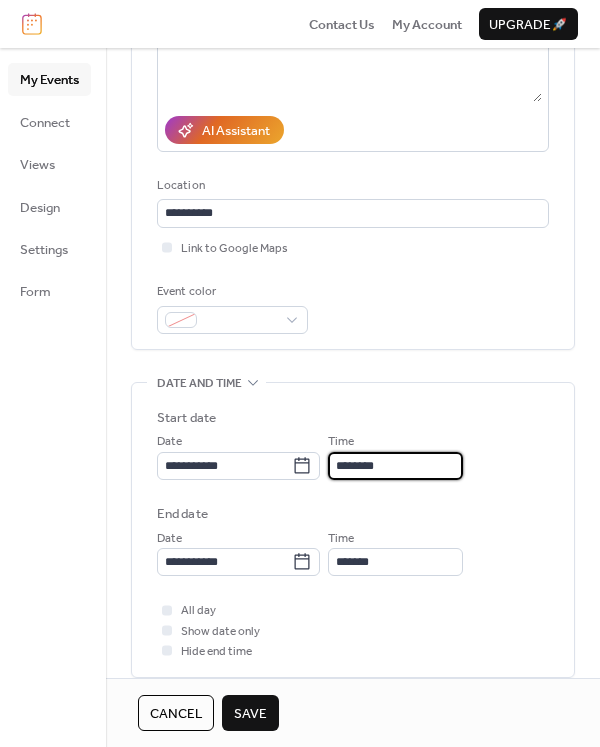 click on "********" at bounding box center [395, 466] 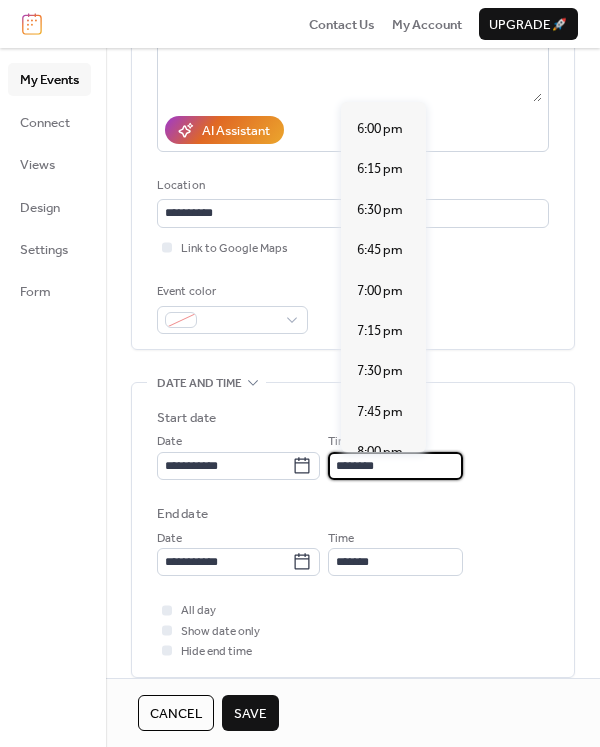 scroll, scrollTop: 2902, scrollLeft: 0, axis: vertical 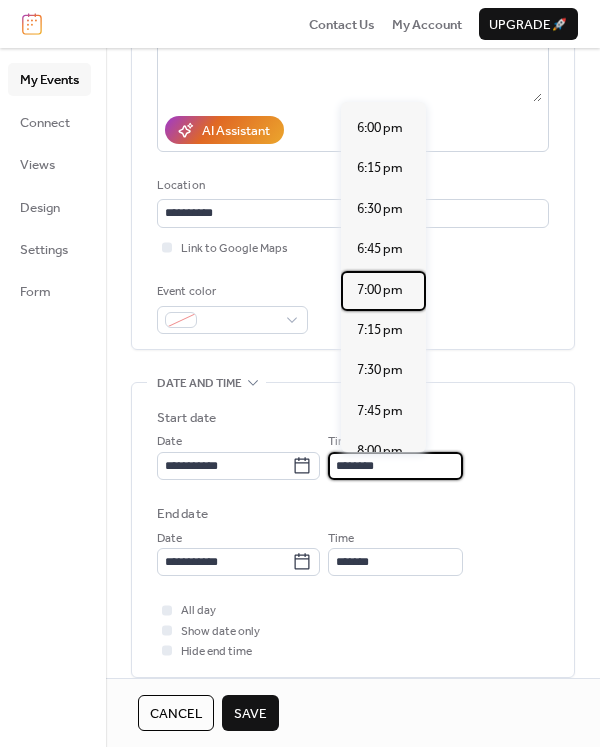 click on "7:00 pm" at bounding box center [380, 290] 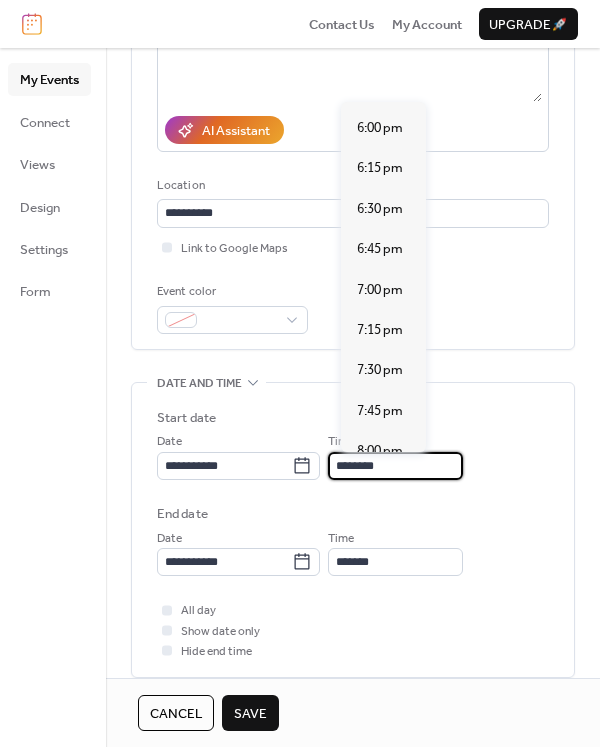 type on "*******" 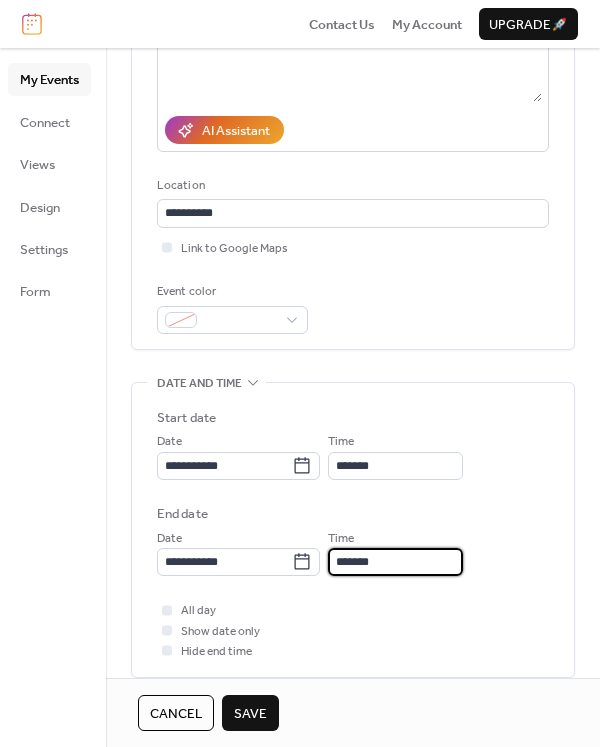 click on "*******" at bounding box center (395, 562) 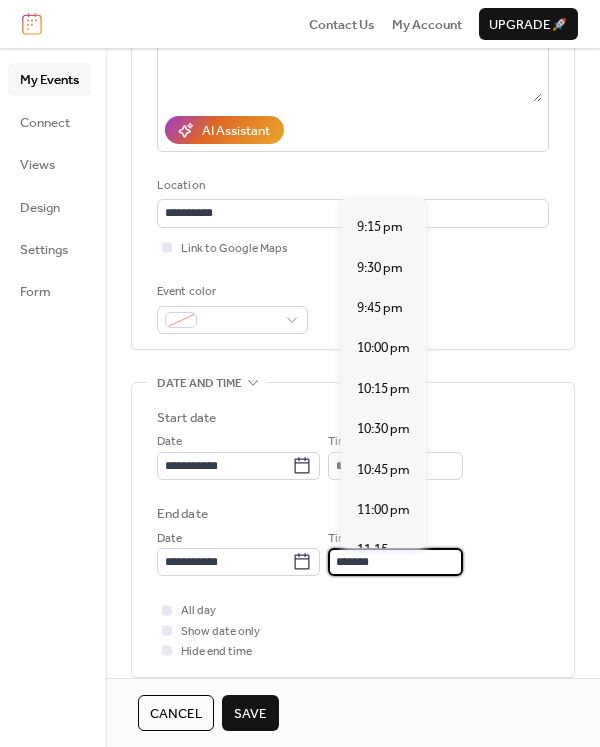 scroll, scrollTop: 314, scrollLeft: 0, axis: vertical 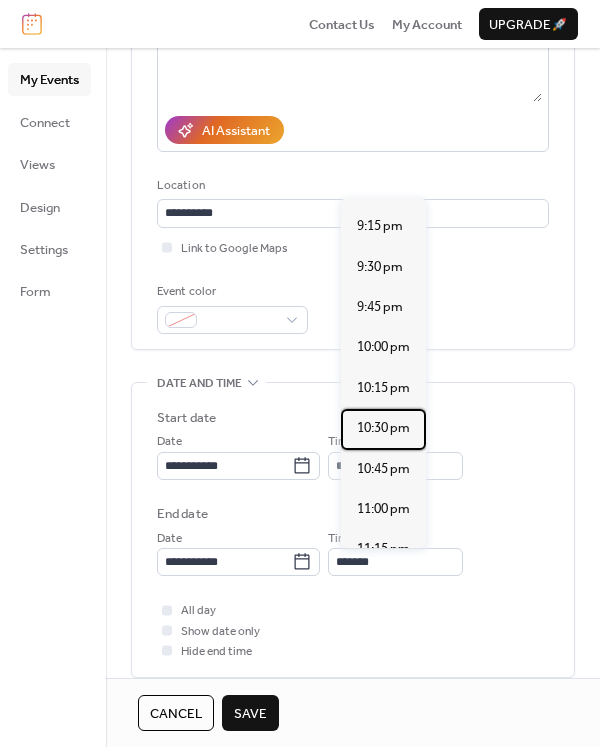 click on "10:30 pm" at bounding box center (383, 428) 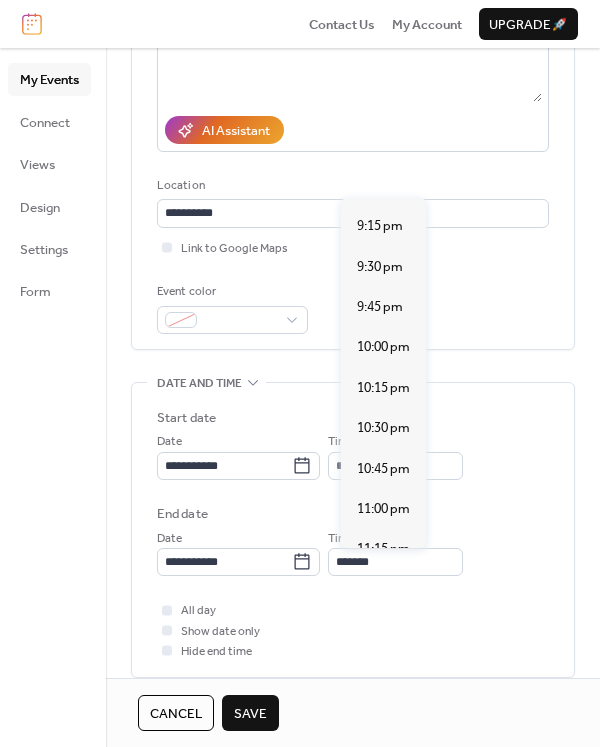 type on "********" 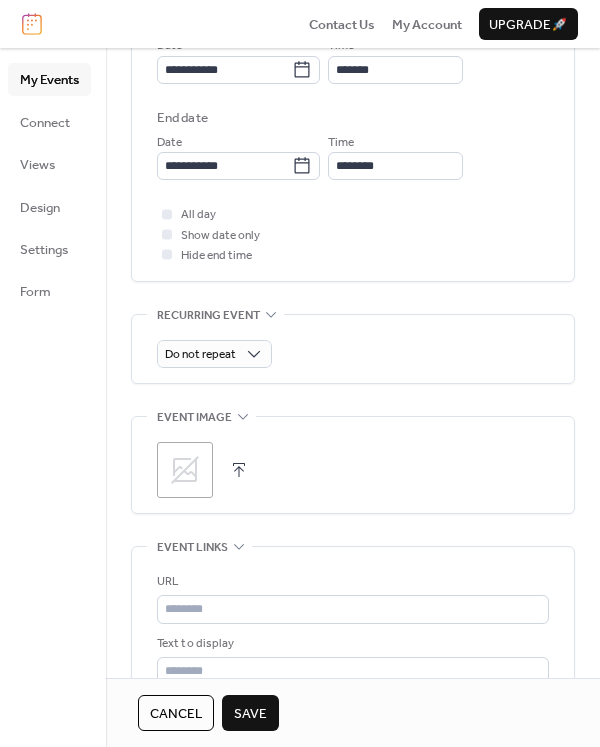 scroll, scrollTop: 696, scrollLeft: 0, axis: vertical 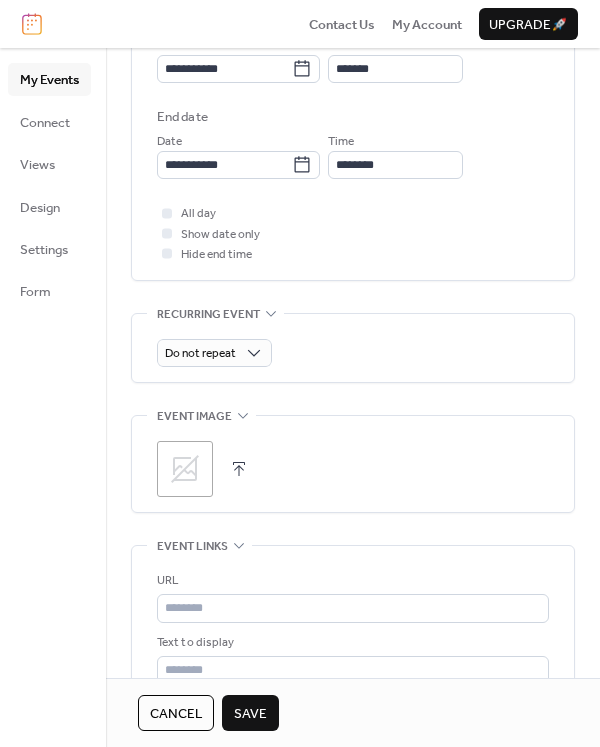 click 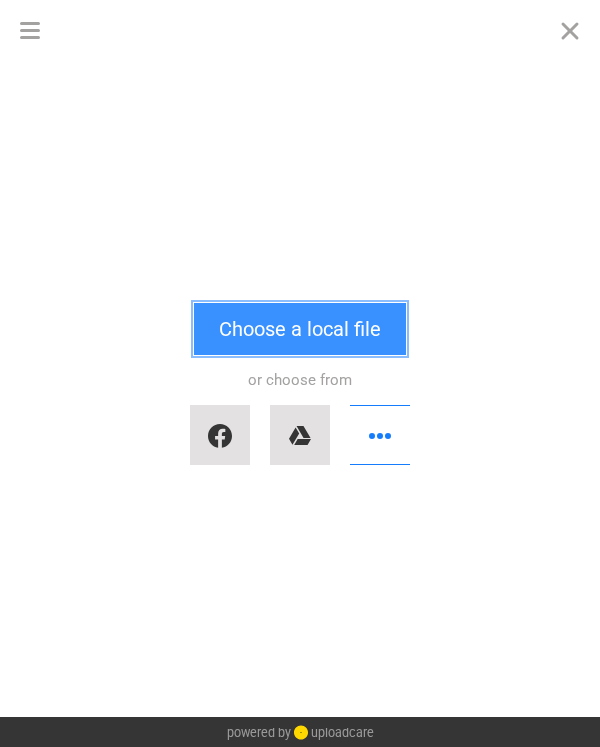 click on "Choose a local file" at bounding box center [300, 329] 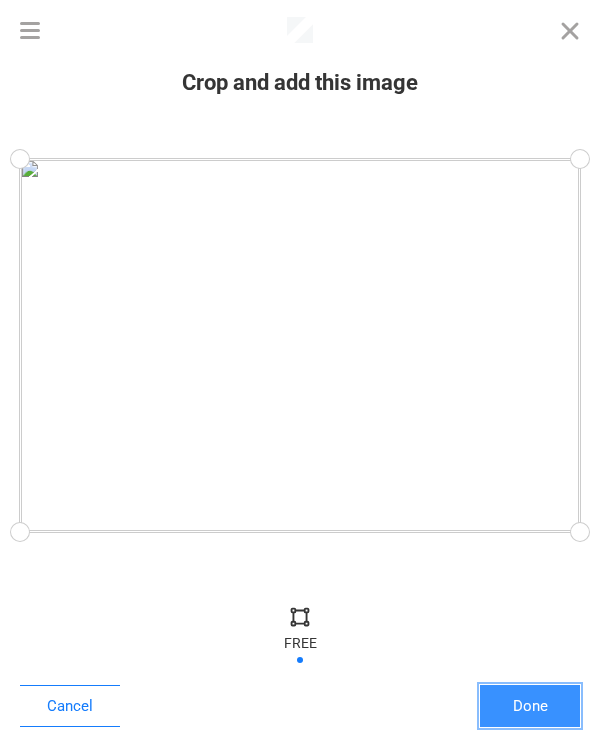 click on "Done" at bounding box center (530, 706) 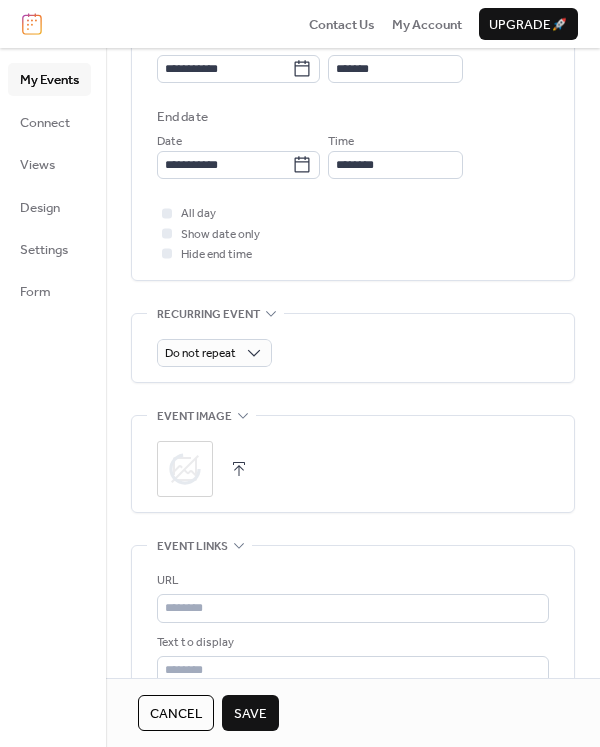 scroll, scrollTop: 889, scrollLeft: 0, axis: vertical 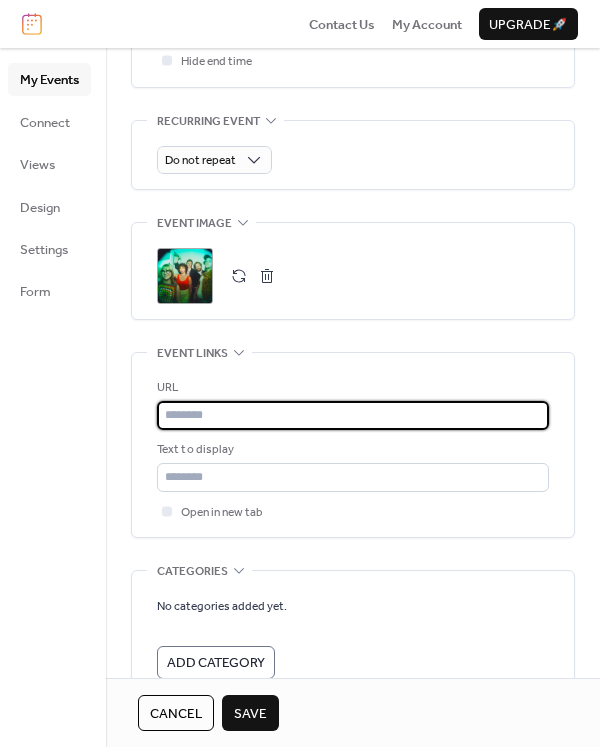 click at bounding box center (353, 415) 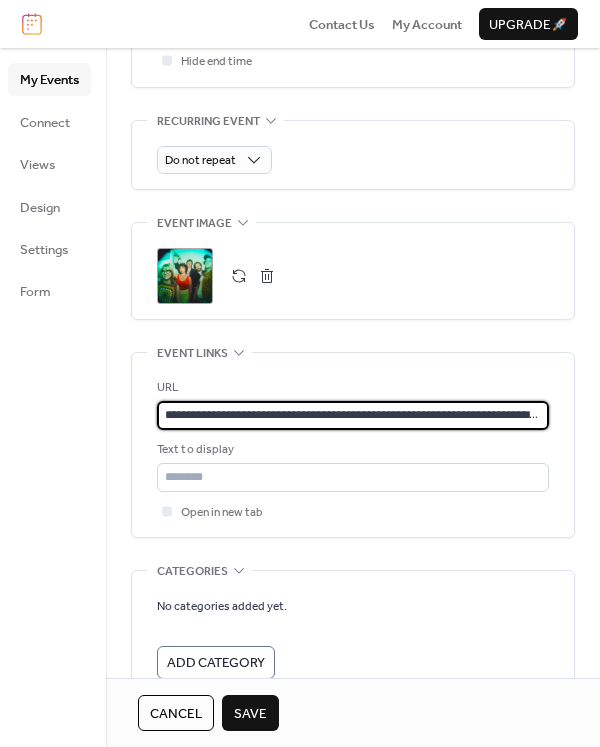 scroll, scrollTop: 0, scrollLeft: 141, axis: horizontal 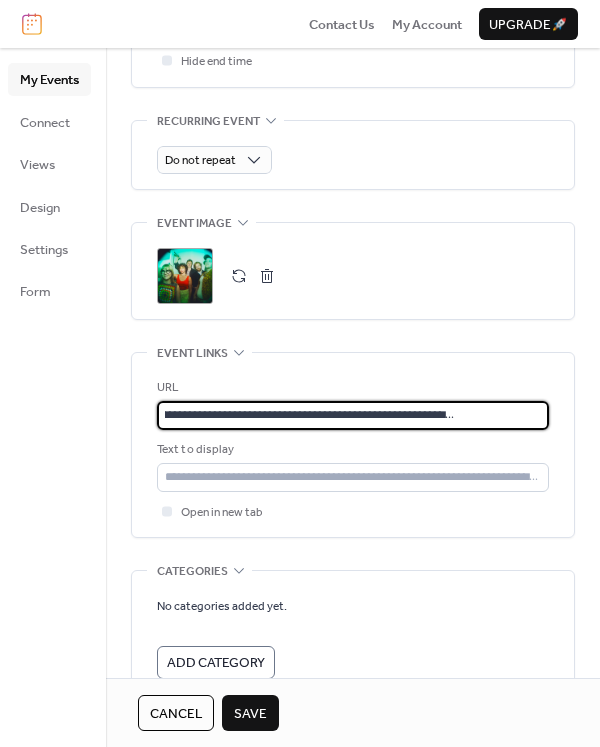 type on "**********" 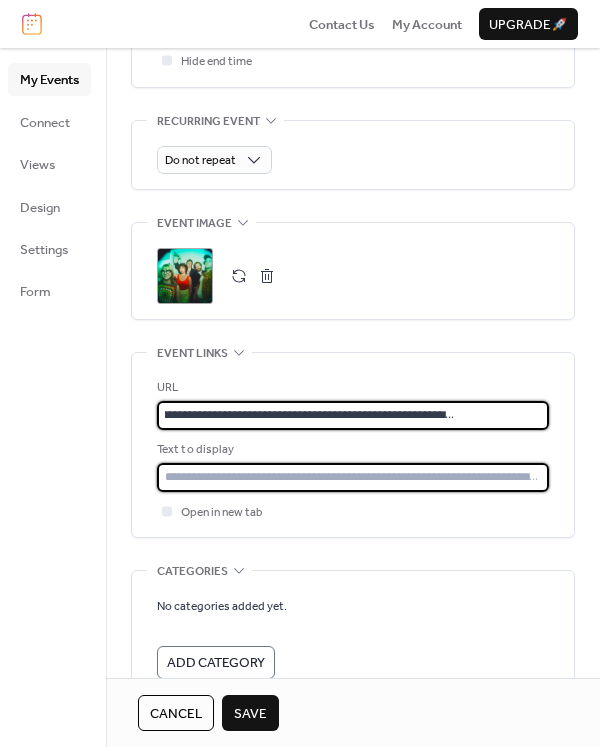 click at bounding box center [353, 477] 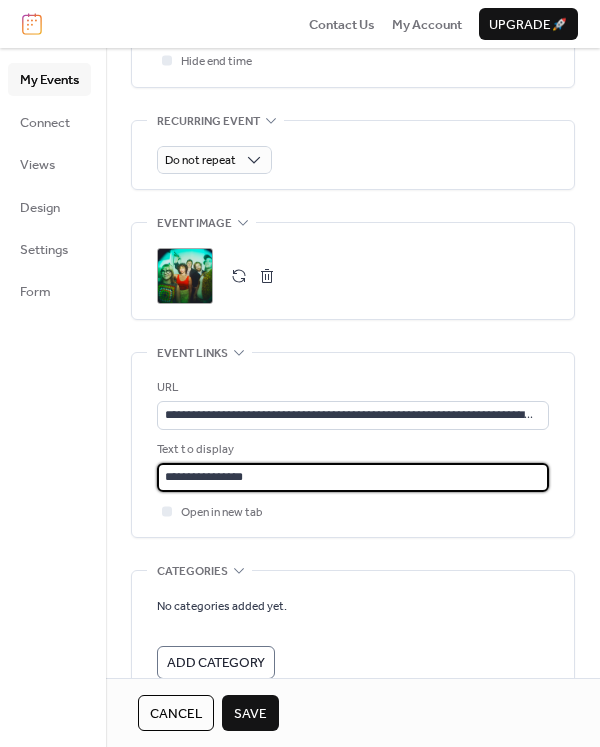scroll, scrollTop: 1065, scrollLeft: 0, axis: vertical 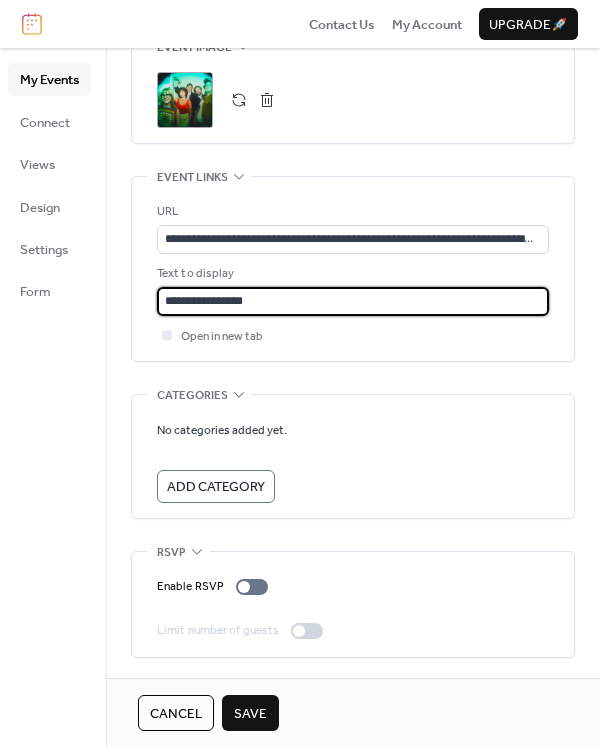 type on "**********" 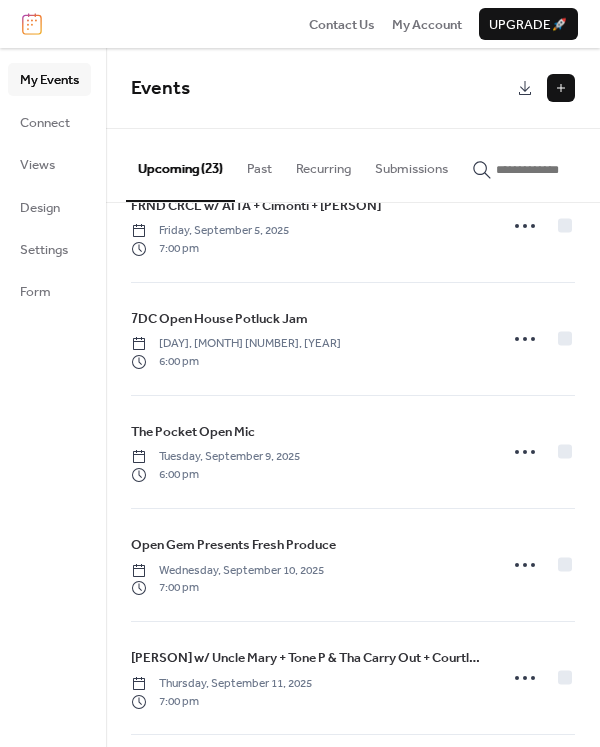scroll, scrollTop: 2102, scrollLeft: 0, axis: vertical 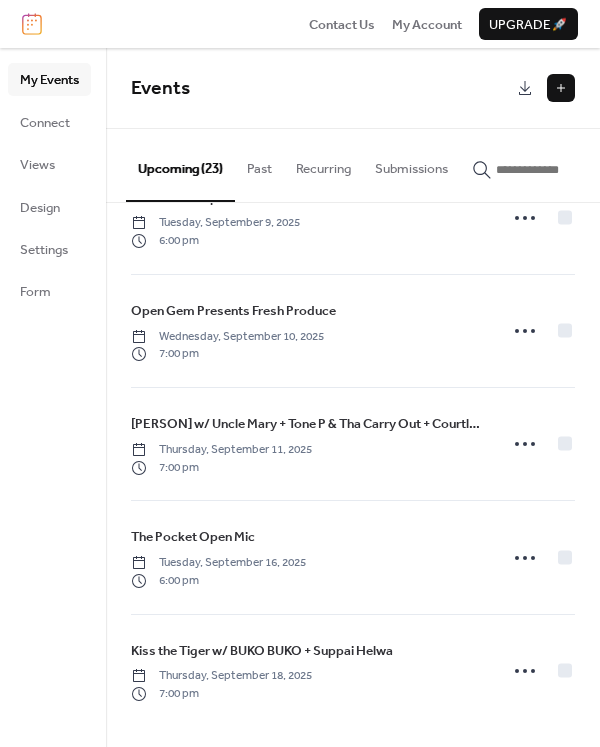 click at bounding box center [561, 88] 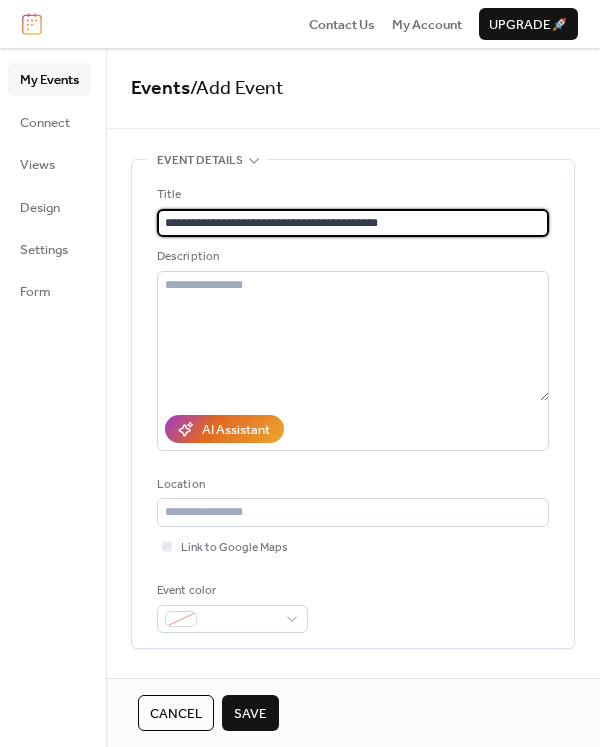 type on "**********" 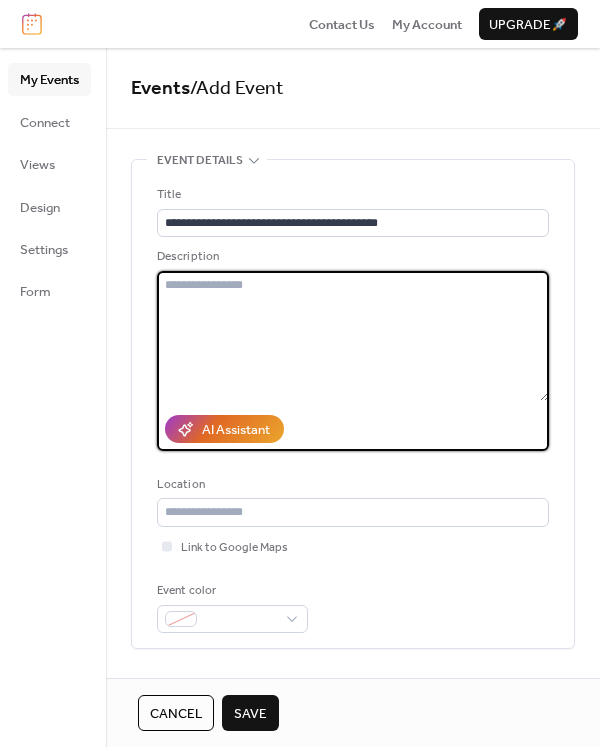 click at bounding box center [353, 336] 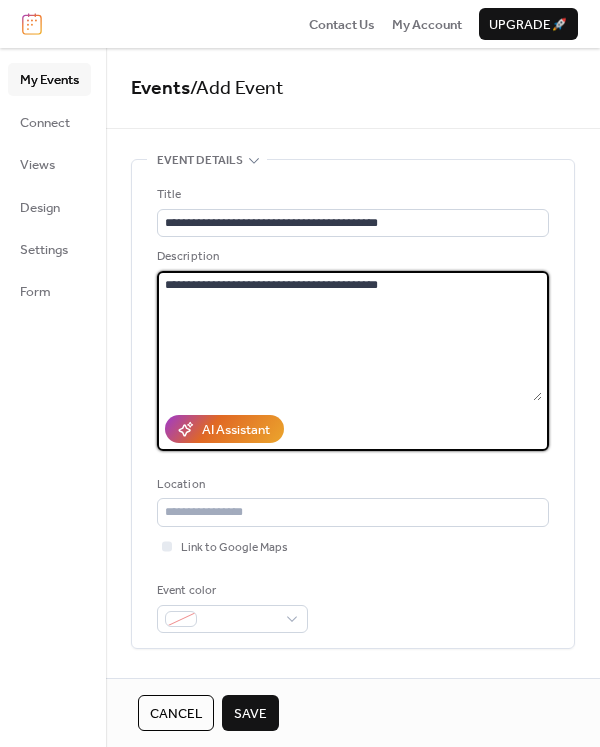 type on "**********" 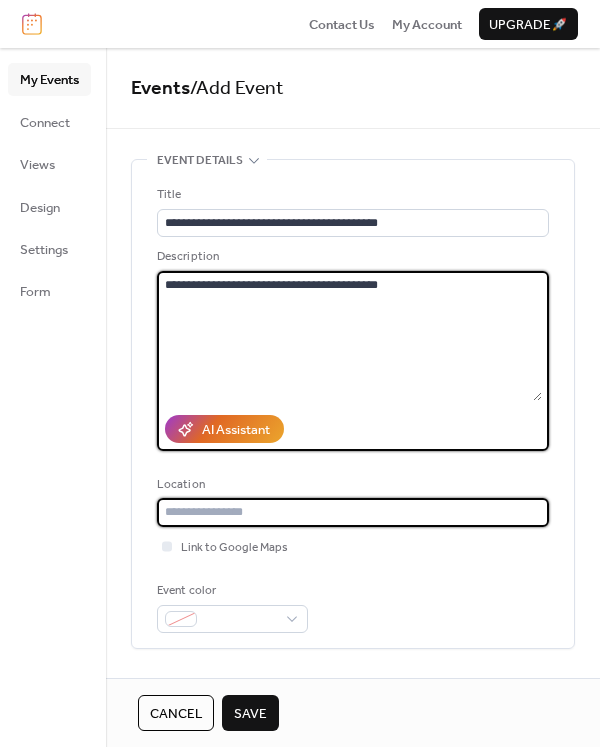 click at bounding box center (353, 512) 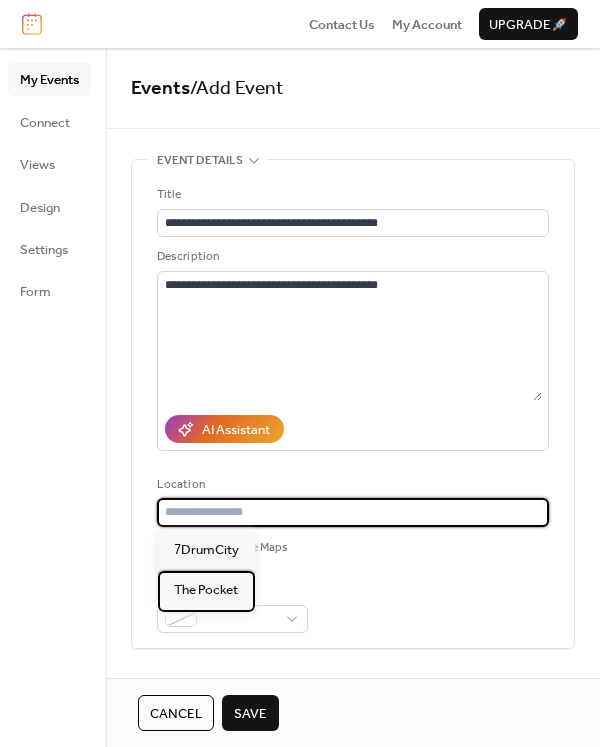 click on "The Pocket" at bounding box center (206, 590) 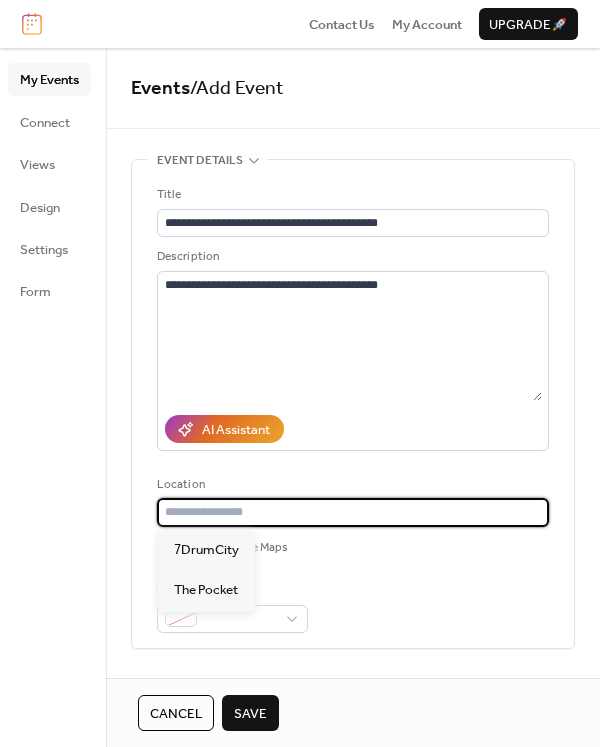 type on "**********" 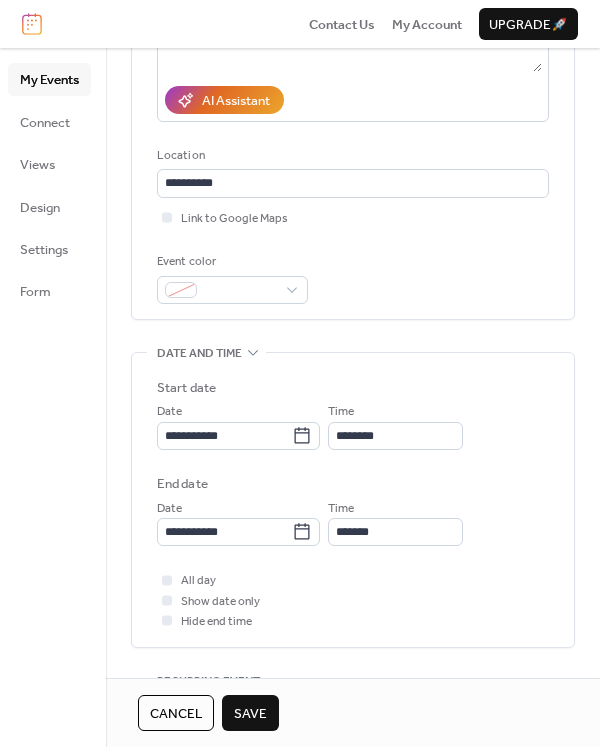scroll, scrollTop: 339, scrollLeft: 0, axis: vertical 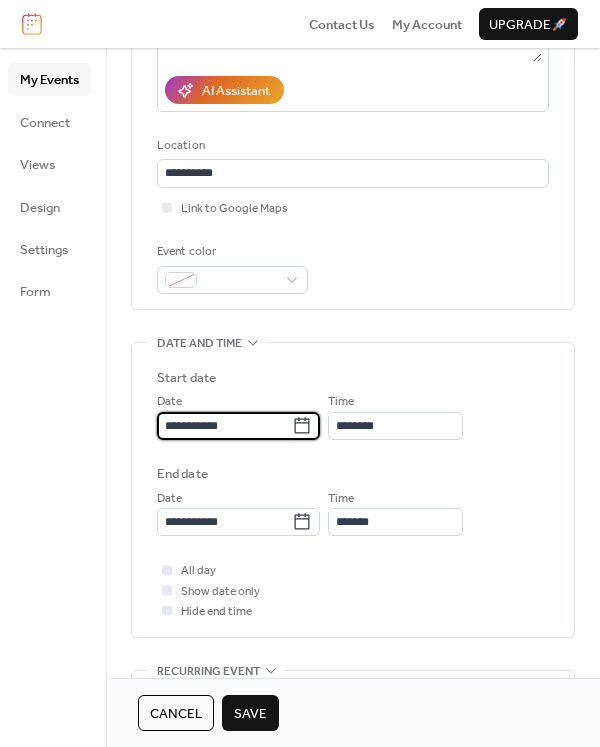 click on "**********" at bounding box center [224, 426] 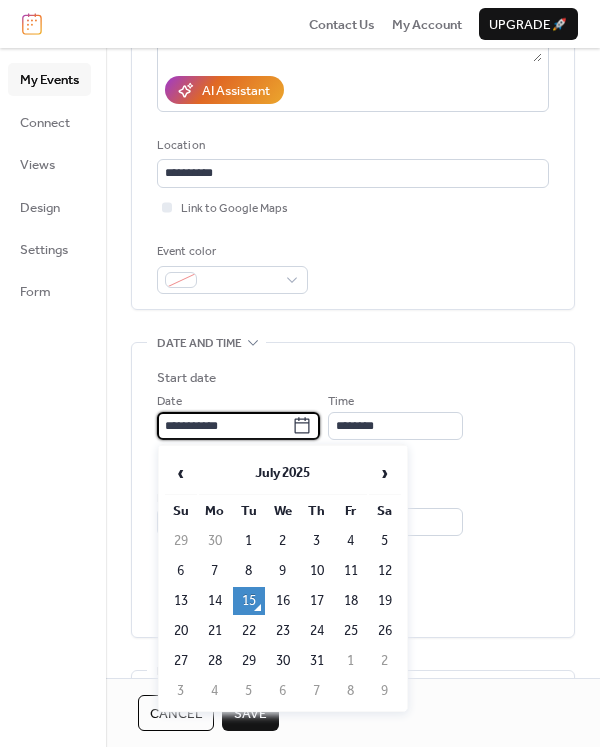click on "›" at bounding box center [385, 473] 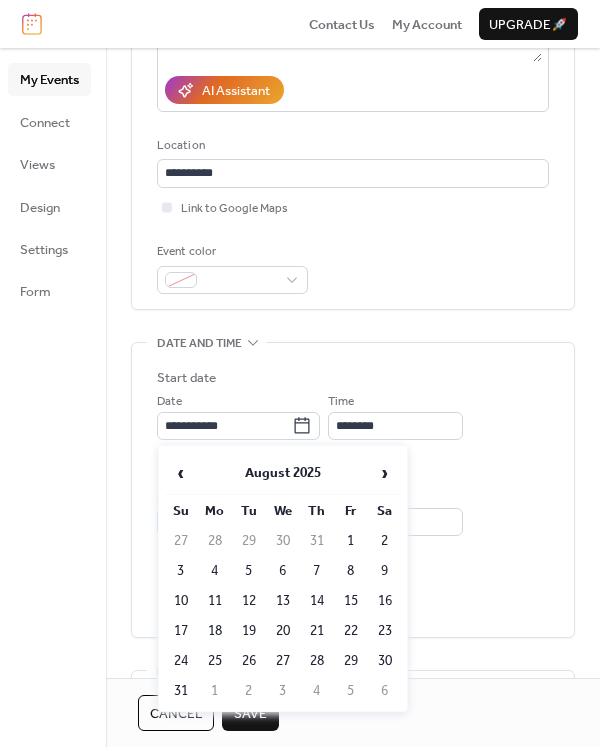 click on "›" at bounding box center [385, 473] 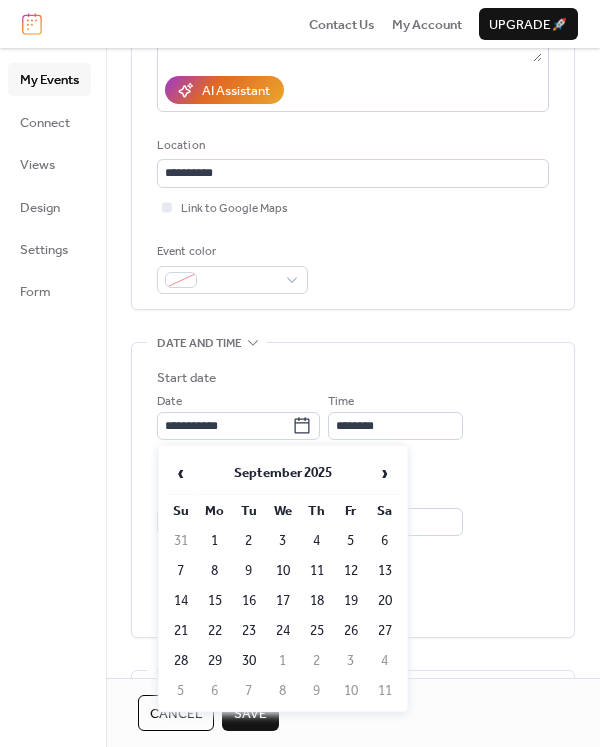 click on "19" at bounding box center [351, 601] 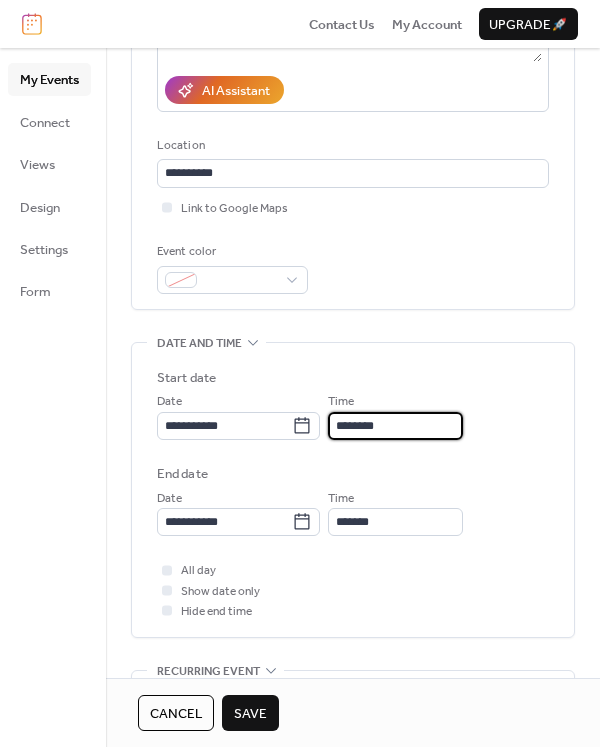 click on "********" at bounding box center [395, 426] 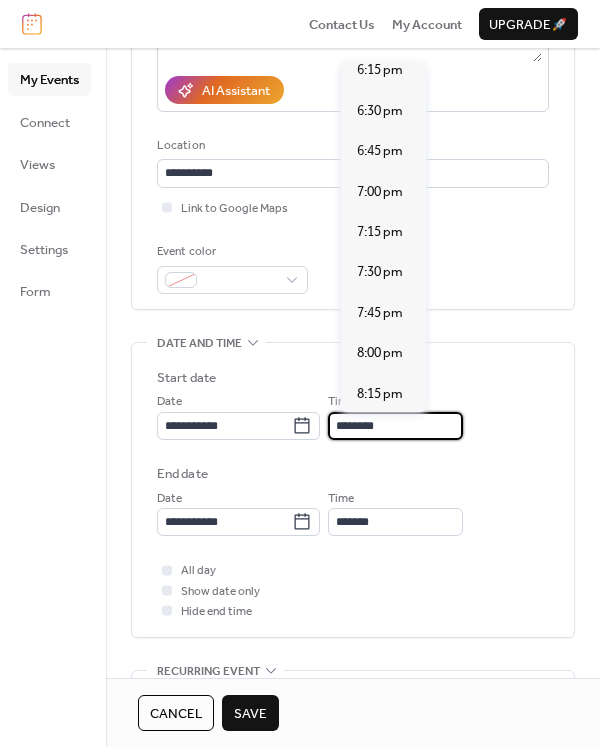 scroll, scrollTop: 2956, scrollLeft: 0, axis: vertical 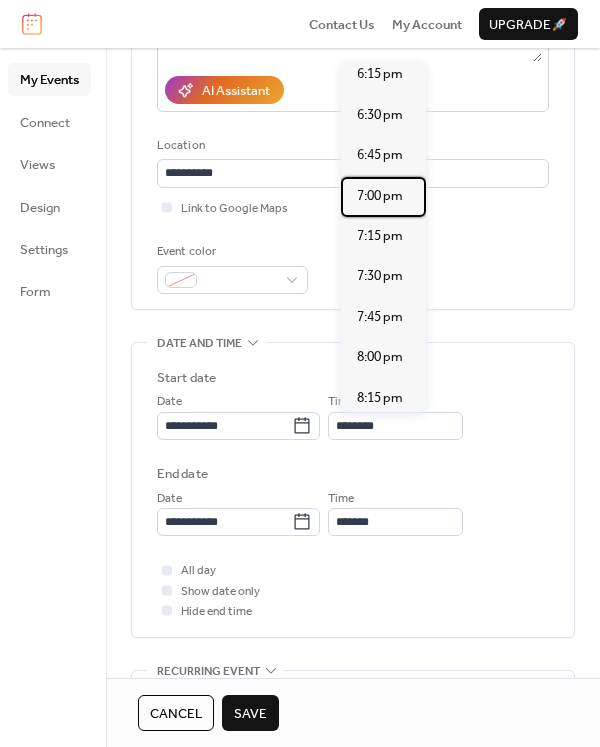 click on "7:00 pm" at bounding box center [380, 196] 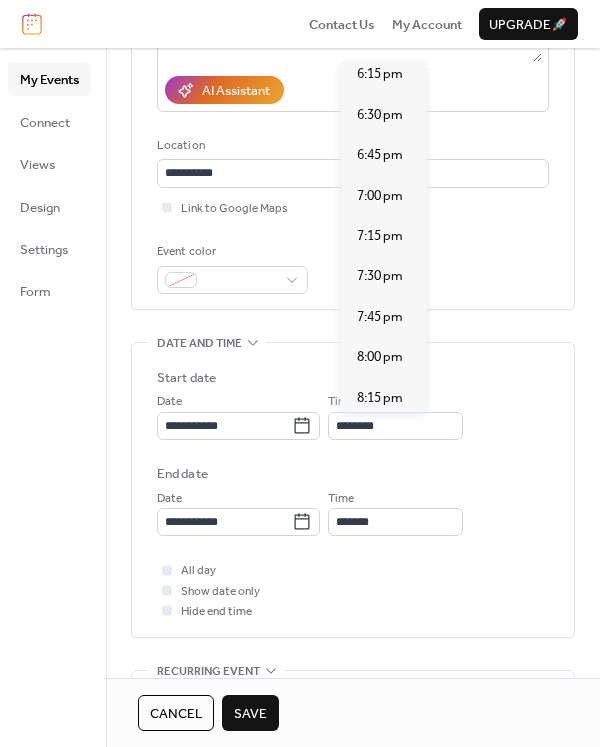 type on "*******" 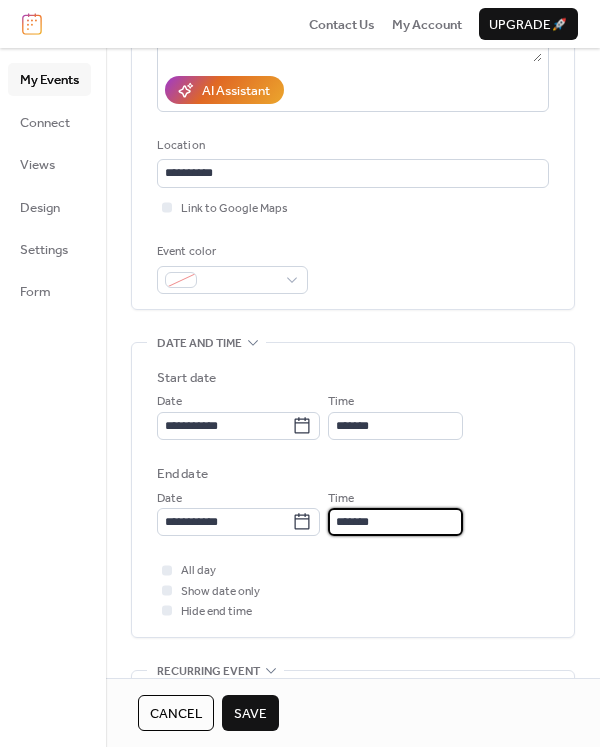 click on "*******" at bounding box center [395, 522] 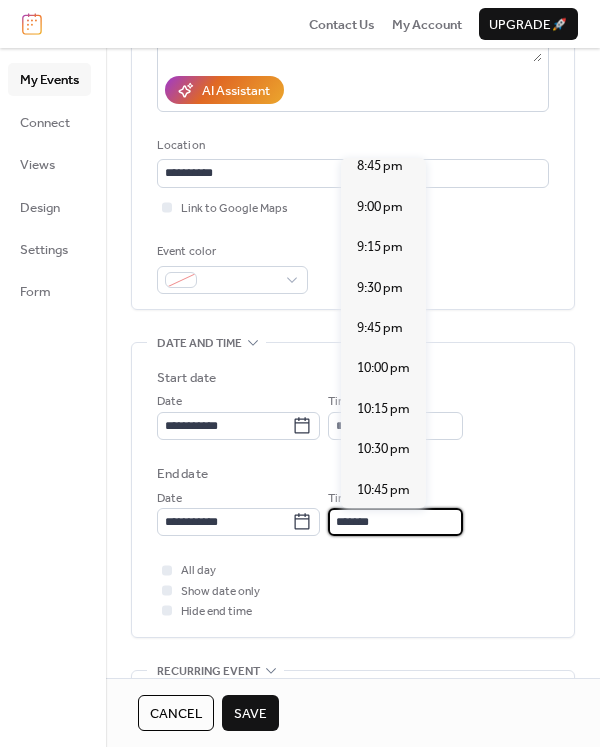 scroll, scrollTop: 254, scrollLeft: 0, axis: vertical 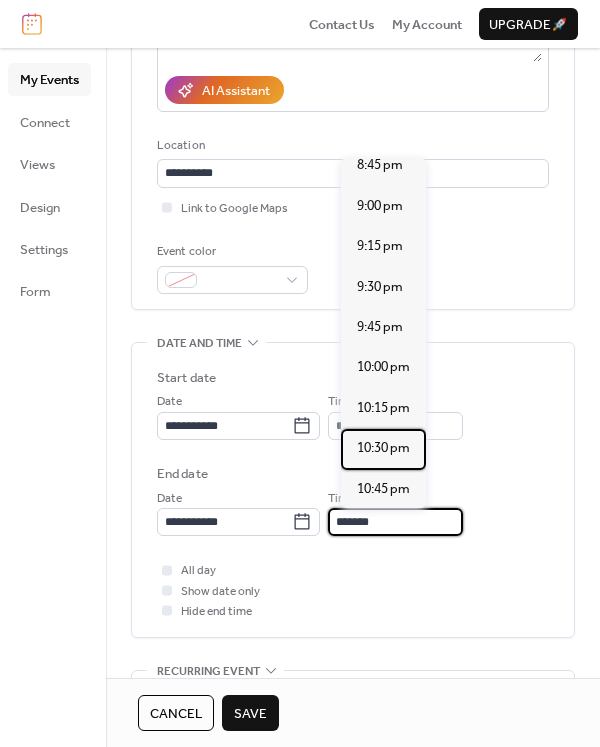 click on "10:30 pm" at bounding box center (383, 448) 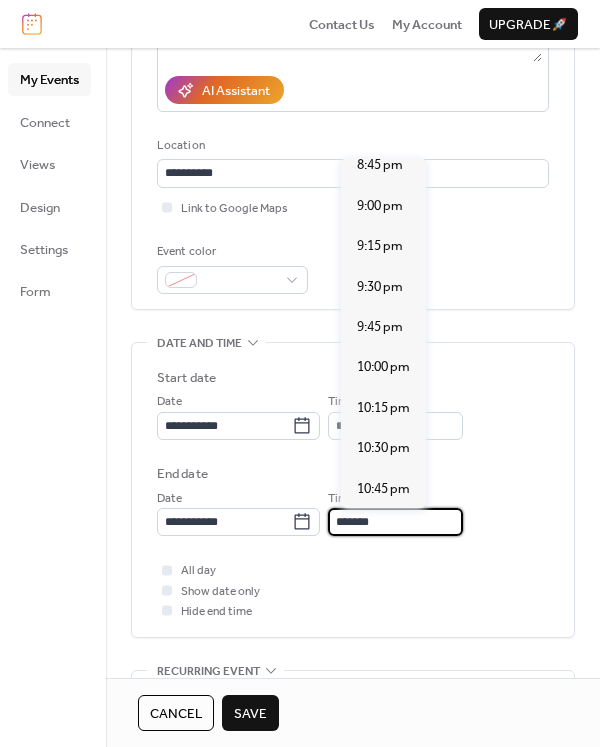 type on "********" 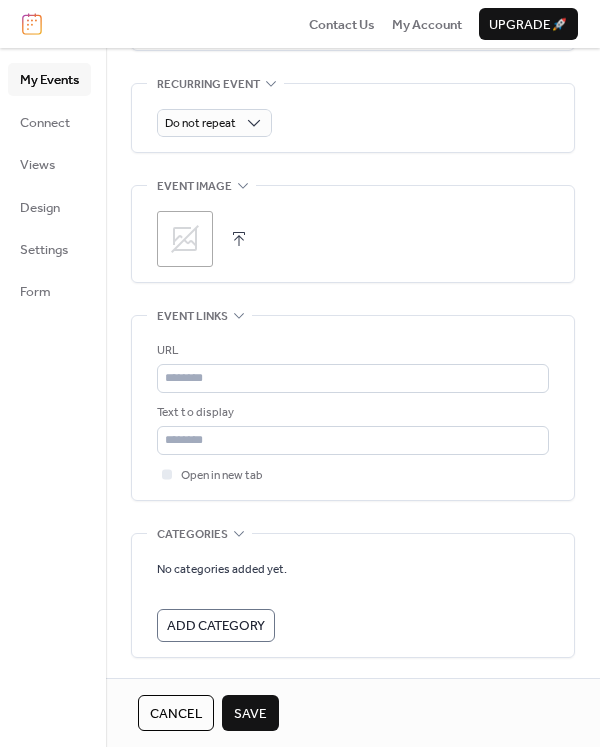 scroll, scrollTop: 927, scrollLeft: 0, axis: vertical 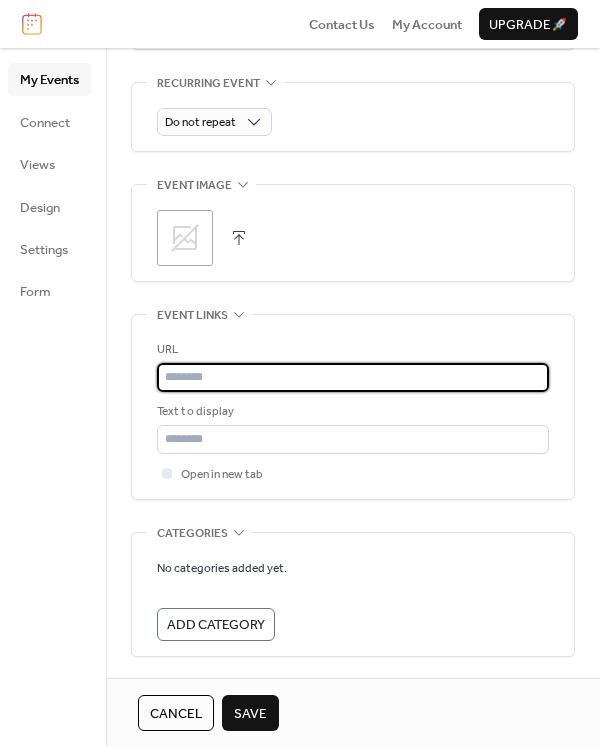 click at bounding box center [353, 377] 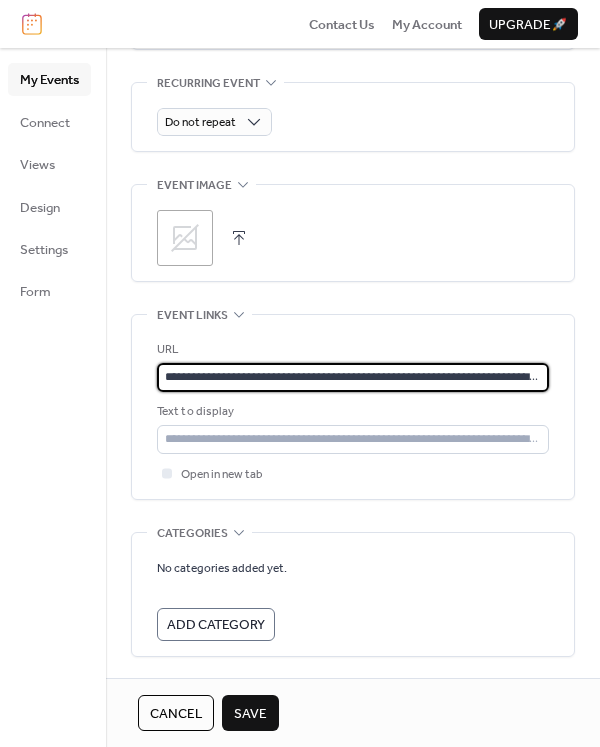 scroll, scrollTop: 0, scrollLeft: 130, axis: horizontal 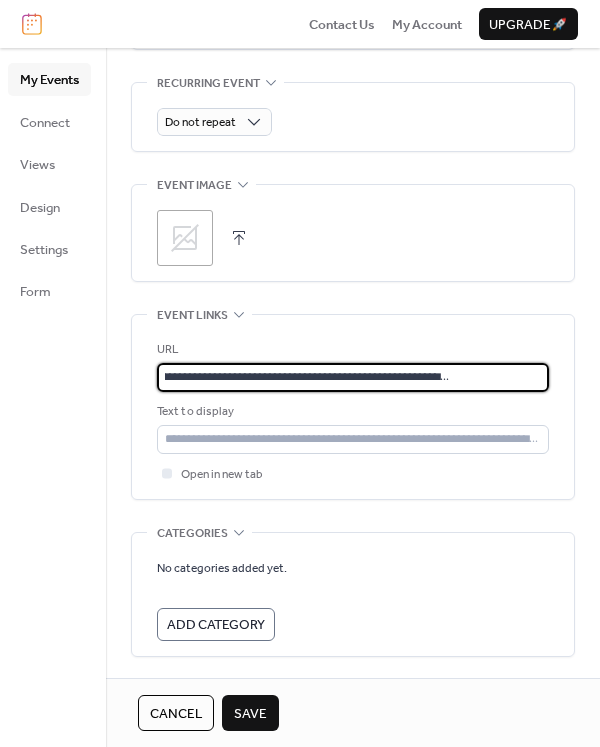 type on "**********" 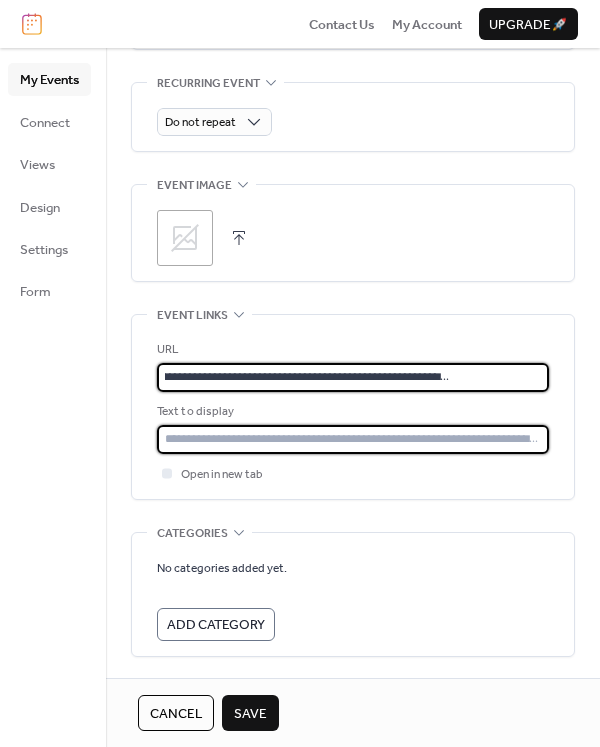 click at bounding box center [353, 439] 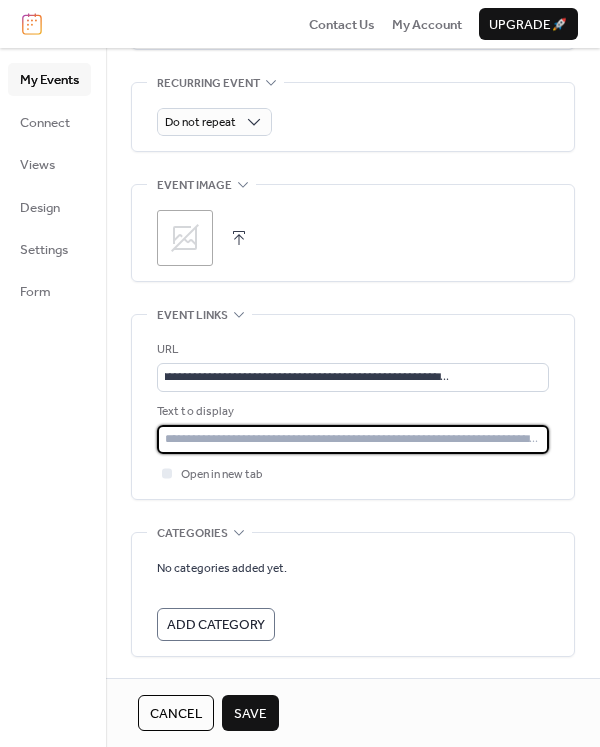 scroll, scrollTop: 0, scrollLeft: 0, axis: both 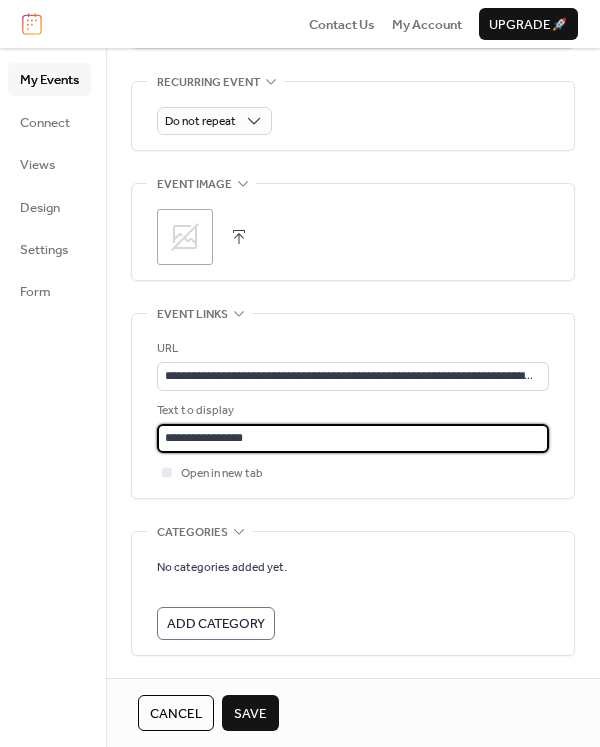type on "**********" 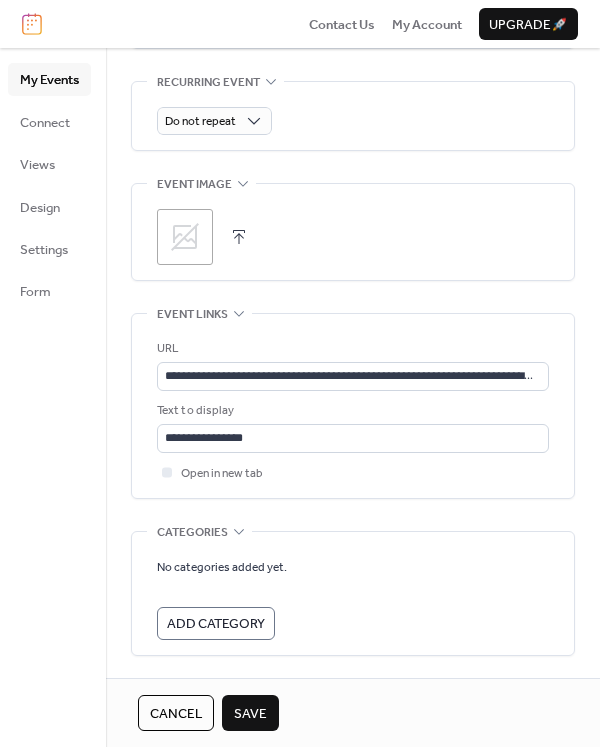 click on "Save" at bounding box center (250, 714) 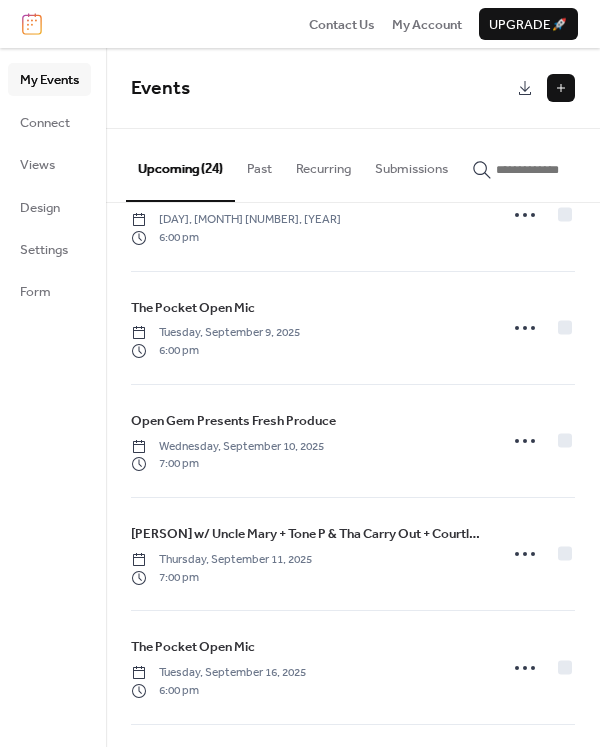 scroll, scrollTop: 2215, scrollLeft: 0, axis: vertical 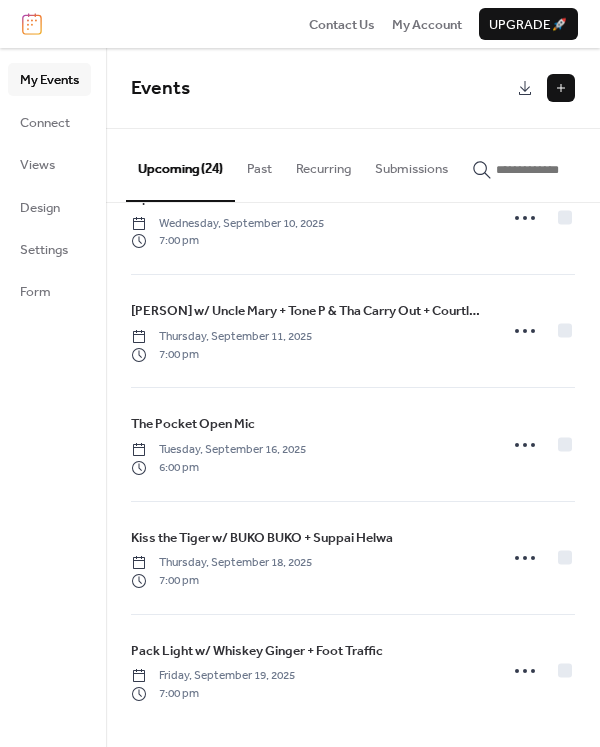 click on "[FIRST] w/ [NAME] + [NAME] + [NAME] [DMV]" at bounding box center (308, 311) 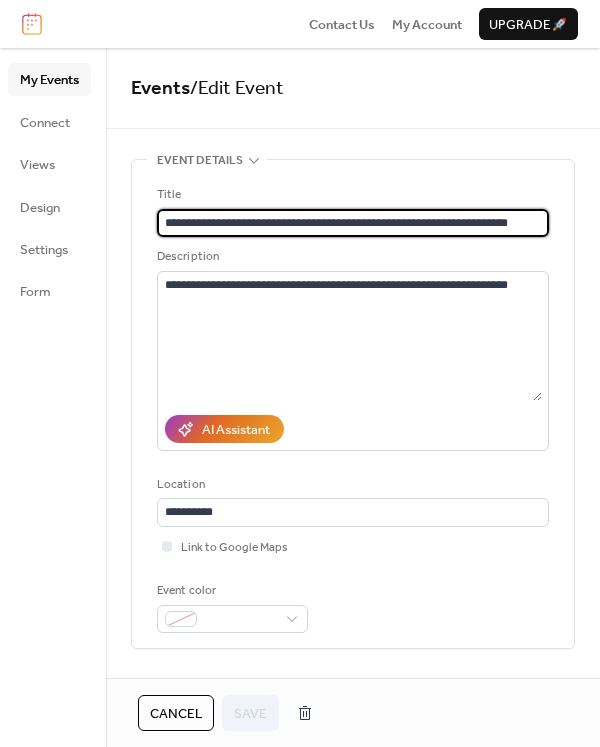 scroll, scrollTop: 0, scrollLeft: 8, axis: horizontal 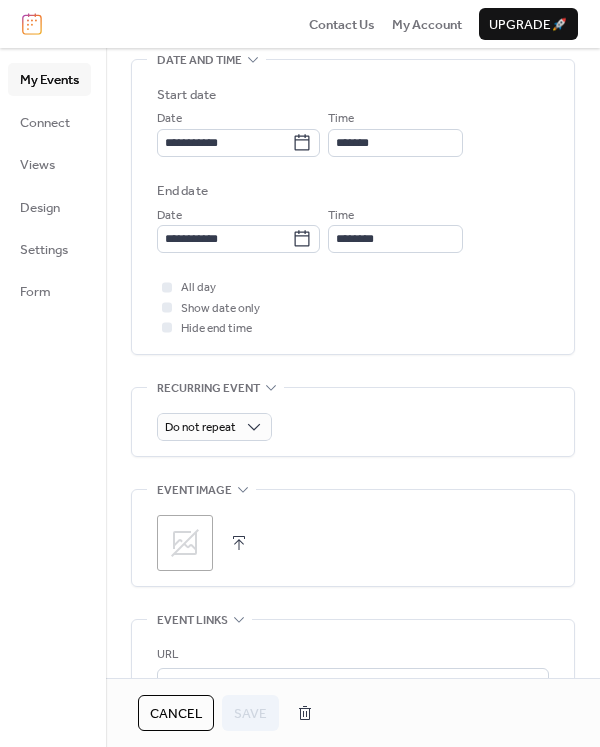 click 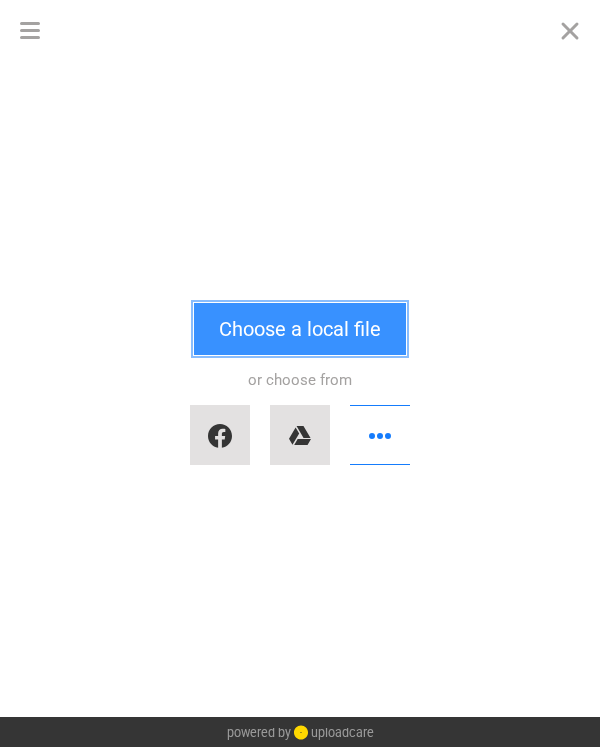 click on "Choose a local file" at bounding box center [300, 329] 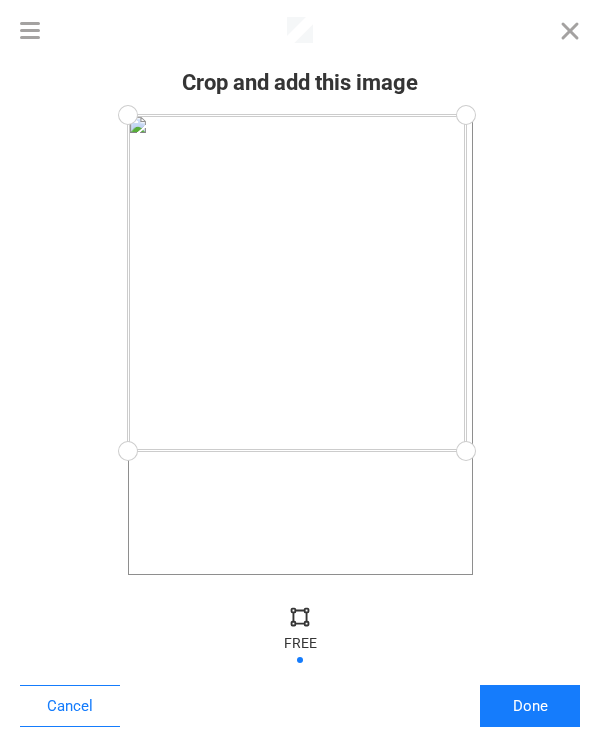 drag, startPoint x: 459, startPoint y: 573, endPoint x: 465, endPoint y: 451, distance: 122.14745 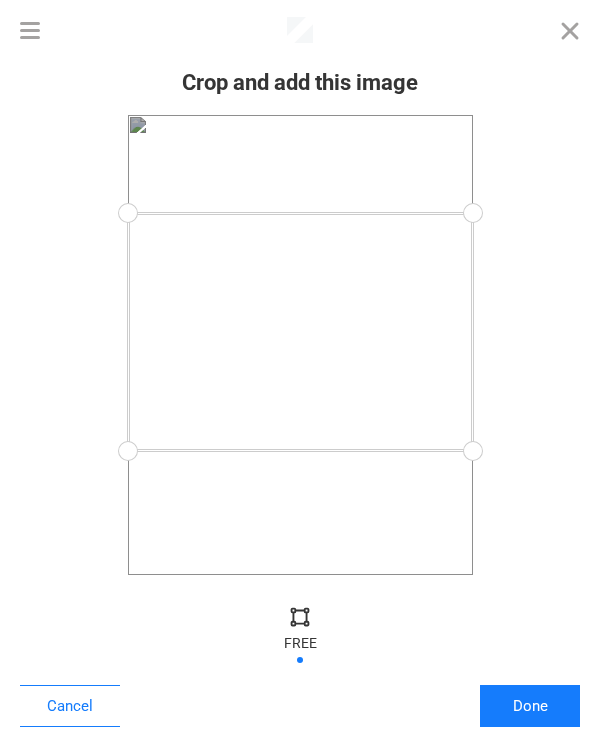 drag, startPoint x: 463, startPoint y: 115, endPoint x: 547, endPoint y: 215, distance: 130.59862 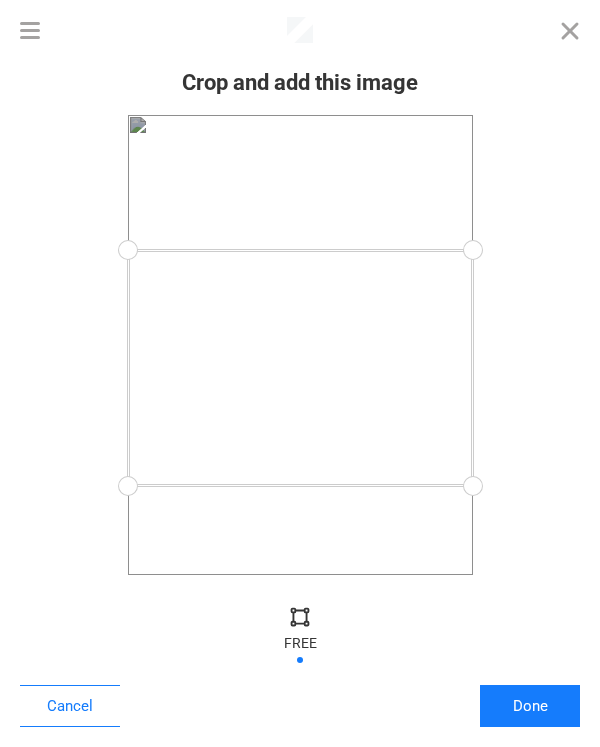 drag, startPoint x: 275, startPoint y: 349, endPoint x: 322, endPoint y: 345, distance: 47.169907 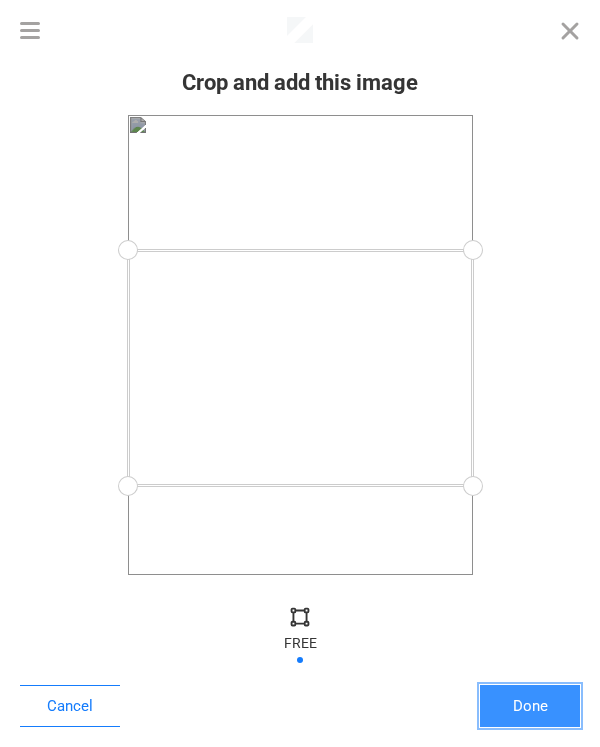 click on "Done" at bounding box center [530, 706] 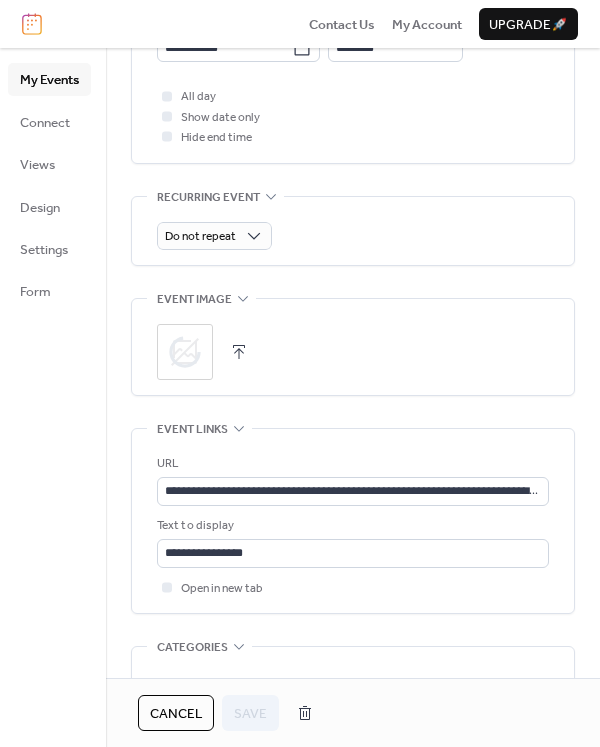 scroll, scrollTop: 814, scrollLeft: 0, axis: vertical 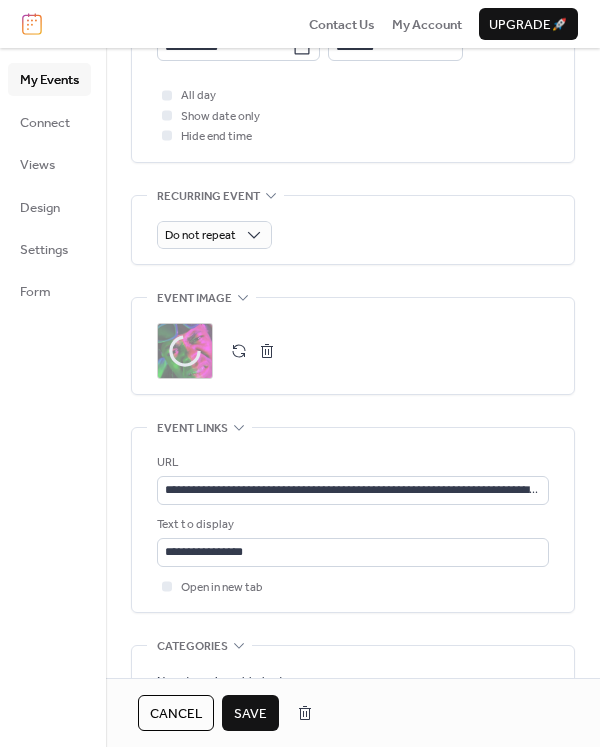 click on "Save" at bounding box center [250, 714] 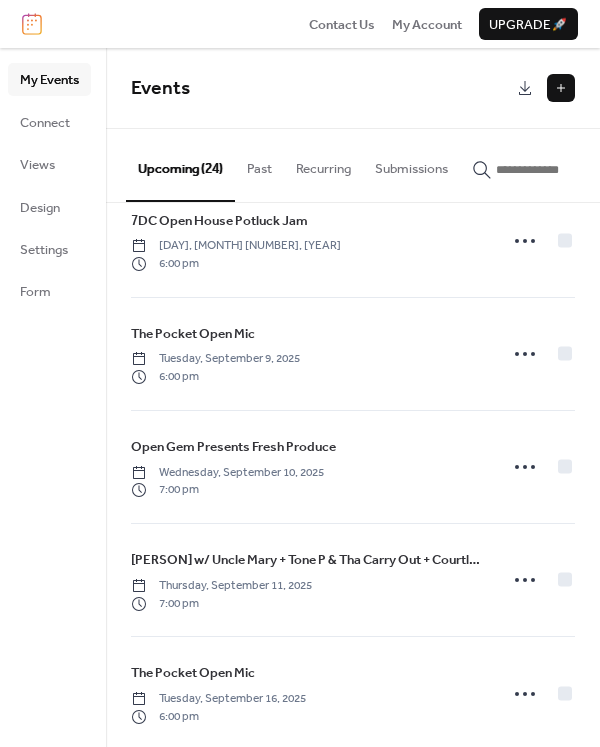 scroll, scrollTop: 2215, scrollLeft: 0, axis: vertical 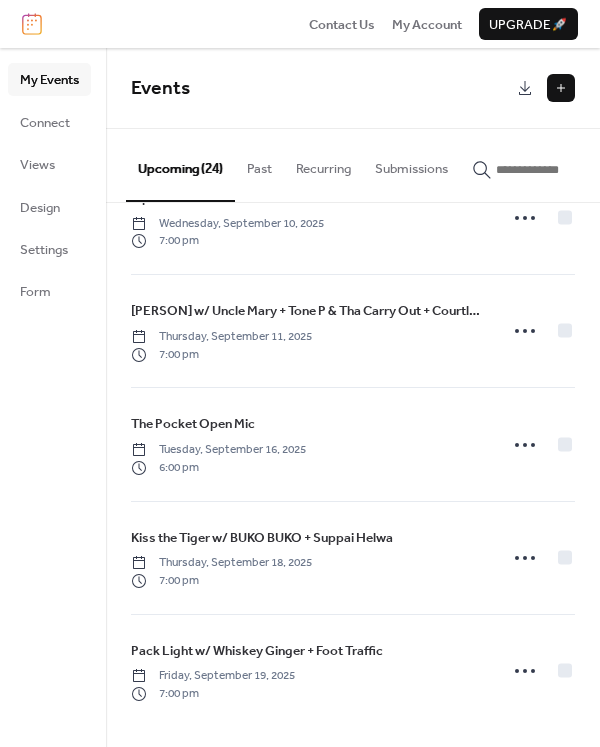 click at bounding box center [561, 88] 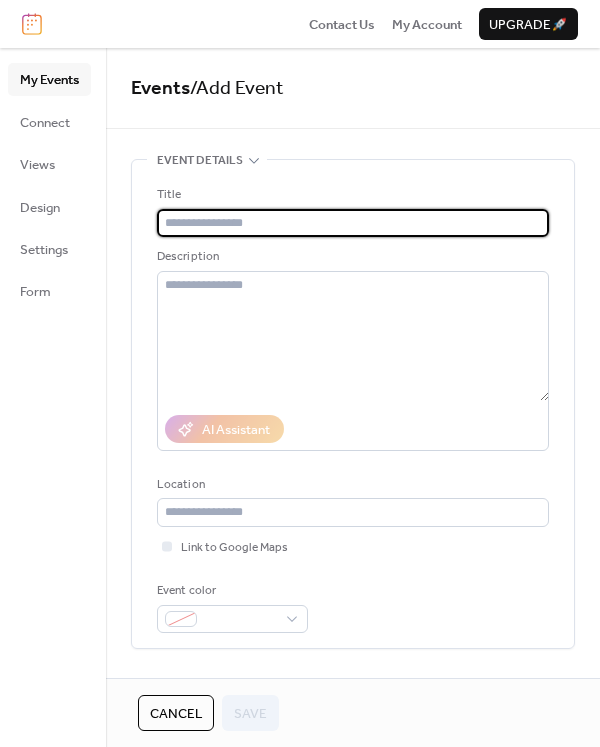 click at bounding box center (353, 223) 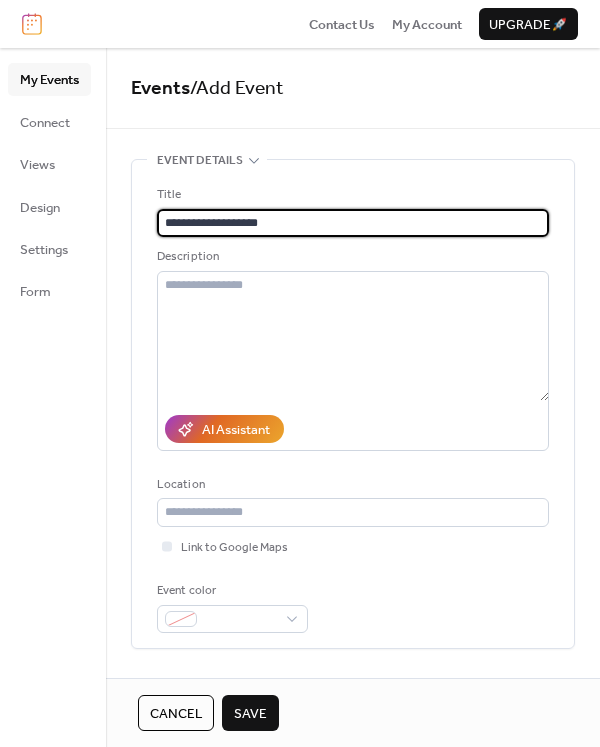 type on "**********" 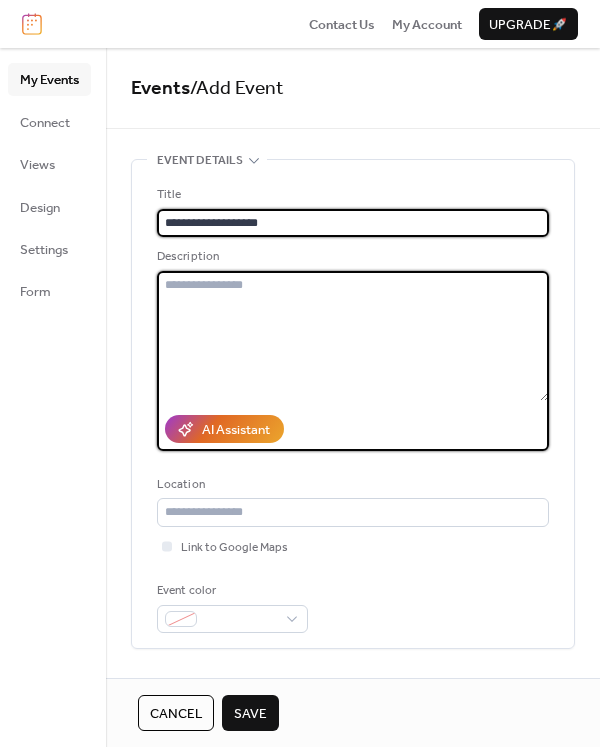 click at bounding box center (353, 336) 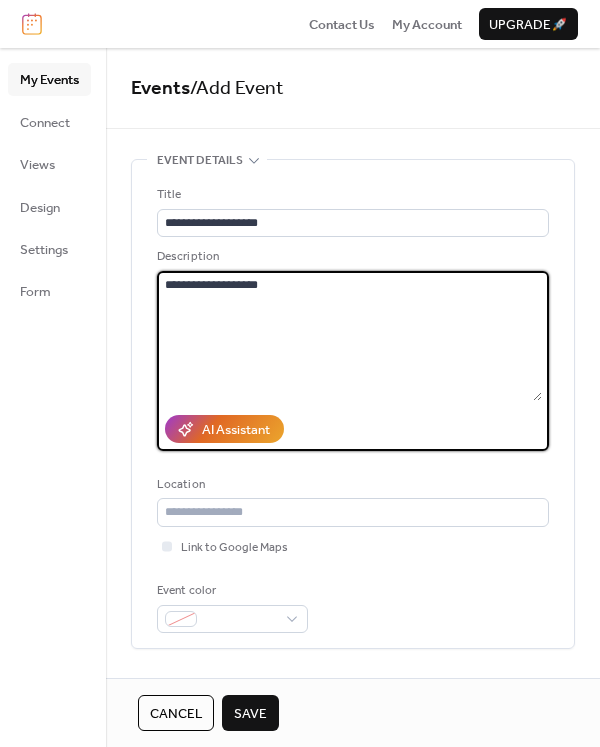 type on "**********" 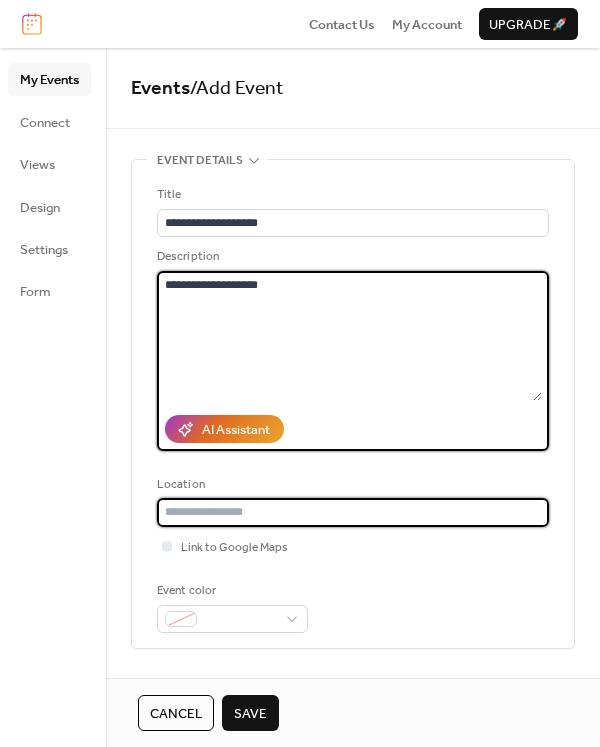 click at bounding box center (353, 512) 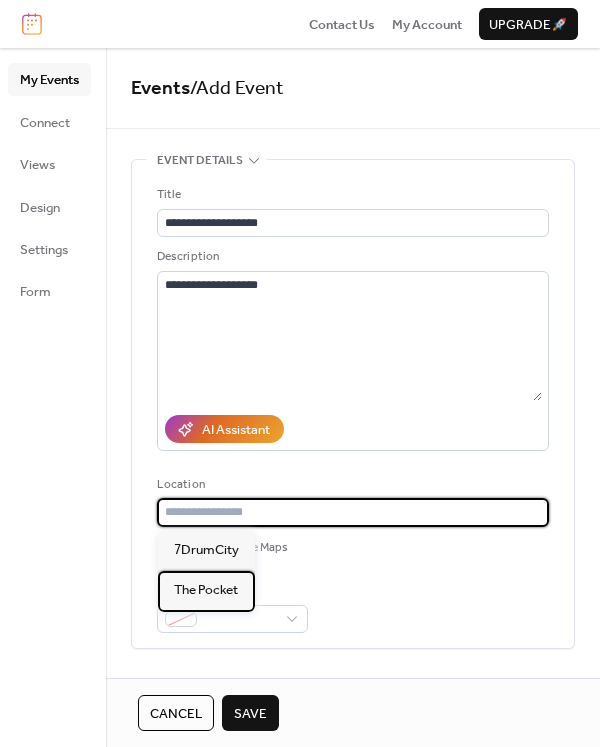 click on "The Pocket" at bounding box center (206, 590) 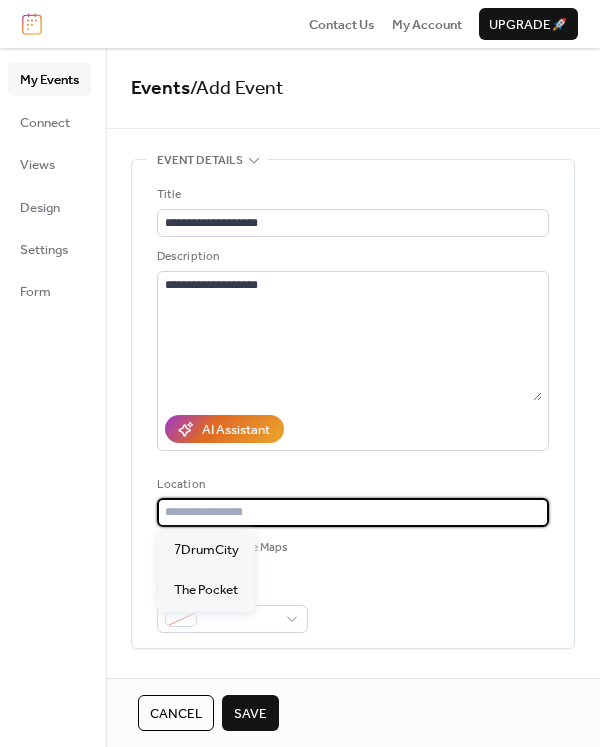 type on "**********" 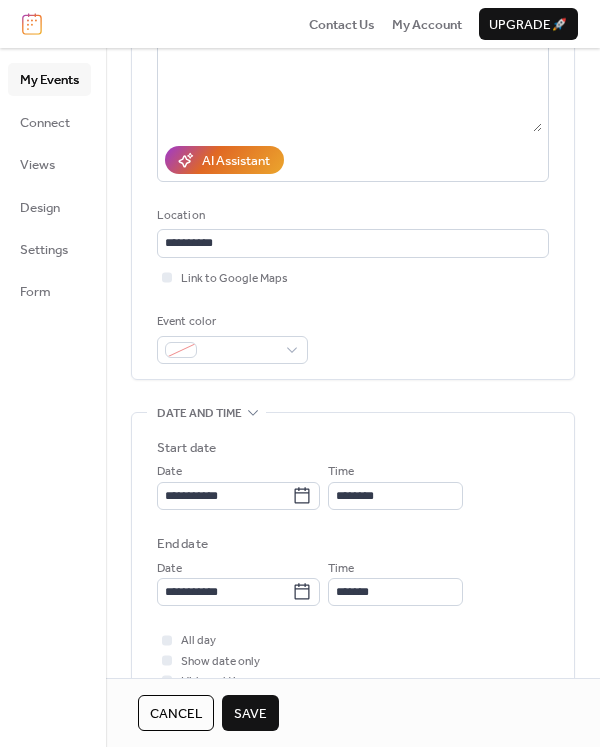 scroll, scrollTop: 294, scrollLeft: 0, axis: vertical 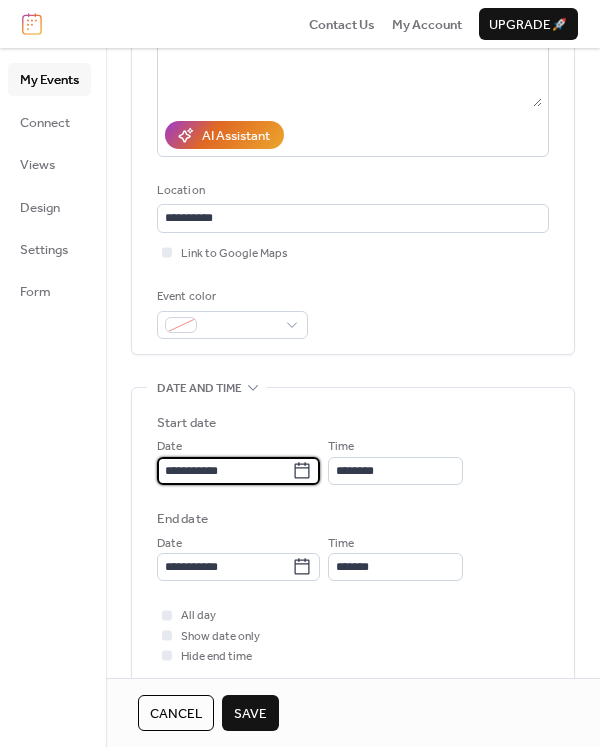 click on "**********" at bounding box center (224, 471) 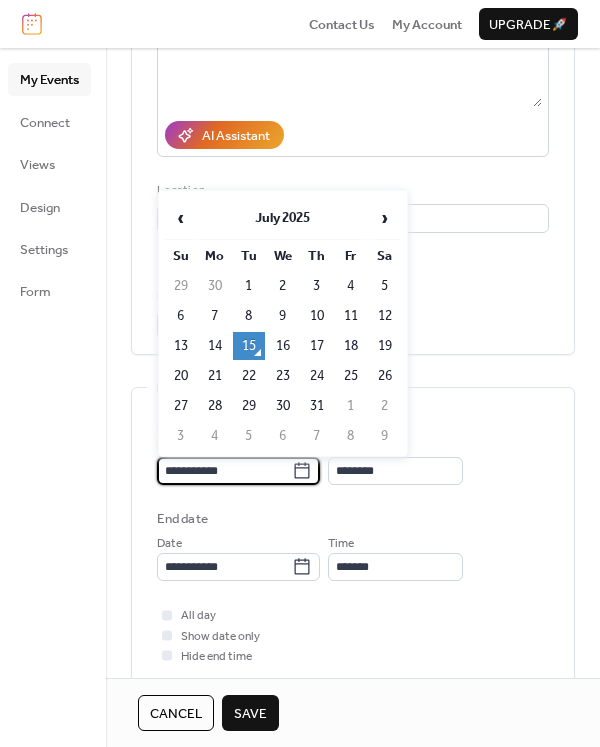 click on "›" at bounding box center (385, 218) 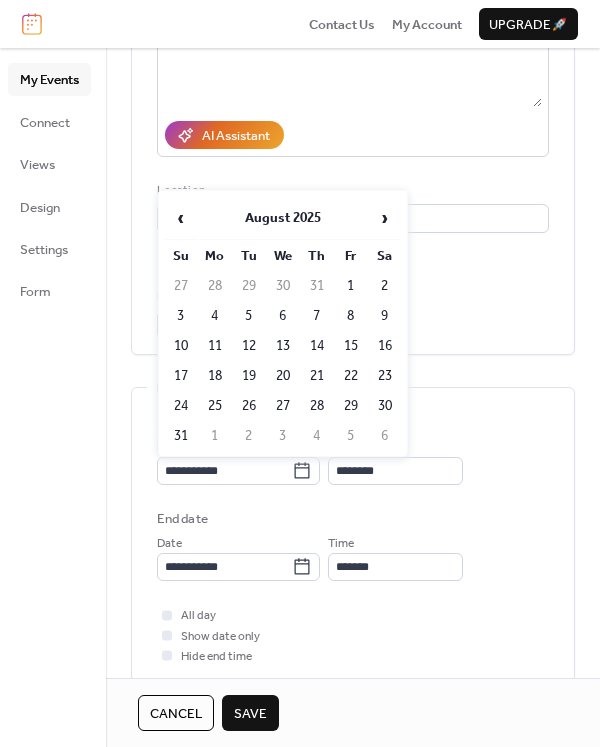 click on "›" at bounding box center (385, 218) 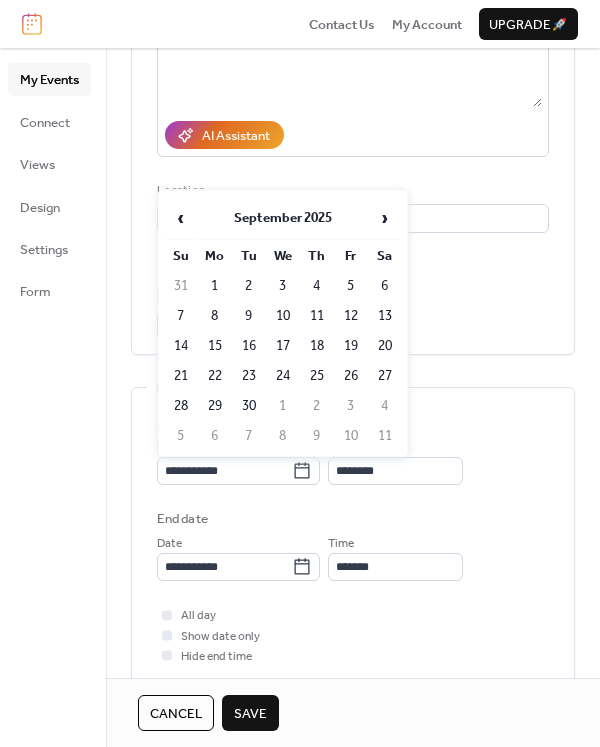 click on "23" at bounding box center [249, 376] 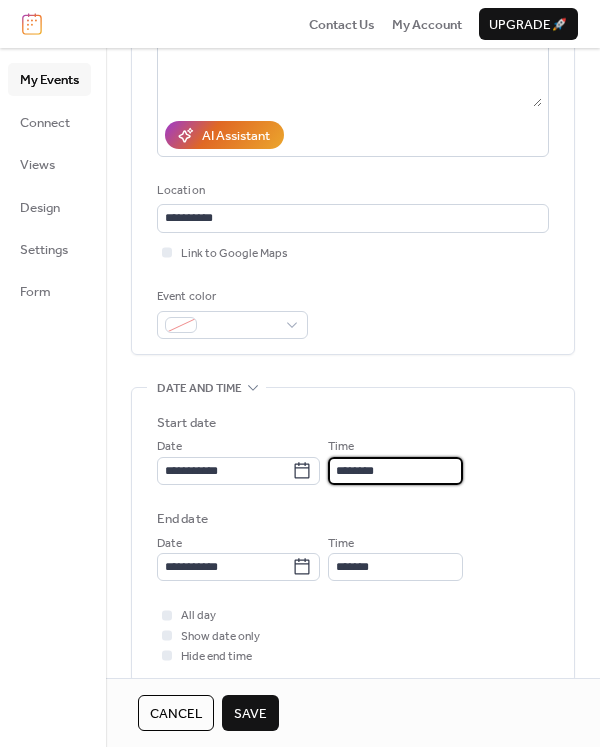 click on "********" at bounding box center [395, 471] 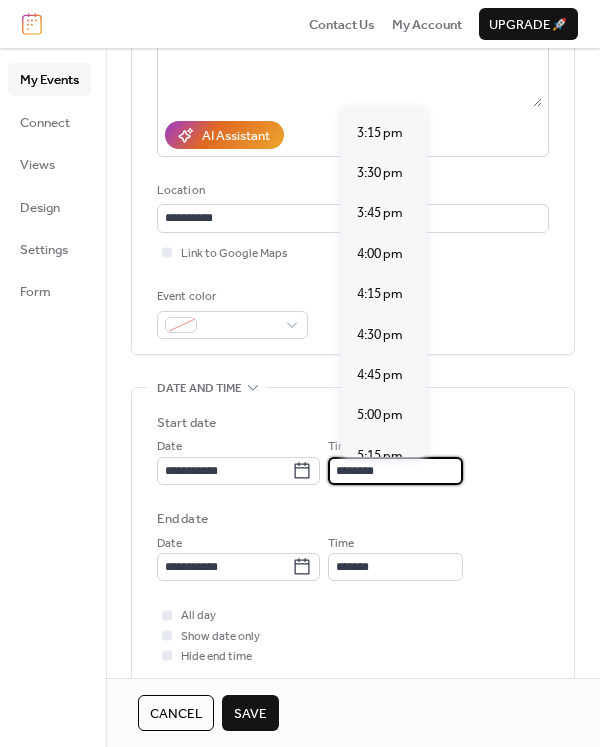 scroll, scrollTop: 2652, scrollLeft: 0, axis: vertical 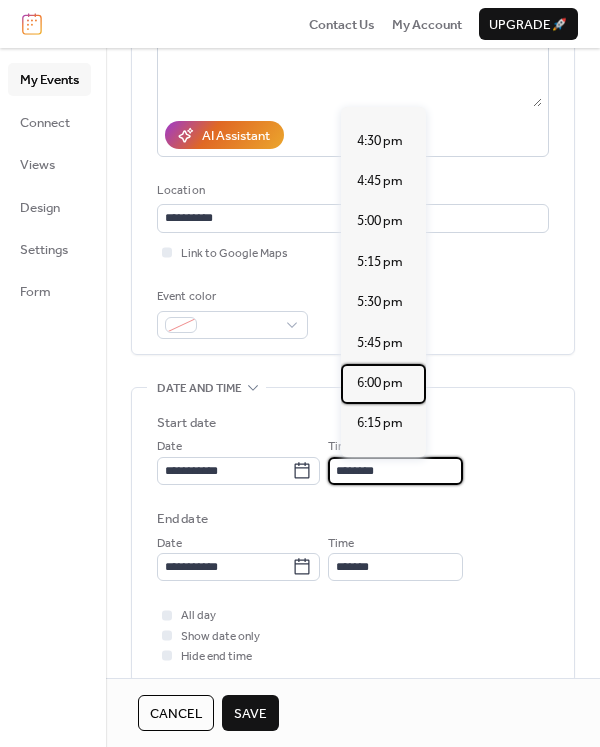 click on "6:00 pm" at bounding box center [380, 383] 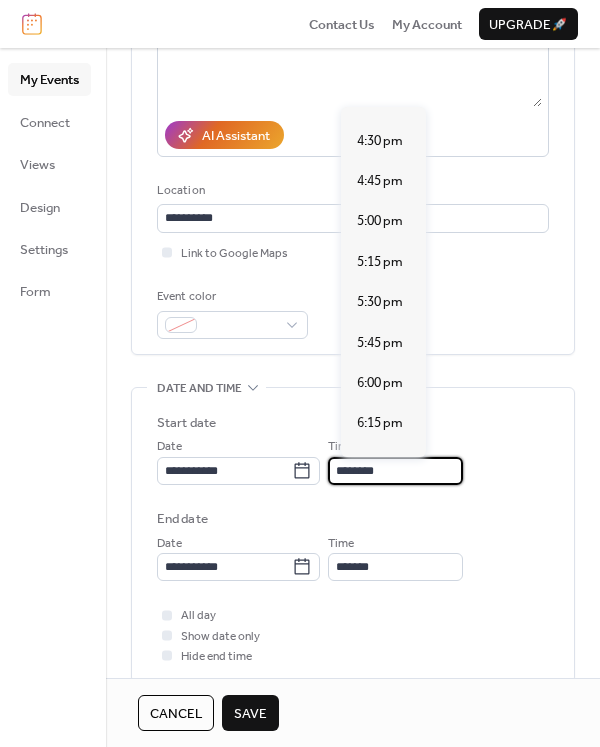 type on "*******" 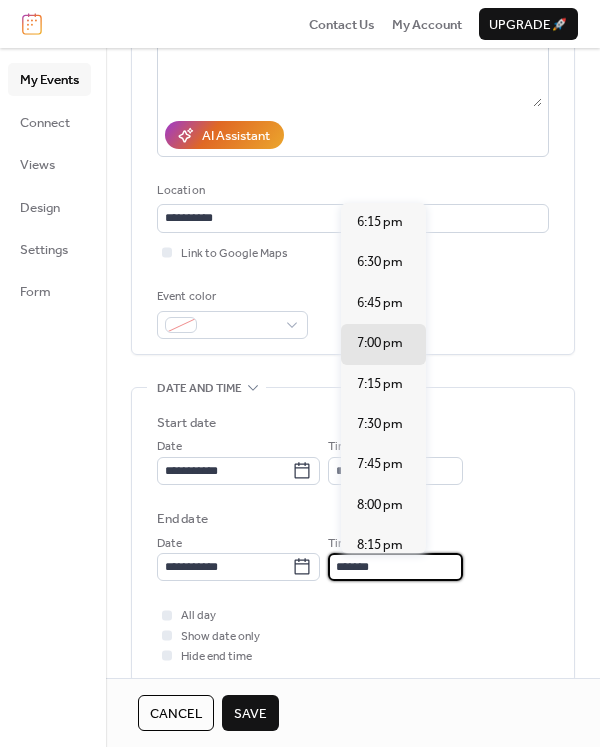click on "*******" at bounding box center (395, 567) 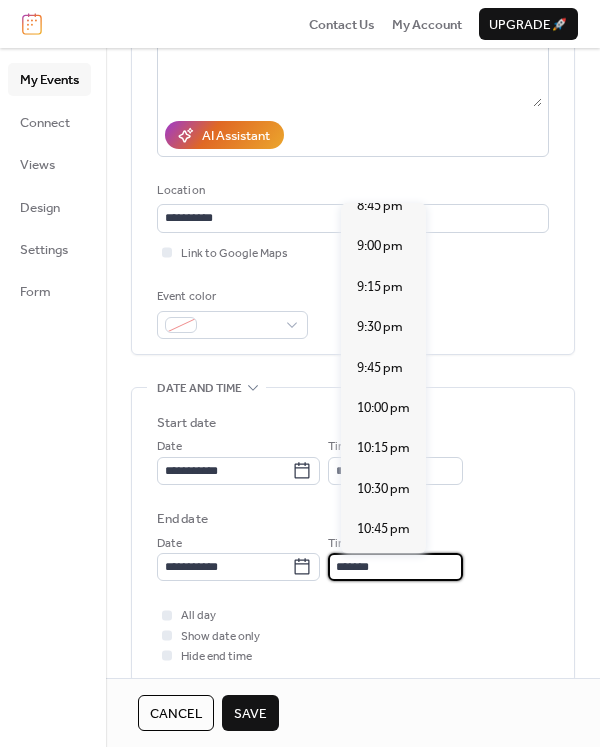 scroll, scrollTop: 421, scrollLeft: 0, axis: vertical 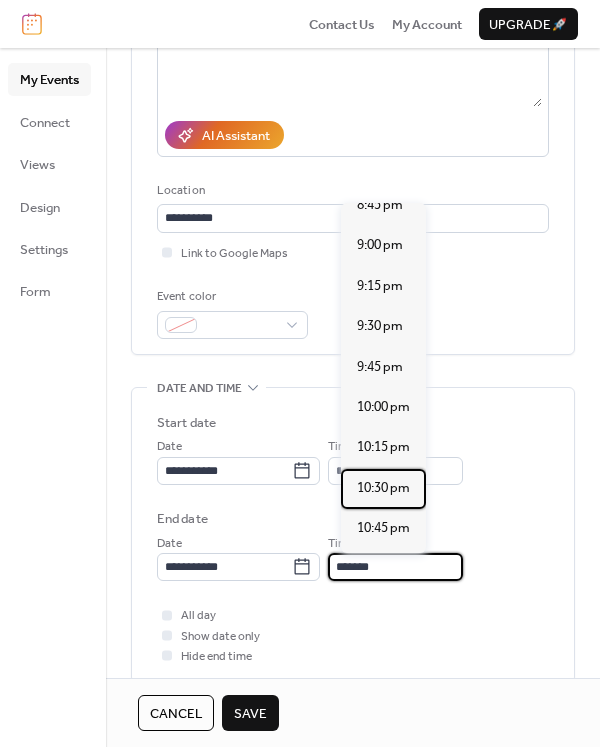 click on "10:30 pm" at bounding box center [383, 488] 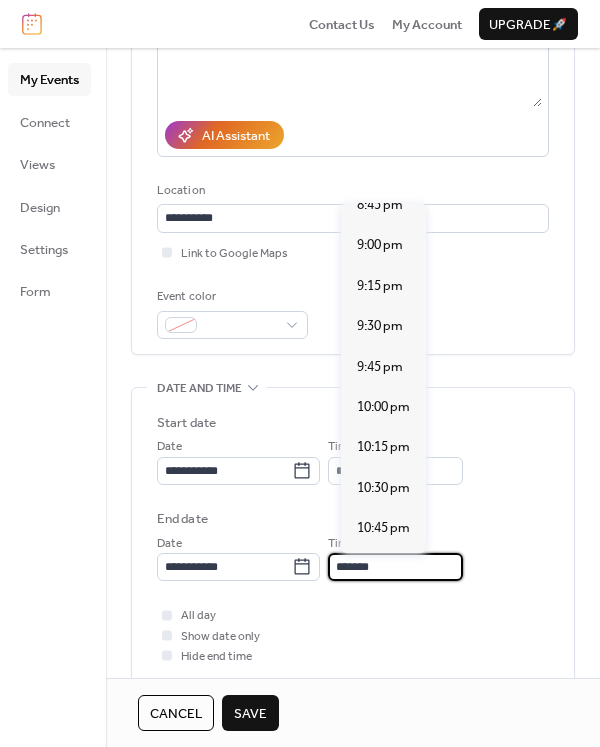 type on "********" 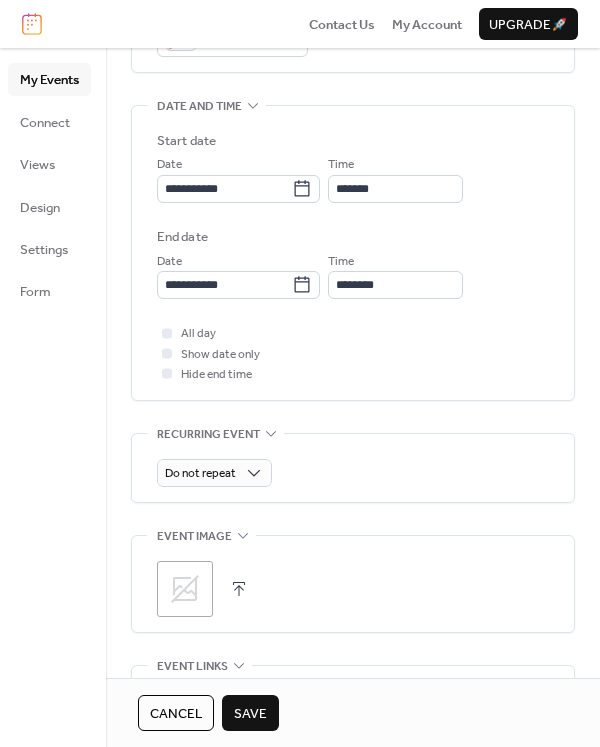 scroll, scrollTop: 577, scrollLeft: 0, axis: vertical 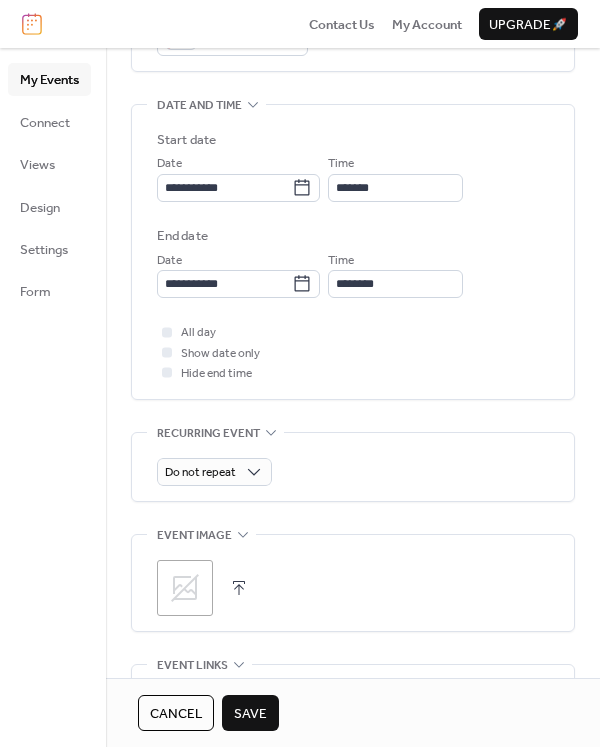 click 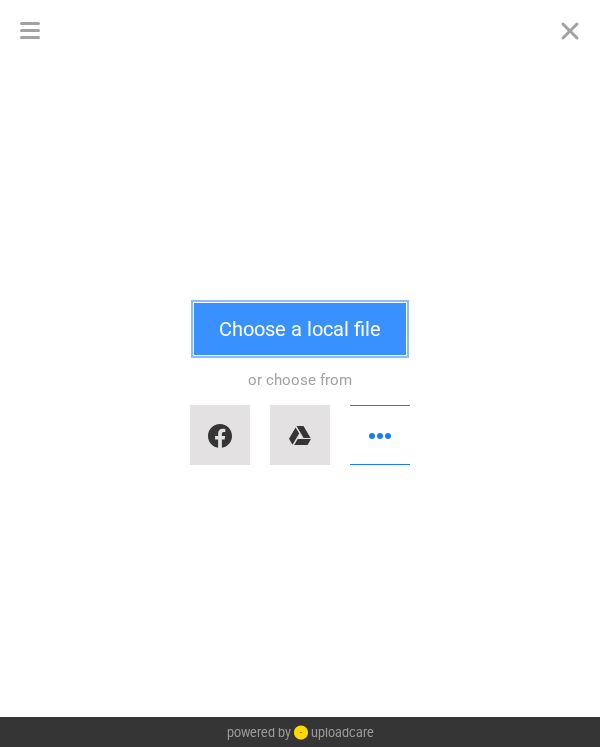 click on "Choose a local file" at bounding box center (300, 329) 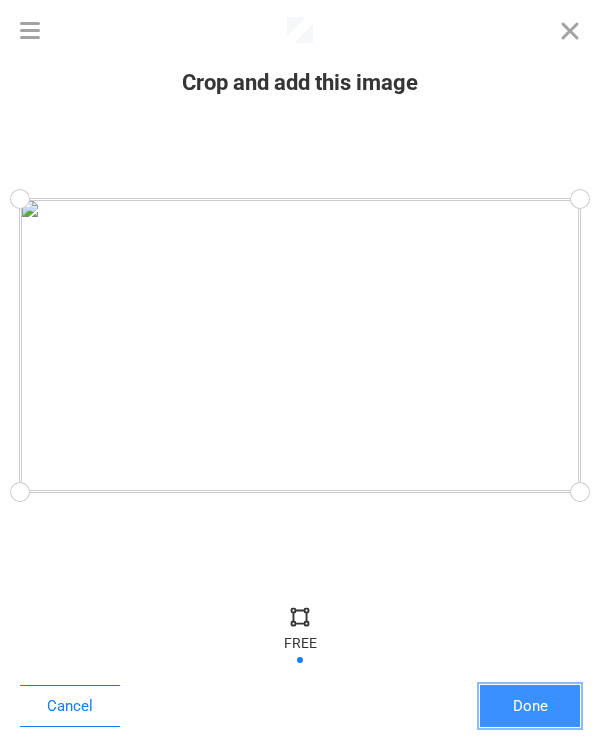 click on "Done" at bounding box center [530, 706] 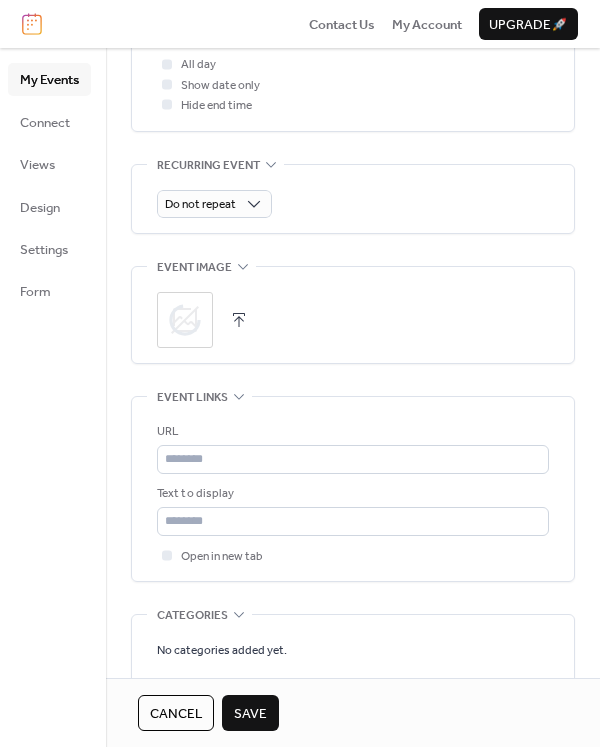 scroll, scrollTop: 994, scrollLeft: 0, axis: vertical 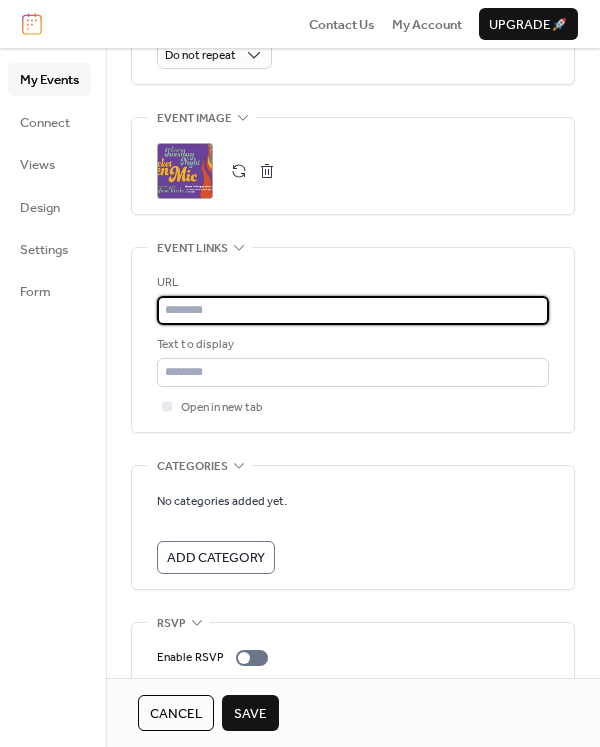 click at bounding box center [353, 310] 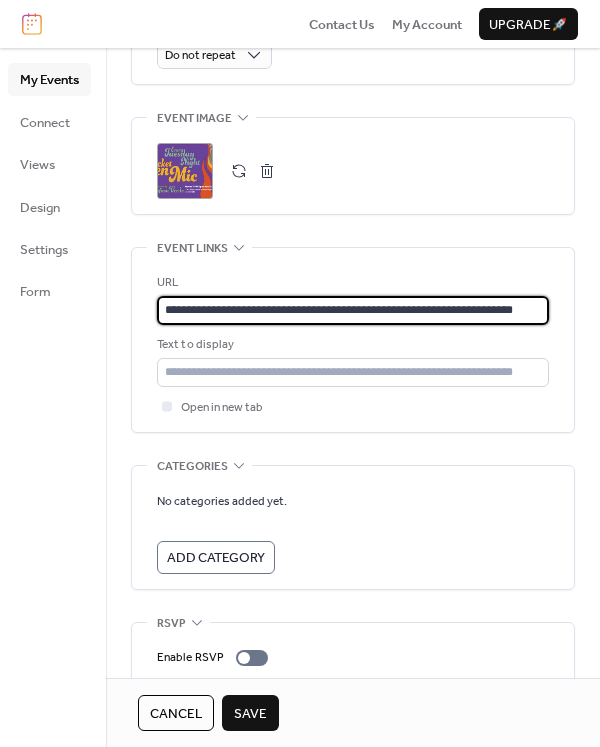 scroll, scrollTop: 0, scrollLeft: 34, axis: horizontal 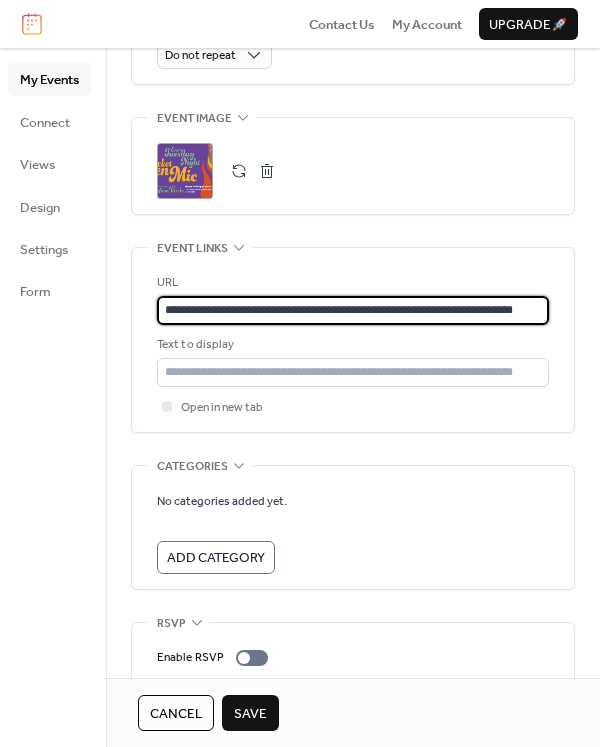 type on "**********" 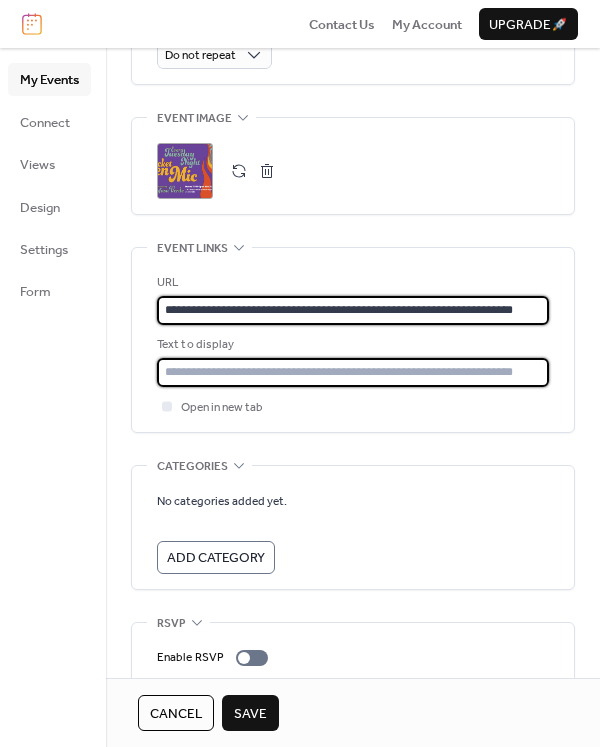 click at bounding box center [353, 372] 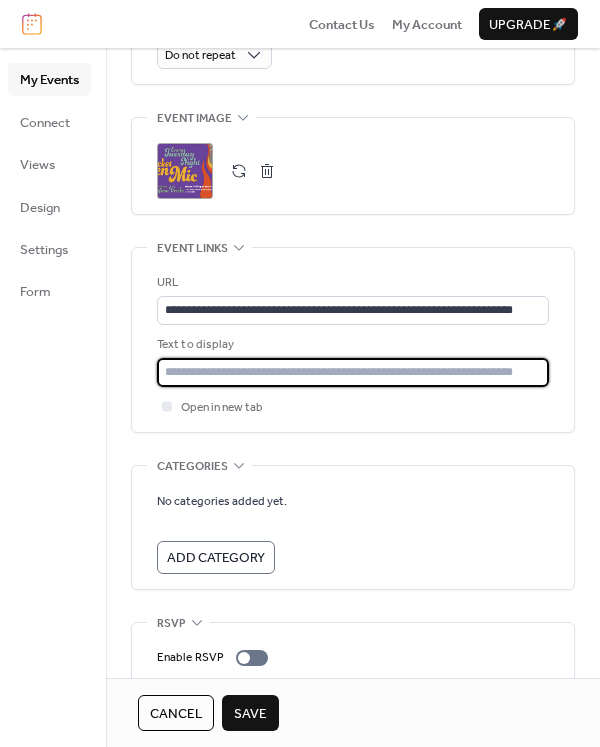 scroll, scrollTop: 0, scrollLeft: 0, axis: both 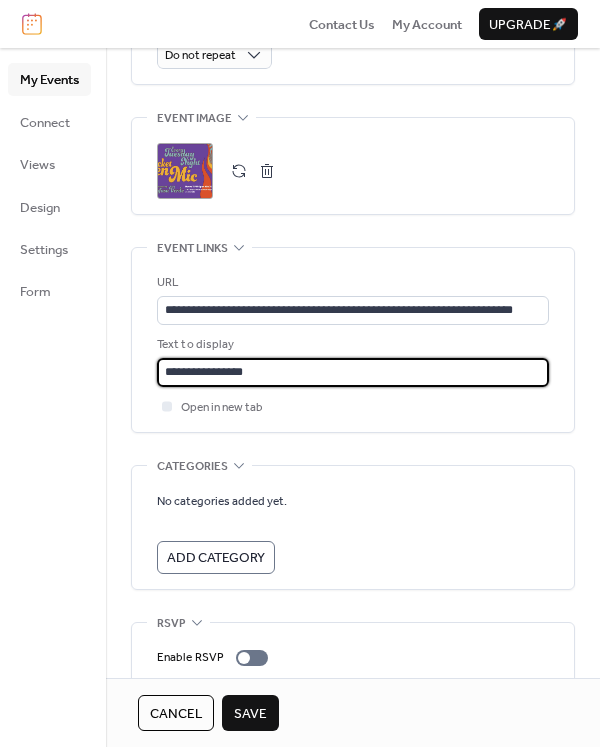 type on "**********" 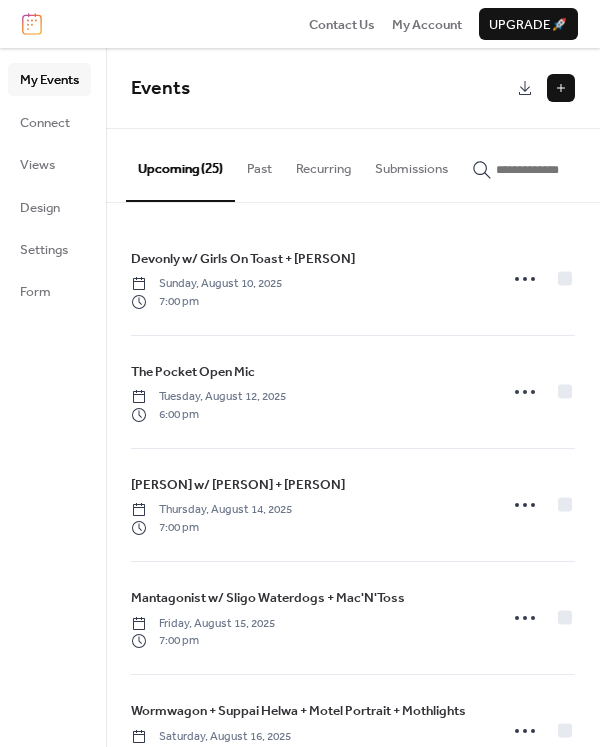click at bounding box center (561, 88) 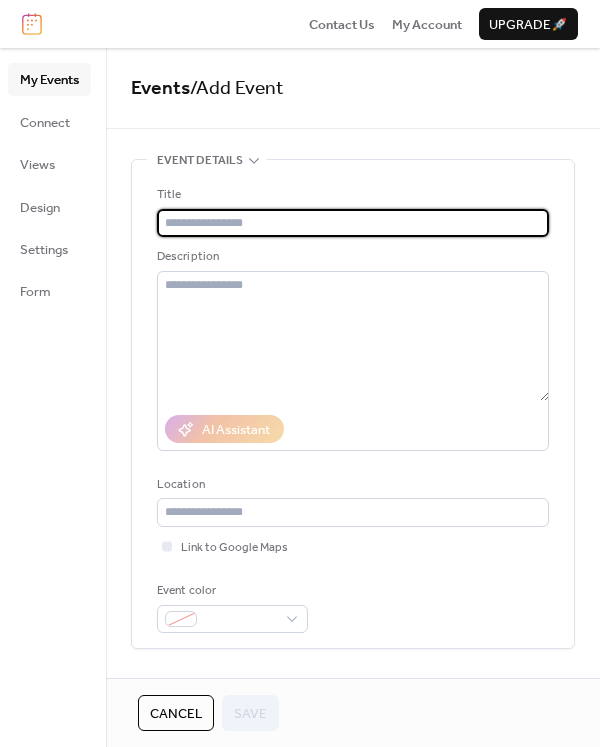 click at bounding box center (353, 223) 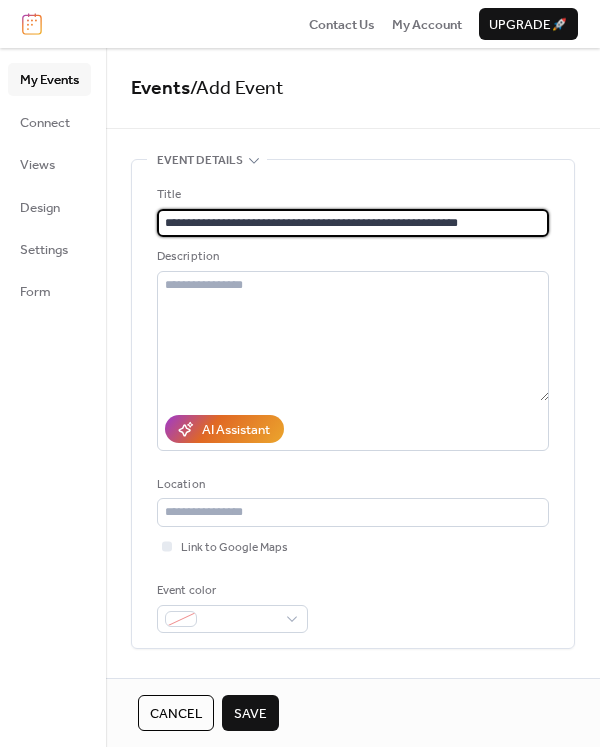 type on "**********" 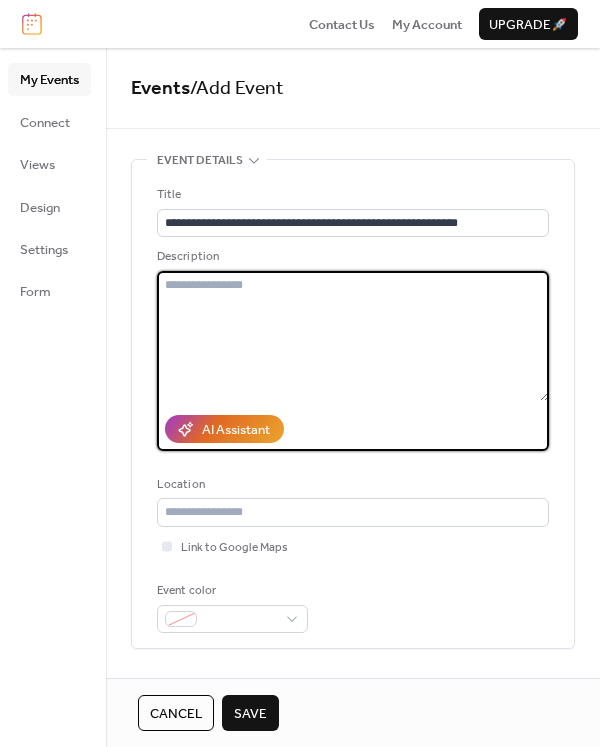 click at bounding box center [353, 336] 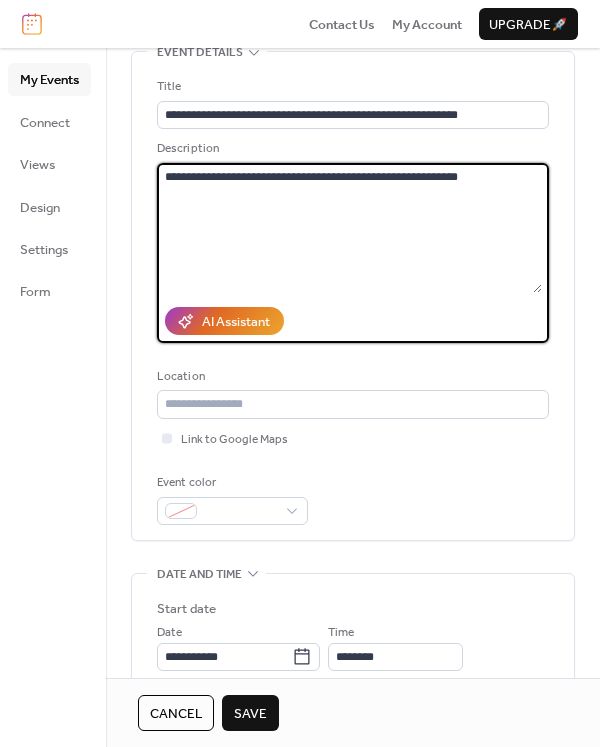 scroll, scrollTop: 215, scrollLeft: 0, axis: vertical 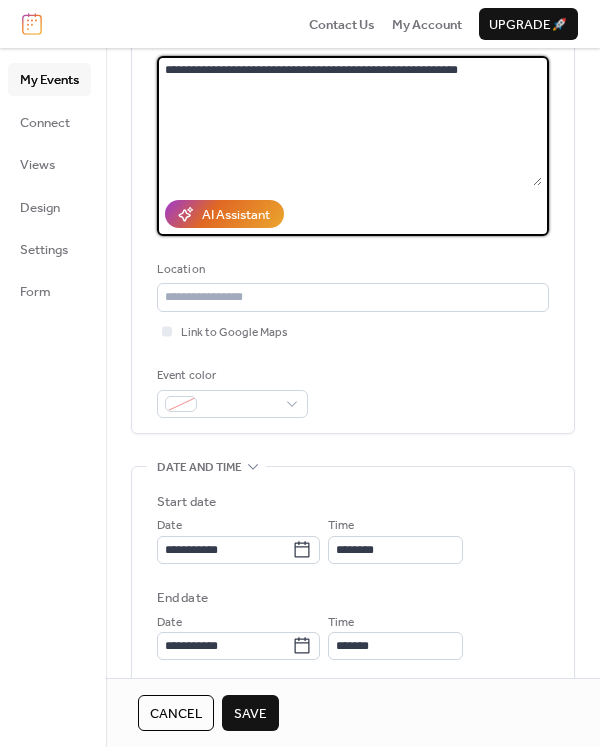 type on "**********" 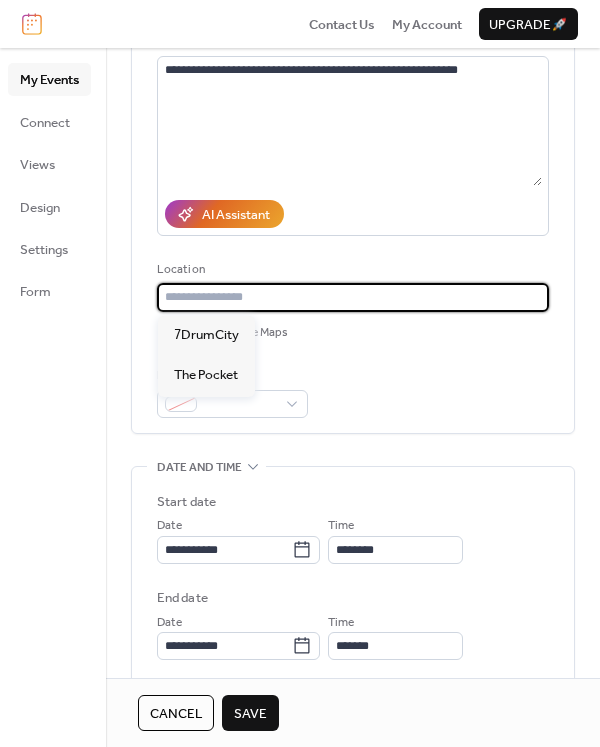 click at bounding box center (353, 297) 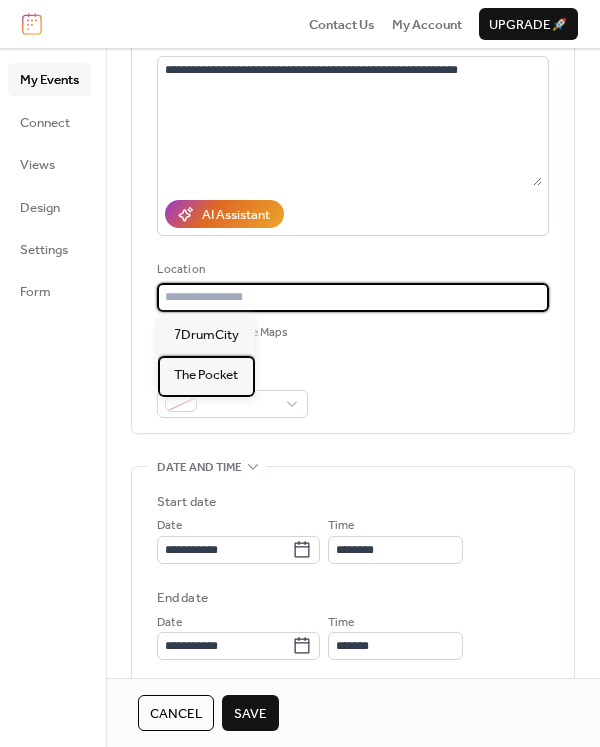 click on "The Pocket" at bounding box center [206, 375] 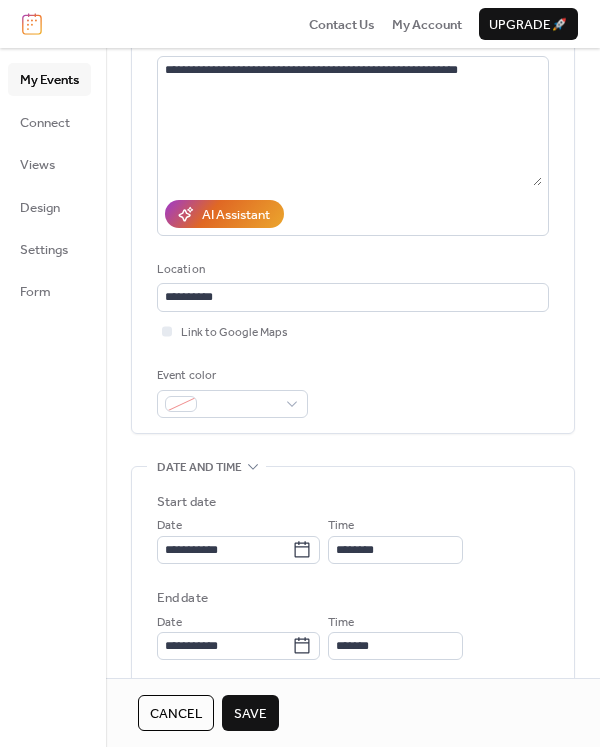 type on "**********" 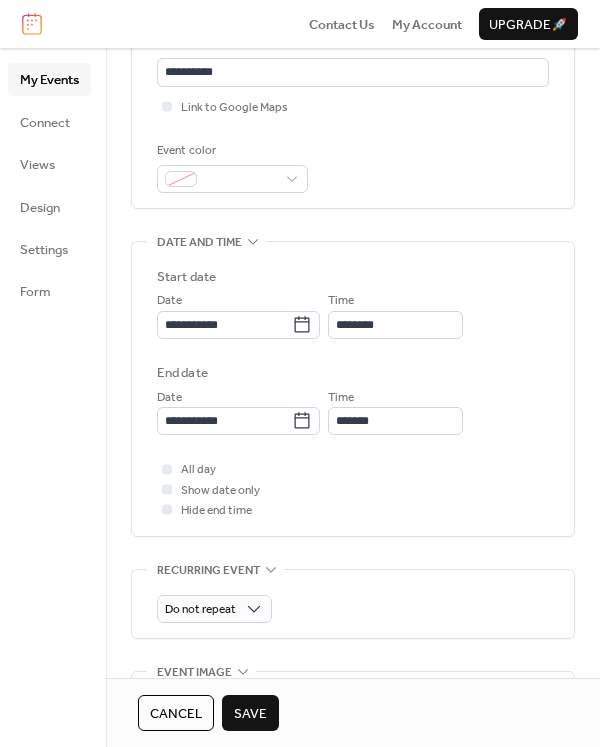 scroll, scrollTop: 453, scrollLeft: 0, axis: vertical 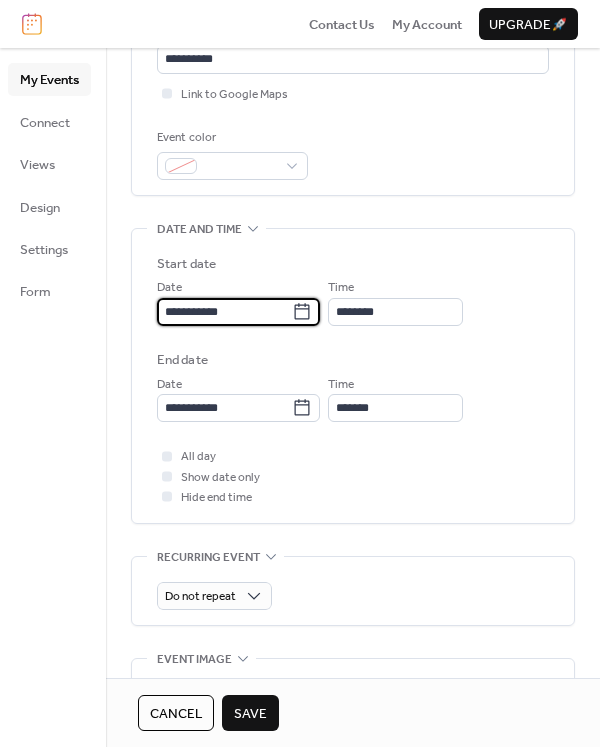 click on "**********" at bounding box center [224, 312] 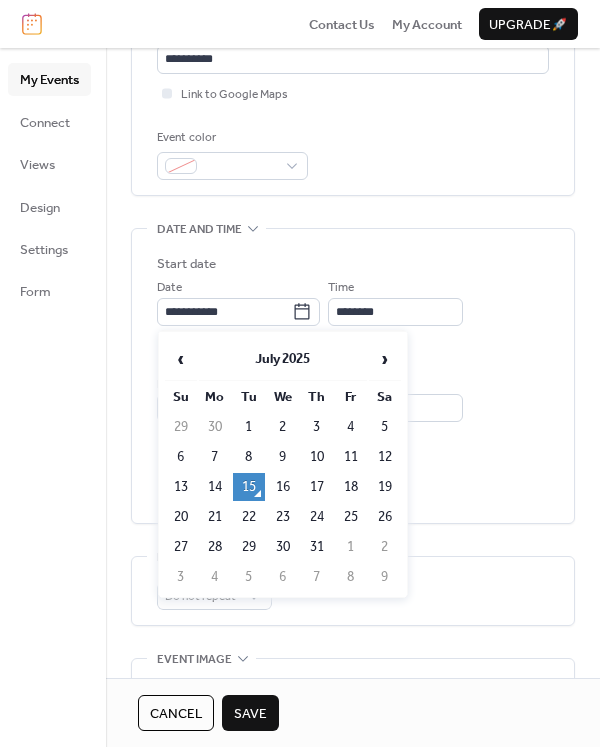 click on "›" at bounding box center (385, 359) 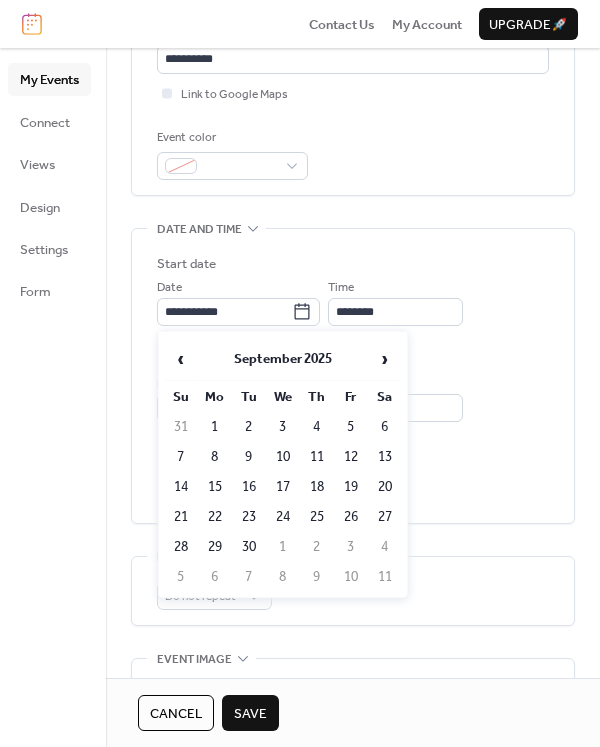 click on "27" at bounding box center (385, 517) 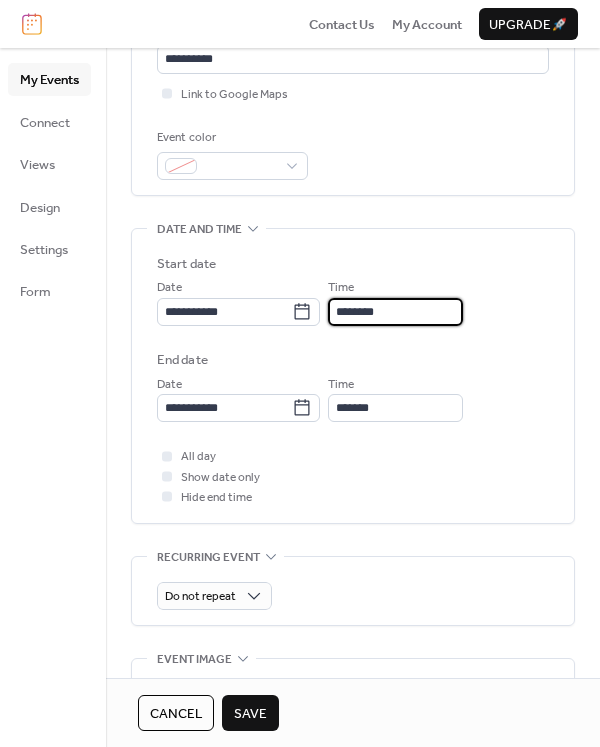 click on "********" at bounding box center [395, 312] 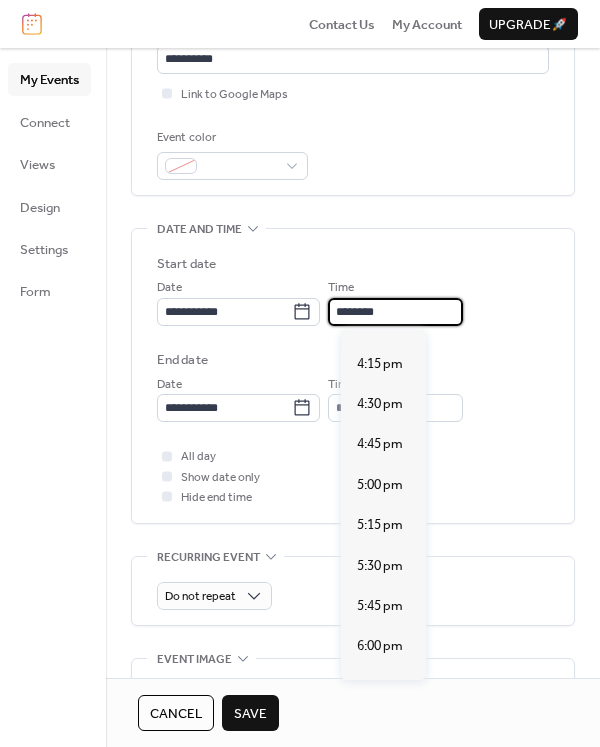 scroll, scrollTop: 2769, scrollLeft: 0, axis: vertical 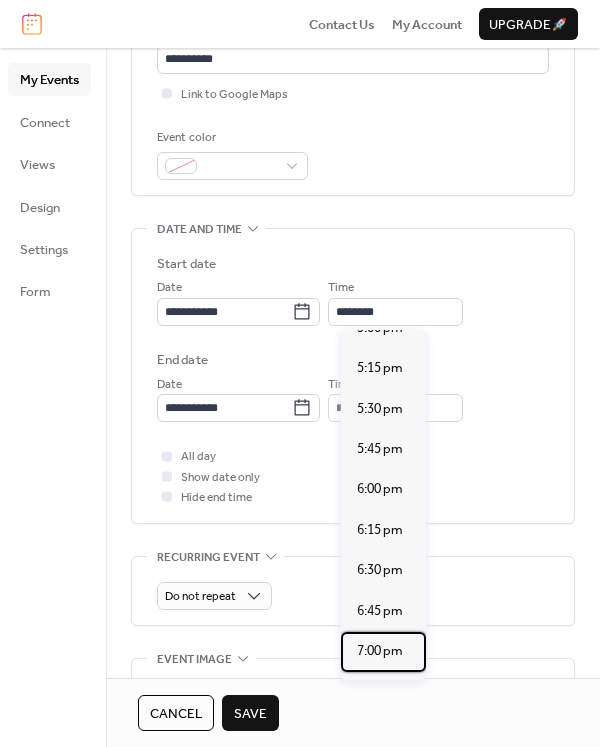 click on "7:00 pm" at bounding box center [380, 651] 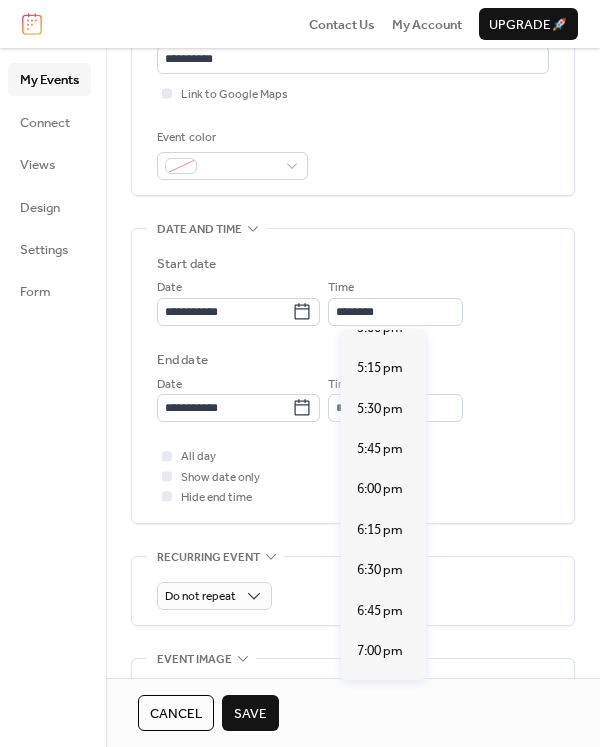 type on "*******" 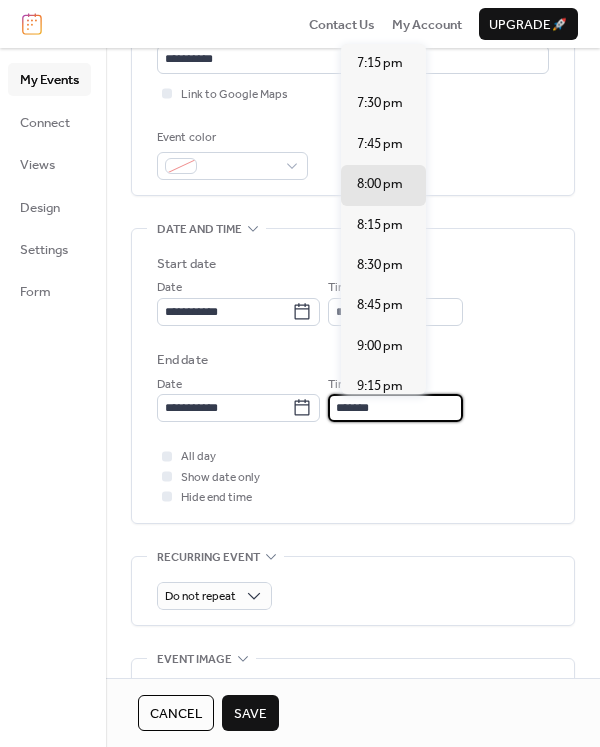 click on "*******" at bounding box center [395, 408] 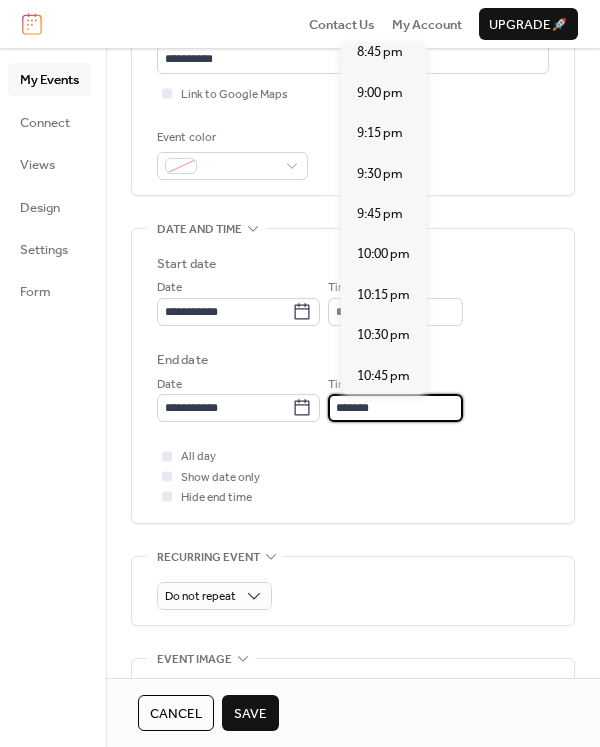 scroll, scrollTop: 271, scrollLeft: 0, axis: vertical 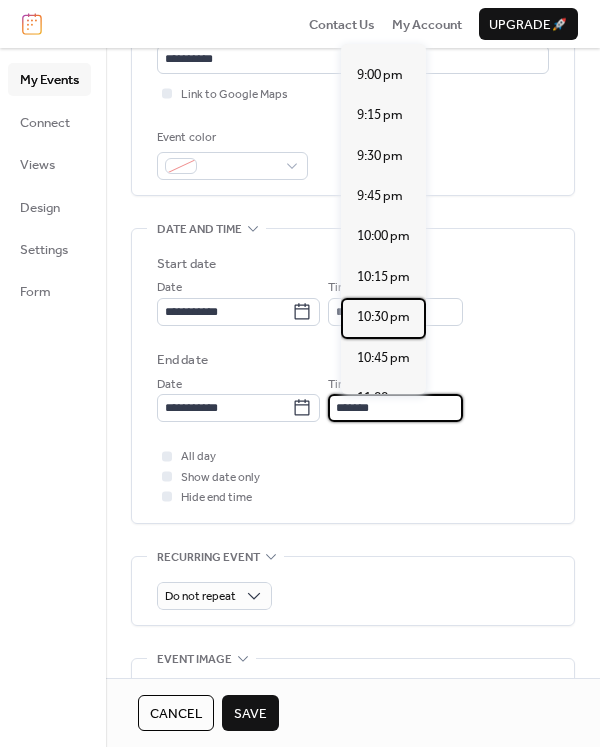 click on "10:30 pm" at bounding box center [383, 317] 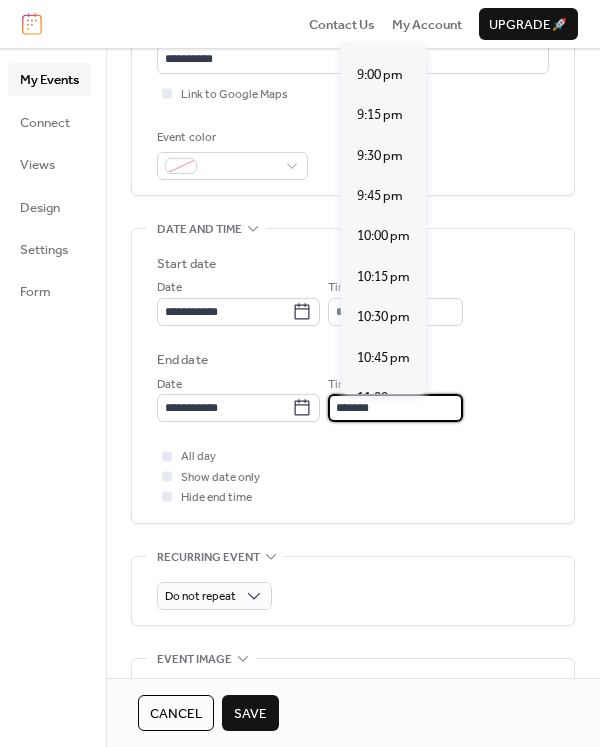 type on "********" 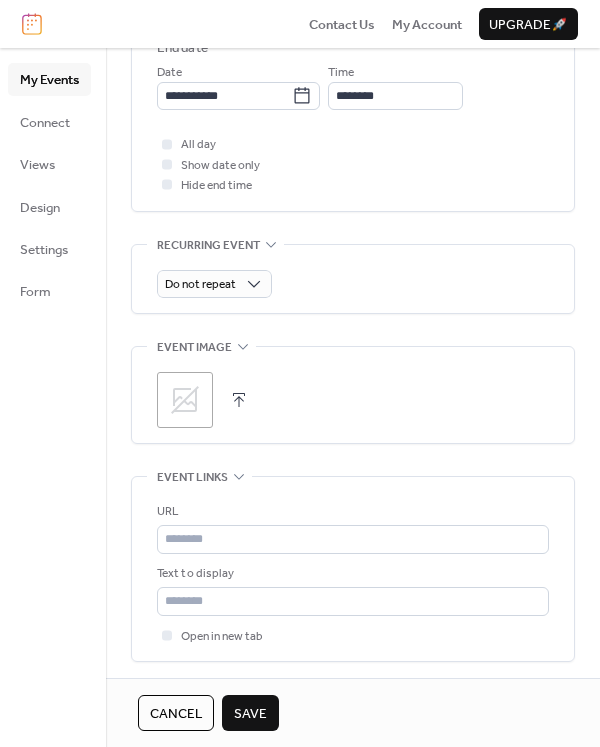 scroll, scrollTop: 766, scrollLeft: 0, axis: vertical 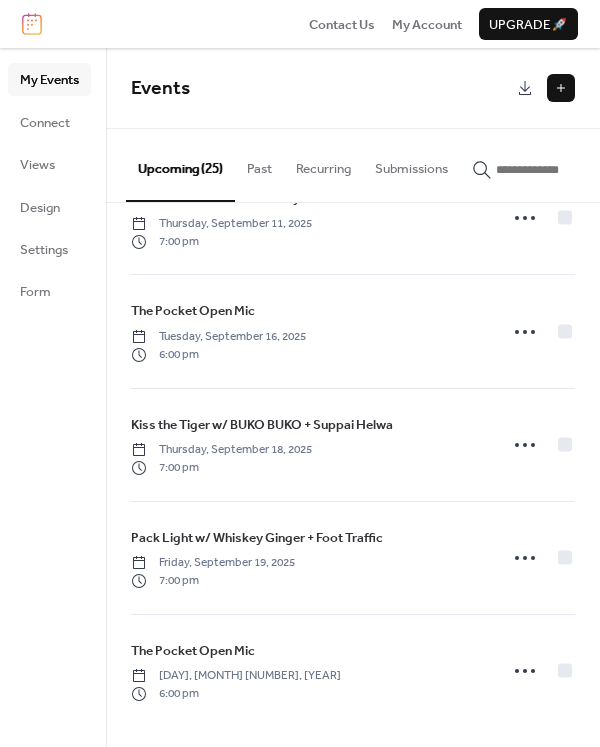 click 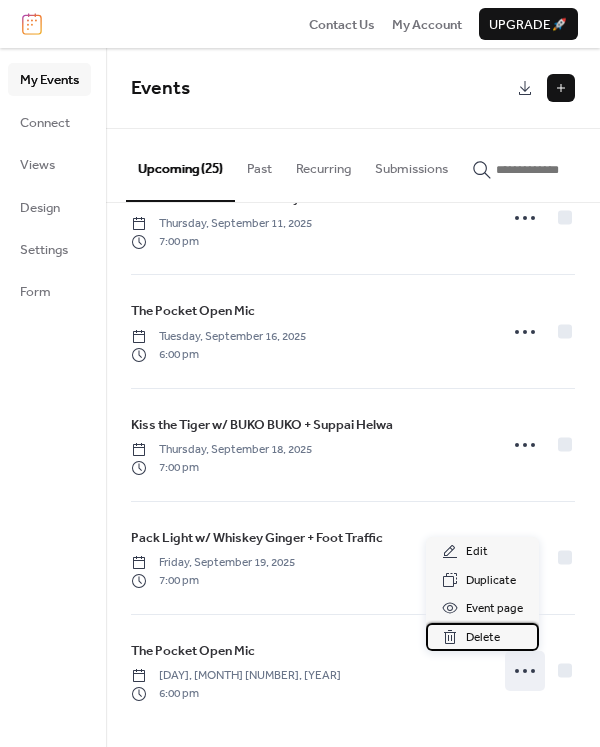 click on "Delete" at bounding box center [482, 637] 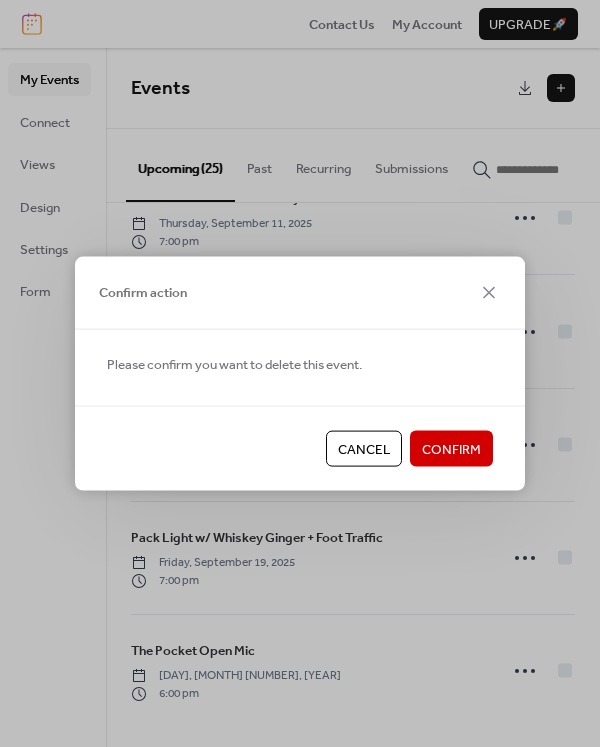 click on "Confirm" at bounding box center (451, 450) 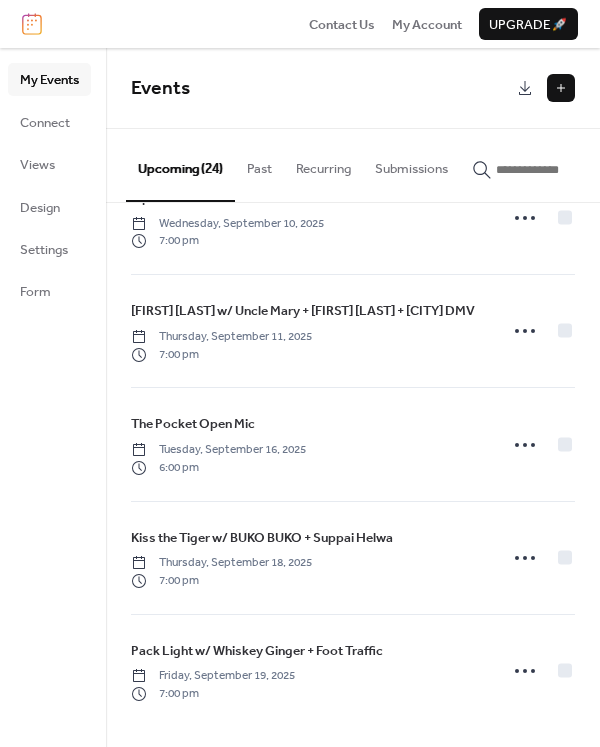 scroll, scrollTop: 2215, scrollLeft: 0, axis: vertical 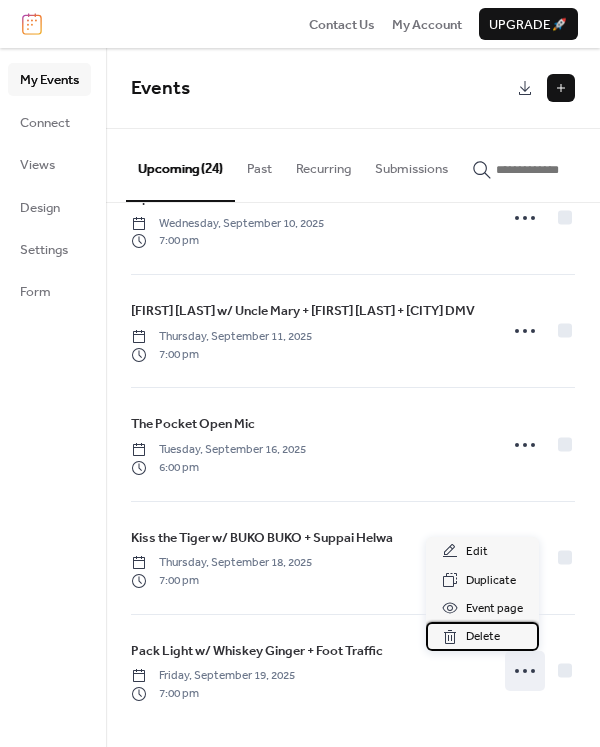 click on "Delete" at bounding box center (483, 637) 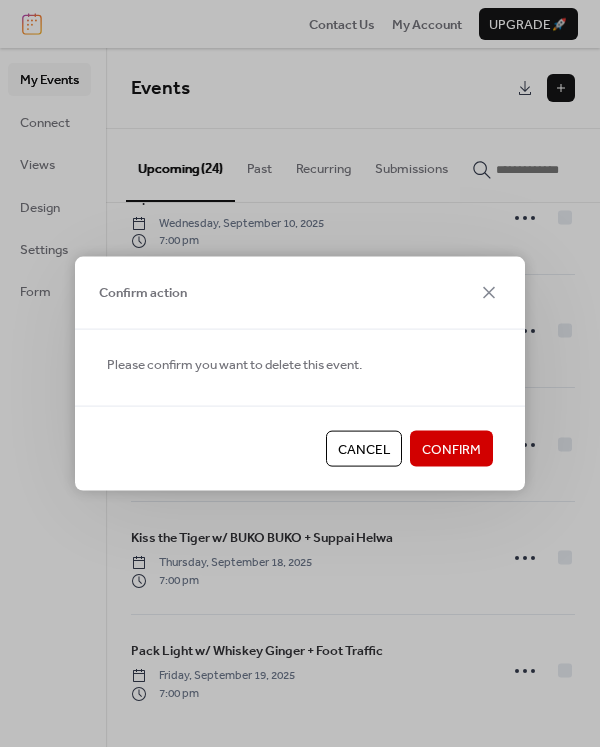 click on "Confirm" at bounding box center [451, 450] 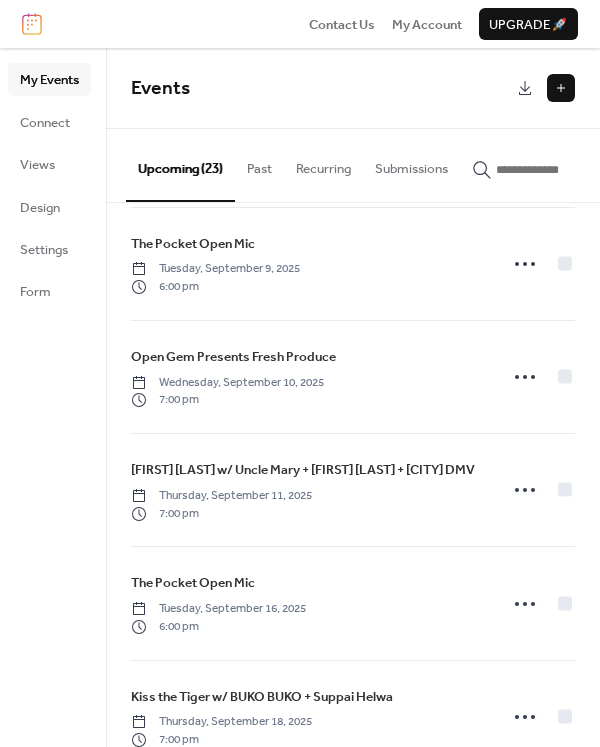 scroll, scrollTop: 2050, scrollLeft: 0, axis: vertical 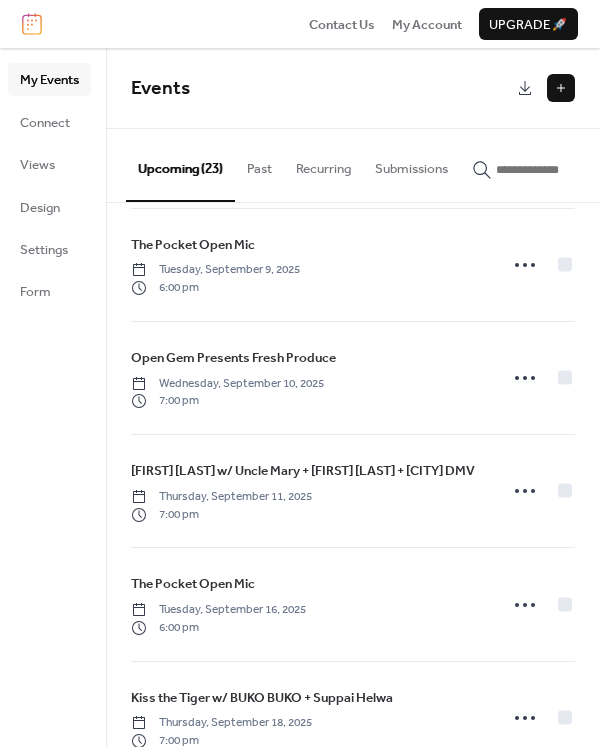 click 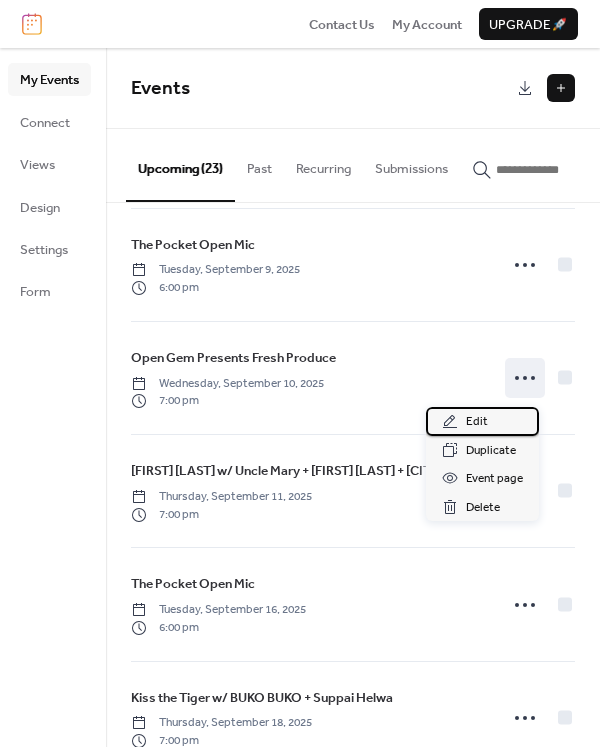 click on "Edit" at bounding box center [482, 421] 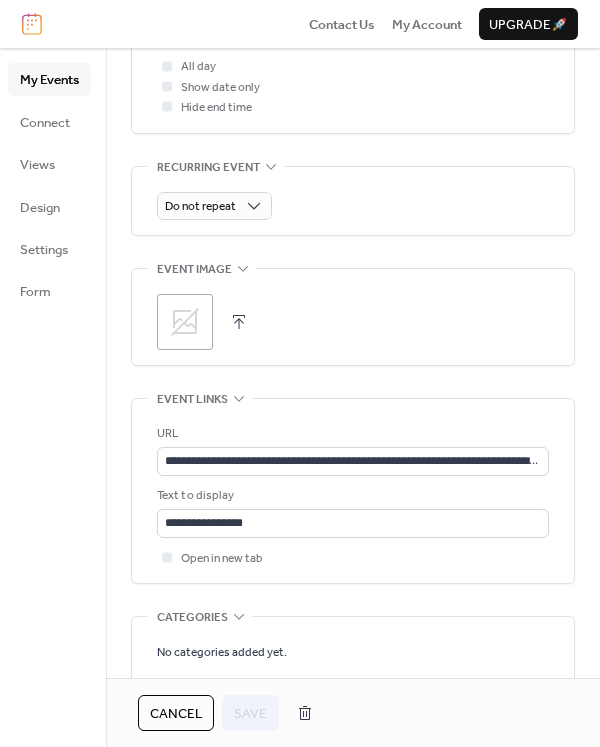 scroll, scrollTop: 844, scrollLeft: 0, axis: vertical 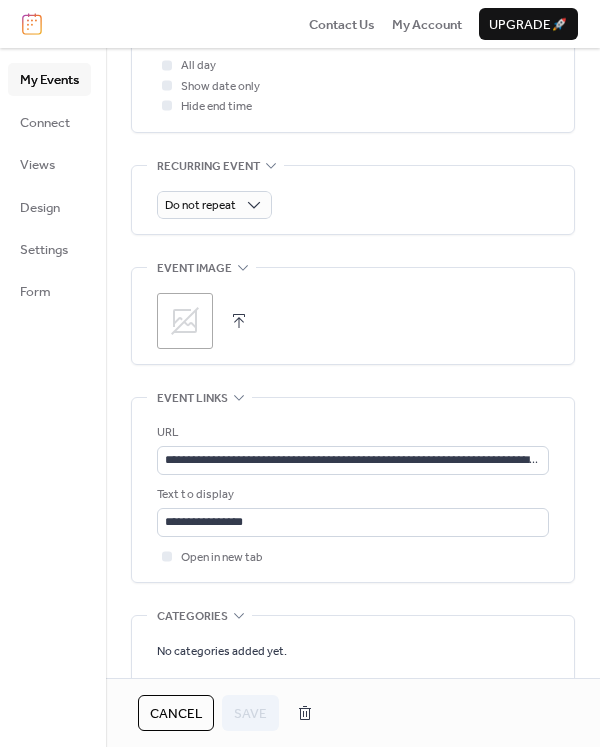 click on ";" at bounding box center (185, 321) 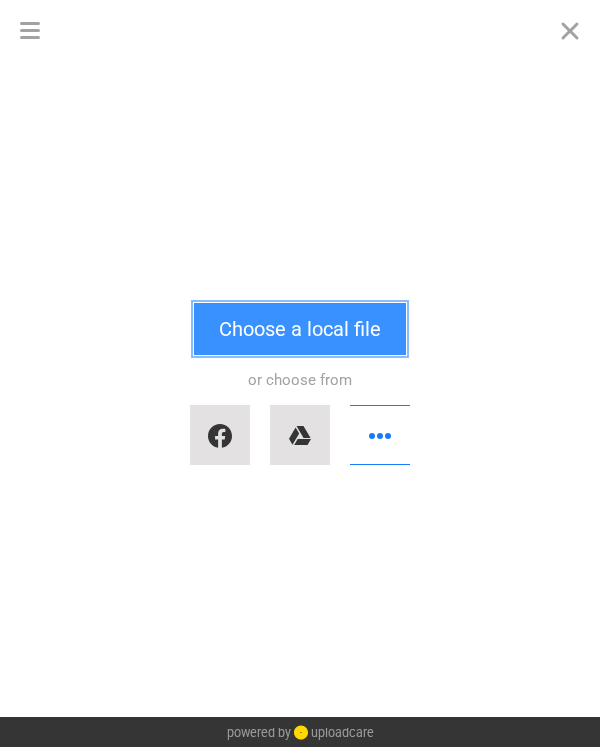 click on "Choose a local file" at bounding box center (300, 329) 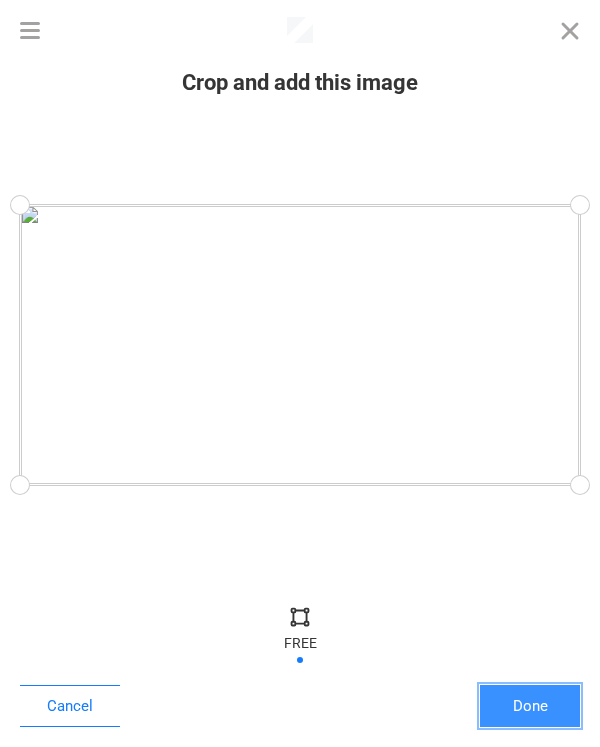 click on "Done" at bounding box center (530, 706) 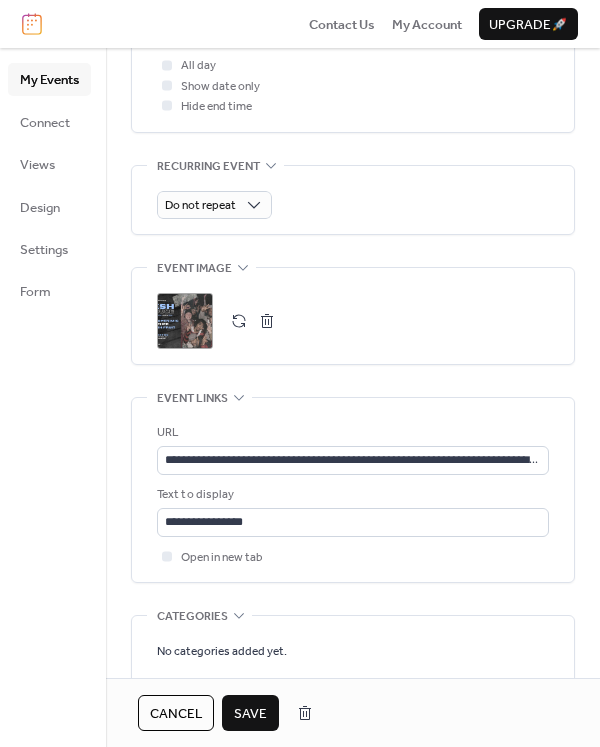 click on "Save" at bounding box center [250, 714] 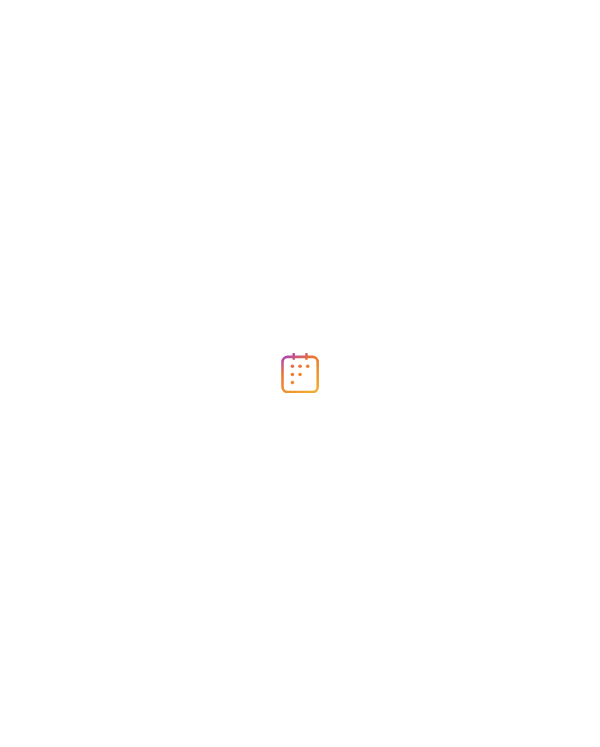 scroll, scrollTop: 0, scrollLeft: 0, axis: both 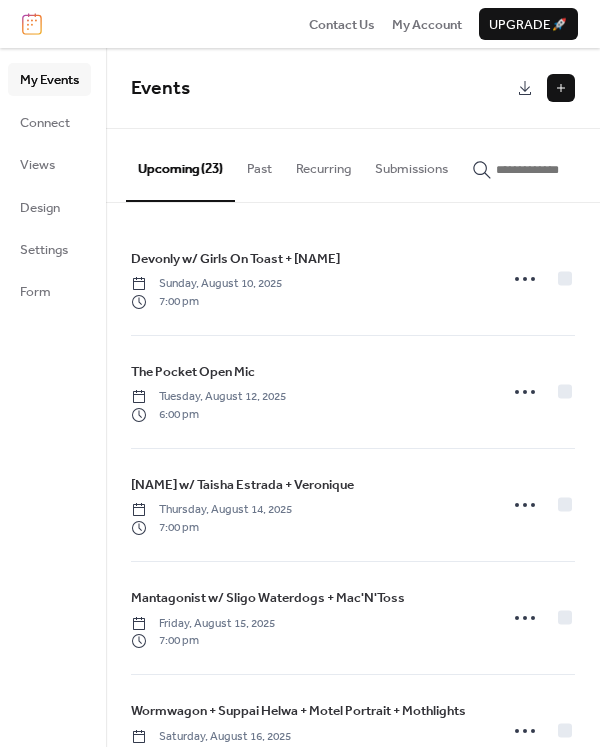 click 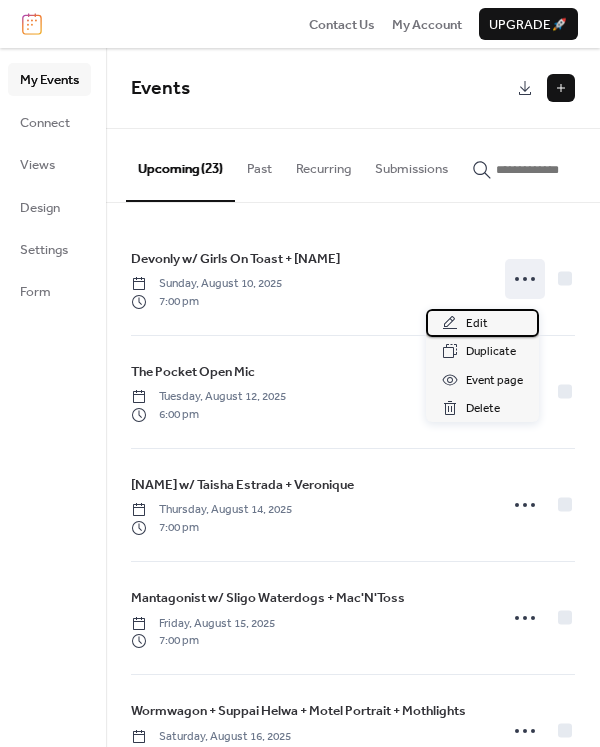 click on "Edit" at bounding box center (482, 323) 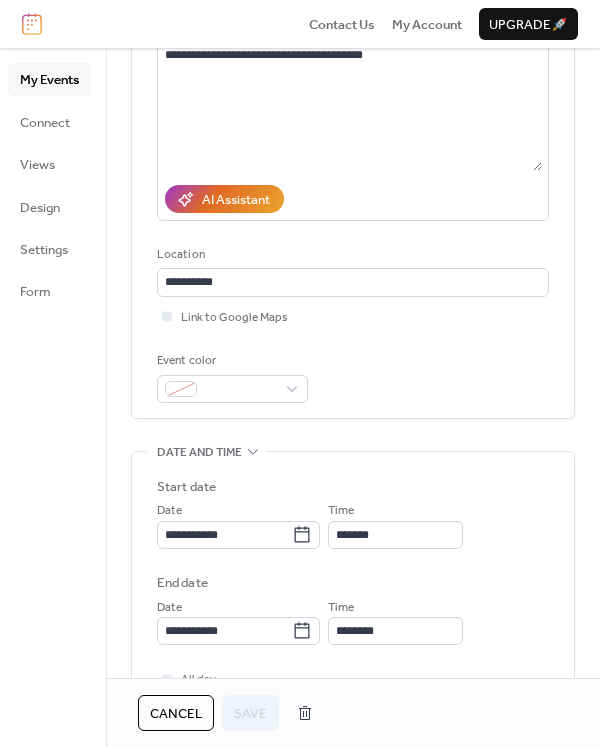scroll, scrollTop: 231, scrollLeft: 0, axis: vertical 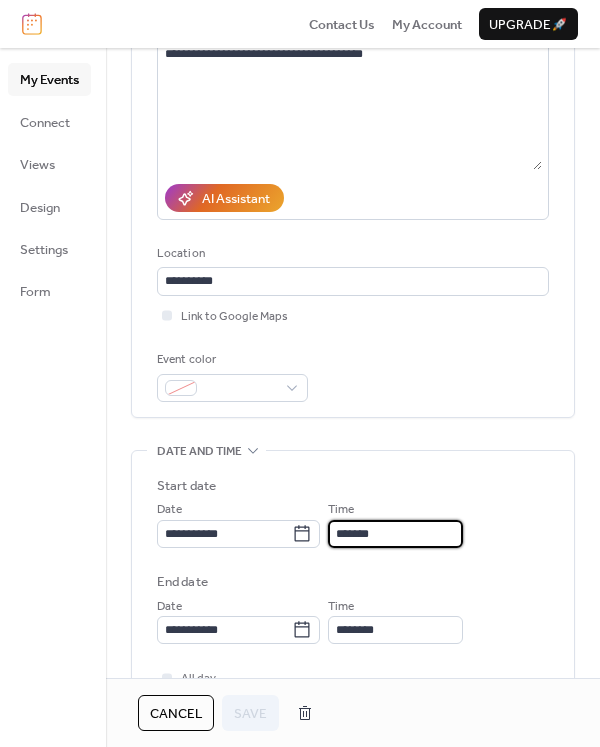 click on "*******" at bounding box center (395, 534) 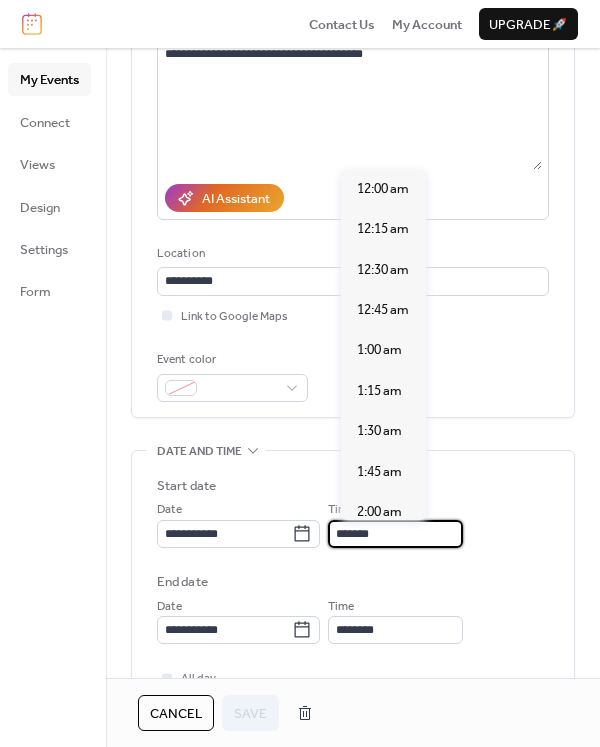 scroll, scrollTop: 3032, scrollLeft: 0, axis: vertical 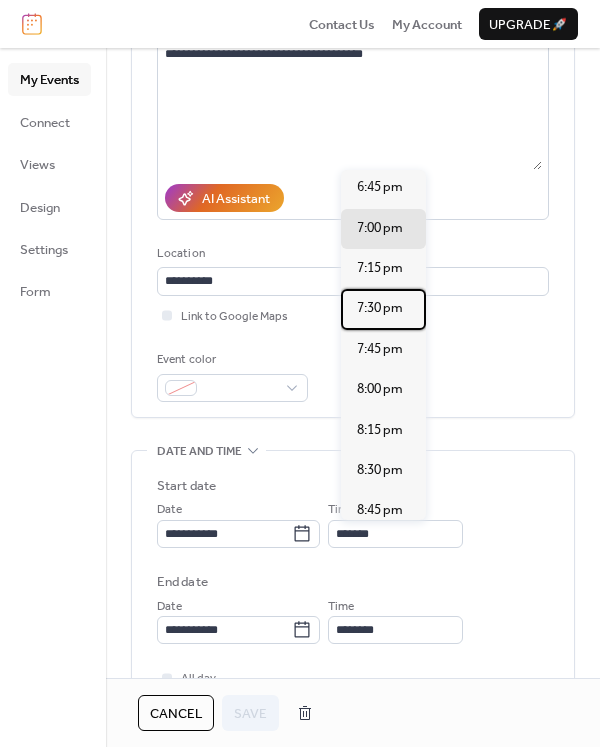 click on "7:30 pm" at bounding box center (380, 308) 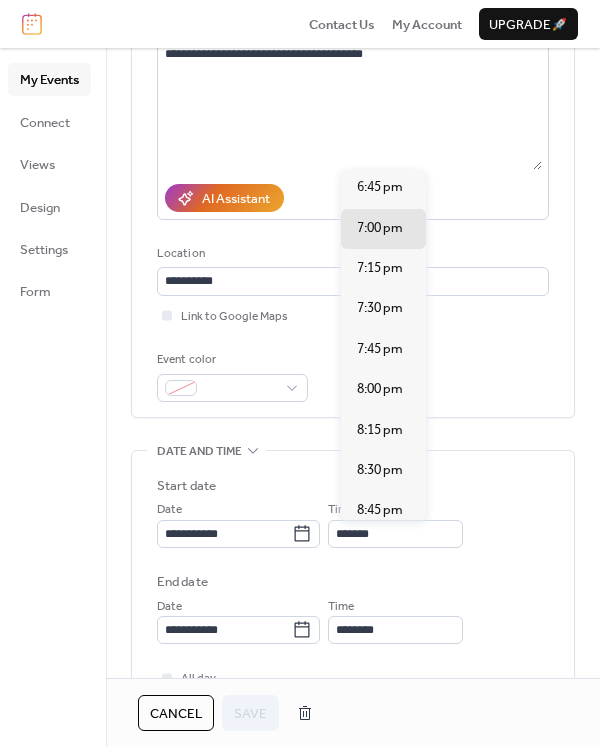 type on "*******" 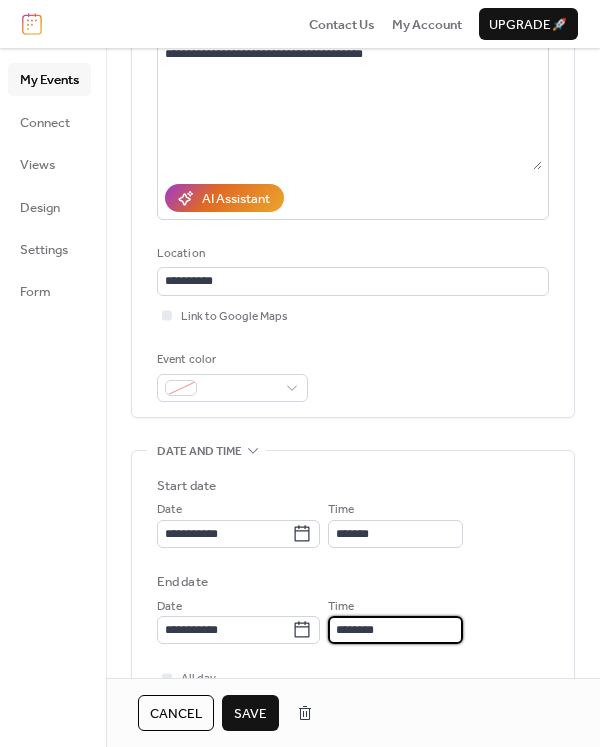 click on "********" at bounding box center (395, 630) 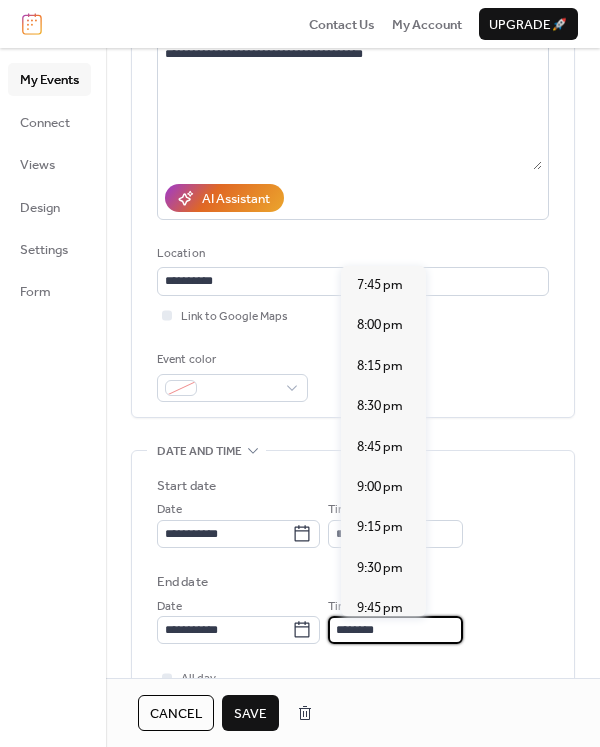 scroll, scrollTop: 328, scrollLeft: 0, axis: vertical 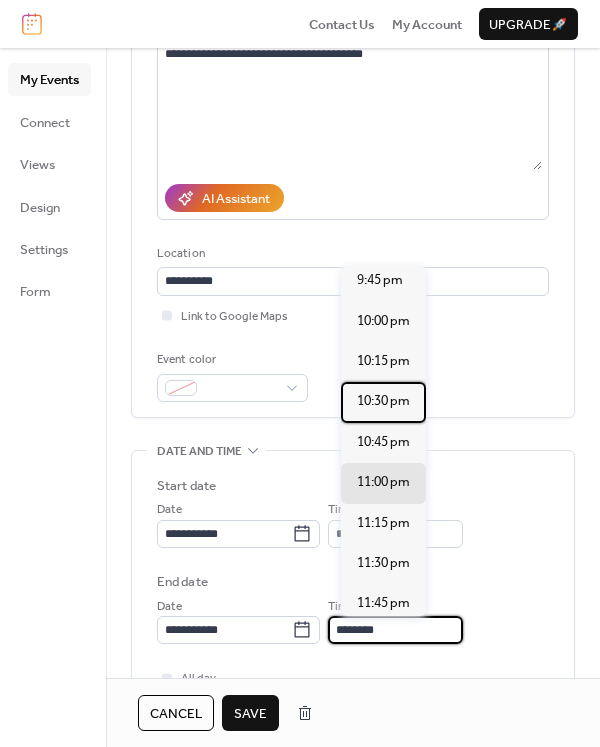 click on "10:30 pm" at bounding box center (383, 401) 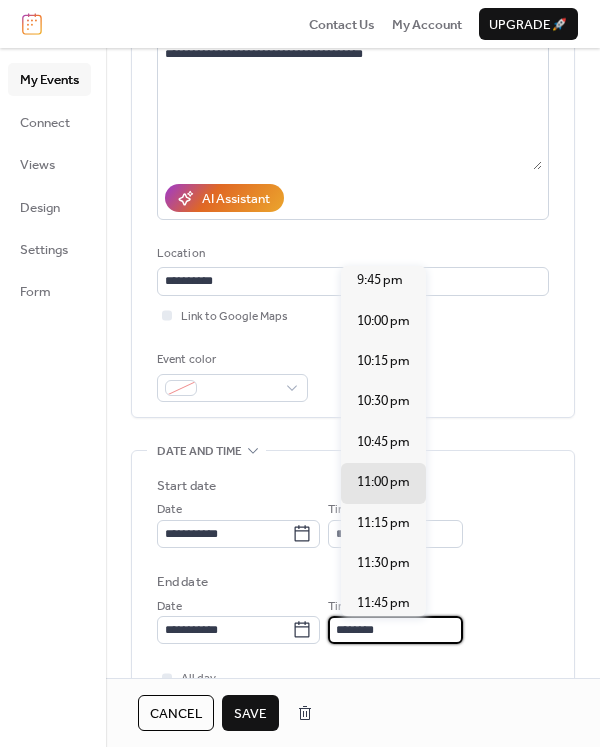 type on "********" 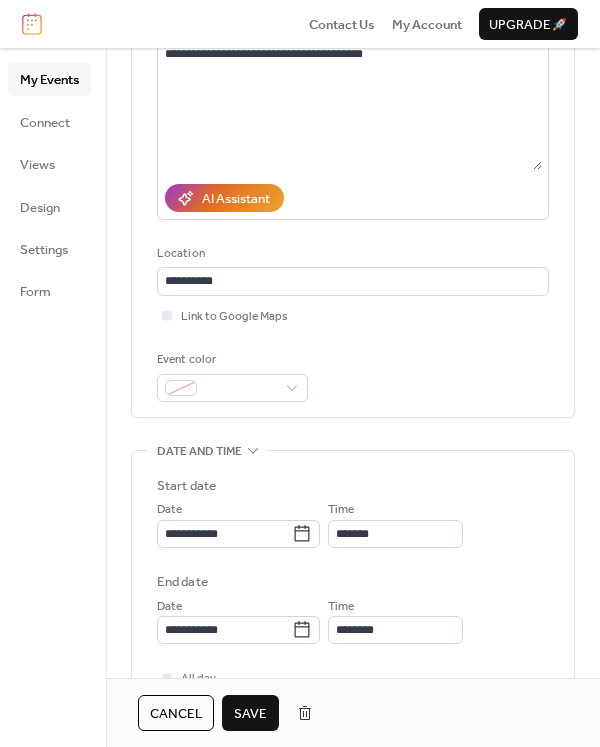 click on "Save" at bounding box center (250, 714) 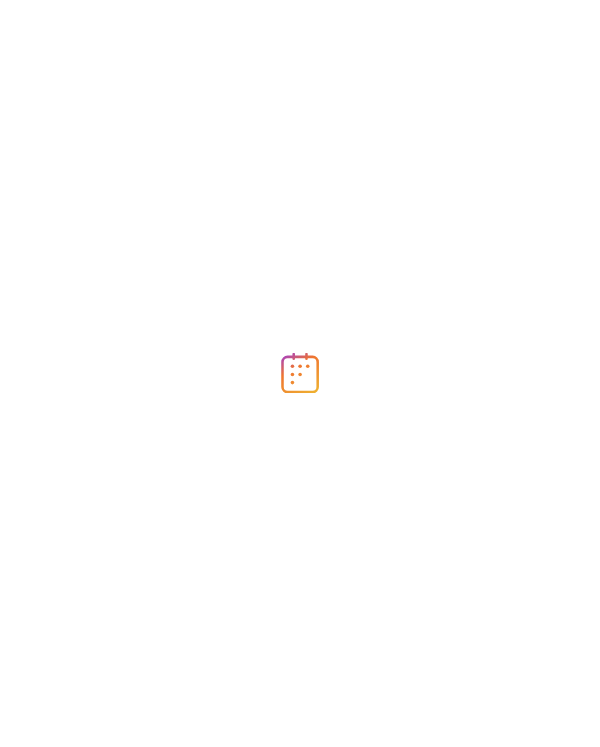 scroll, scrollTop: 0, scrollLeft: 0, axis: both 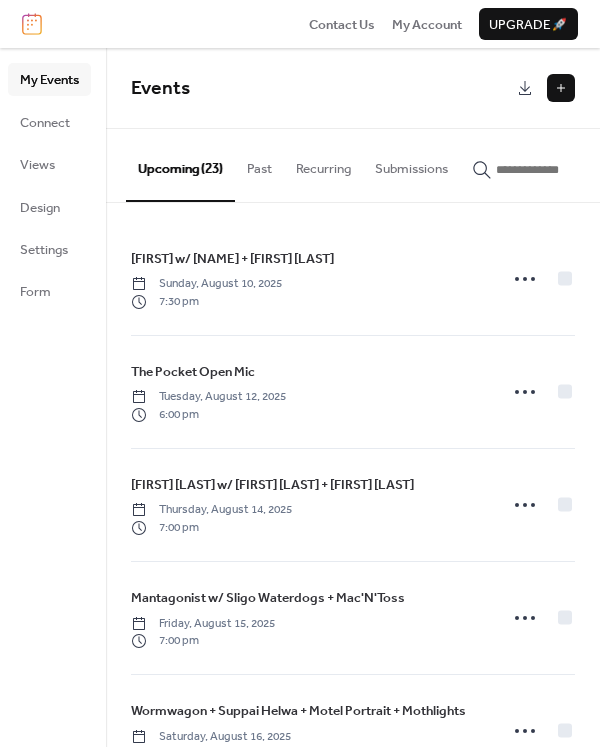 click 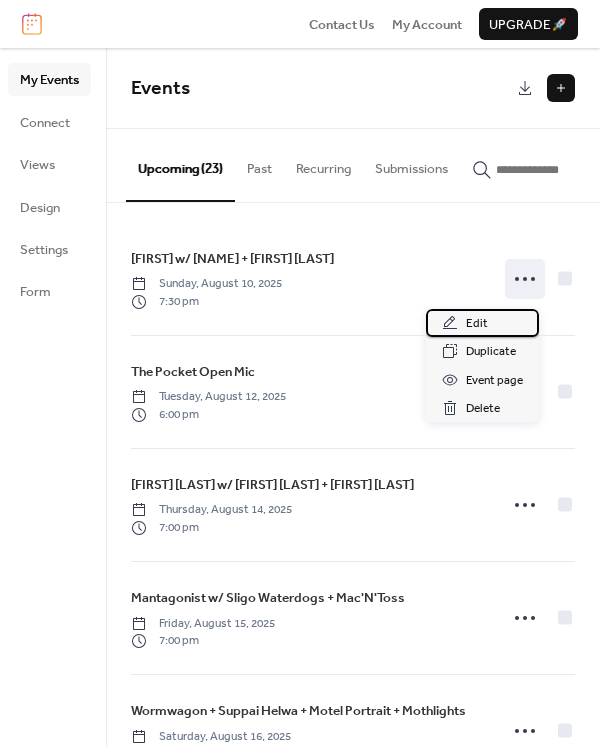 click on "Edit" at bounding box center [482, 323] 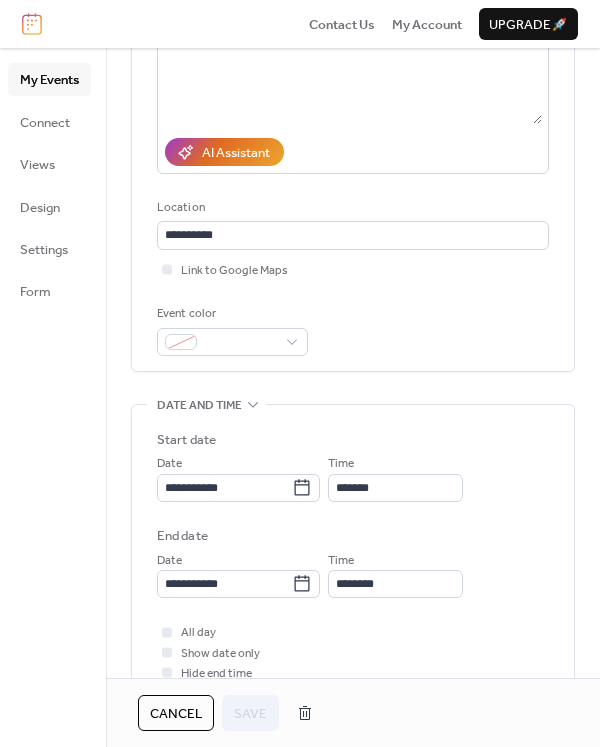 scroll, scrollTop: 278, scrollLeft: 0, axis: vertical 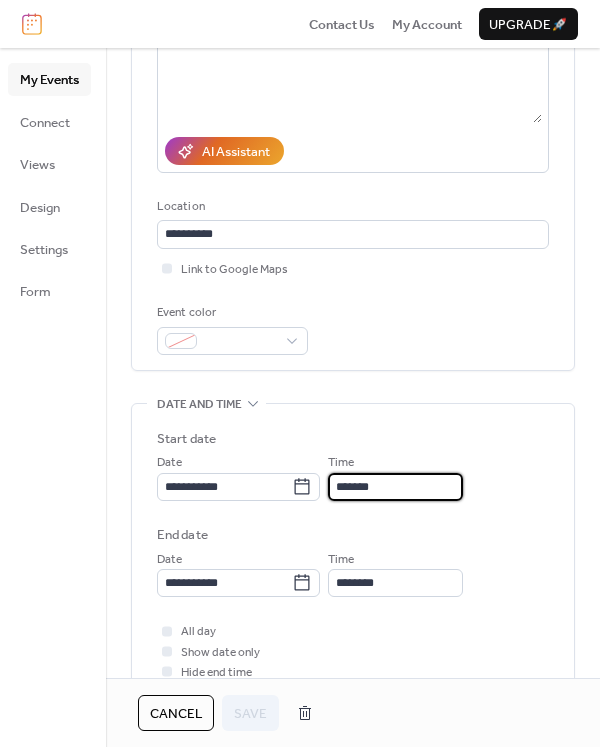 click on "*******" at bounding box center (395, 487) 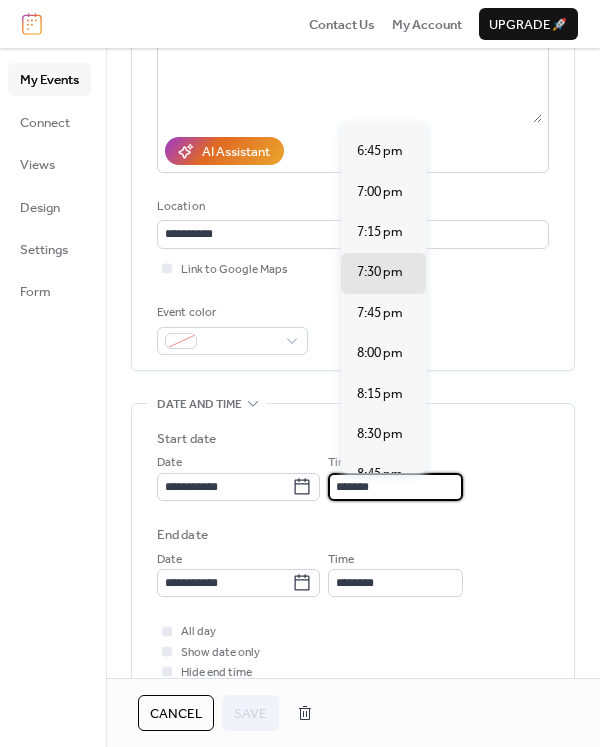 scroll, scrollTop: 3019, scrollLeft: 0, axis: vertical 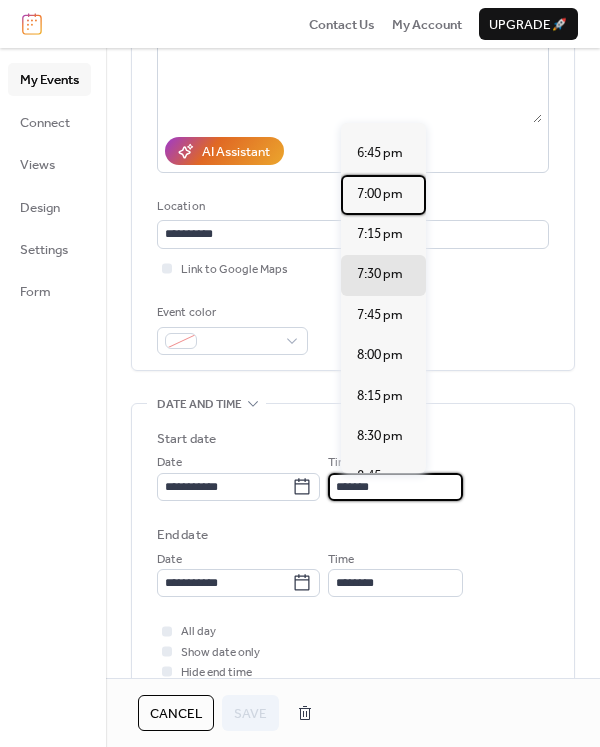 click on "7:00 pm" at bounding box center [380, 194] 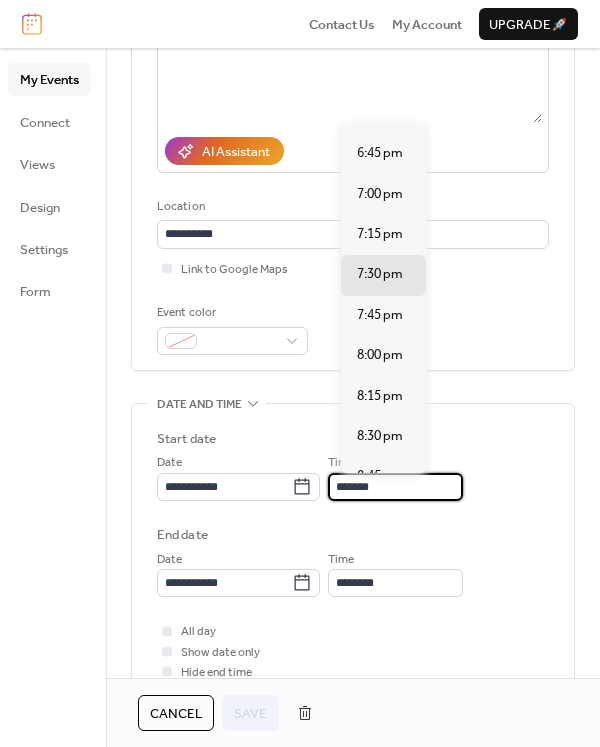 type on "*******" 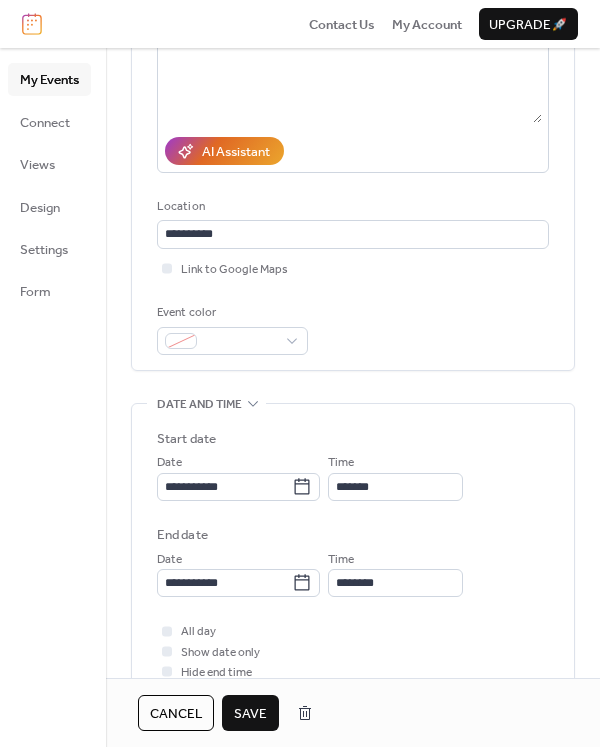click on "Save" at bounding box center (250, 714) 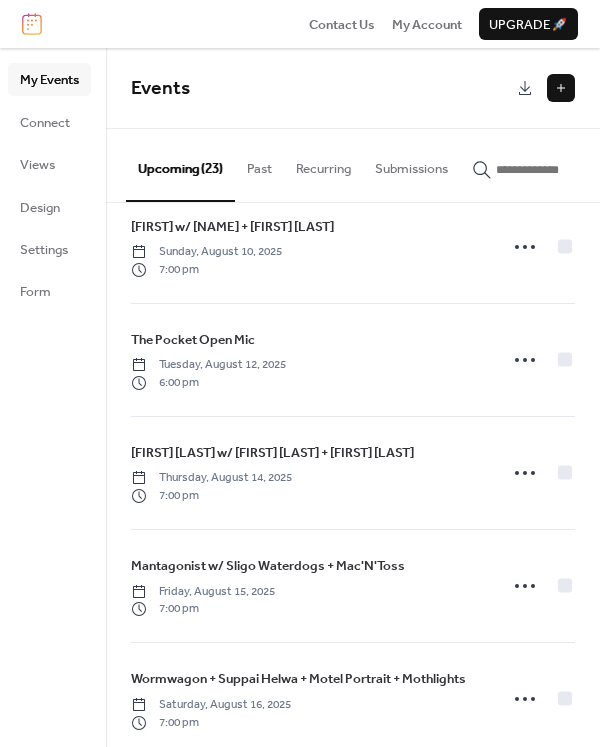 scroll, scrollTop: 35, scrollLeft: 0, axis: vertical 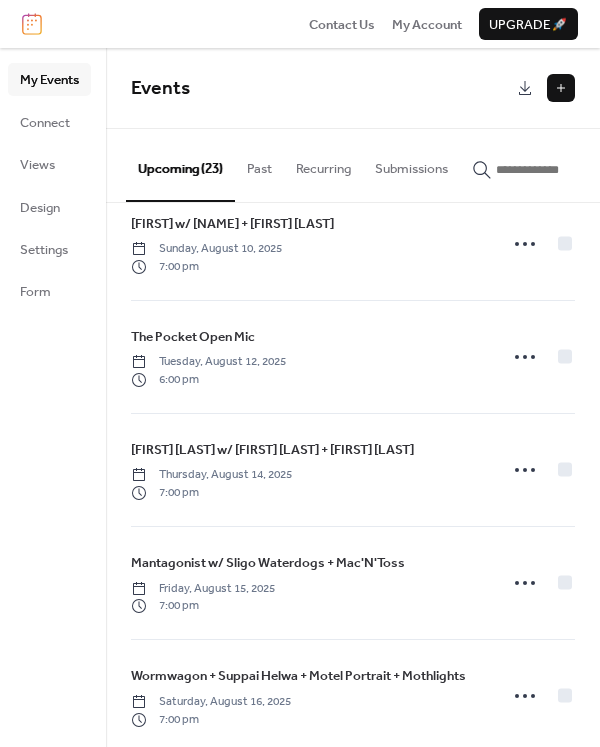 click 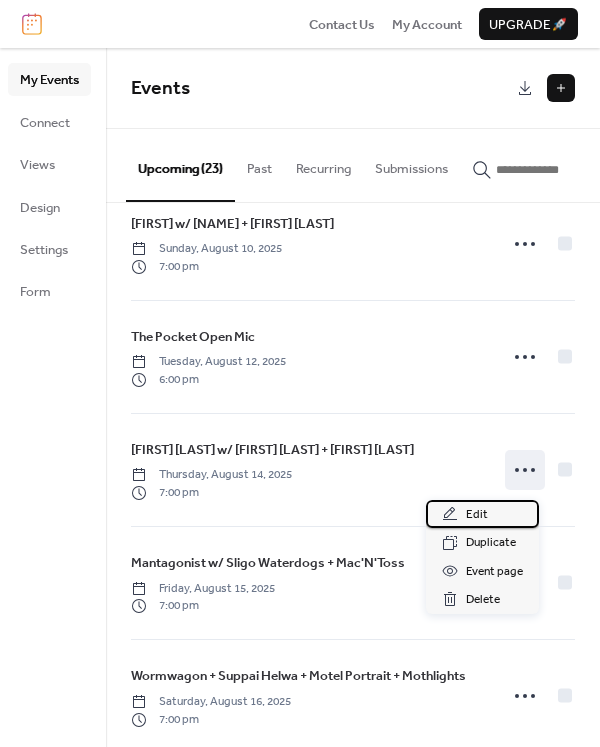 click on "Edit" at bounding box center [482, 514] 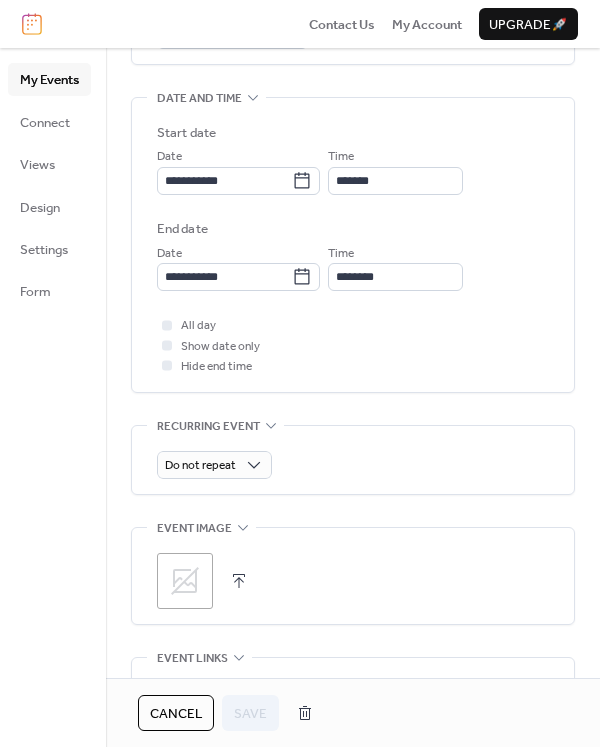 scroll, scrollTop: 588, scrollLeft: 0, axis: vertical 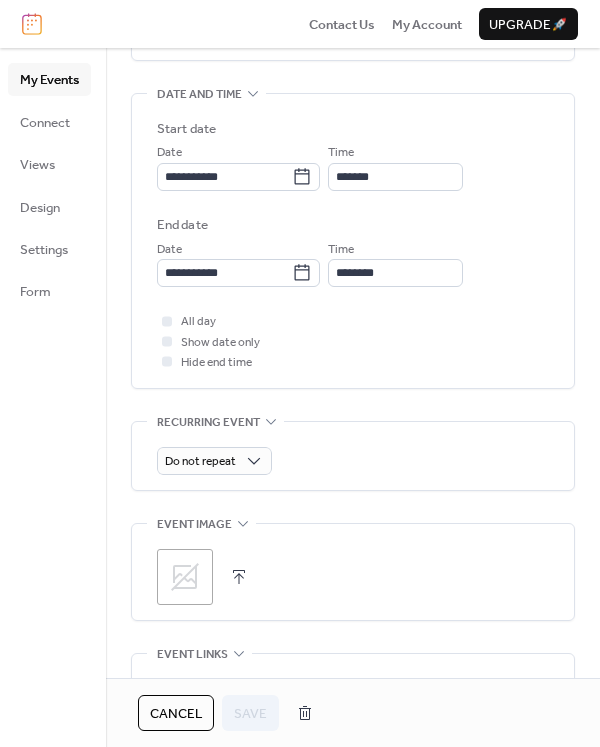 click 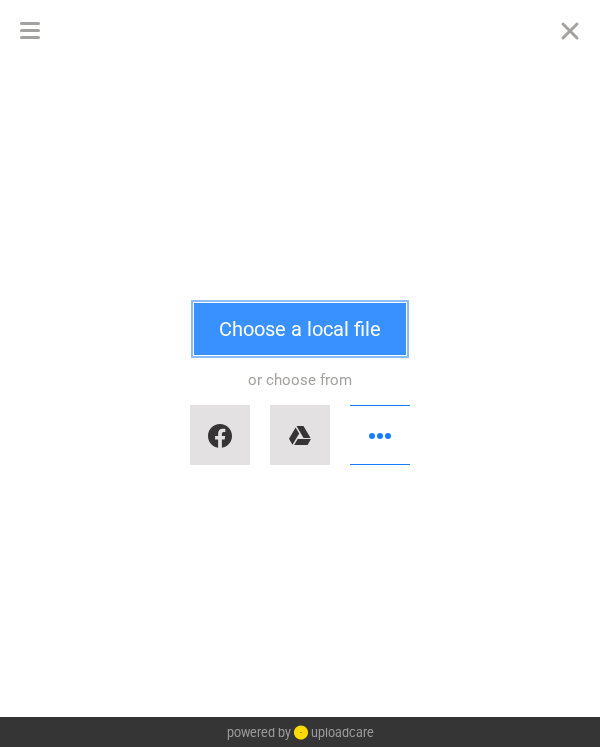 click on "Choose a local file" at bounding box center (300, 329) 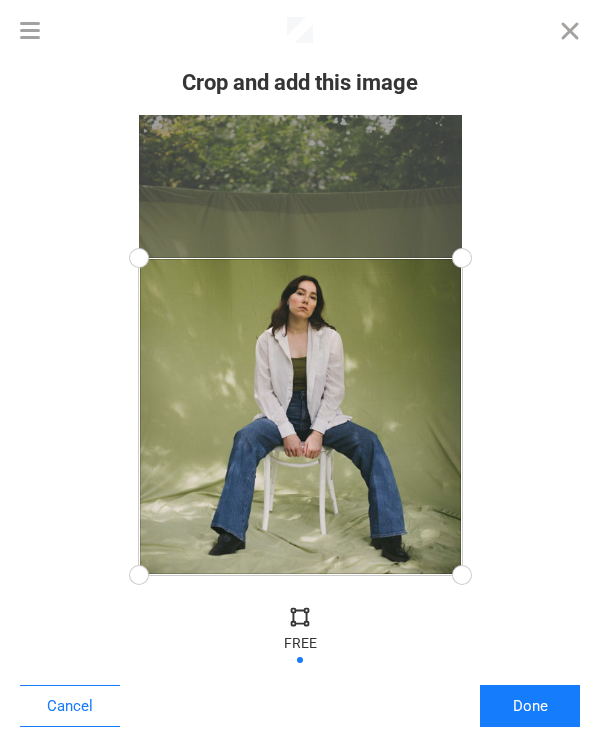 drag, startPoint x: 460, startPoint y: 117, endPoint x: 481, endPoint y: 258, distance: 142.55525 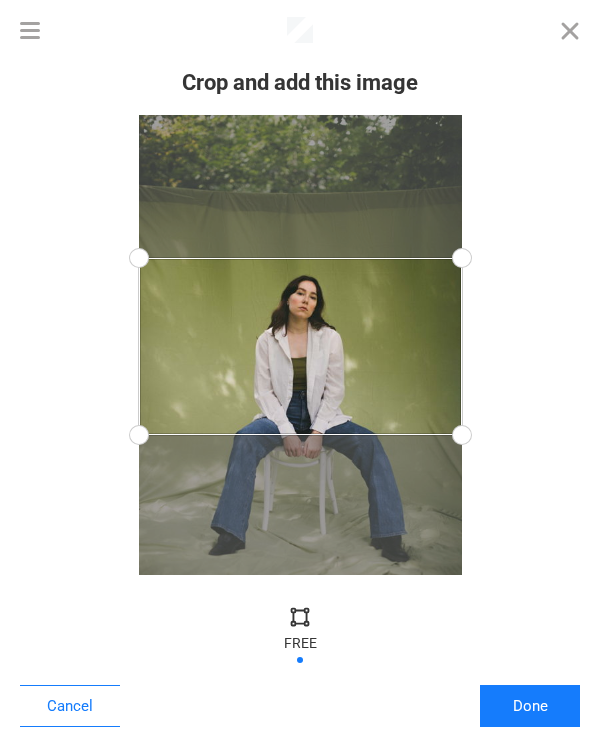 drag, startPoint x: 457, startPoint y: 578, endPoint x: 479, endPoint y: 435, distance: 144.6824 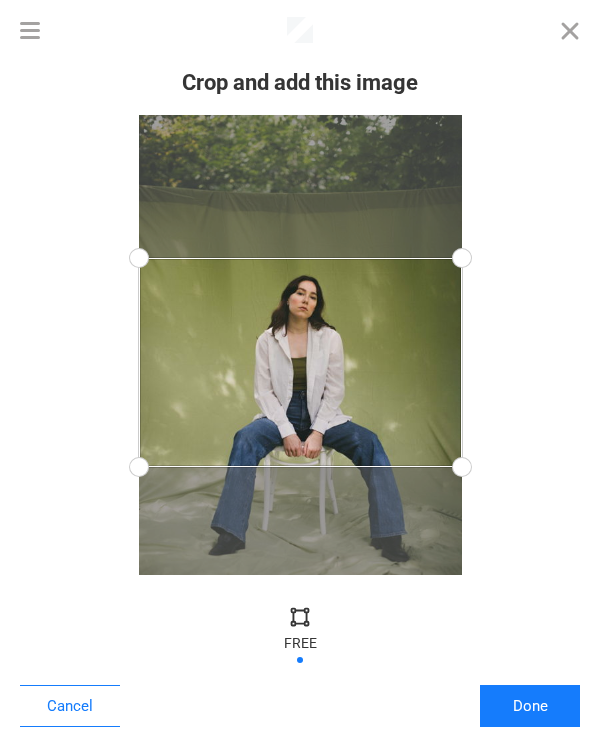 drag, startPoint x: 463, startPoint y: 434, endPoint x: 465, endPoint y: 467, distance: 33.06055 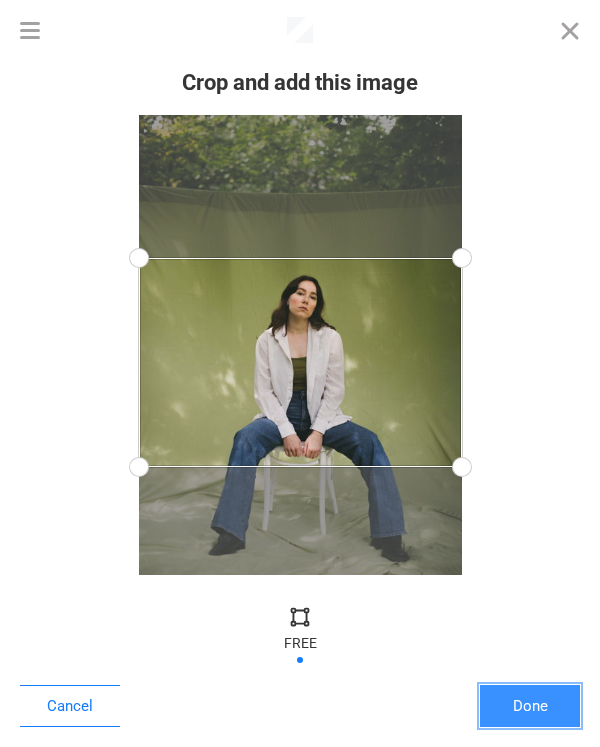 click on "Done" at bounding box center (530, 706) 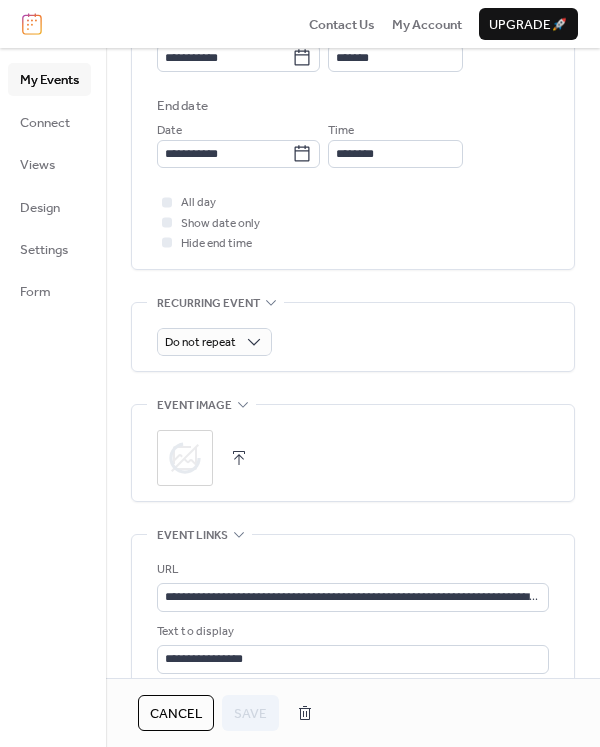 scroll, scrollTop: 720, scrollLeft: 0, axis: vertical 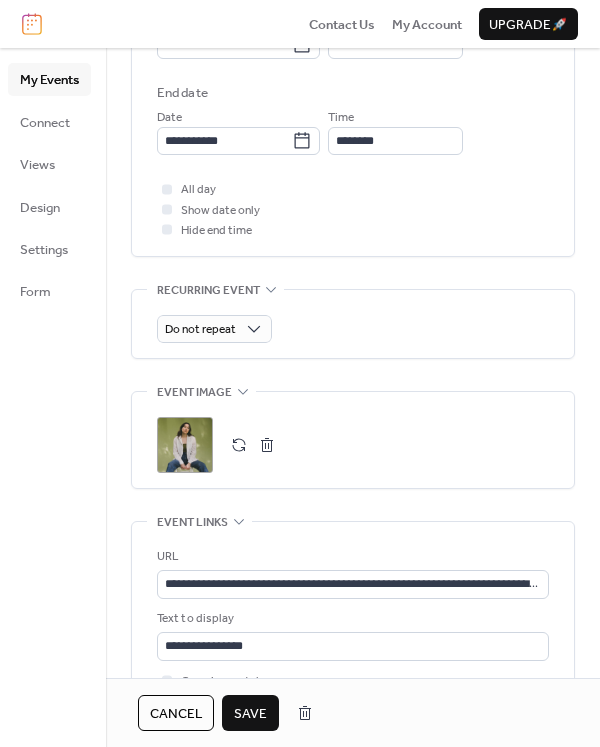 click on "Save" at bounding box center (250, 714) 